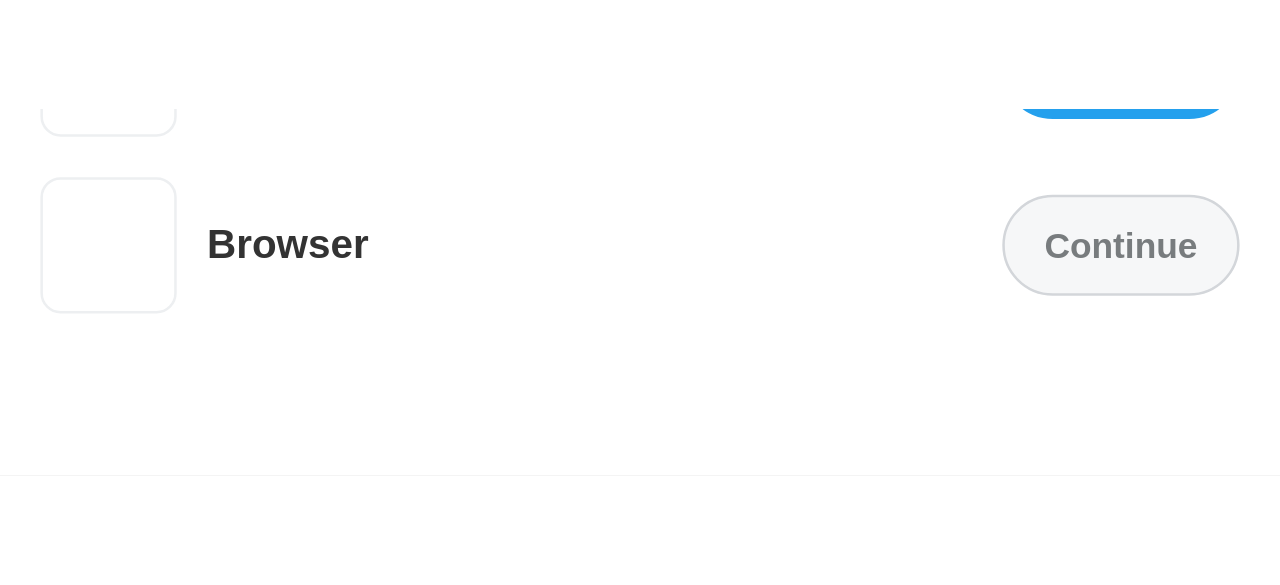 scroll, scrollTop: 0, scrollLeft: 0, axis: both 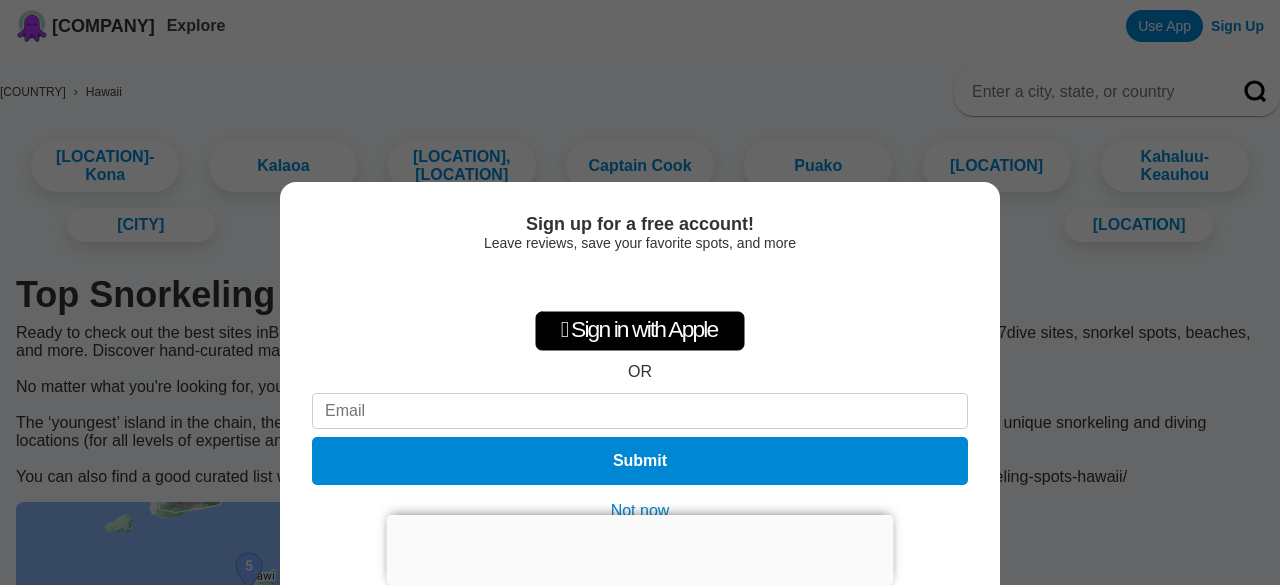 click on "Sign up for a free account! Leave reviews, save your favorite spots, and more
 Sign in with Apple
OR Submit Not now See this page in... Zentacle App Open Browser Continue" at bounding box center (640, 292) 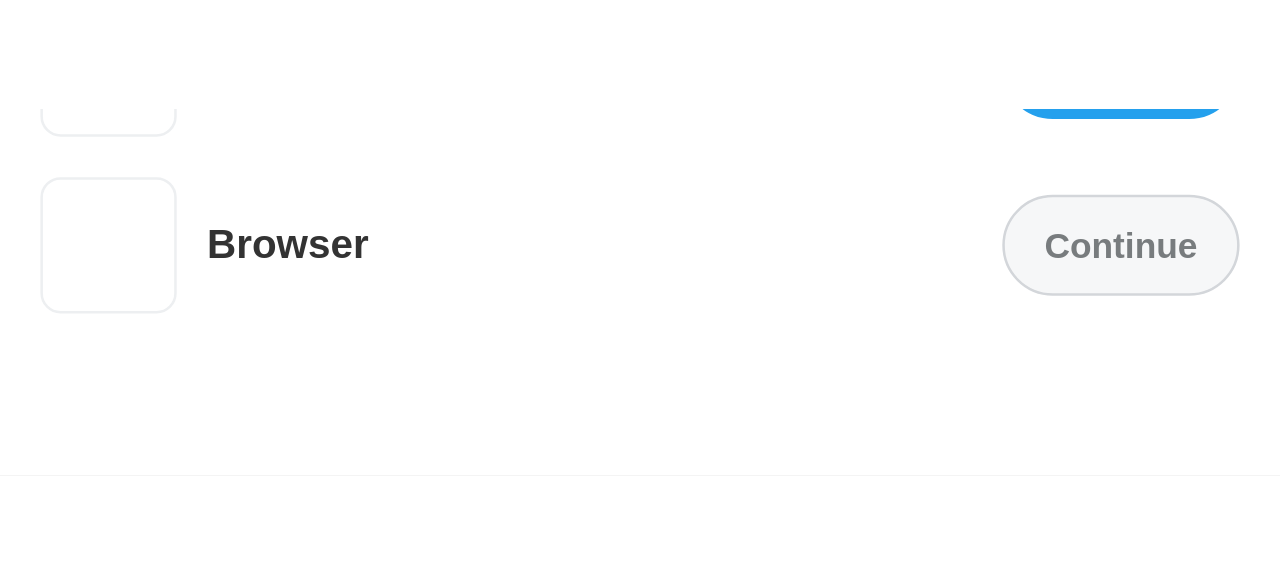 scroll, scrollTop: 0, scrollLeft: 0, axis: both 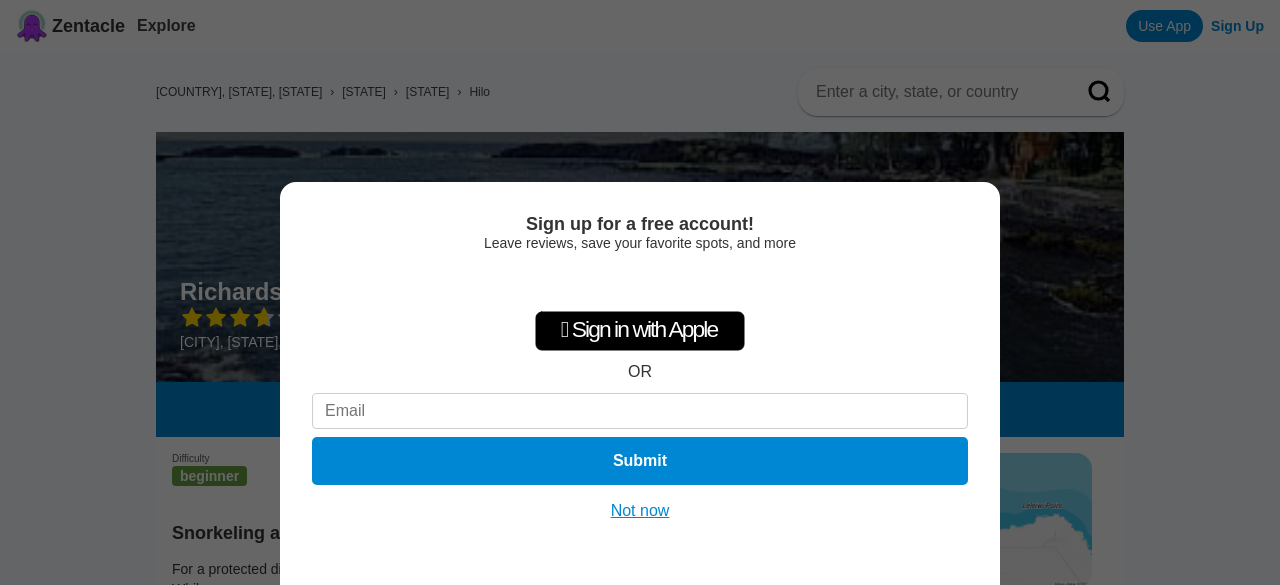 click on "Sign up for a free account! Leave reviews, save your favorite spots, and more
 Sign in with Apple
OR Submit Not now See this page in... Zentacle App Open Browser Continue" at bounding box center (640, 292) 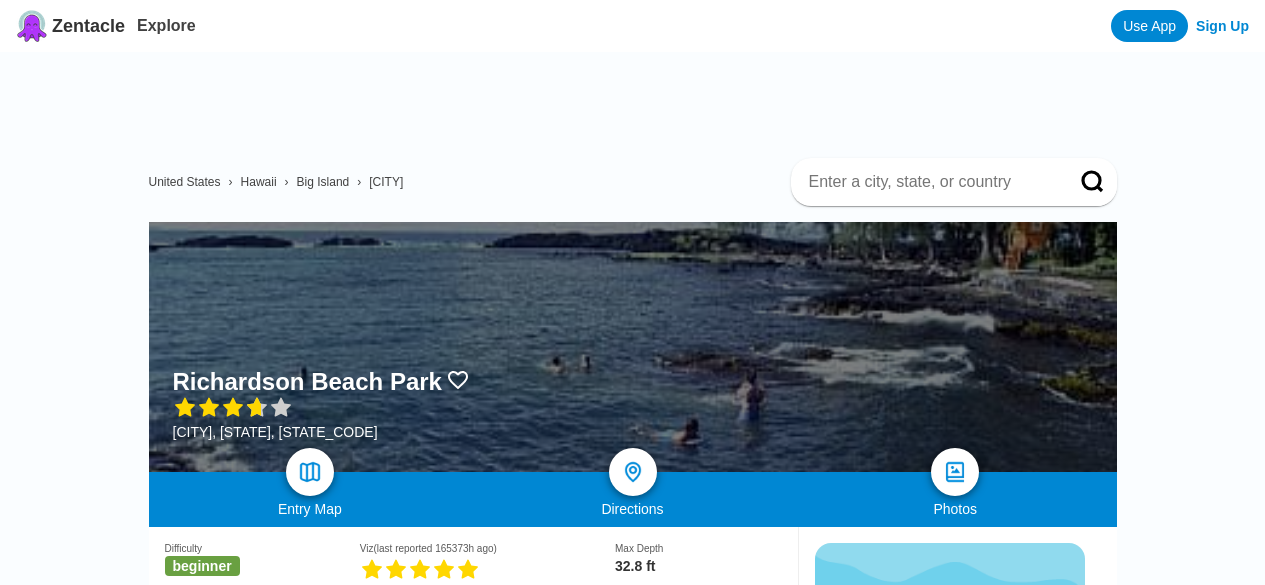 scroll, scrollTop: 0, scrollLeft: 0, axis: both 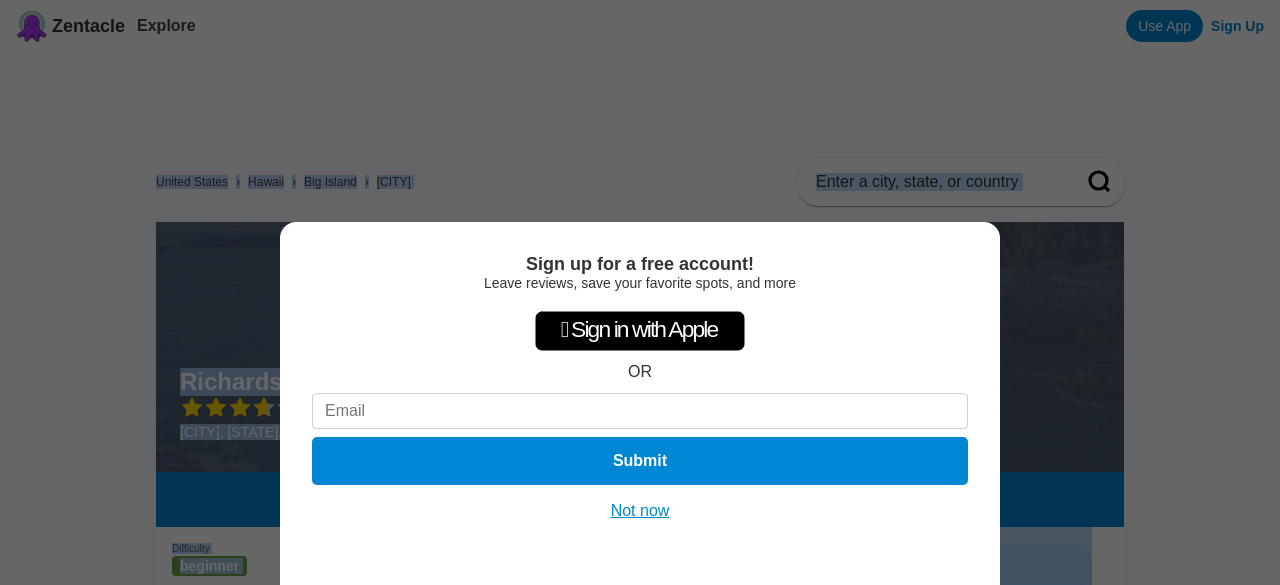 drag, startPoint x: 759, startPoint y: 108, endPoint x: 1279, endPoint y: 69, distance: 521.46045 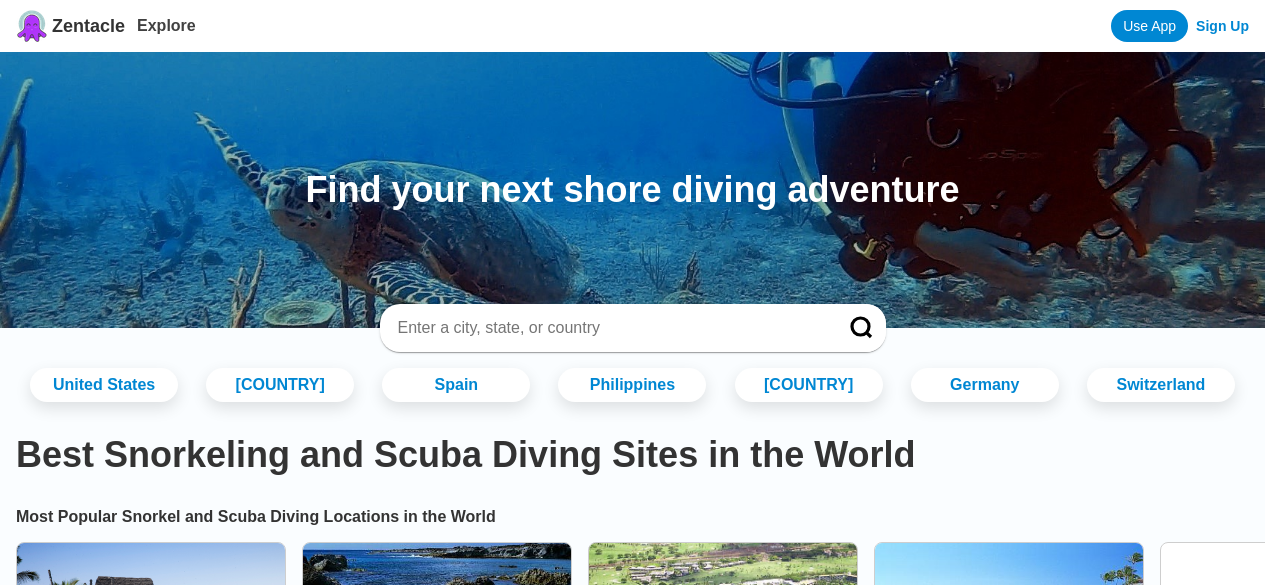 scroll, scrollTop: 0, scrollLeft: 0, axis: both 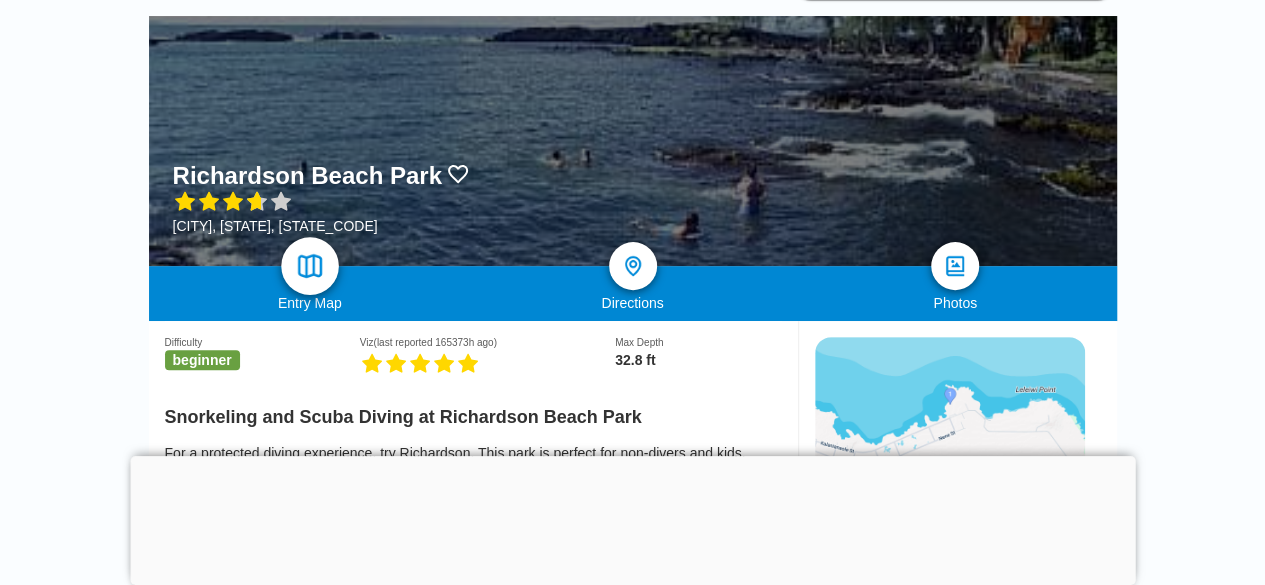 click at bounding box center (309, 266) 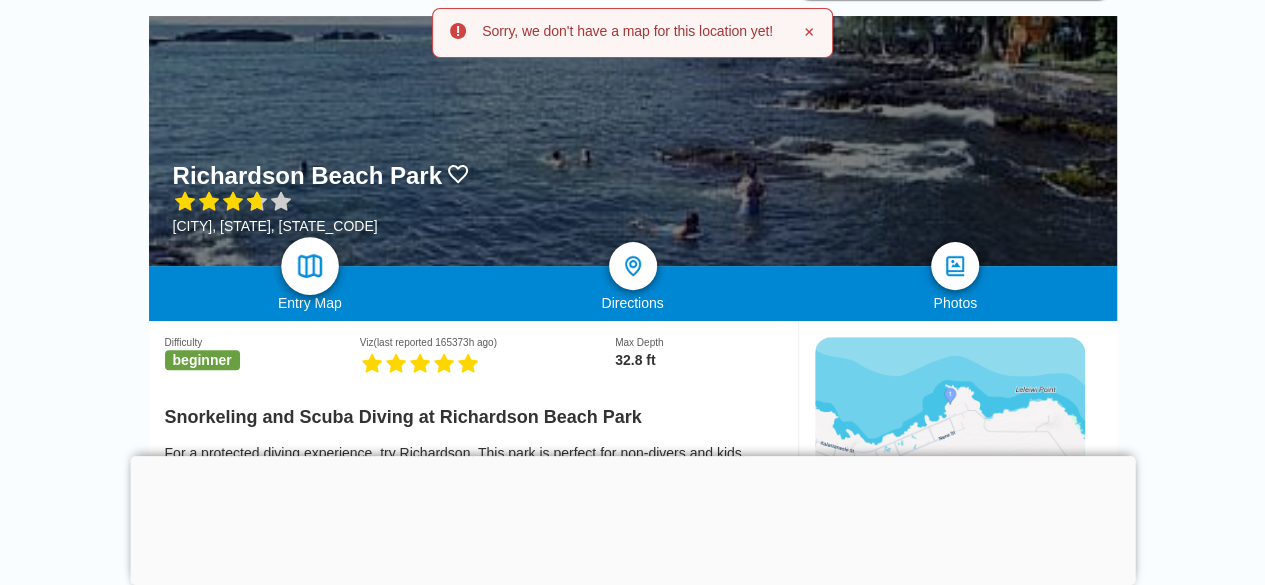 scroll, scrollTop: 0, scrollLeft: 0, axis: both 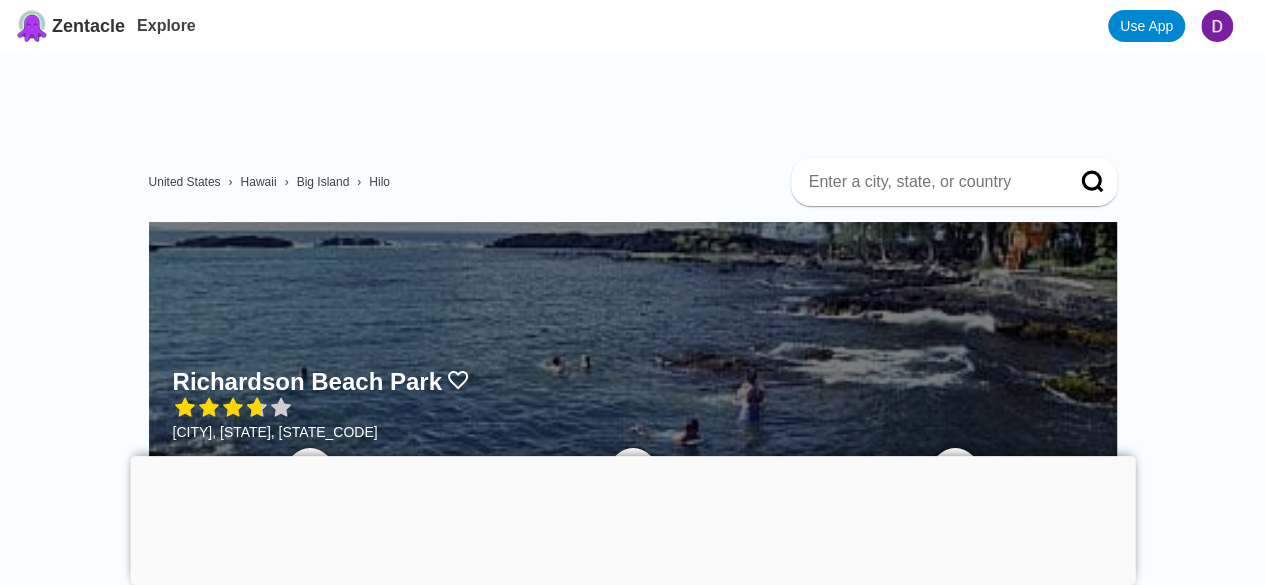 click on "Hilo" at bounding box center [379, 182] 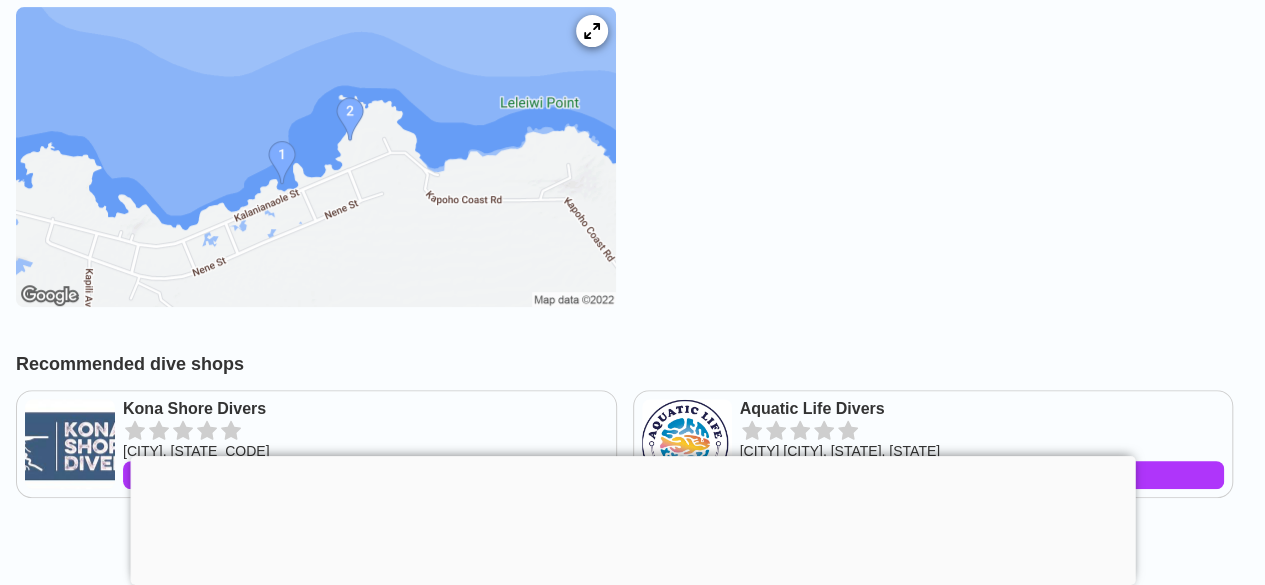 scroll, scrollTop: 402, scrollLeft: 0, axis: vertical 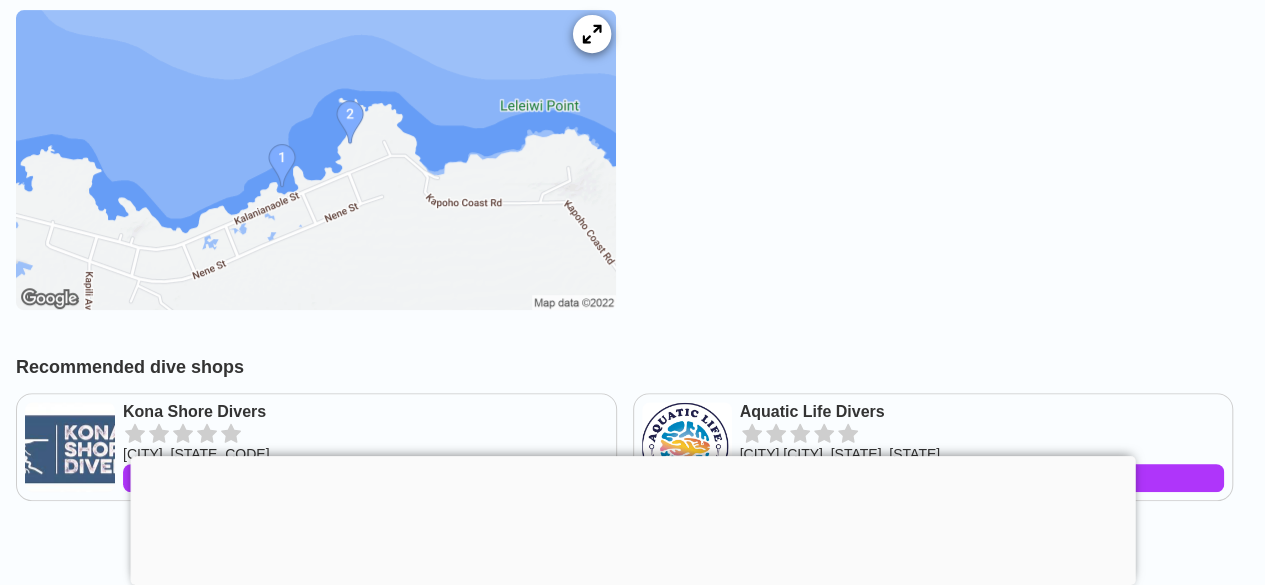 click 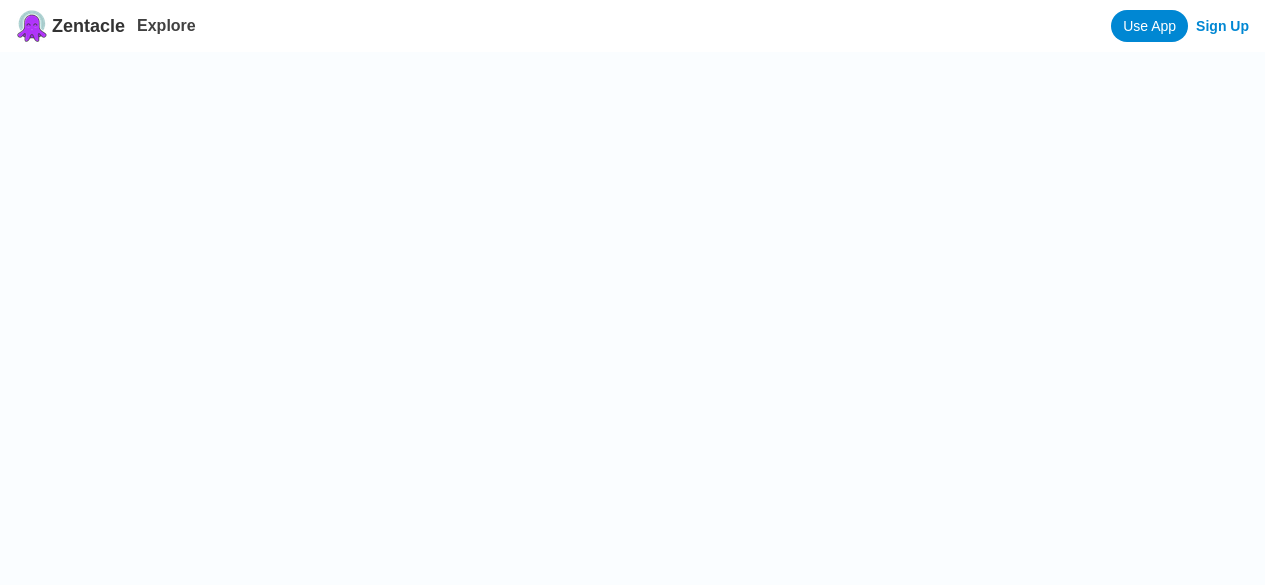 scroll, scrollTop: 0, scrollLeft: 0, axis: both 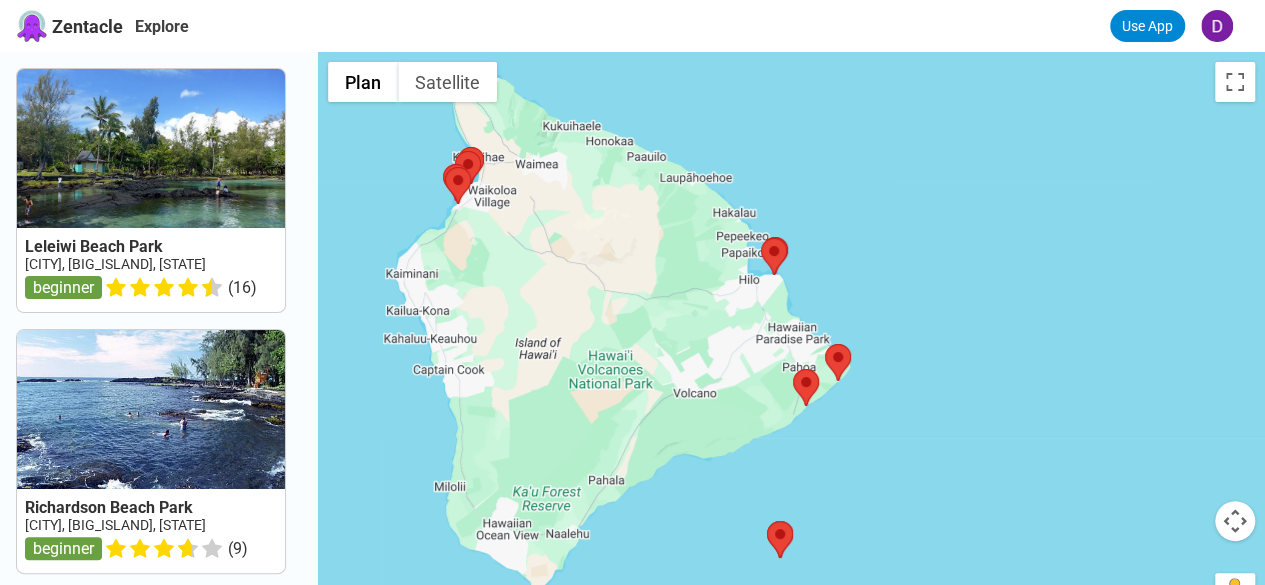 drag, startPoint x: 812, startPoint y: 263, endPoint x: 793, endPoint y: 190, distance: 75.43209 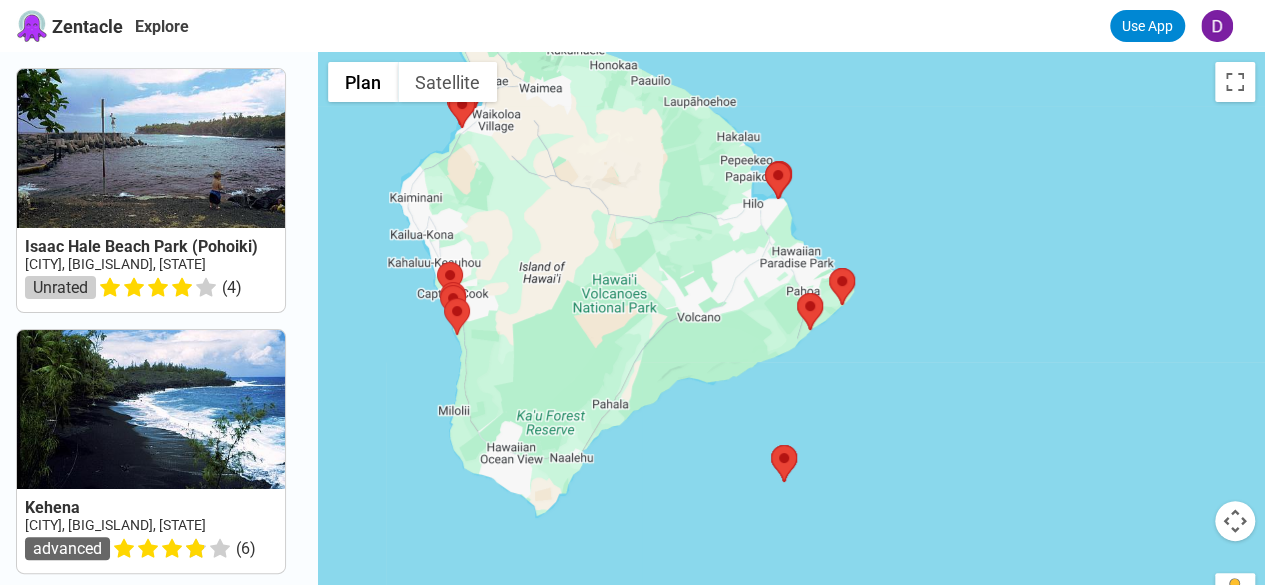 drag, startPoint x: 838, startPoint y: 505, endPoint x: 844, endPoint y: 431, distance: 74.24284 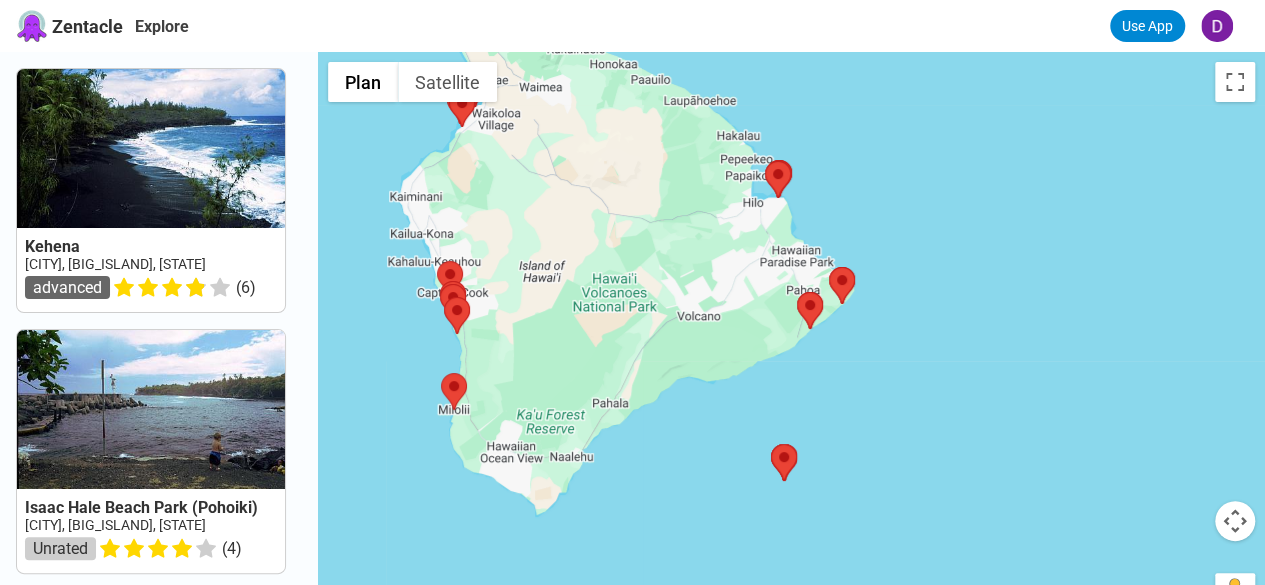 click at bounding box center [791, 344] 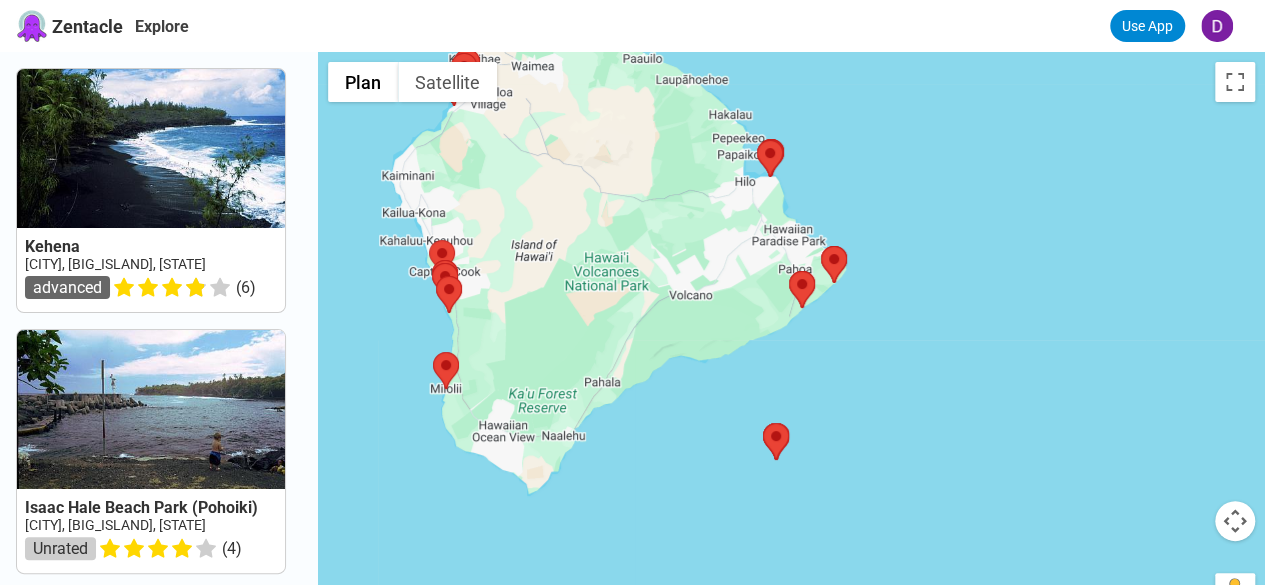 click at bounding box center [791, 344] 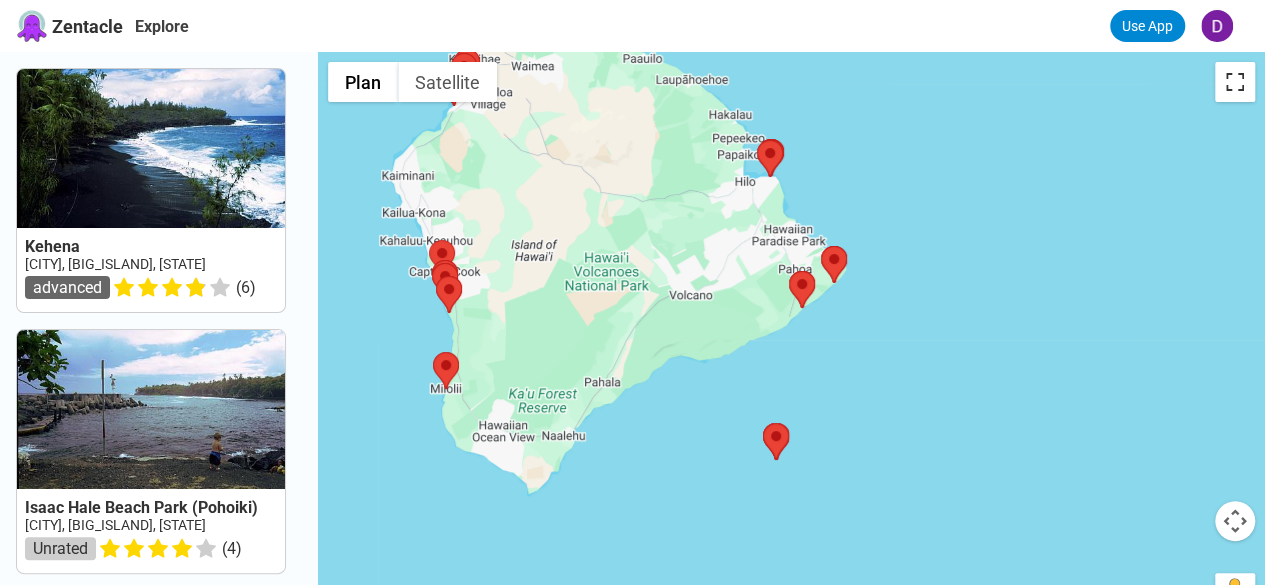 click at bounding box center (1235, 82) 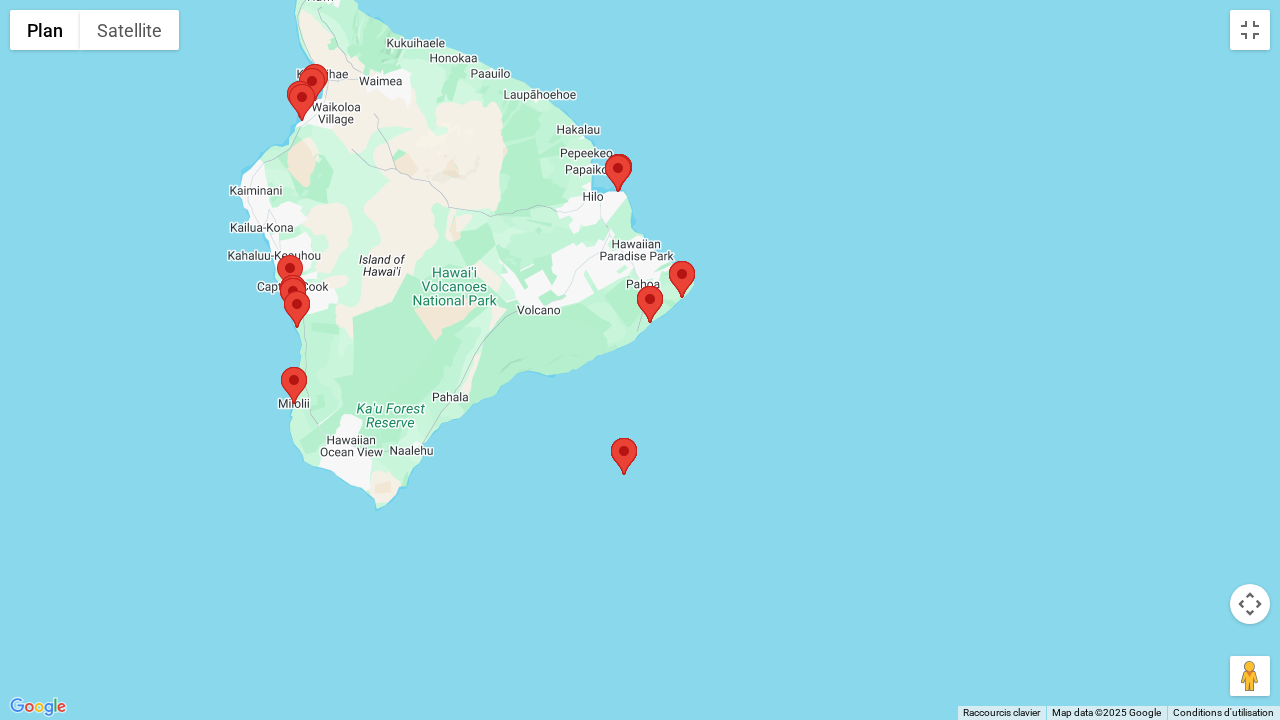 click at bounding box center (1250, 604) 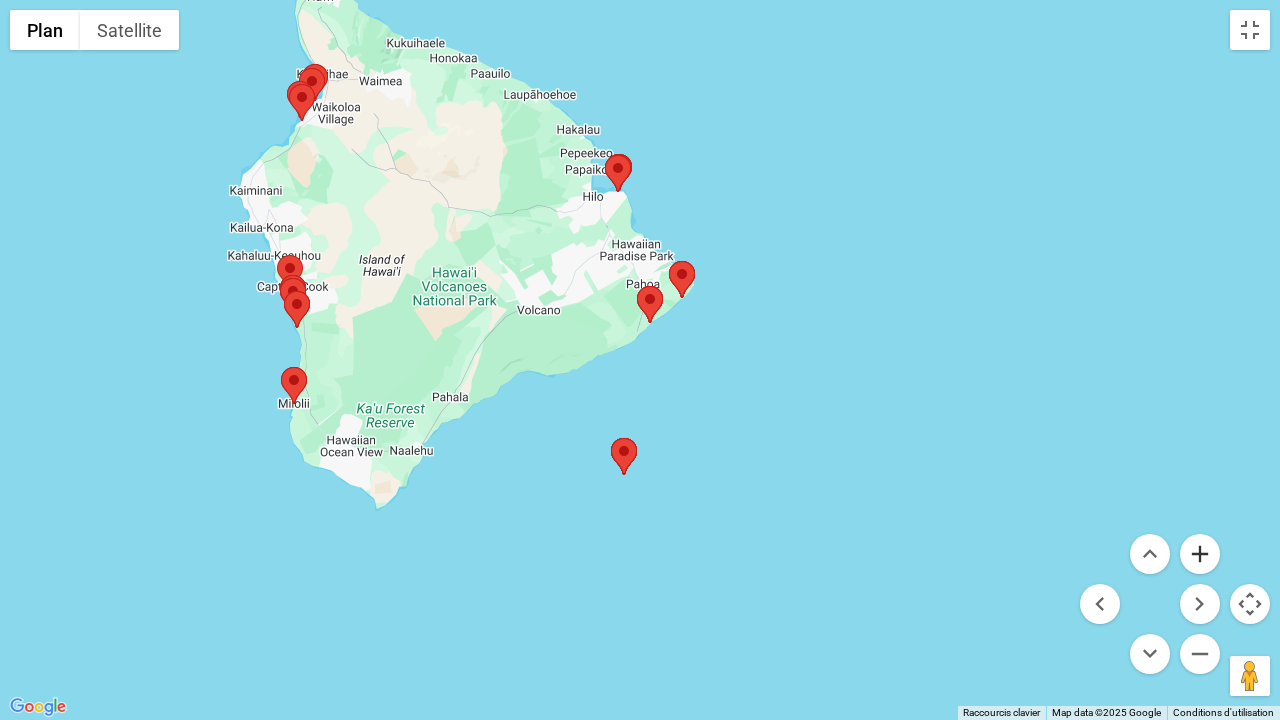 click at bounding box center (1200, 554) 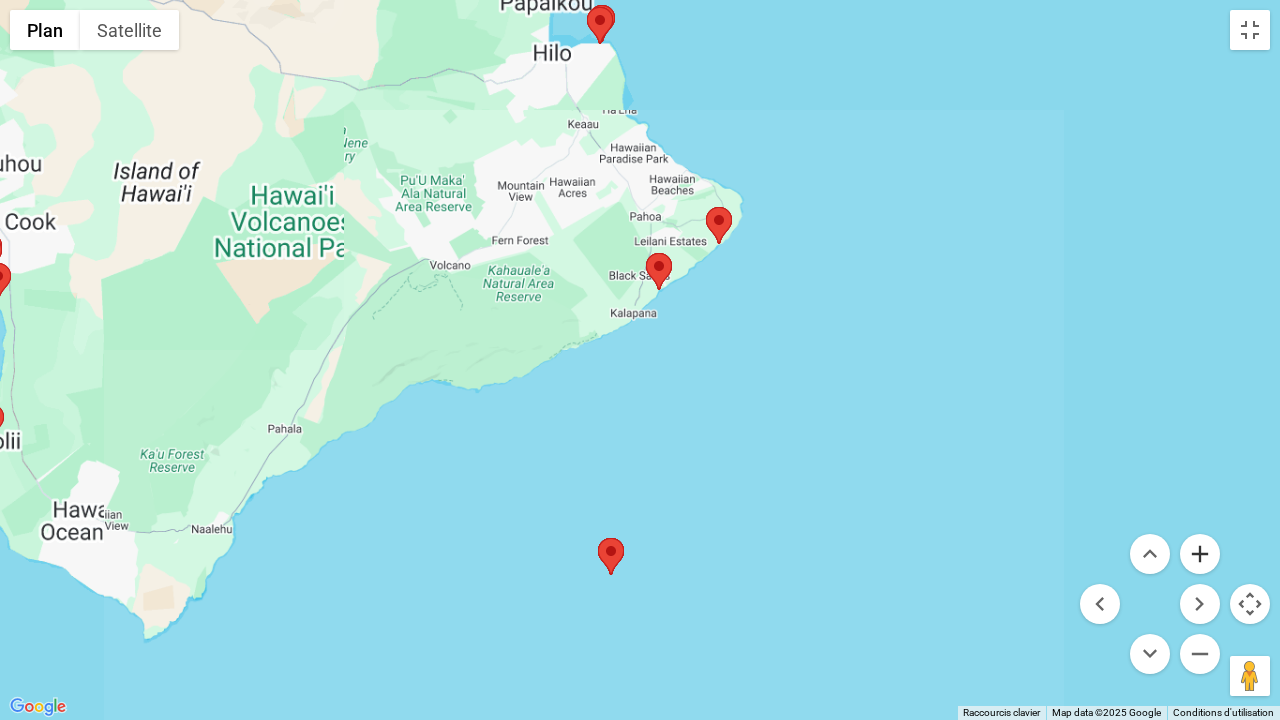 click at bounding box center (1200, 554) 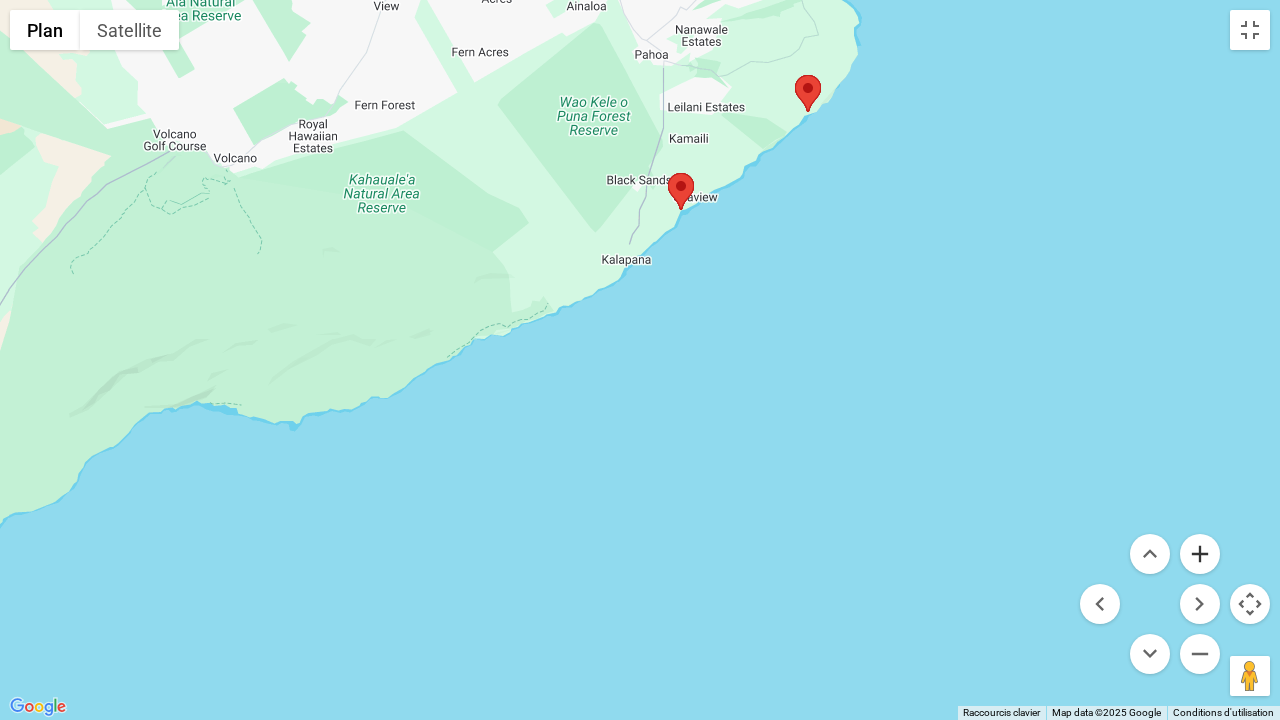 click at bounding box center (1200, 554) 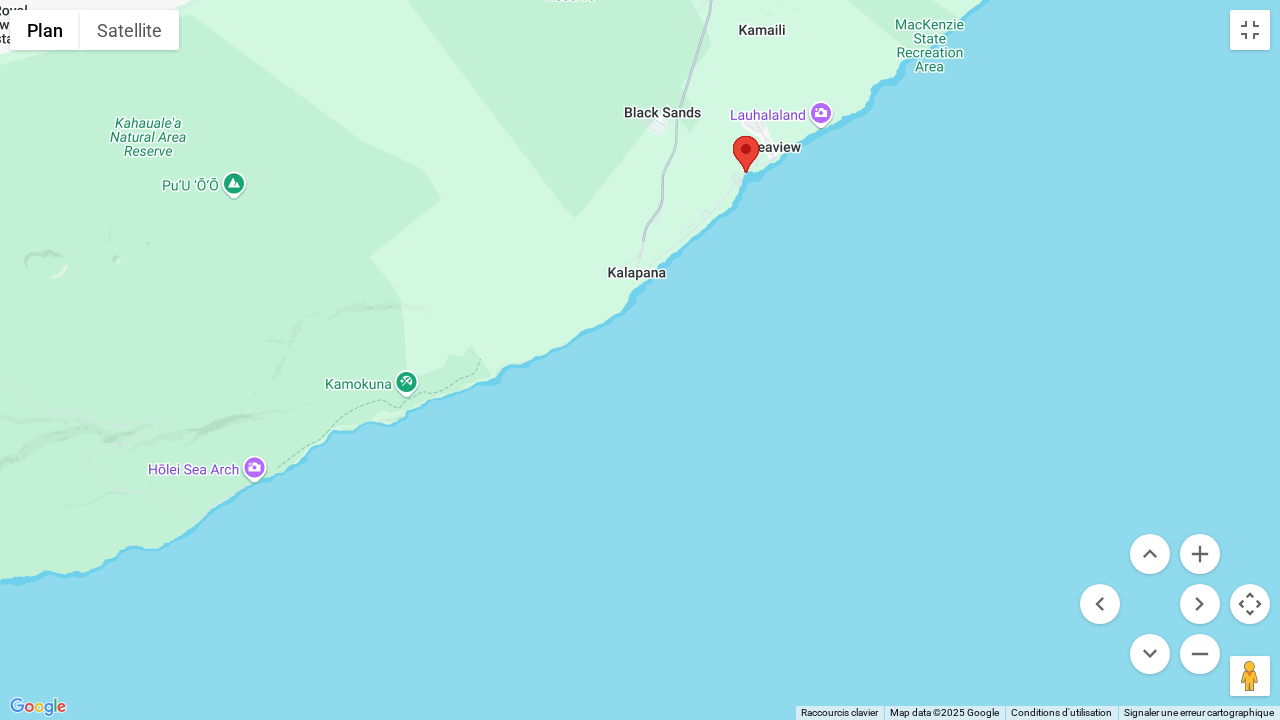 drag, startPoint x: 897, startPoint y: 278, endPoint x: 930, endPoint y: 460, distance: 184.96756 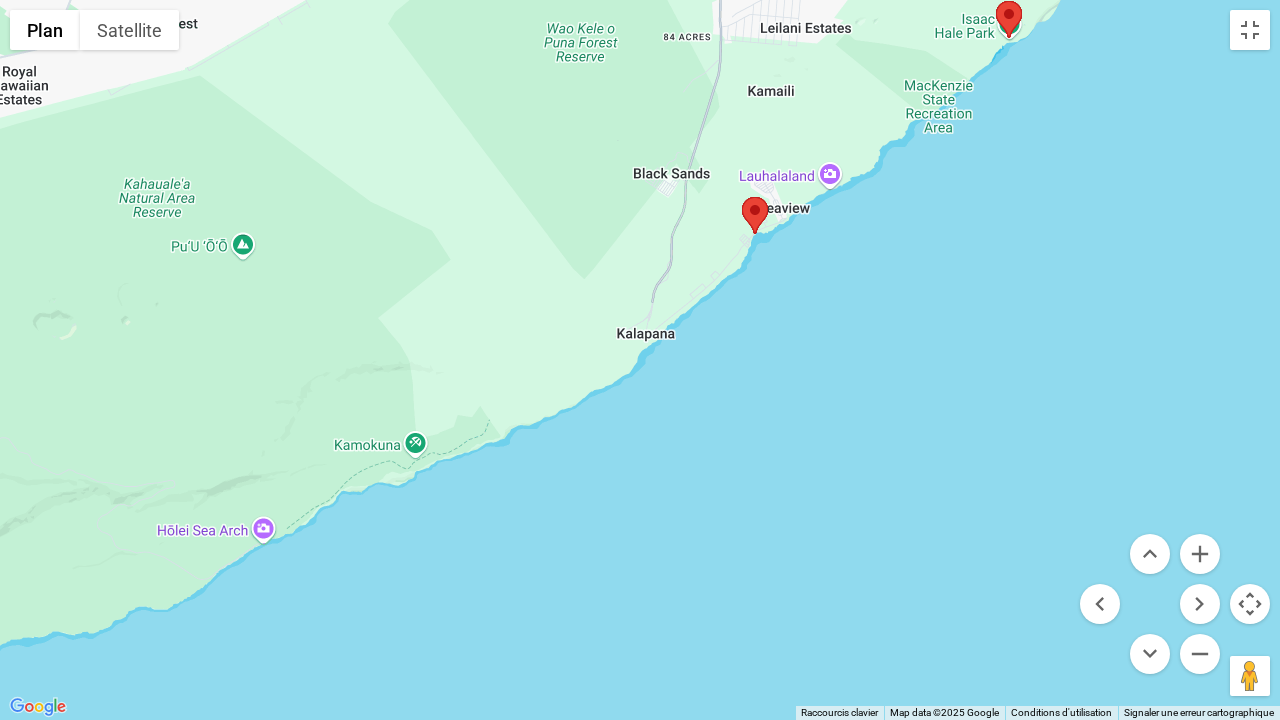 drag, startPoint x: 918, startPoint y: 517, endPoint x: 879, endPoint y: 180, distance: 339.24918 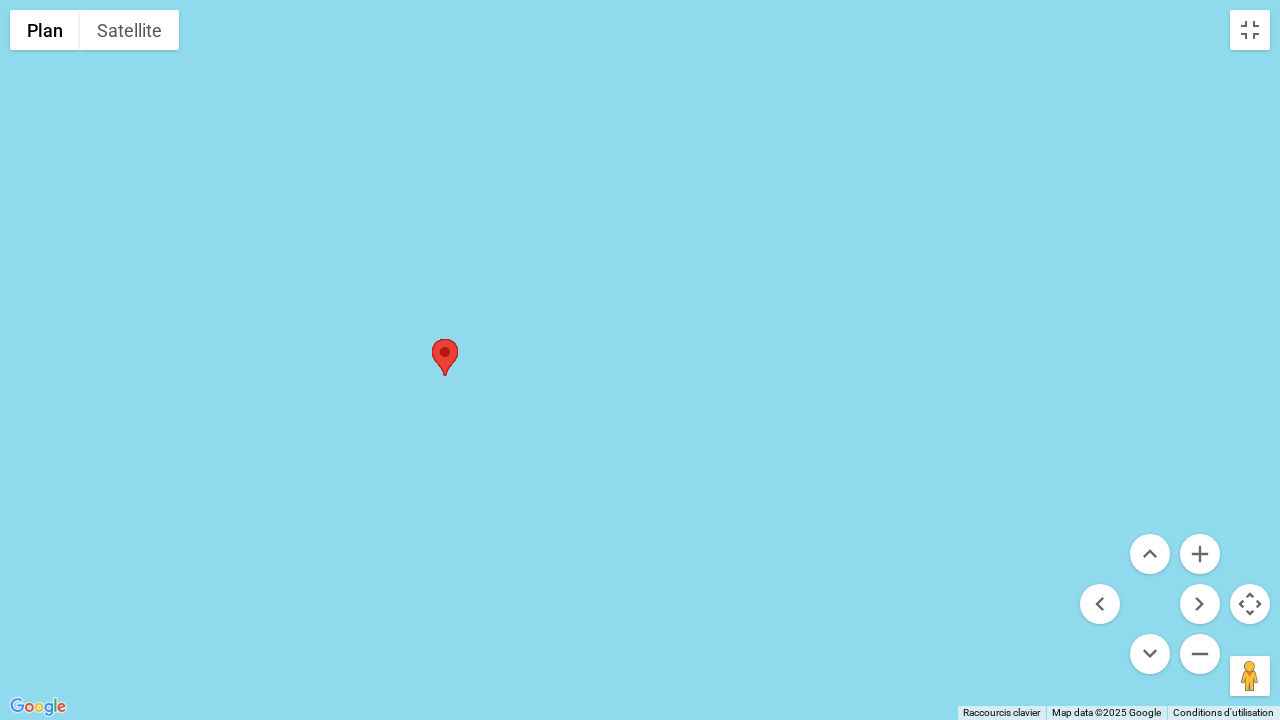 drag, startPoint x: 705, startPoint y: 344, endPoint x: 638, endPoint y: 332, distance: 68.06615 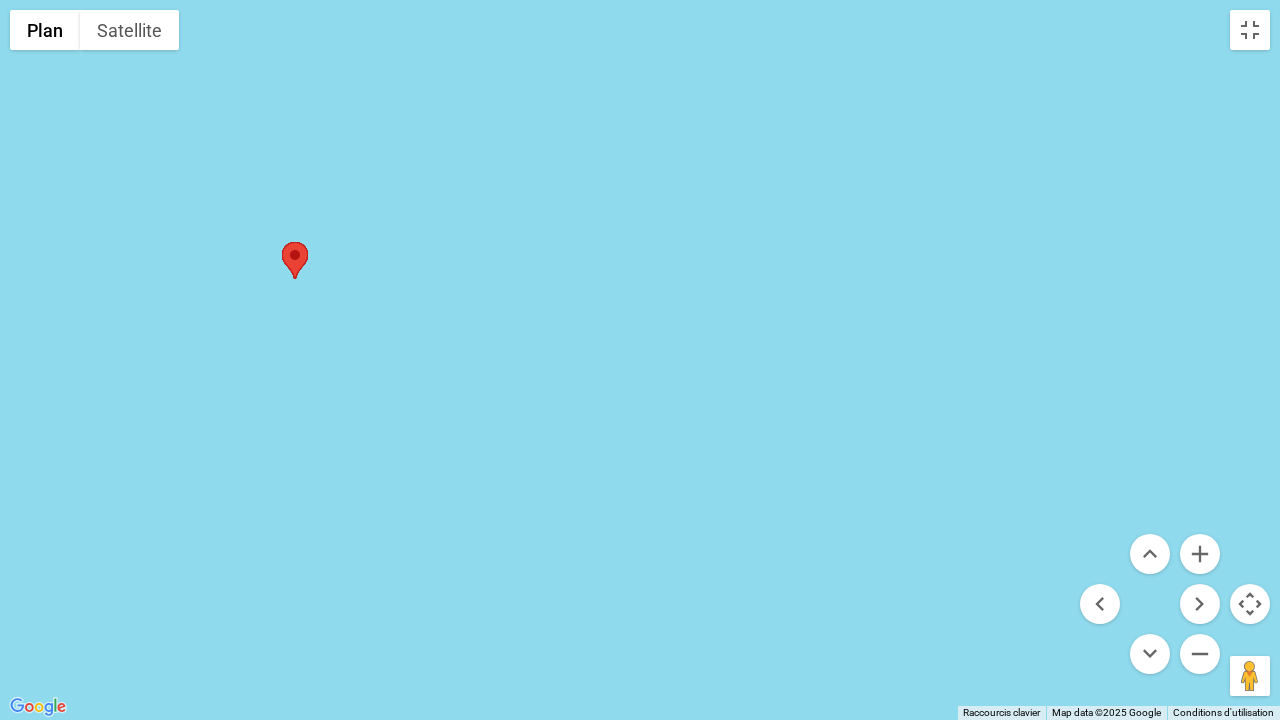 drag, startPoint x: 412, startPoint y: 344, endPoint x: 957, endPoint y: 272, distance: 549.7354 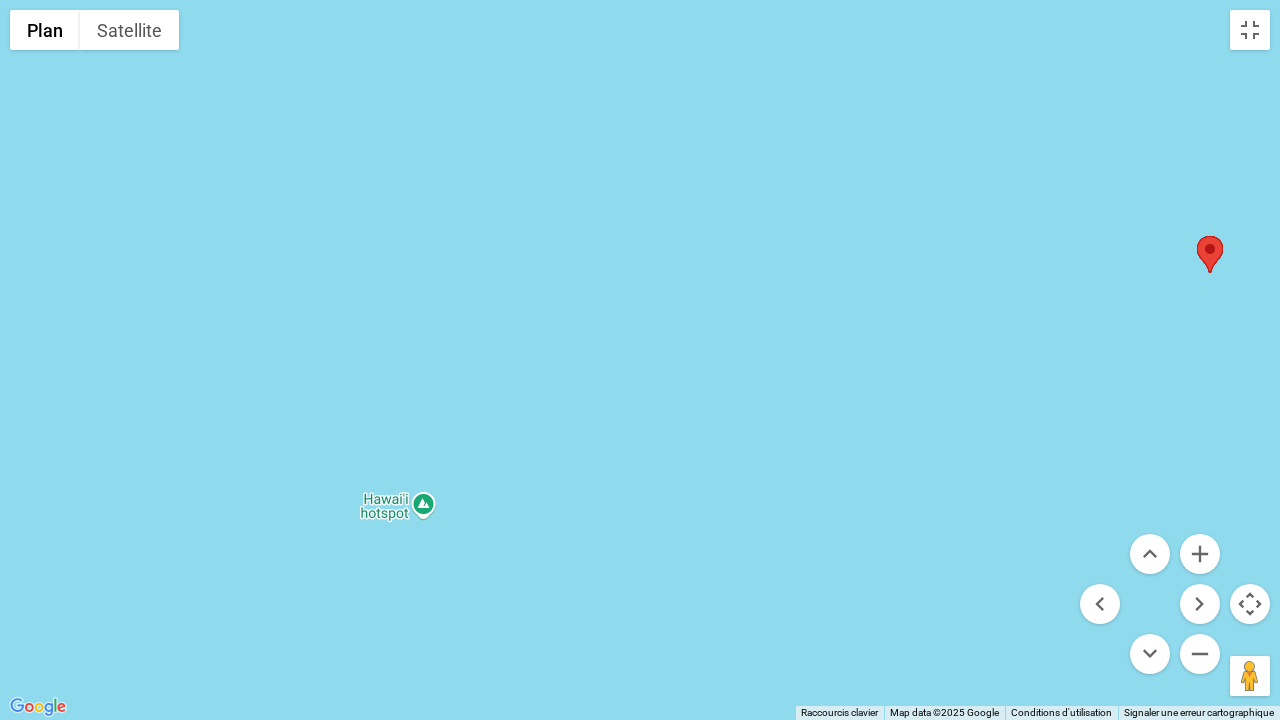 drag, startPoint x: 926, startPoint y: 198, endPoint x: 504, endPoint y: 480, distance: 507.551 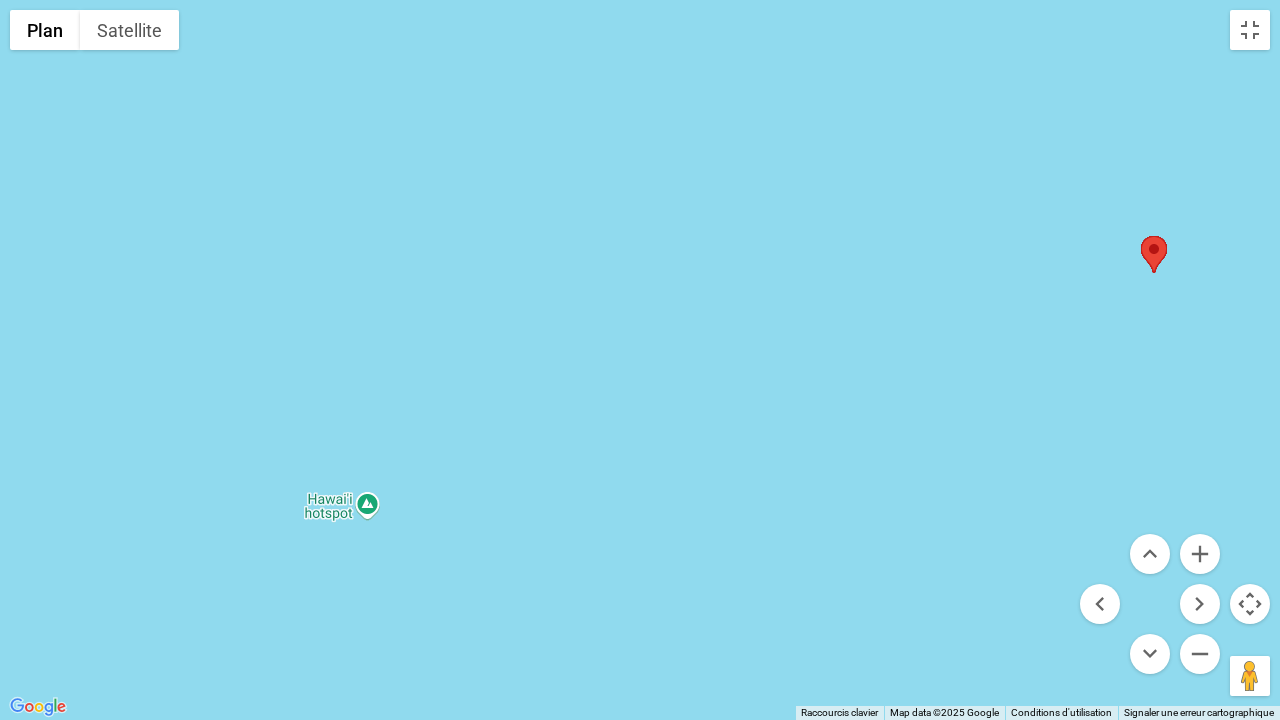 click at bounding box center (640, 360) 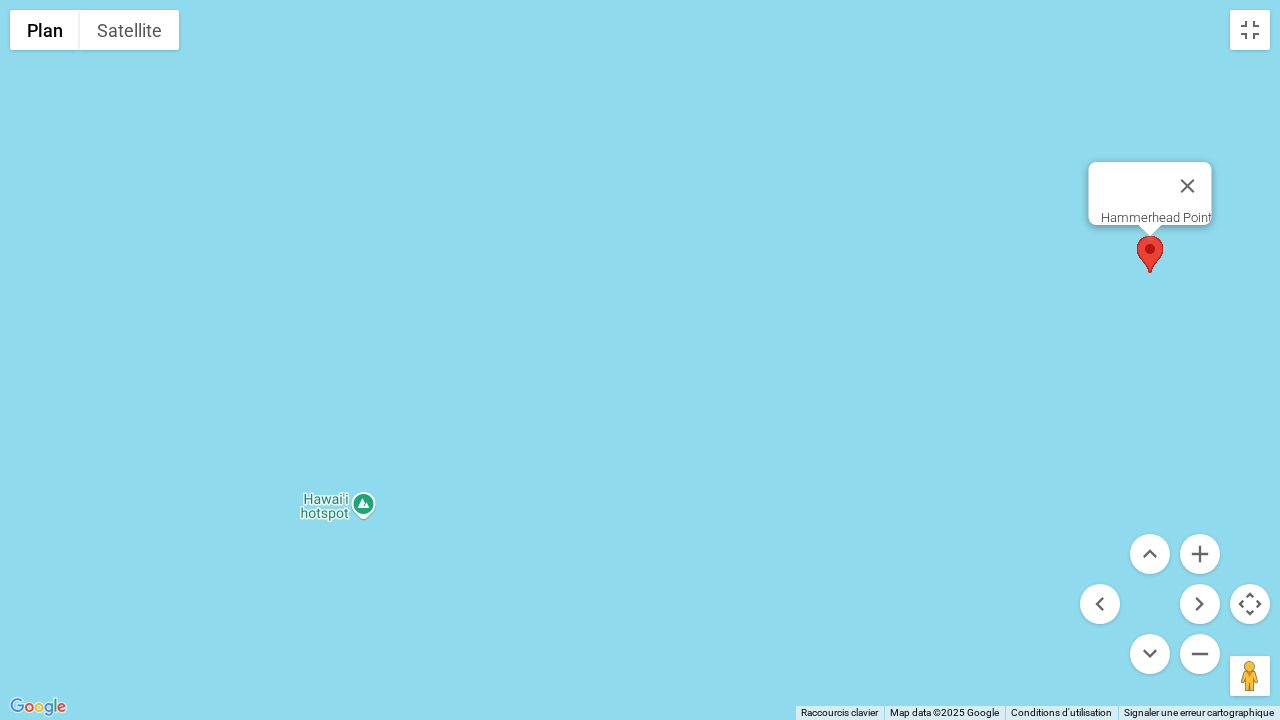 click at bounding box center [1137, 236] 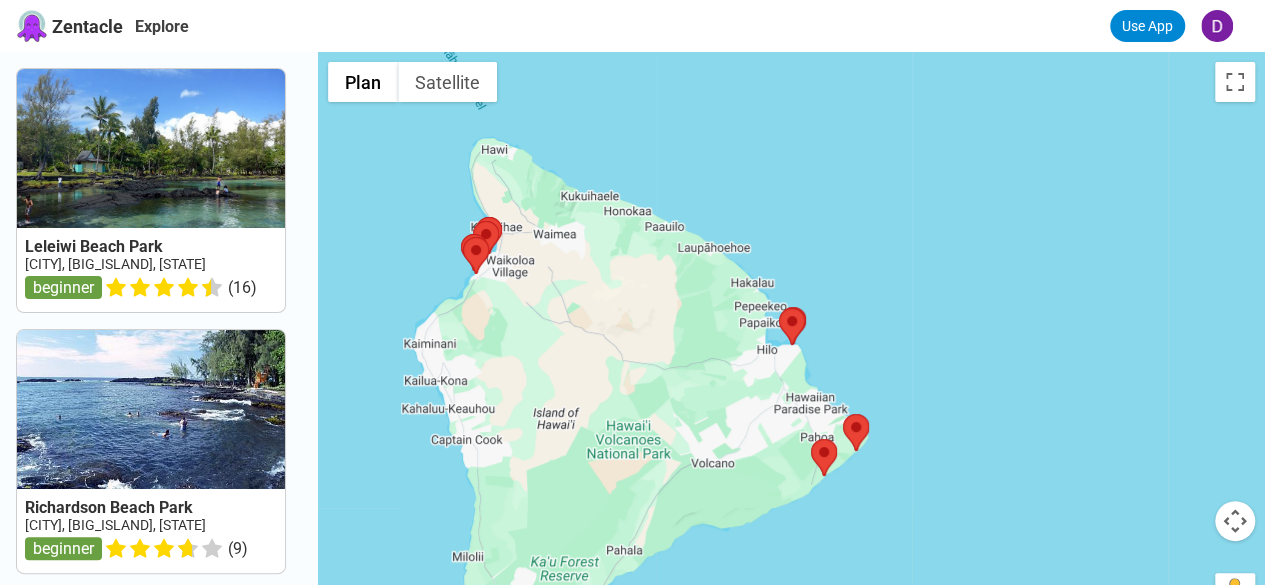 click at bounding box center [1235, 521] 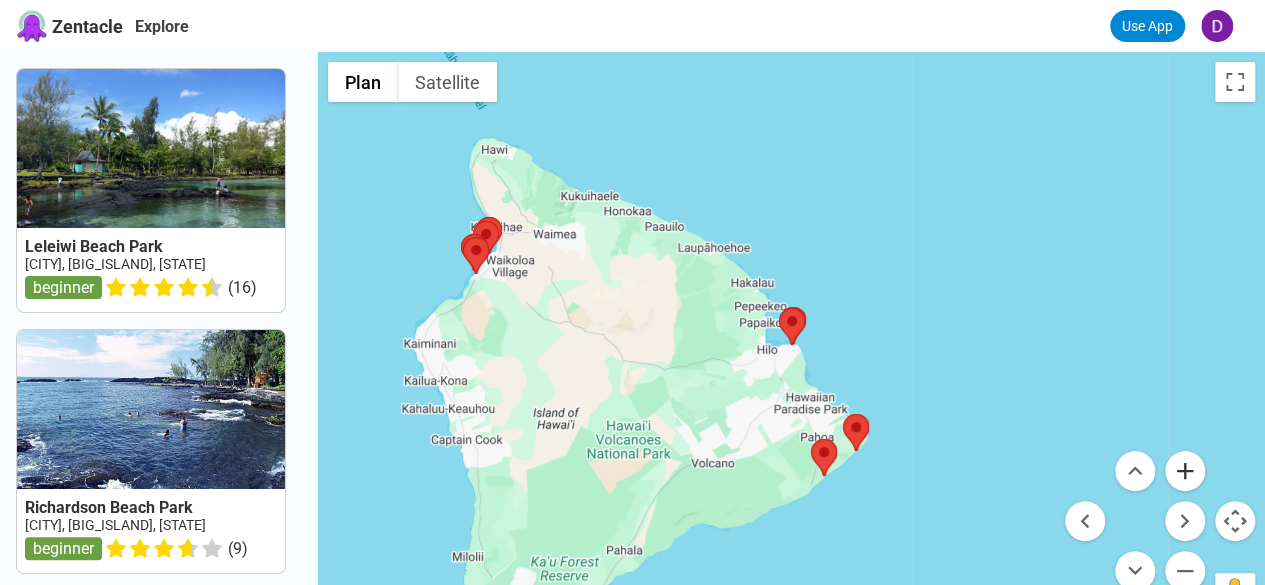 click at bounding box center [1185, 471] 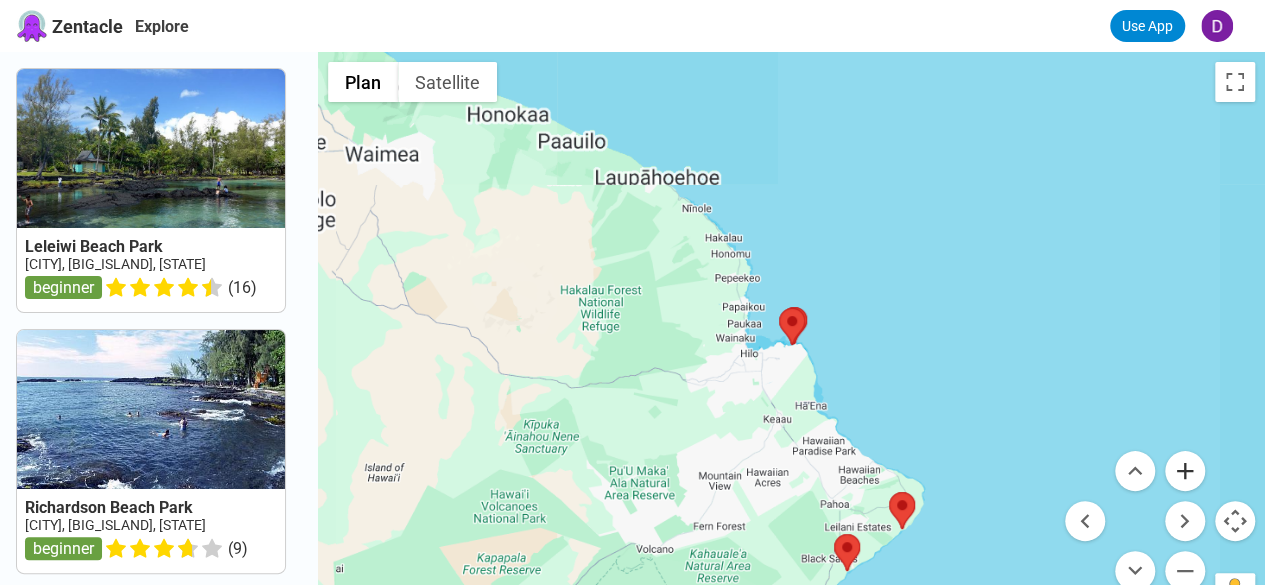 click at bounding box center [1185, 471] 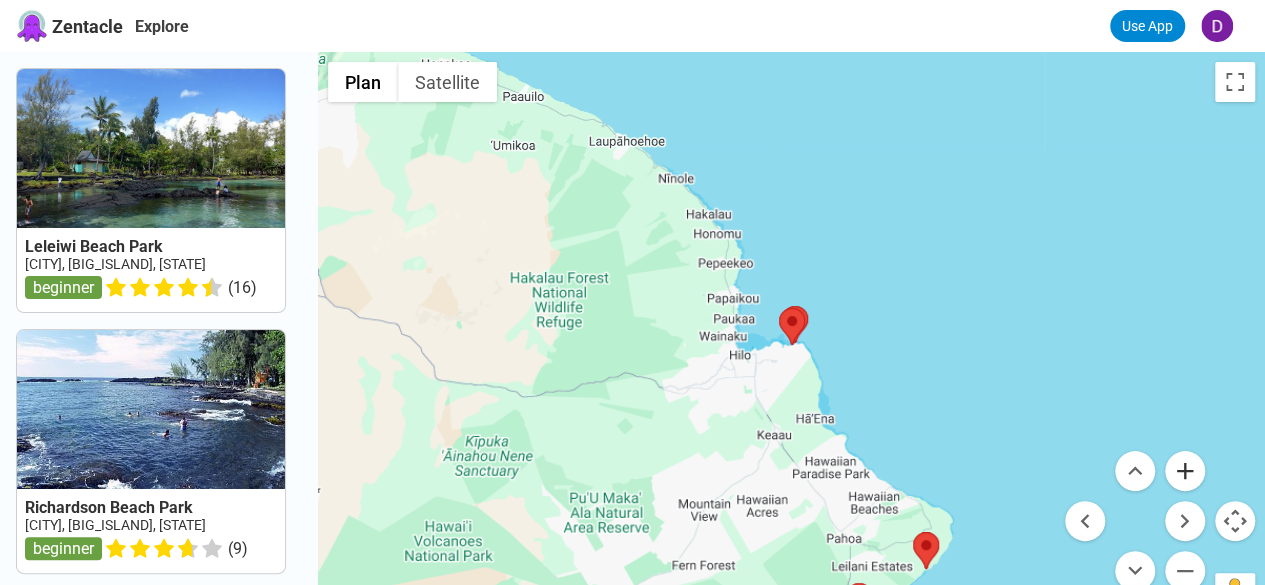 click at bounding box center [1185, 471] 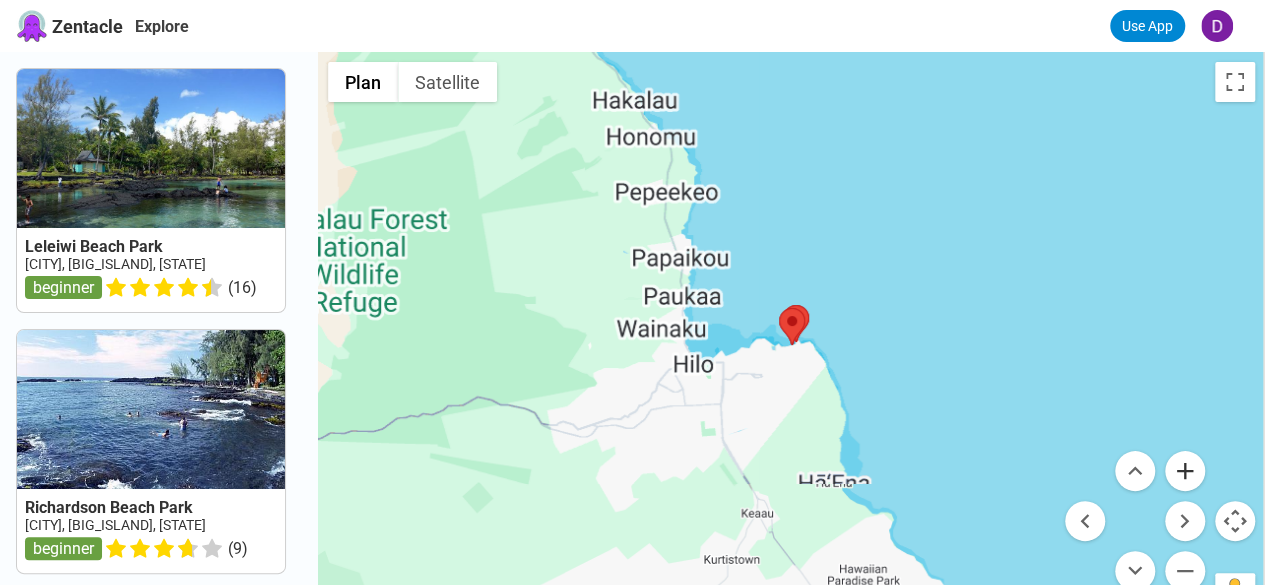 click at bounding box center (1185, 471) 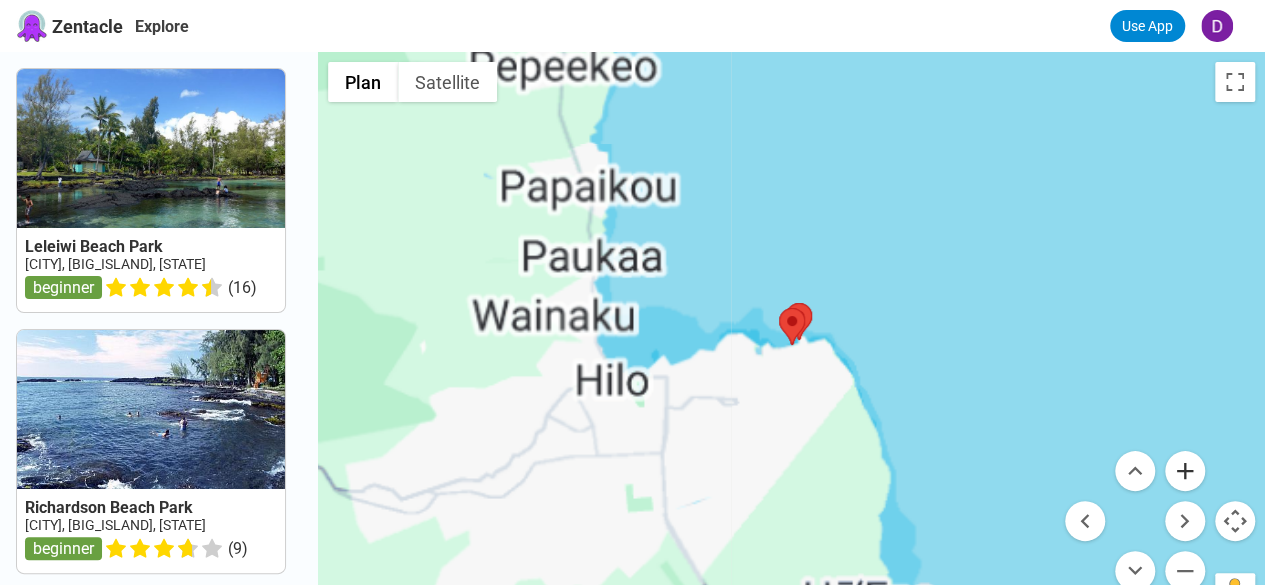 click at bounding box center (1185, 471) 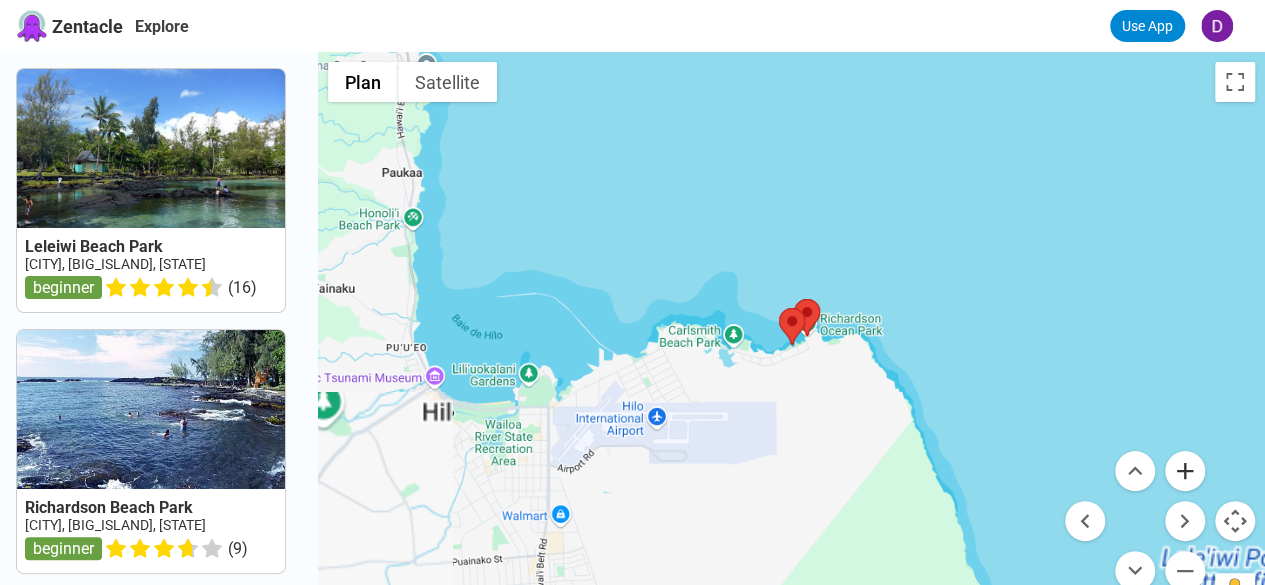 click at bounding box center (1185, 471) 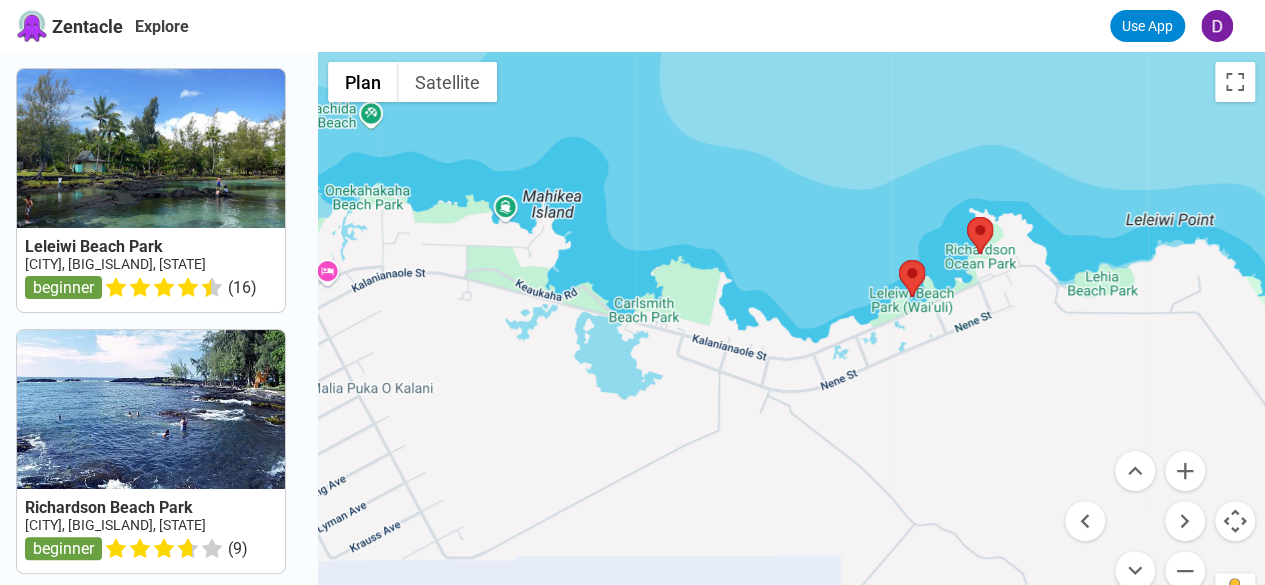 drag, startPoint x: 709, startPoint y: 361, endPoint x: 830, endPoint y: 311, distance: 130.92365 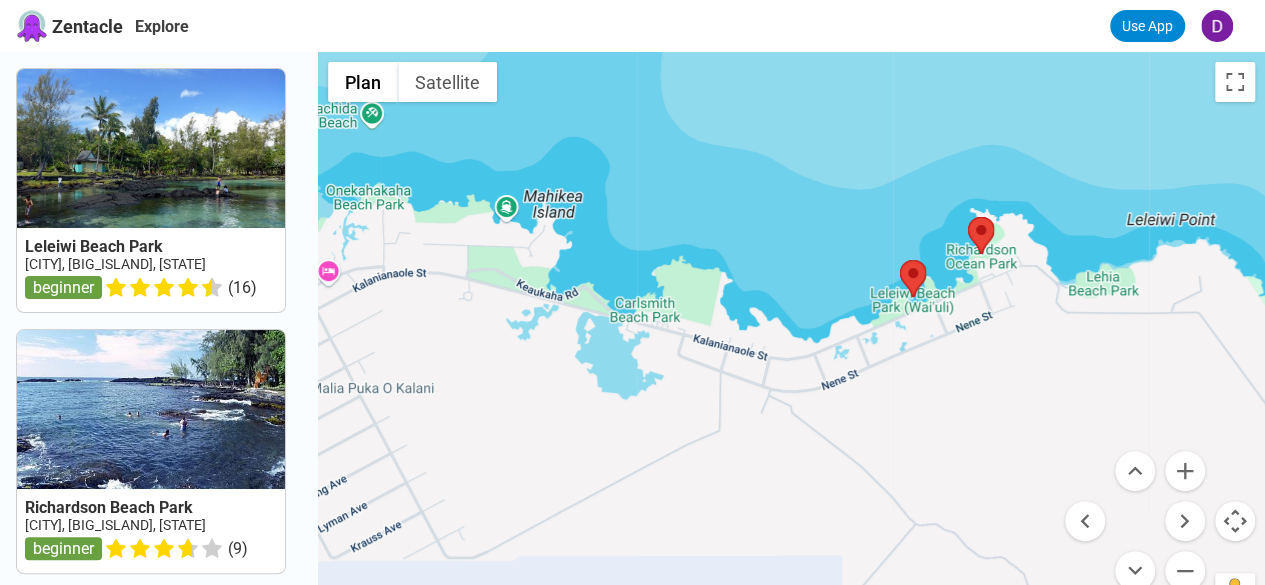 click at bounding box center [791, 344] 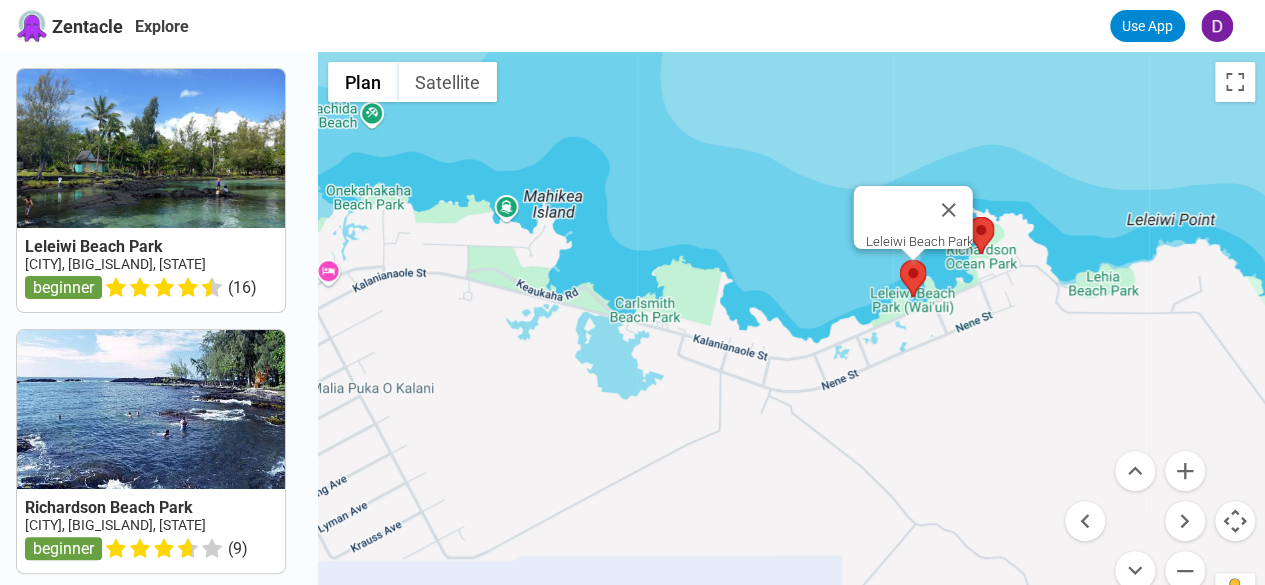 click at bounding box center [900, 260] 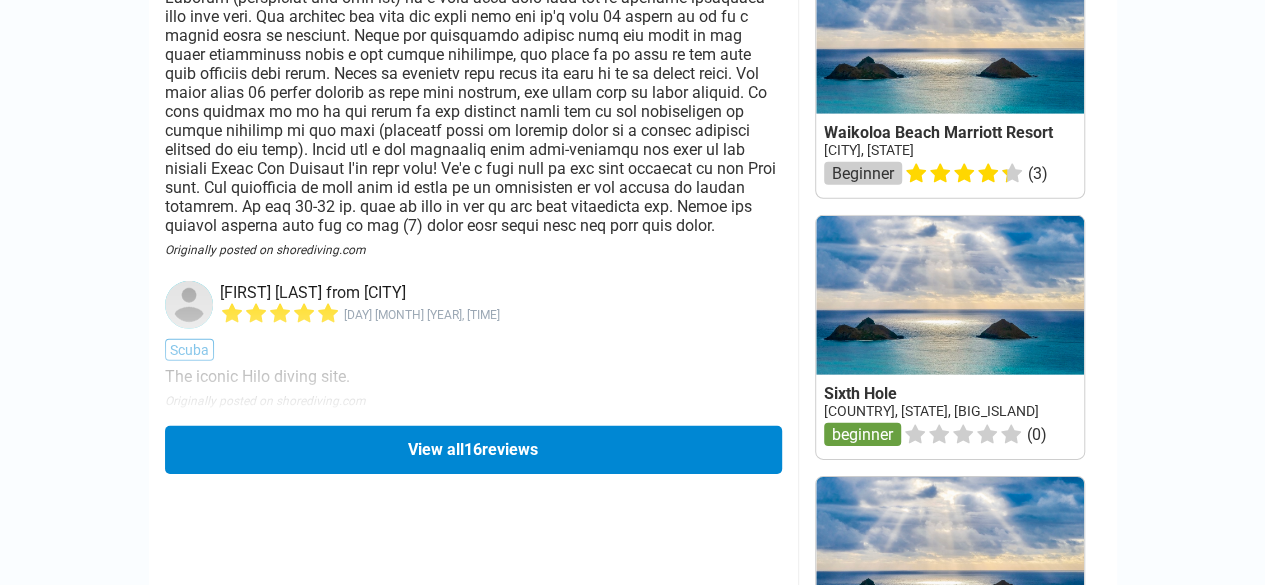 scroll, scrollTop: 2903, scrollLeft: 0, axis: vertical 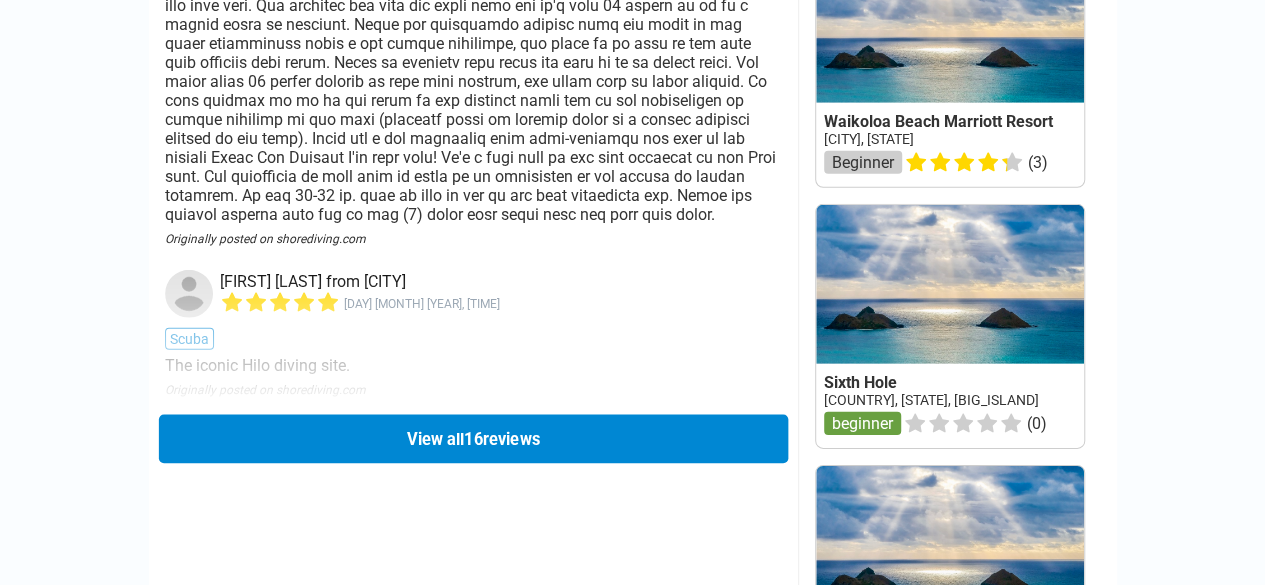 click on "View all  16  reviews" at bounding box center [472, 438] 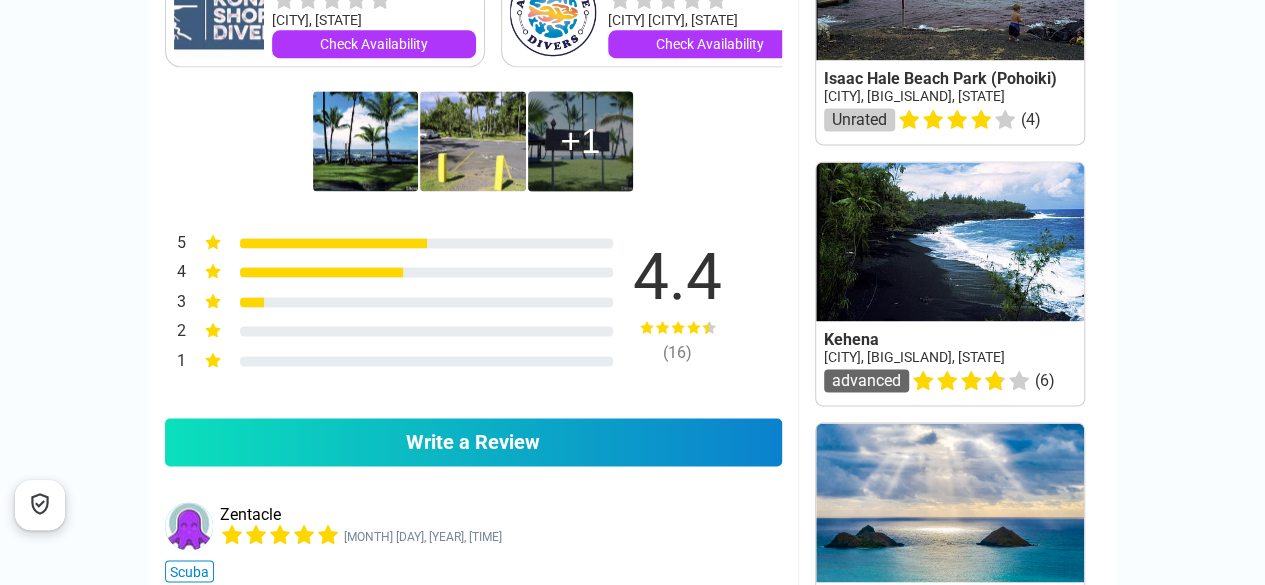 scroll, scrollTop: 320, scrollLeft: 0, axis: vertical 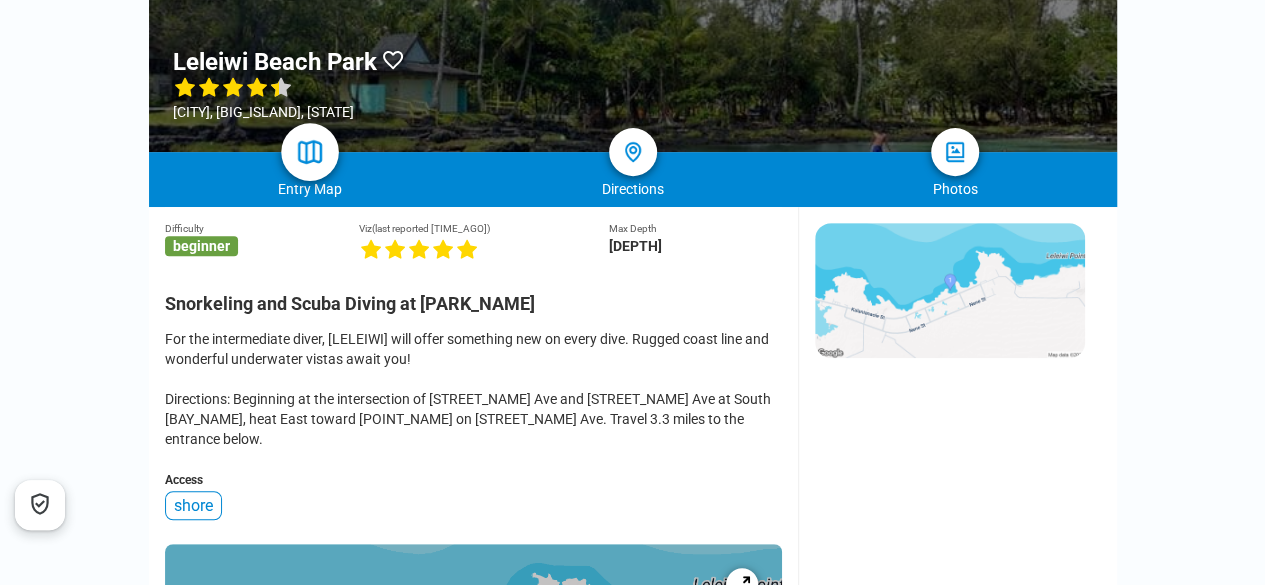 click at bounding box center (309, 152) 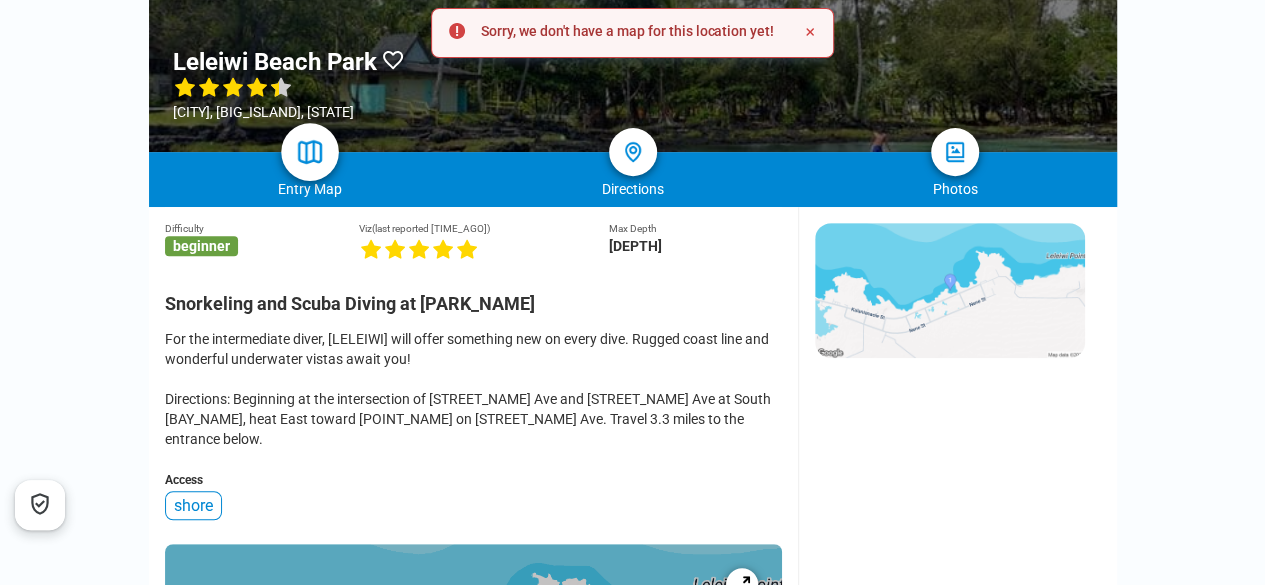 scroll, scrollTop: 0, scrollLeft: 0, axis: both 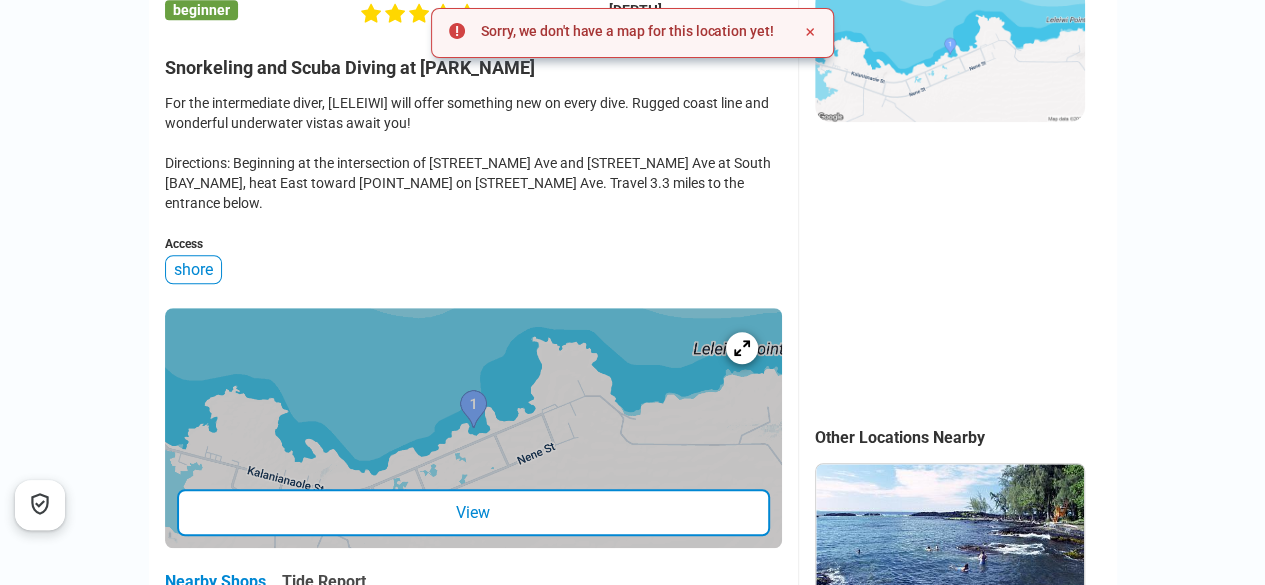 click at bounding box center (473, 428) 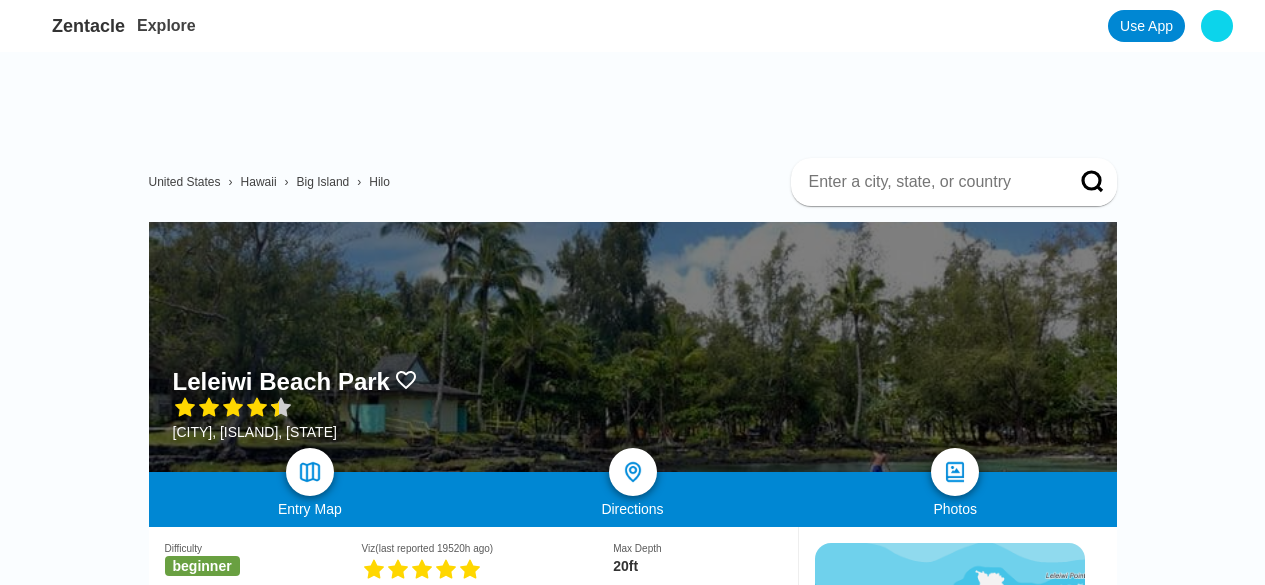 scroll, scrollTop: 556, scrollLeft: 0, axis: vertical 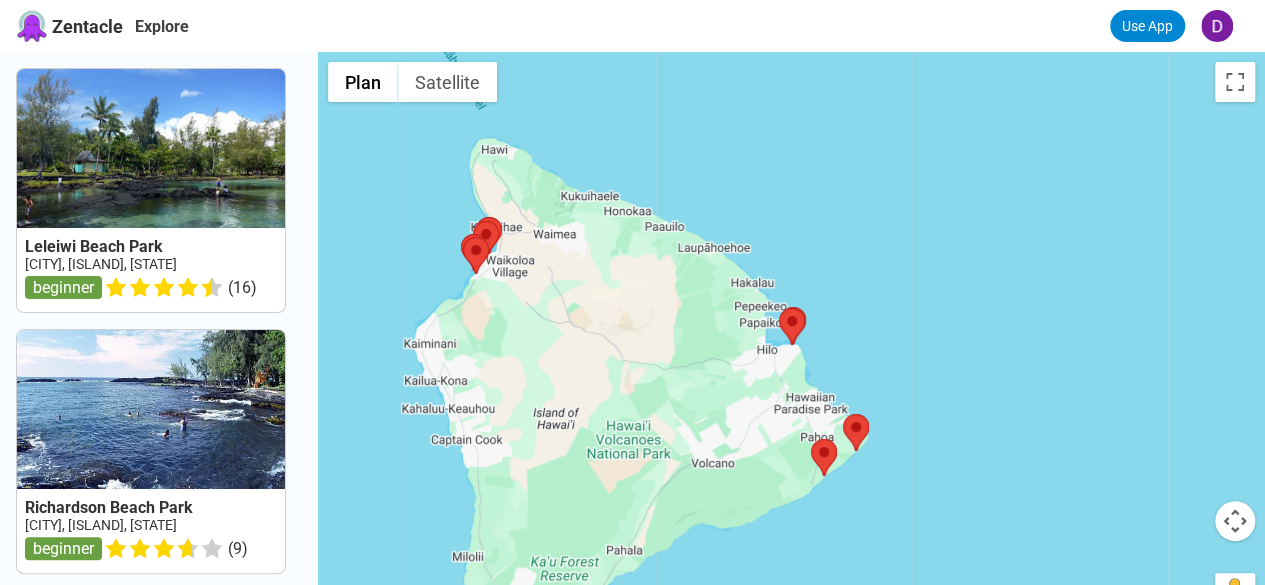 click at bounding box center (1235, 521) 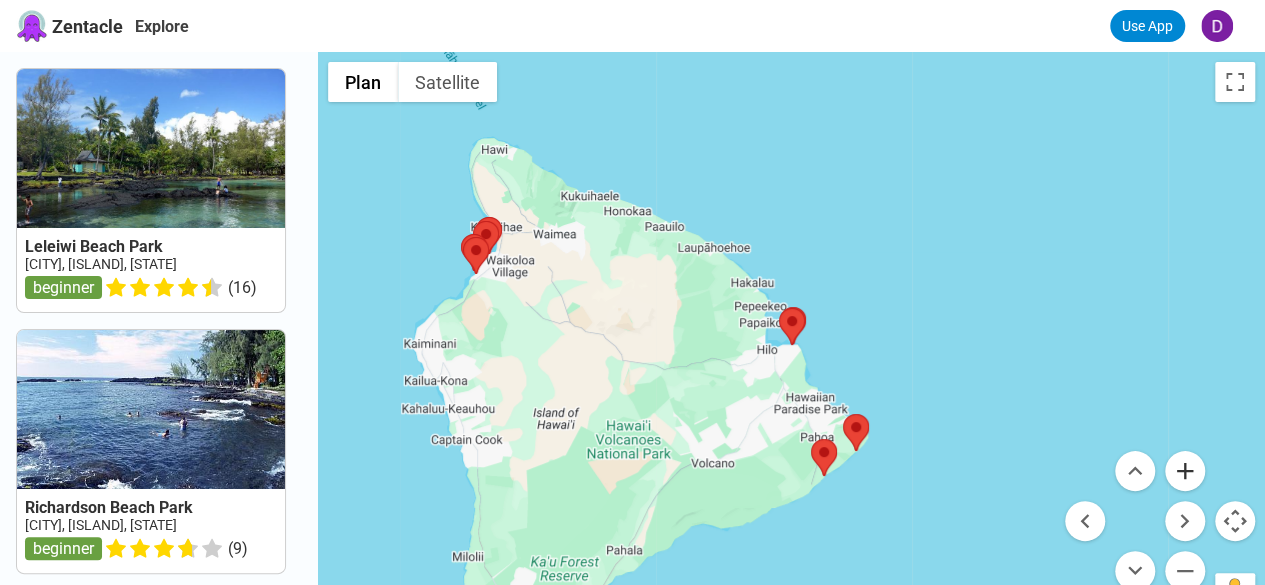 click at bounding box center (1185, 471) 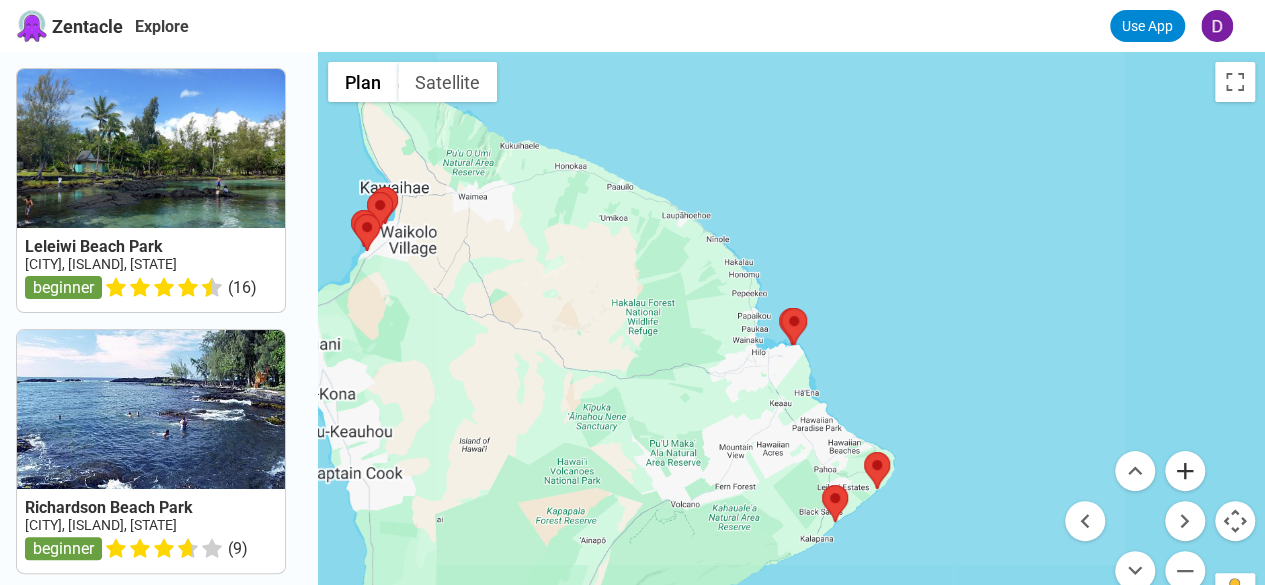 click at bounding box center (1185, 471) 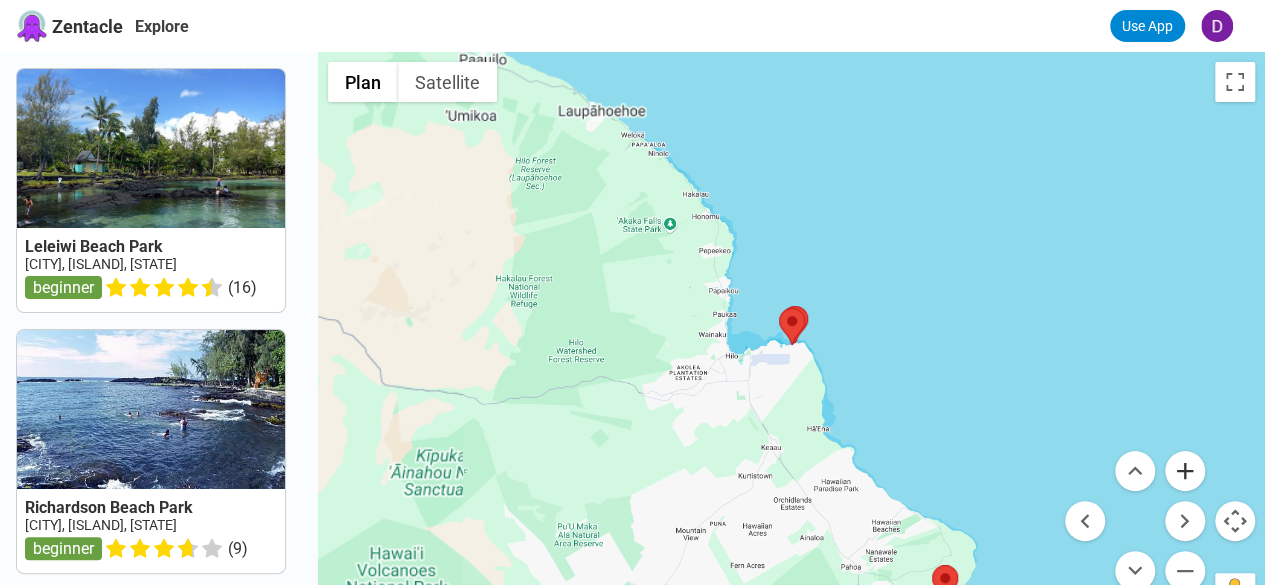 click at bounding box center [1185, 471] 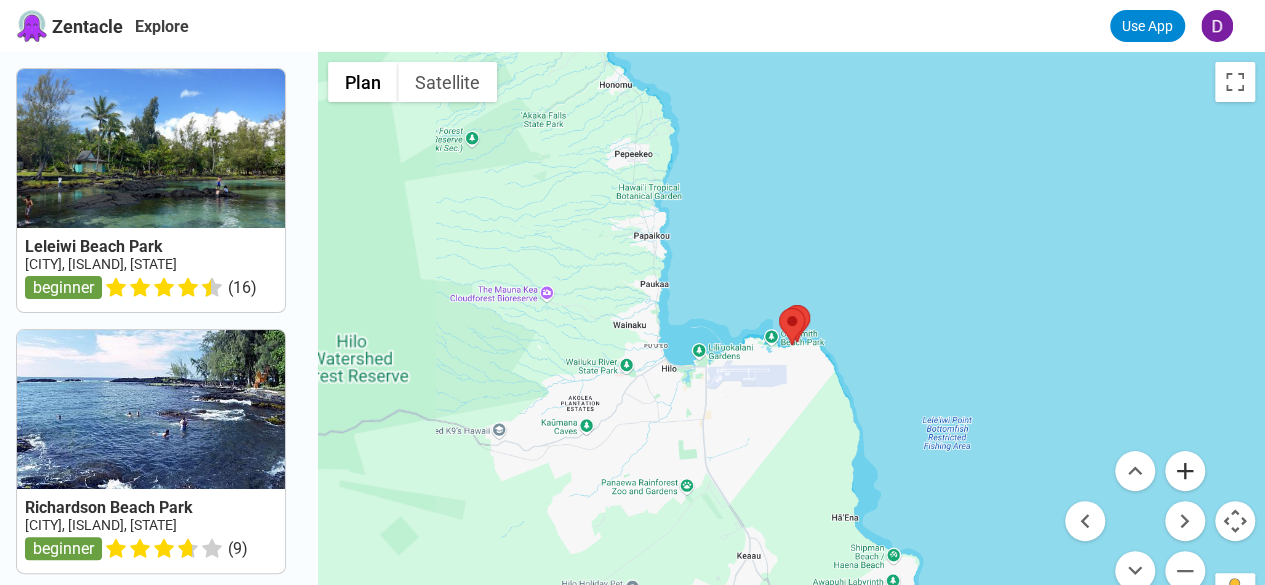click at bounding box center (1185, 471) 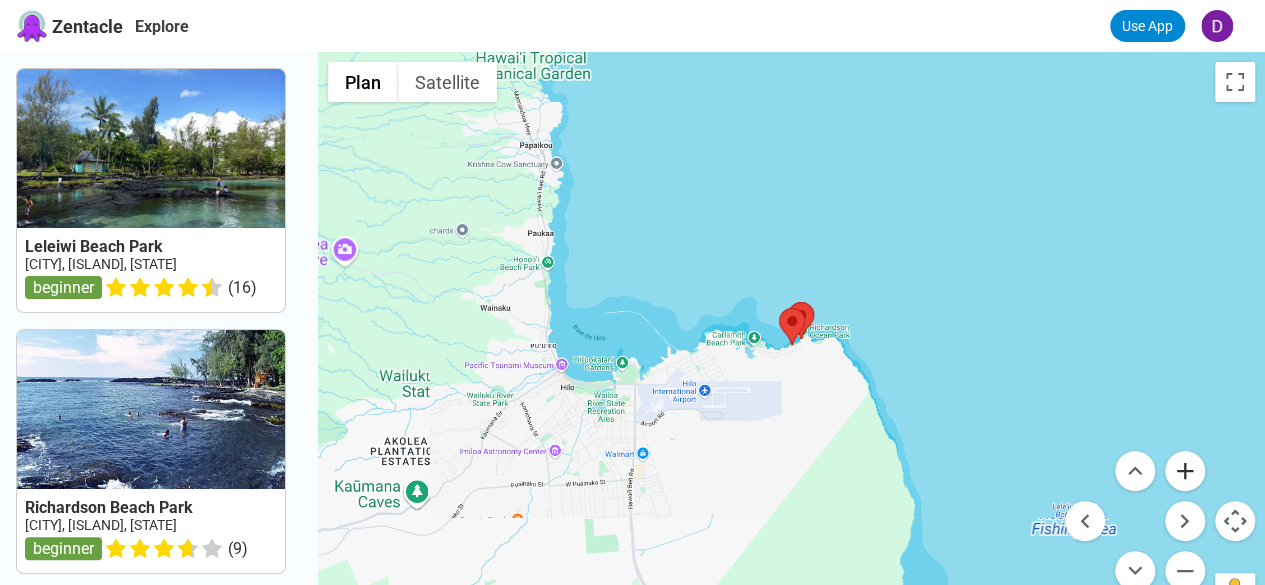 click at bounding box center [1185, 471] 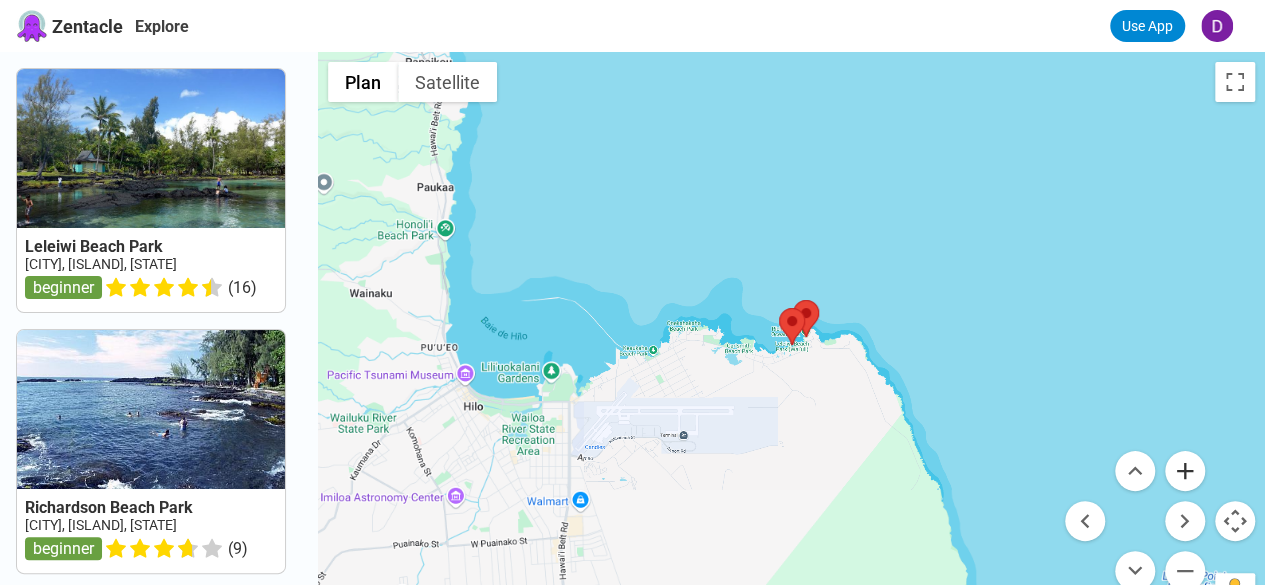 click at bounding box center (1185, 471) 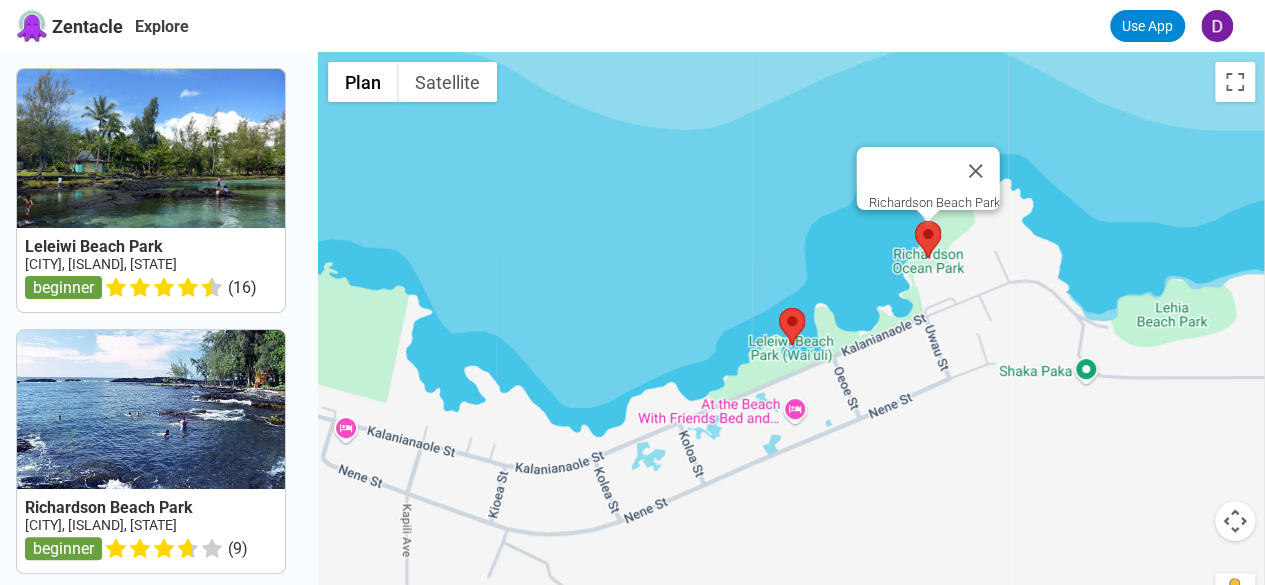 click at bounding box center [915, 221] 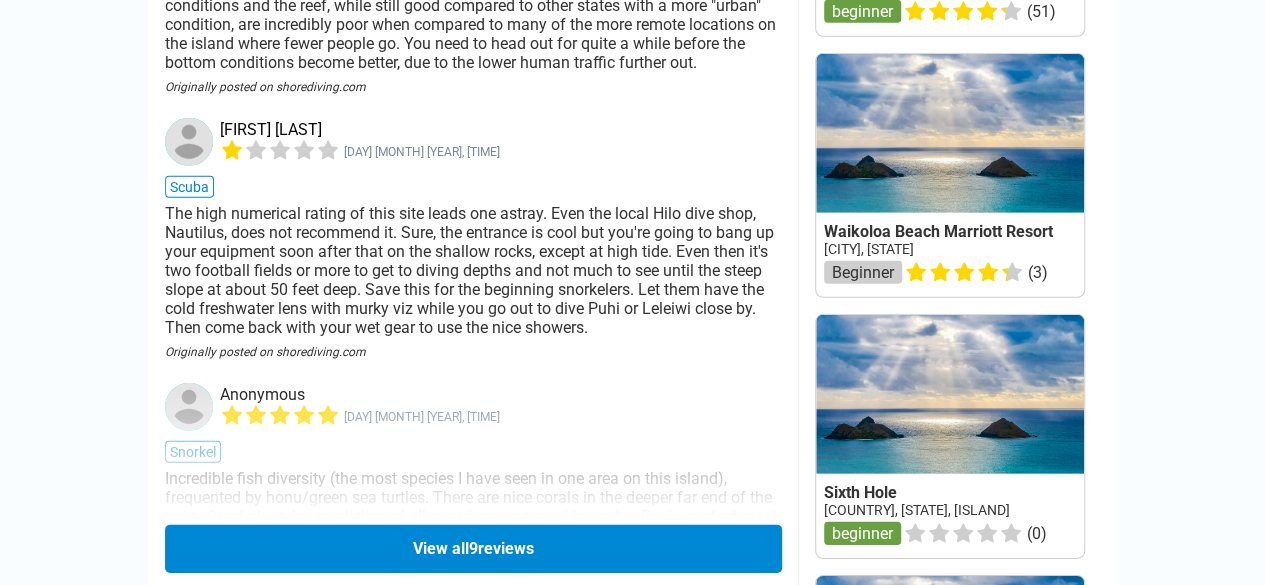 scroll, scrollTop: 2898, scrollLeft: 0, axis: vertical 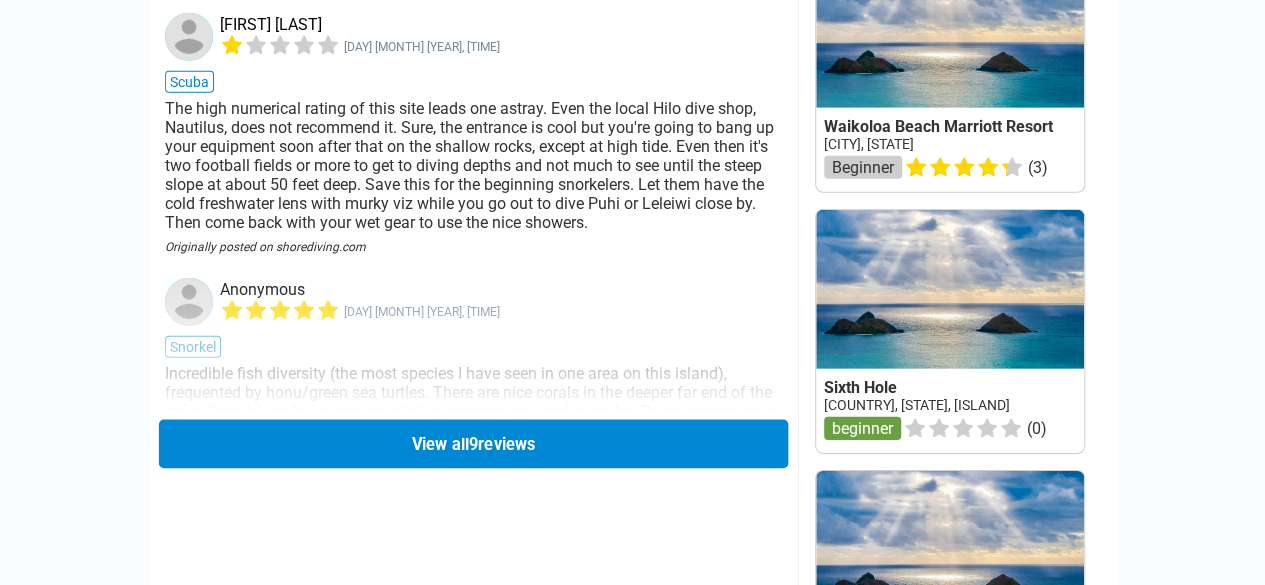 click on "View all  9  reviews" at bounding box center [472, 443] 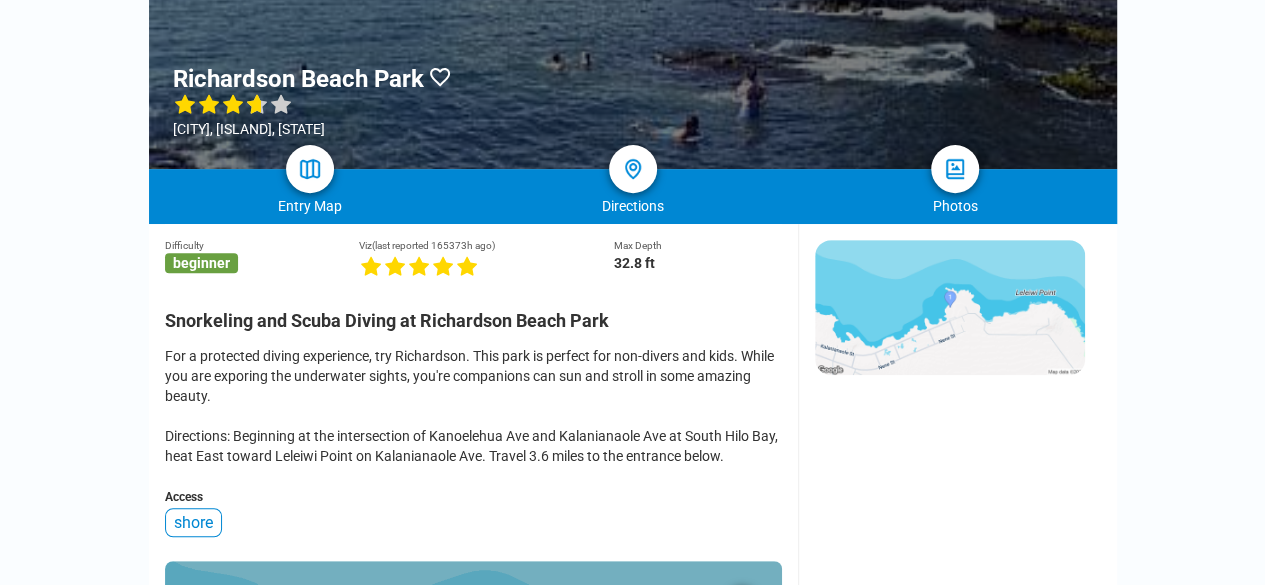 scroll, scrollTop: 298, scrollLeft: 0, axis: vertical 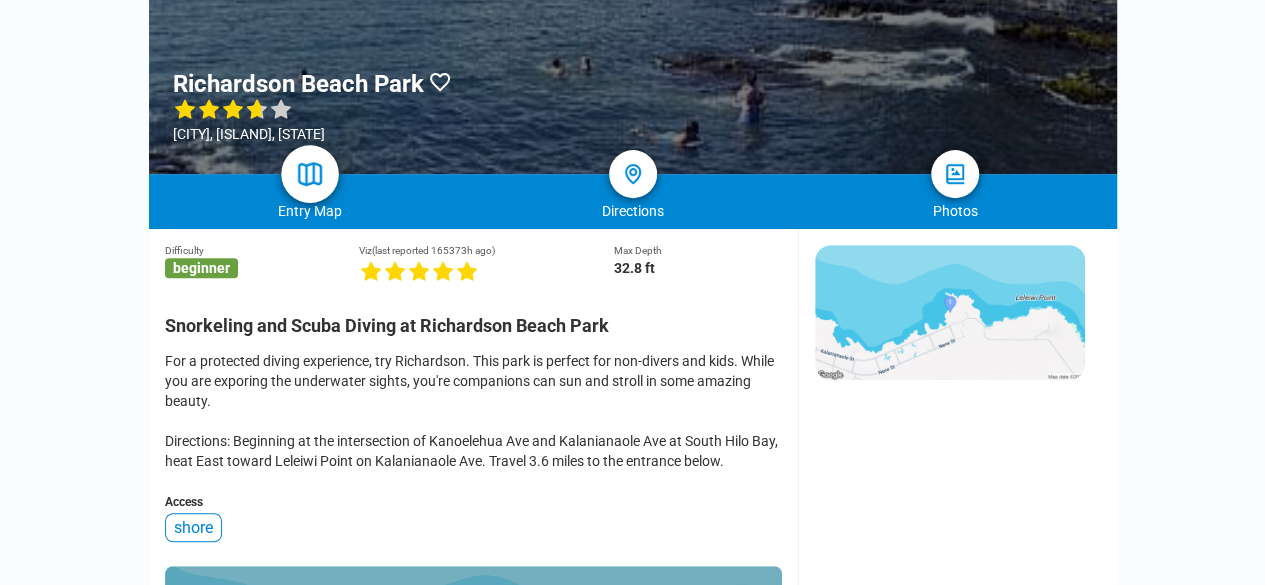 click at bounding box center [309, 174] 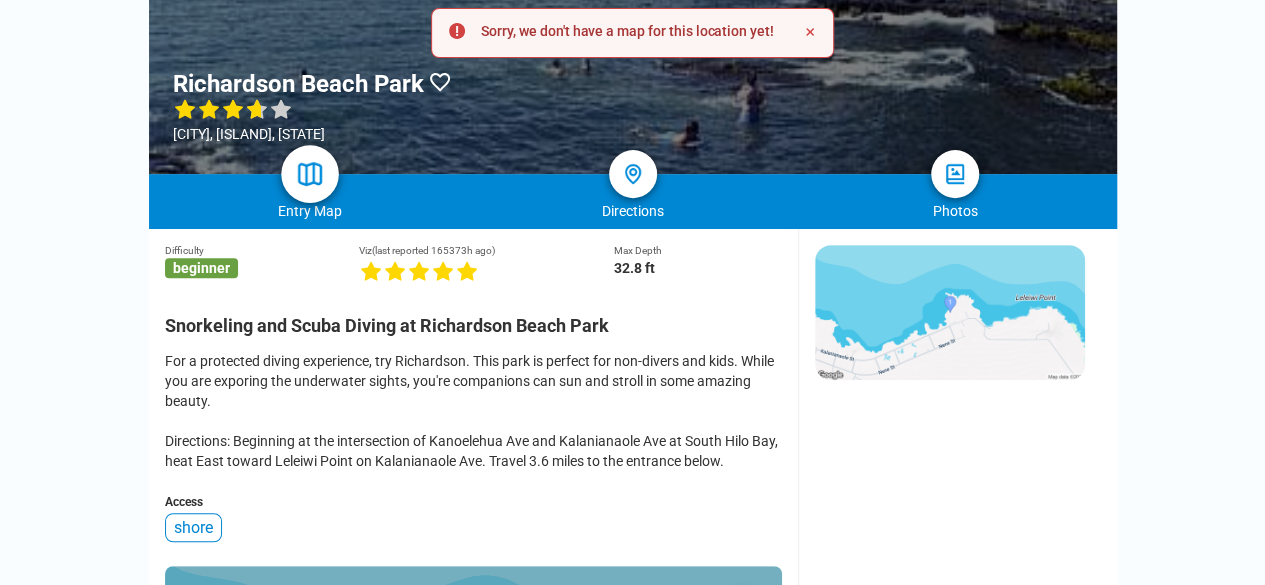 scroll, scrollTop: 0, scrollLeft: 0, axis: both 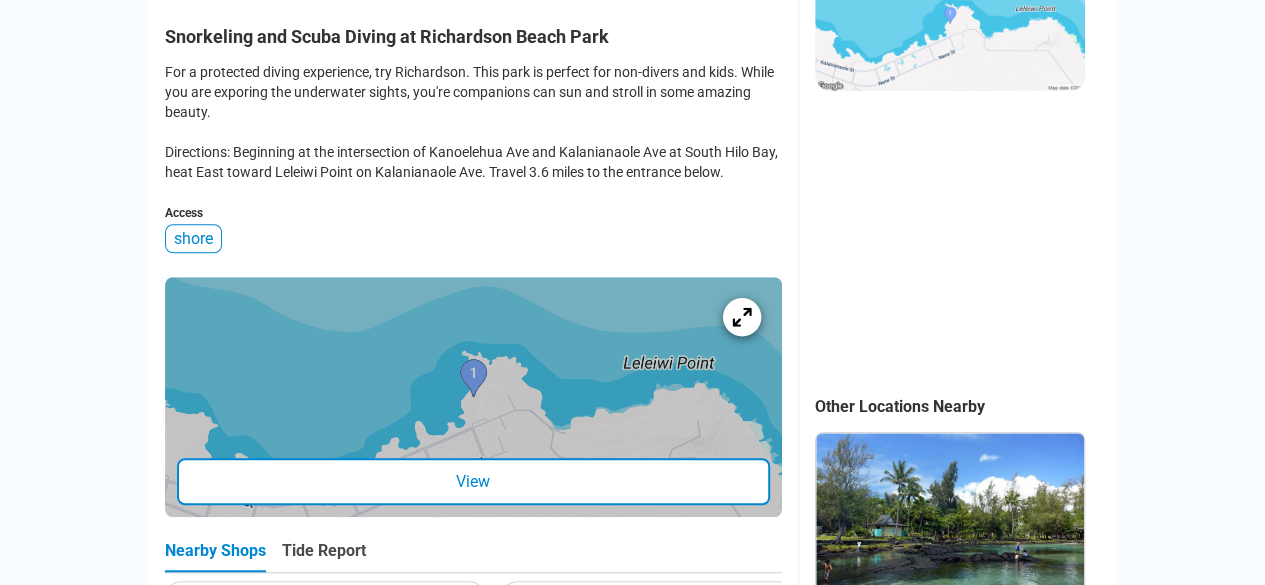 click 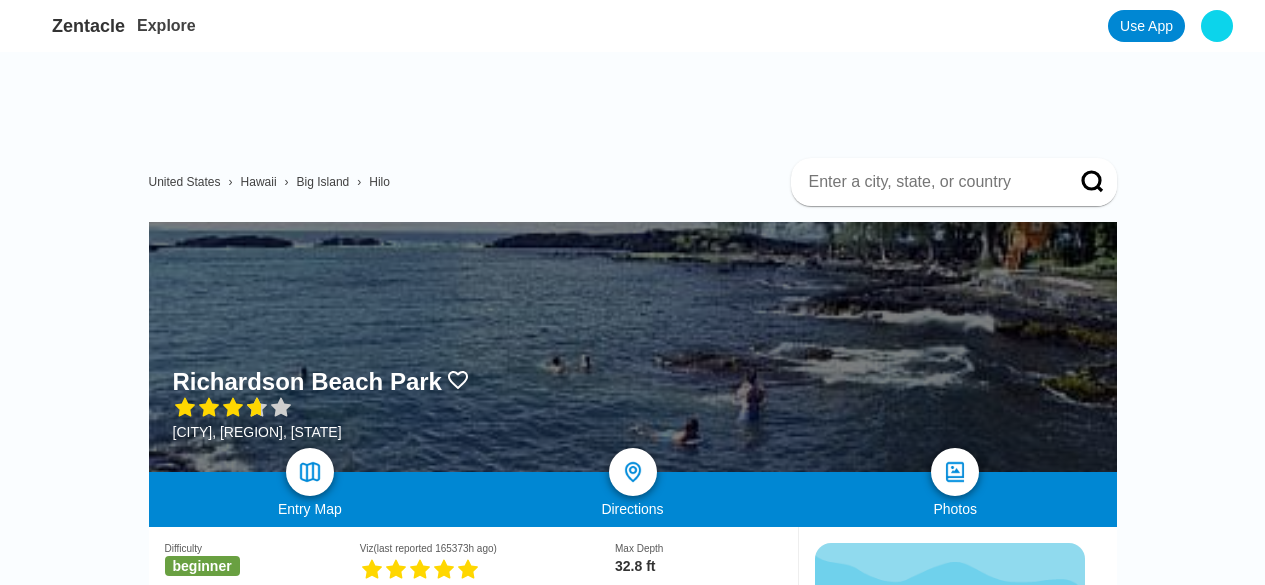 scroll, scrollTop: 587, scrollLeft: 0, axis: vertical 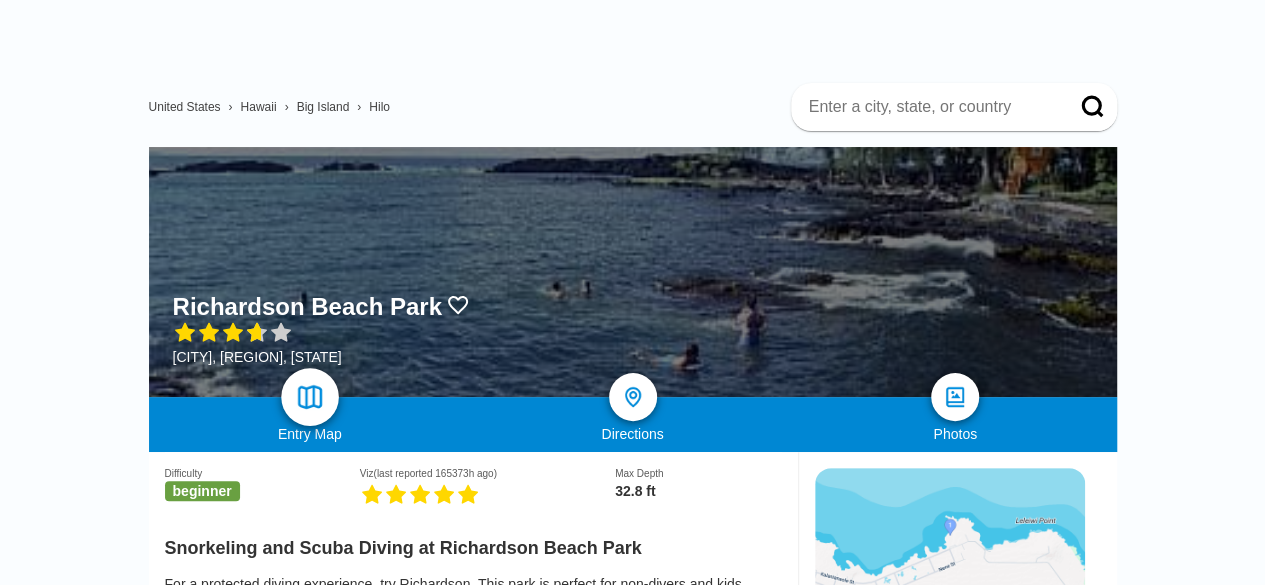 click at bounding box center [309, 397] 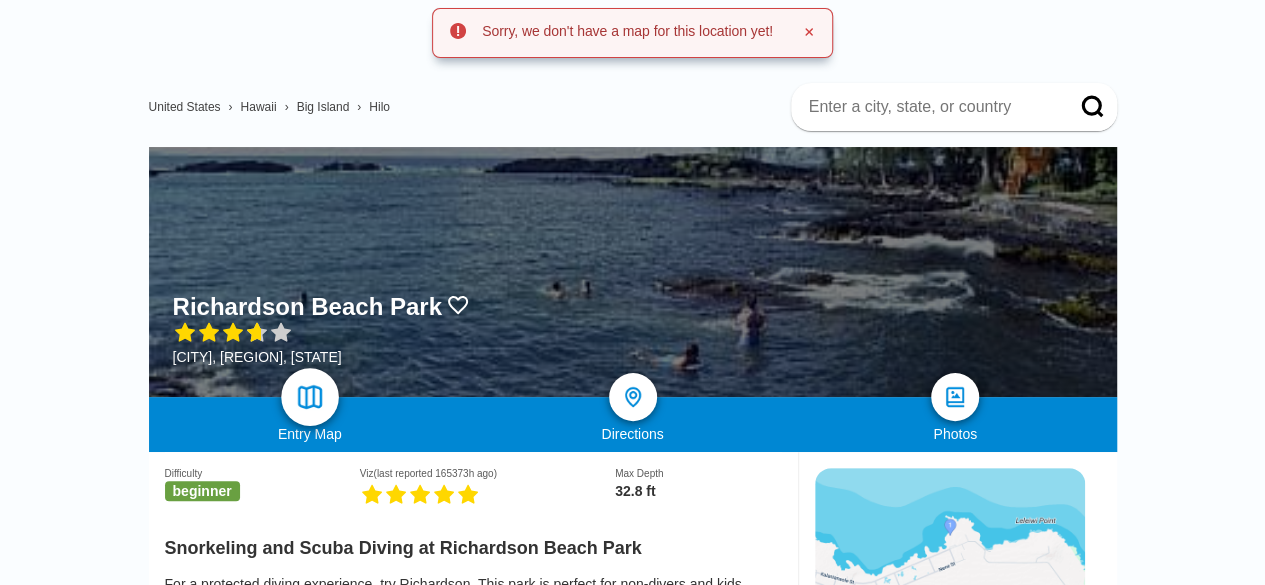 scroll, scrollTop: 0, scrollLeft: 0, axis: both 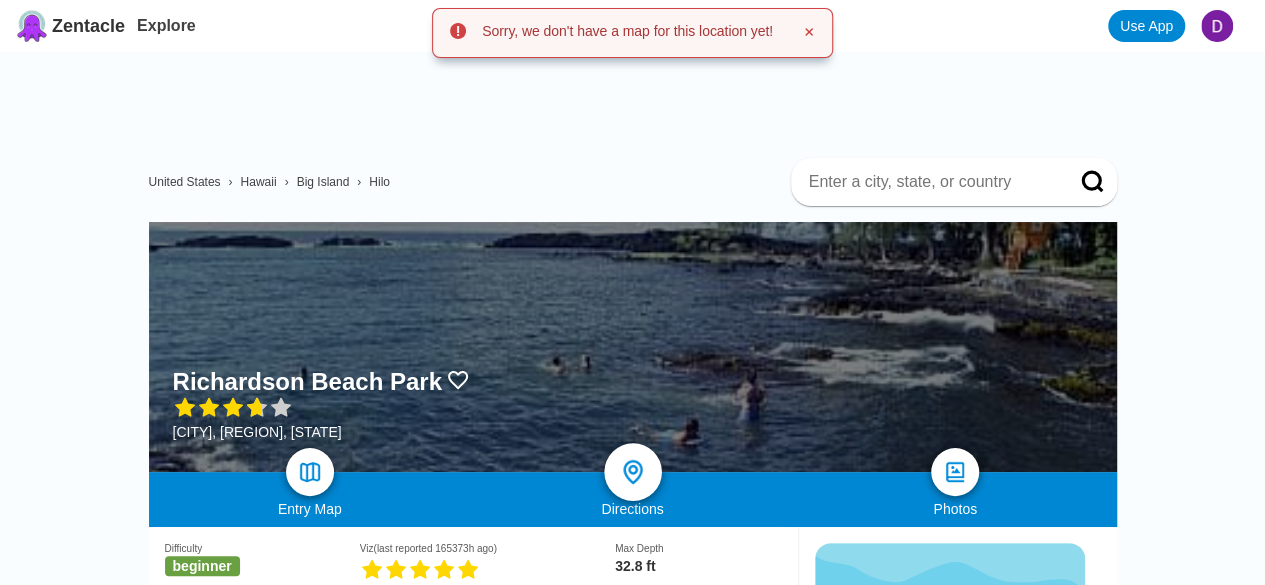 click at bounding box center [632, 472] 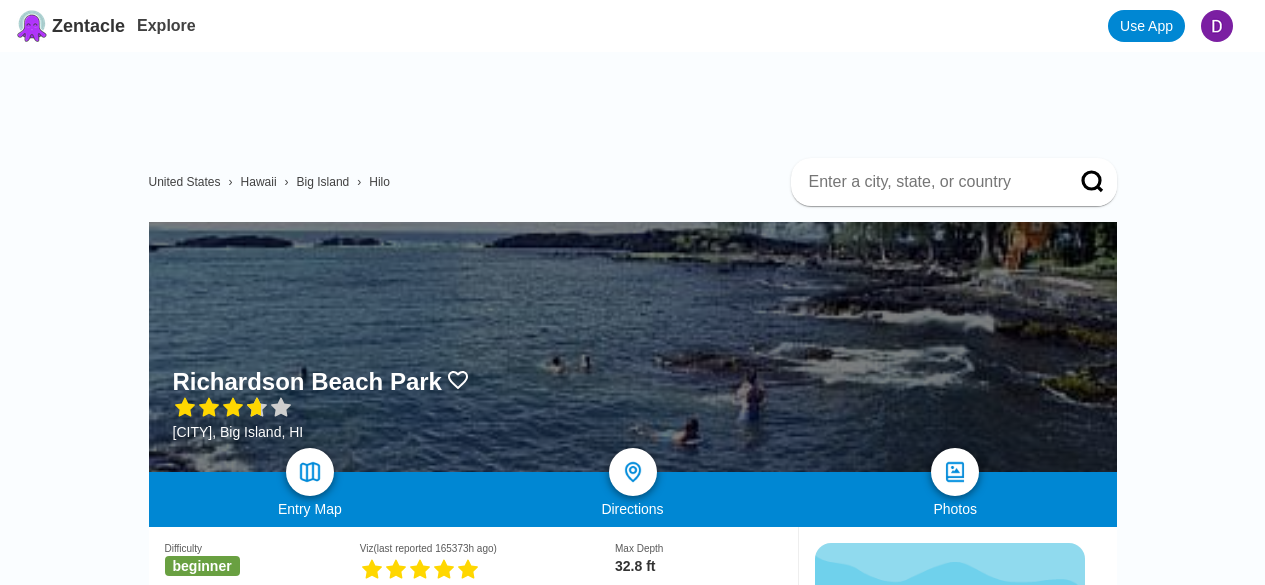 scroll, scrollTop: 0, scrollLeft: 0, axis: both 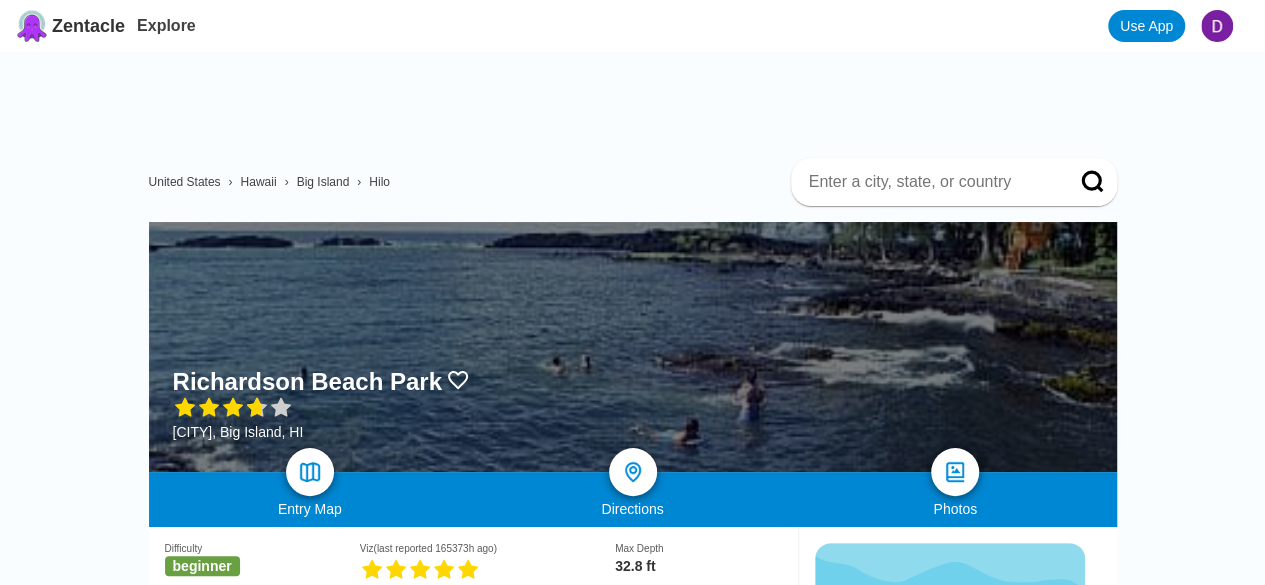 click on "Big Island" at bounding box center [323, 182] 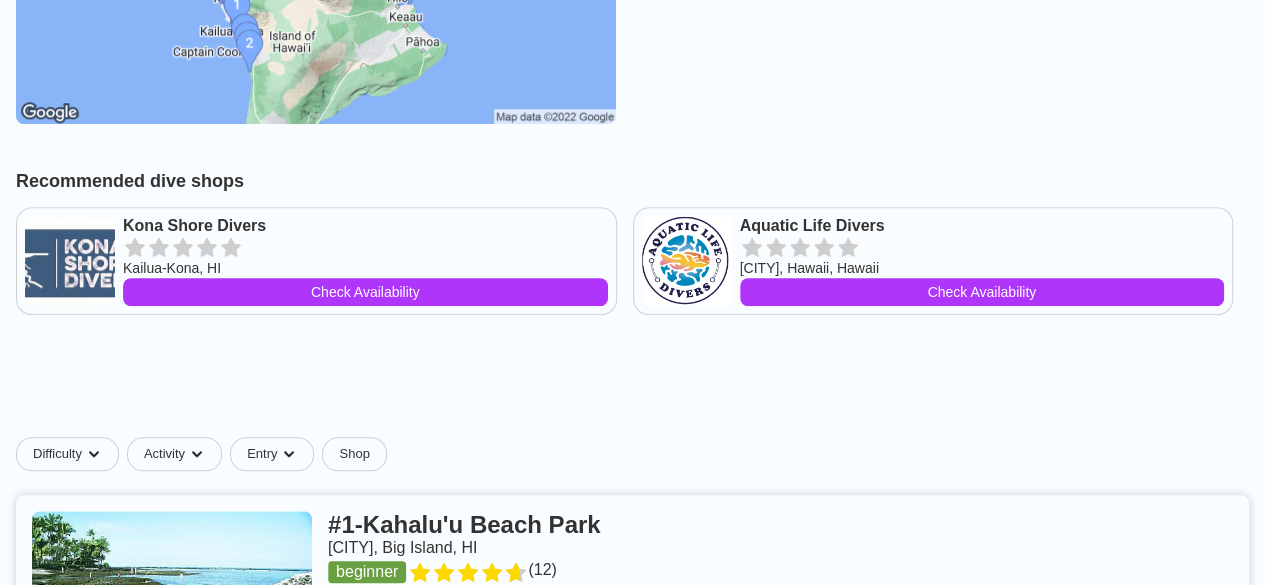 scroll, scrollTop: 481, scrollLeft: 0, axis: vertical 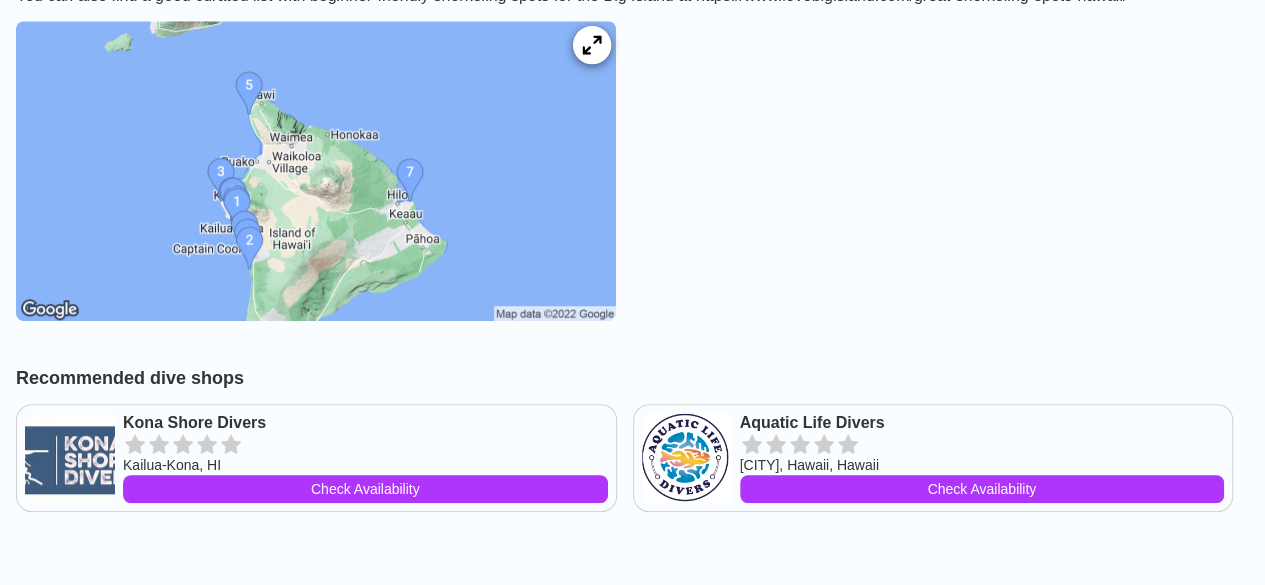 click 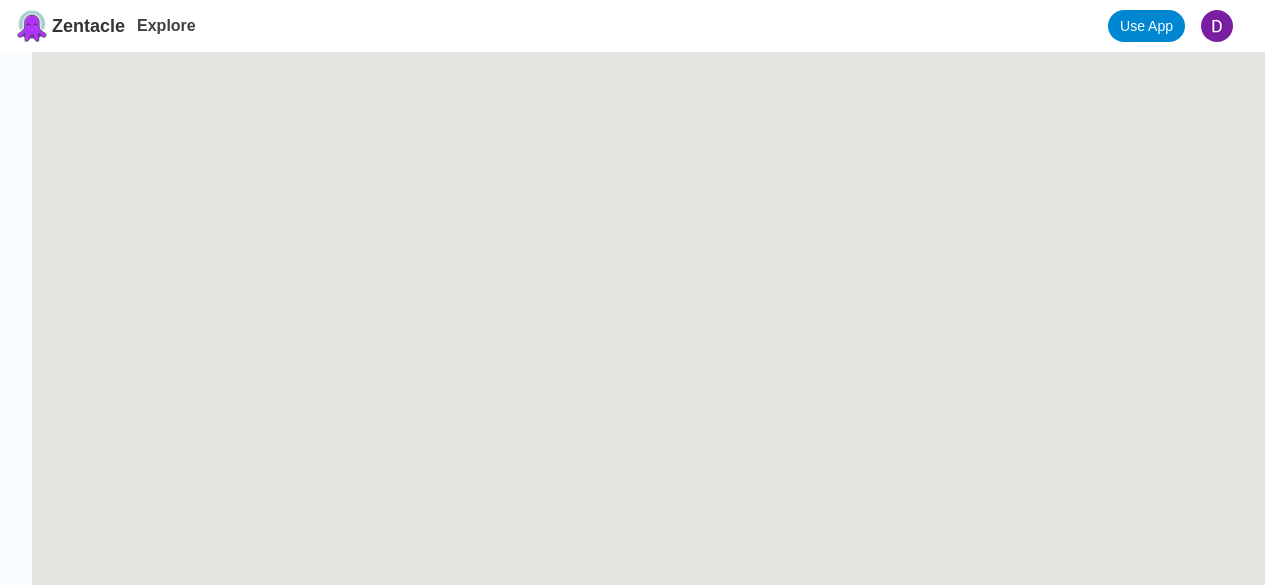scroll, scrollTop: 0, scrollLeft: 0, axis: both 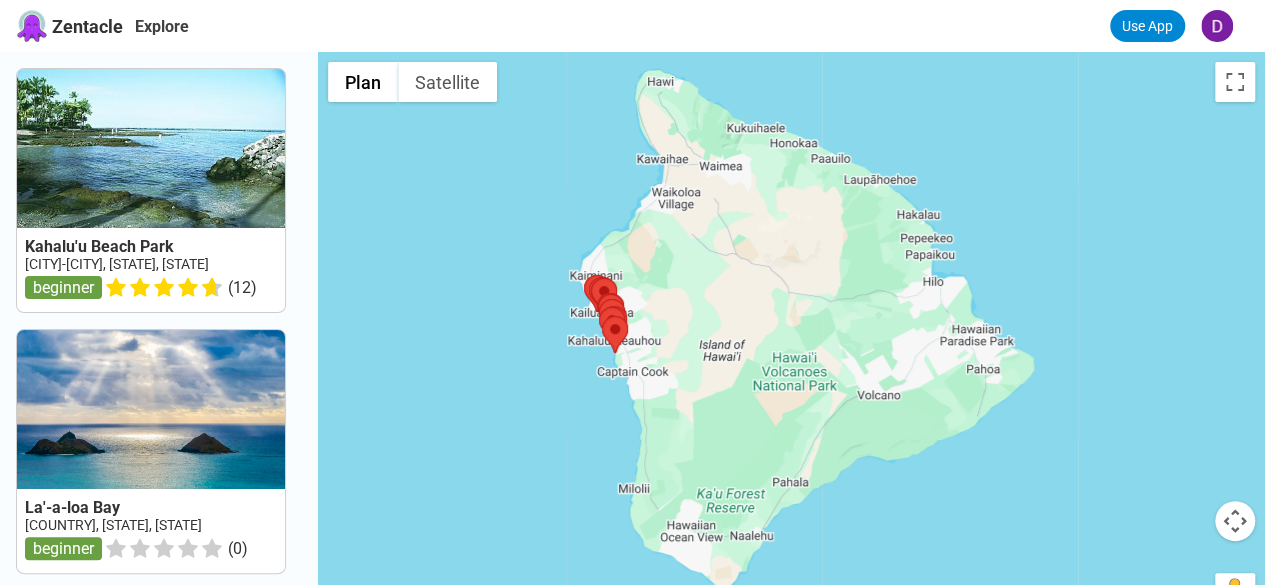 drag, startPoint x: 1018, startPoint y: 371, endPoint x: 889, endPoint y: 357, distance: 129.75746 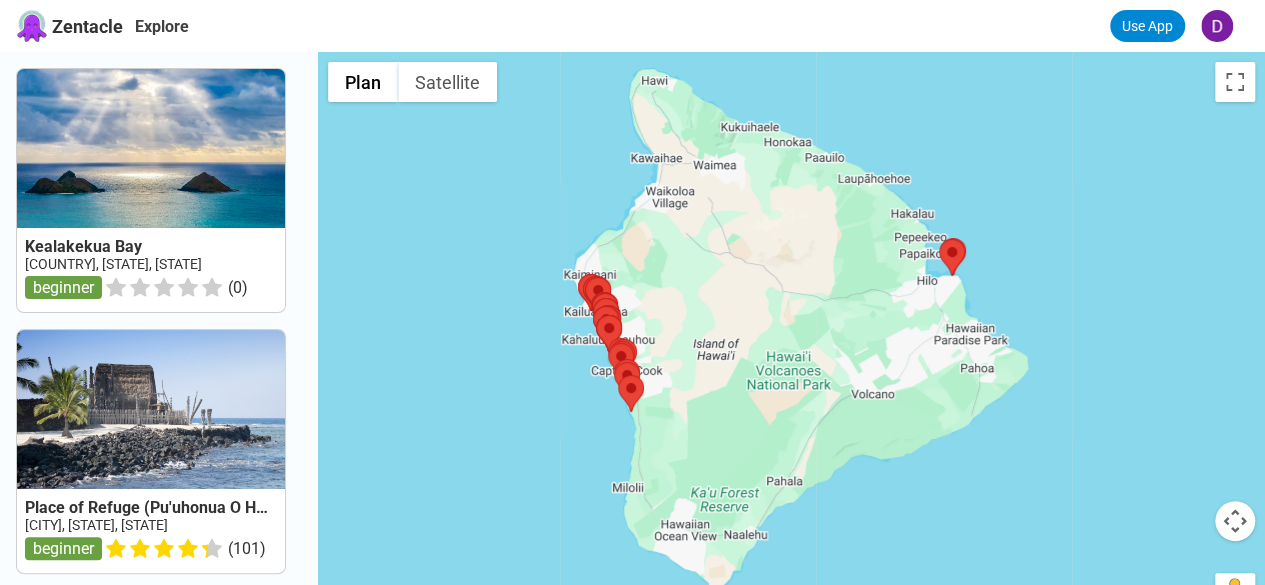 click at bounding box center (1235, 521) 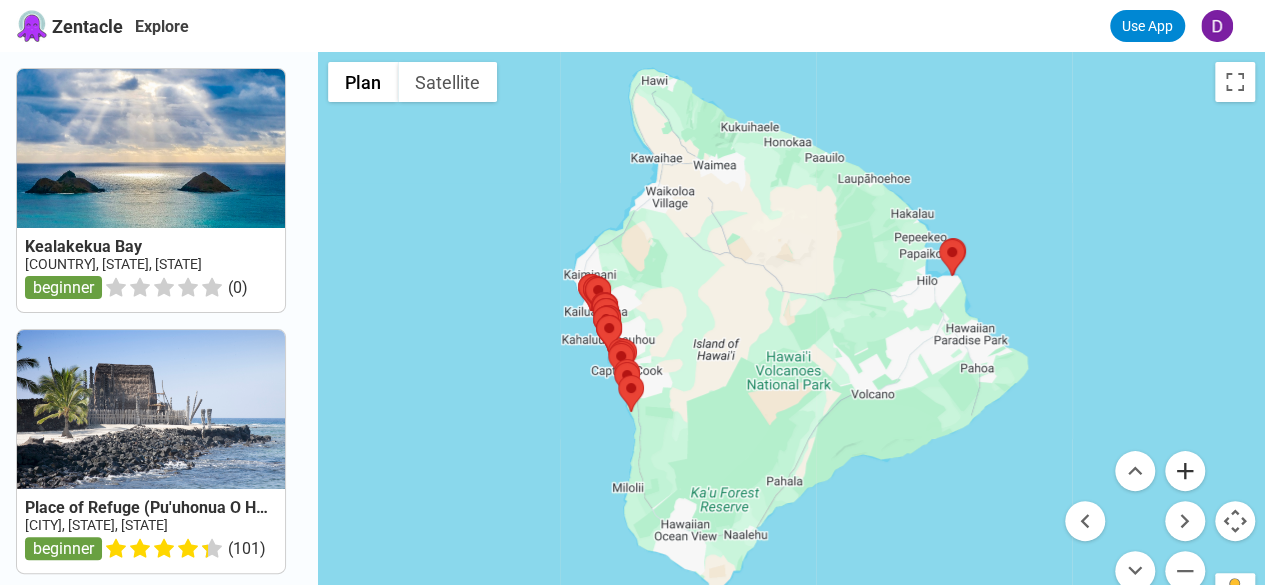 click at bounding box center [1185, 471] 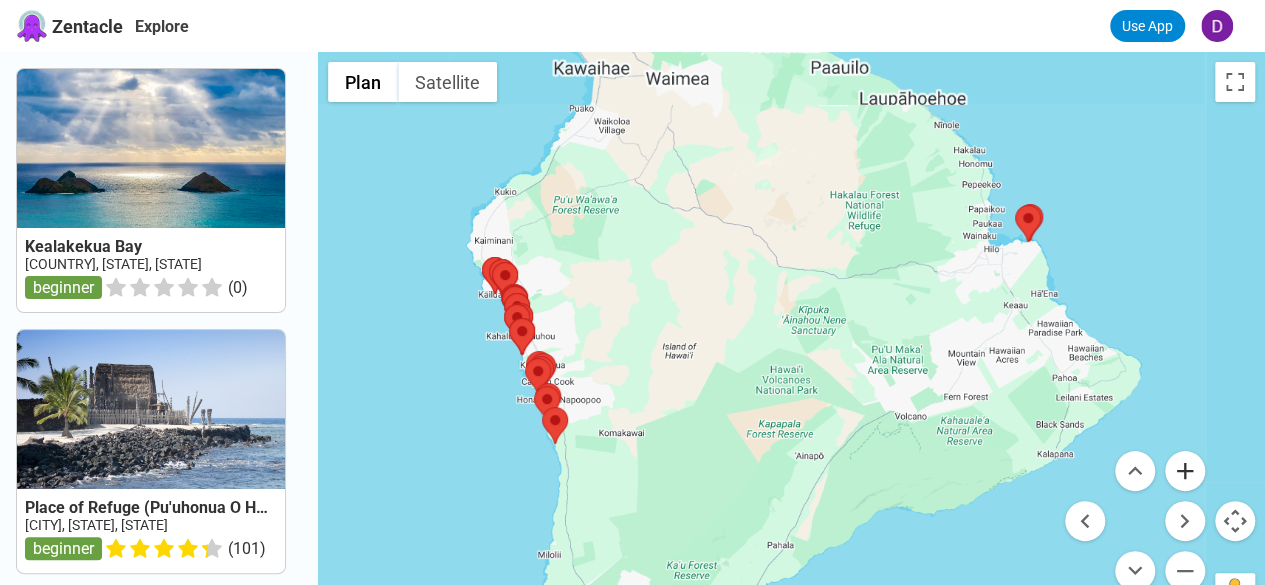 click at bounding box center (1185, 471) 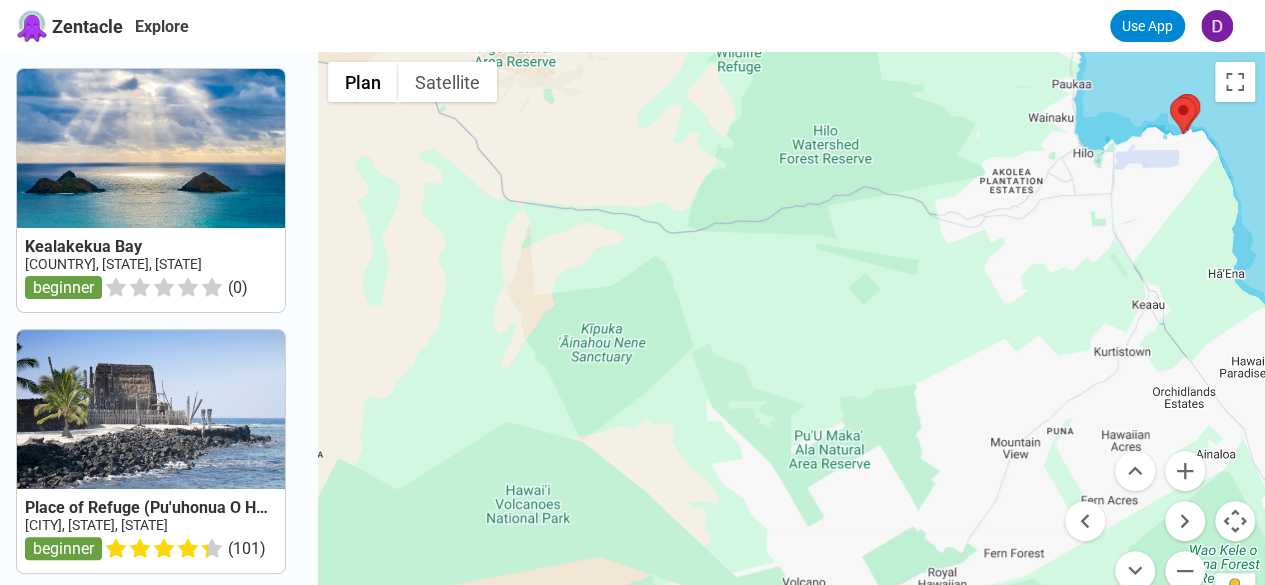 drag, startPoint x: 1078, startPoint y: 329, endPoint x: 842, endPoint y: 402, distance: 247.03238 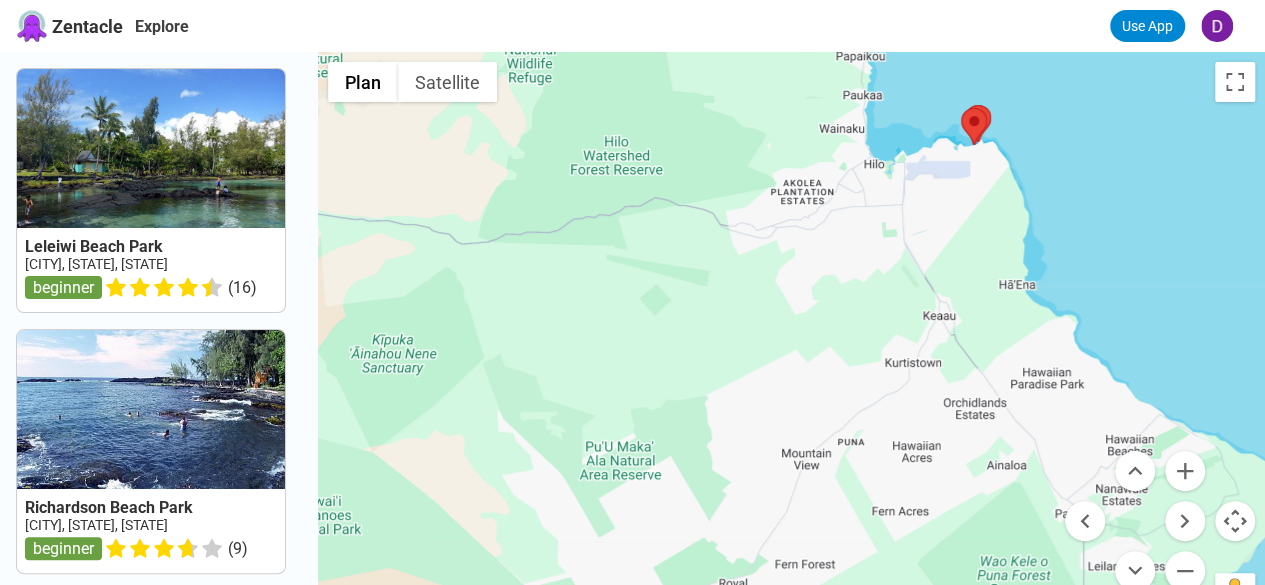 drag, startPoint x: 1056, startPoint y: 405, endPoint x: 880, endPoint y: 250, distance: 234.52292 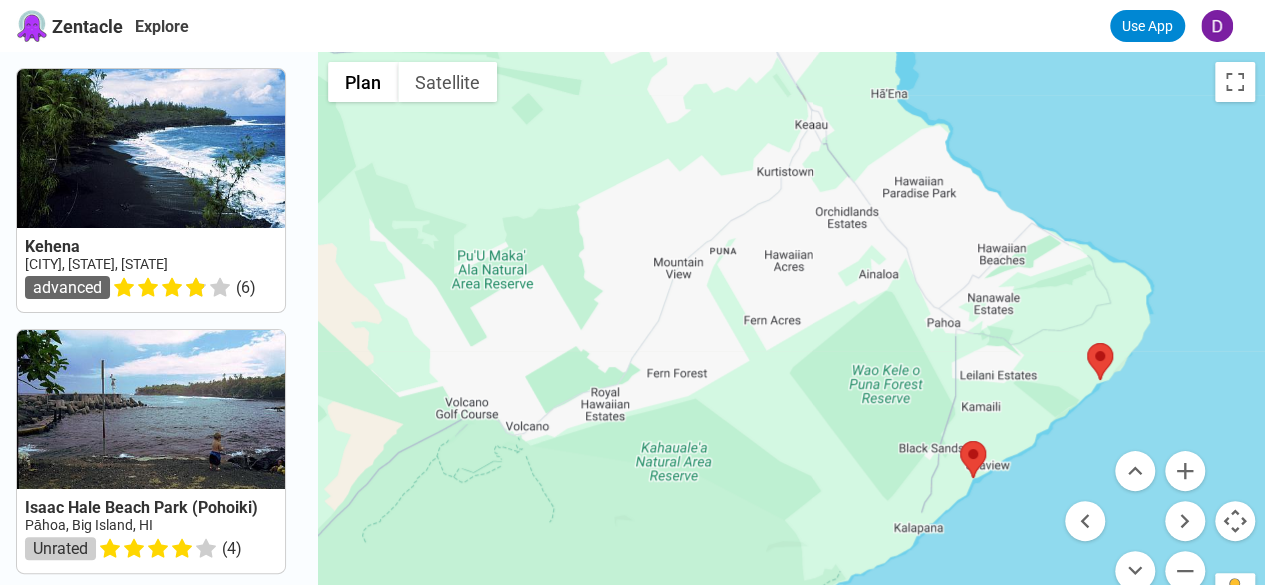 drag, startPoint x: 1002, startPoint y: 389, endPoint x: 922, endPoint y: 261, distance: 150.9437 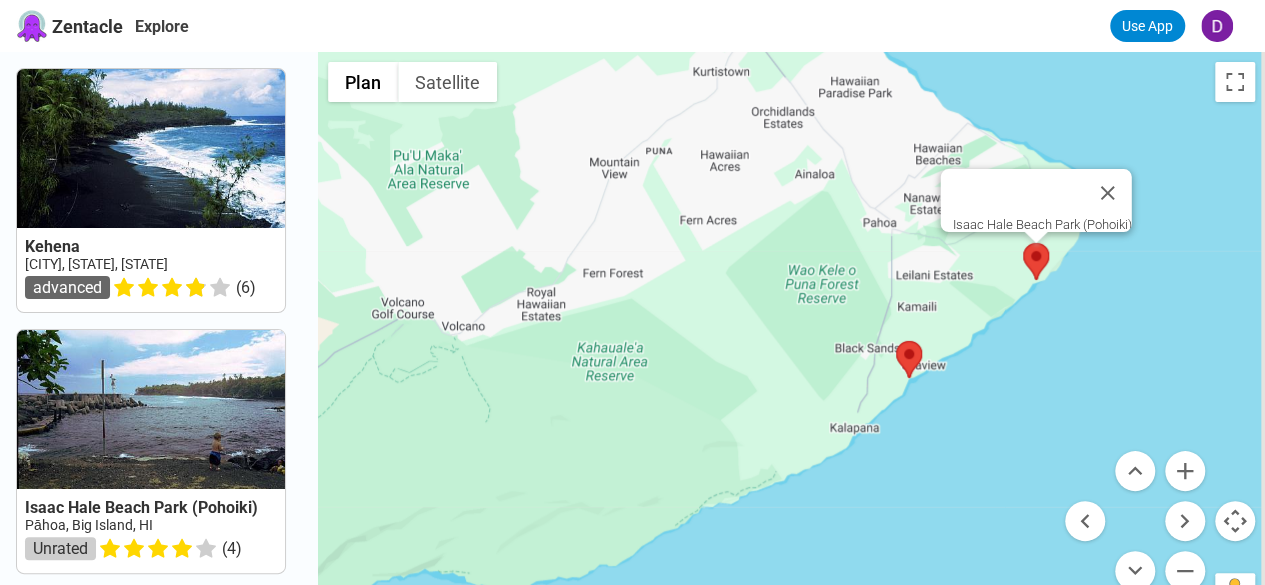 click at bounding box center (1023, 243) 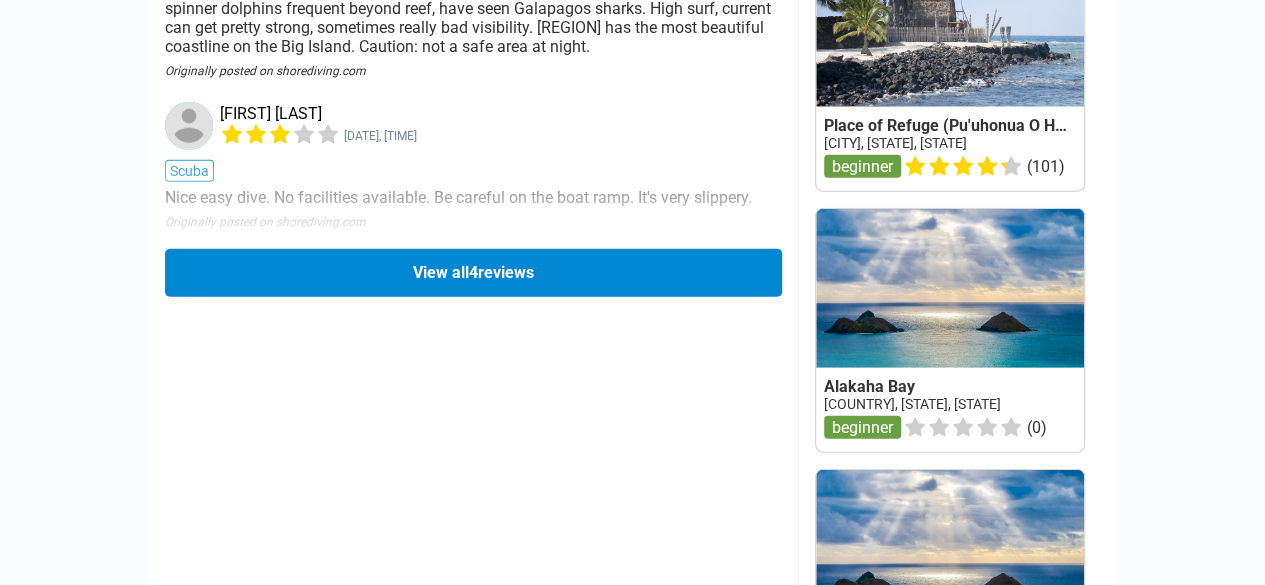 scroll, scrollTop: 2649, scrollLeft: 0, axis: vertical 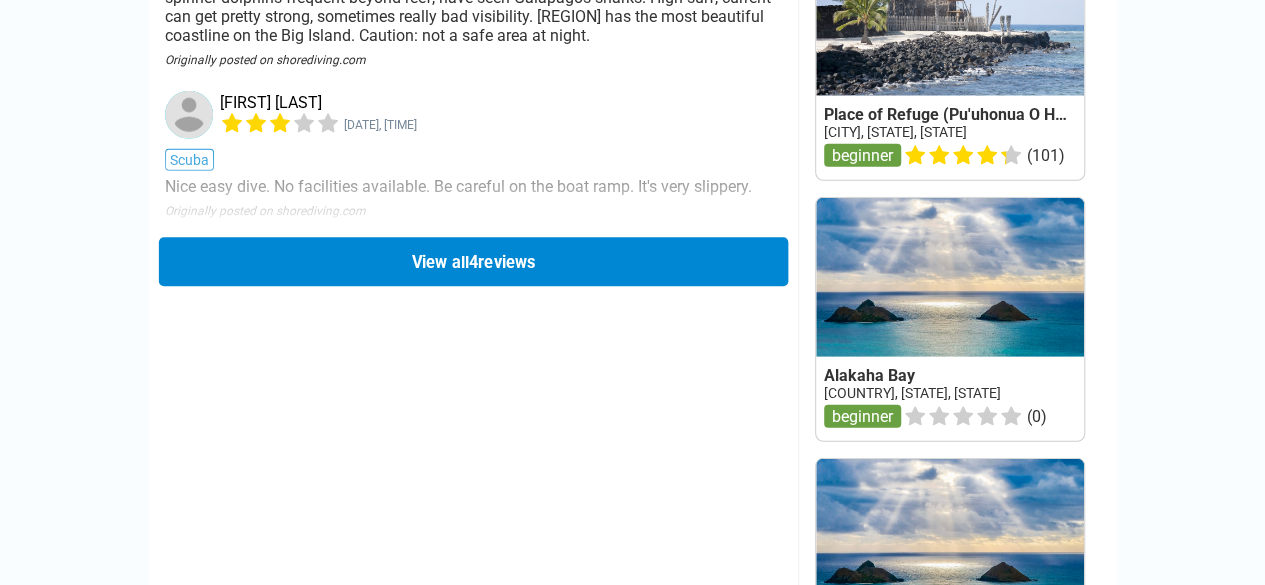 click on "View all  4  reviews" at bounding box center (472, 261) 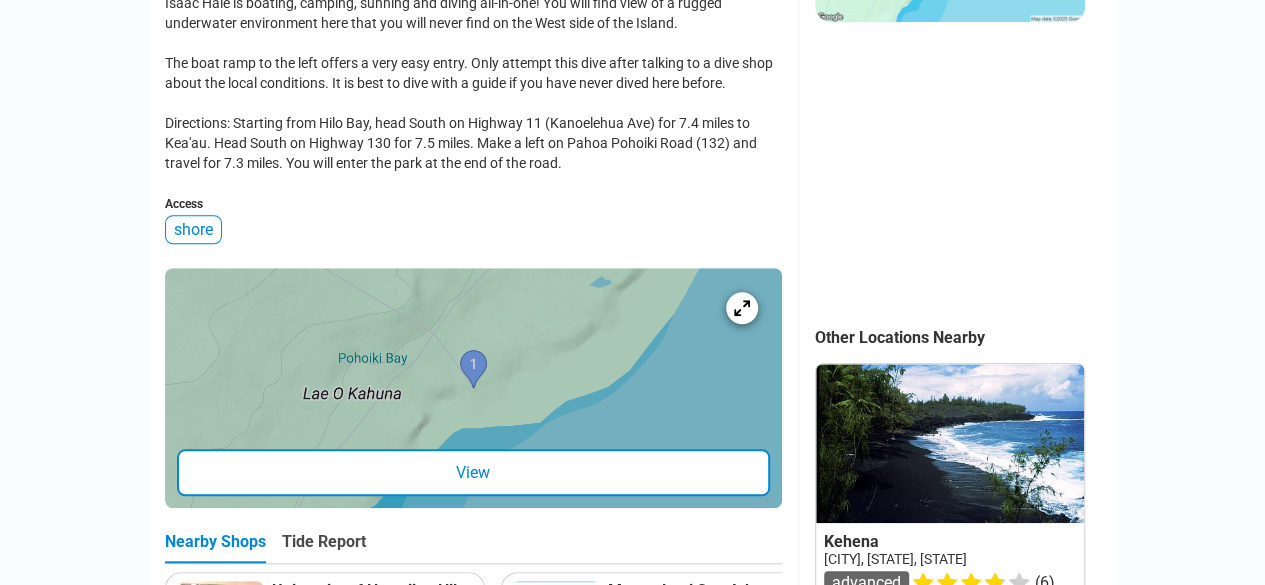 scroll, scrollTop: 650, scrollLeft: 0, axis: vertical 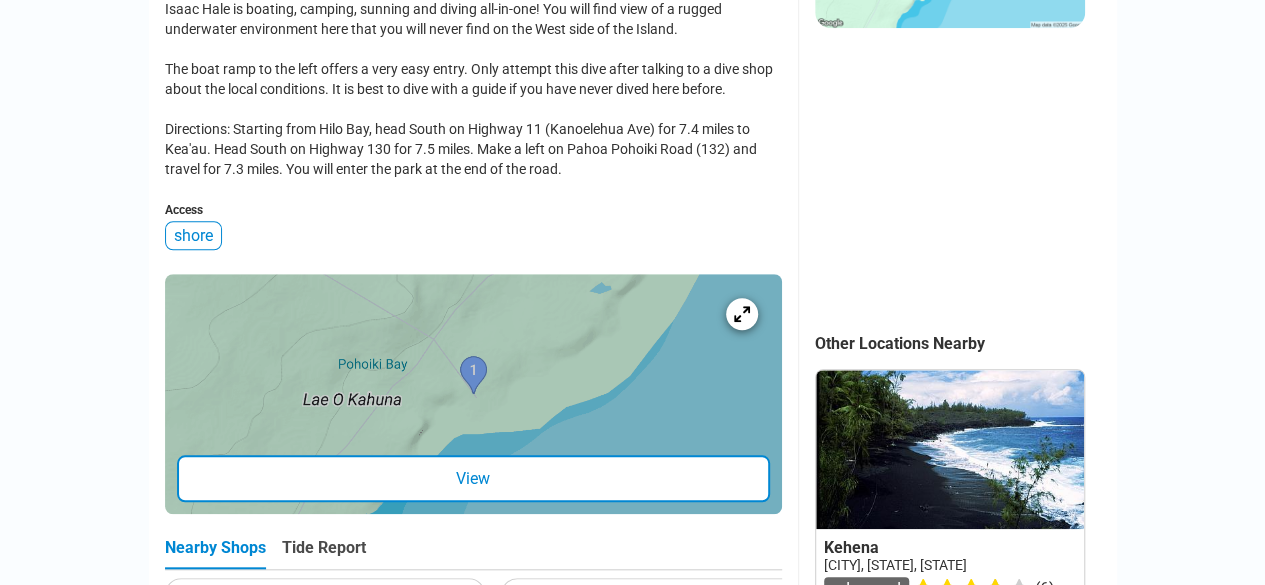 click on "View" at bounding box center (473, 478) 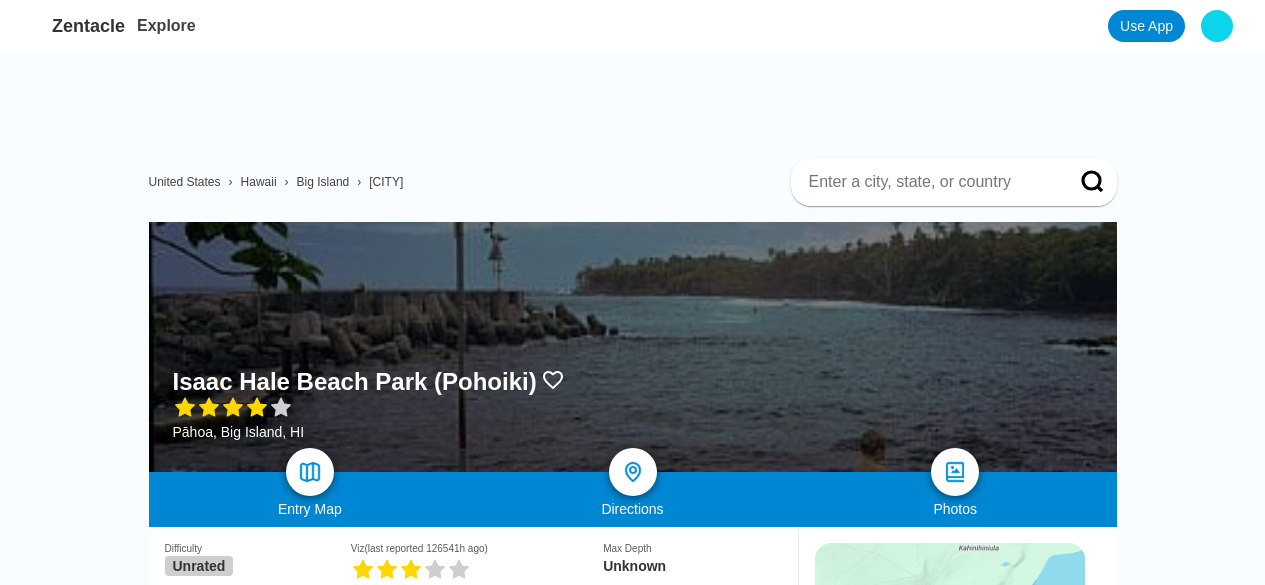 scroll, scrollTop: 650, scrollLeft: 0, axis: vertical 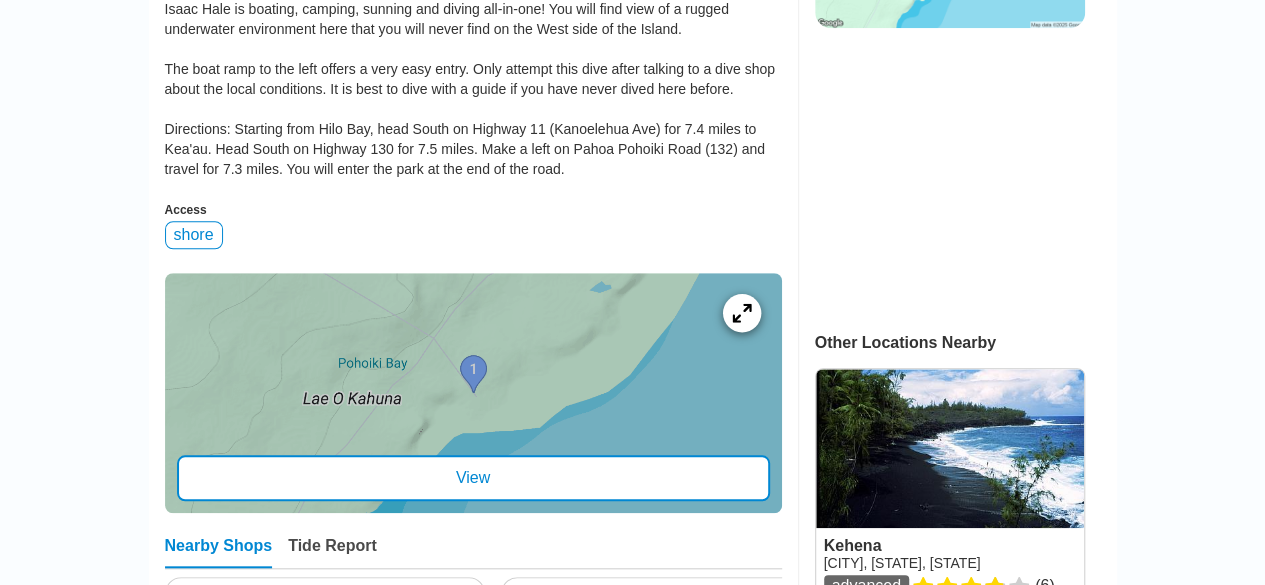 click at bounding box center (741, 313) 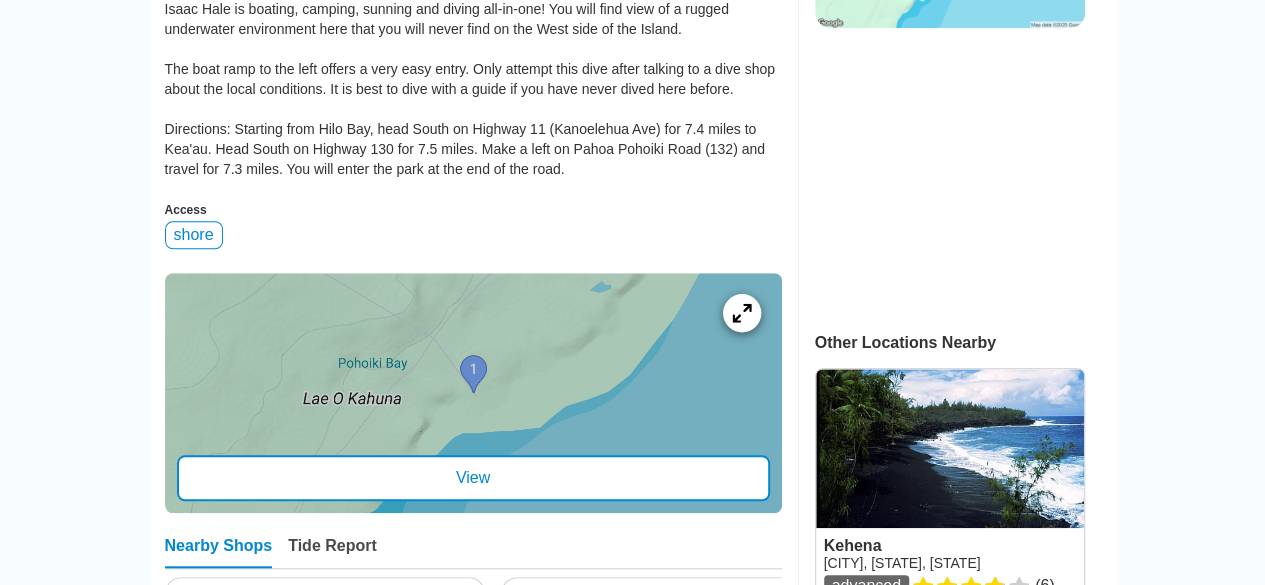 scroll, scrollTop: 0, scrollLeft: 0, axis: both 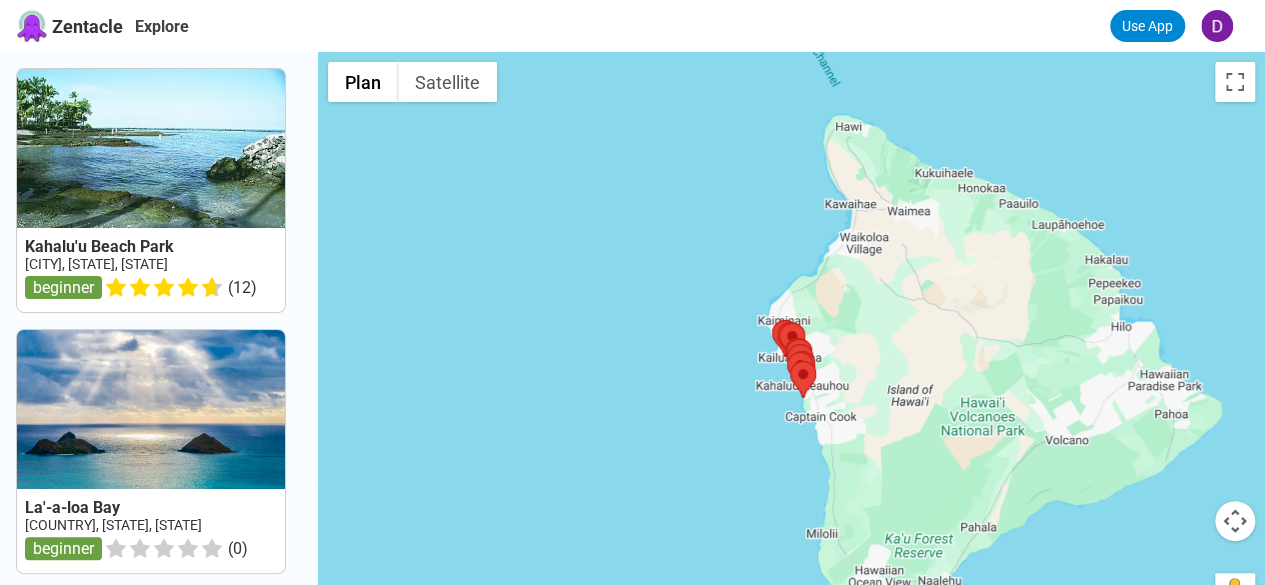 drag, startPoint x: 924, startPoint y: 319, endPoint x: 931, endPoint y: 369, distance: 50.48762 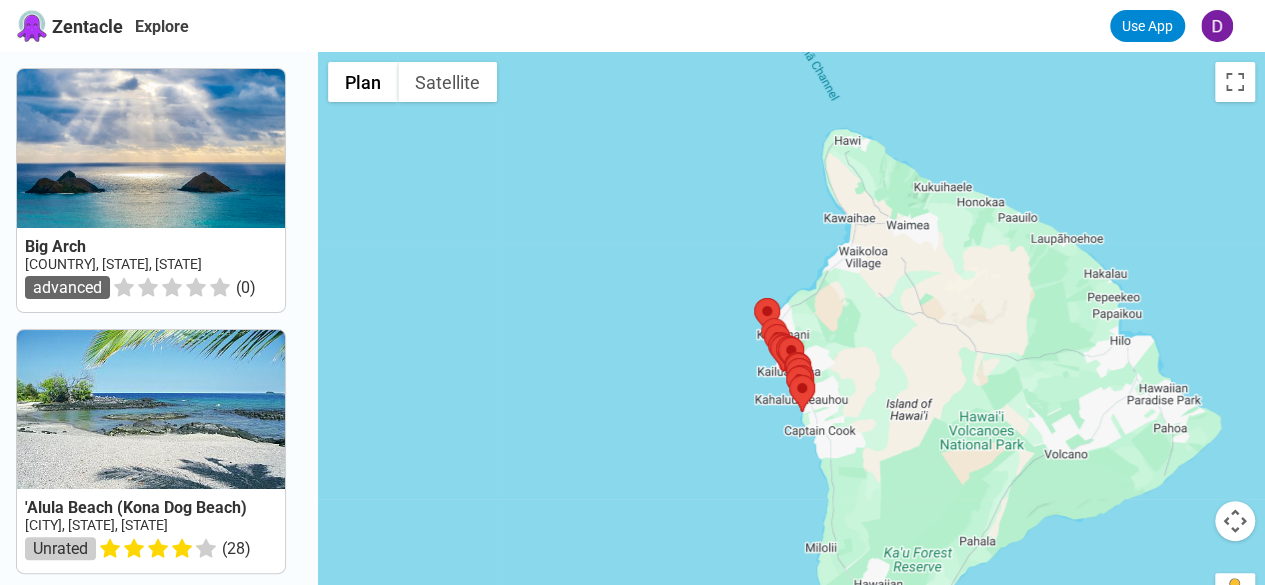 click at bounding box center [1235, 521] 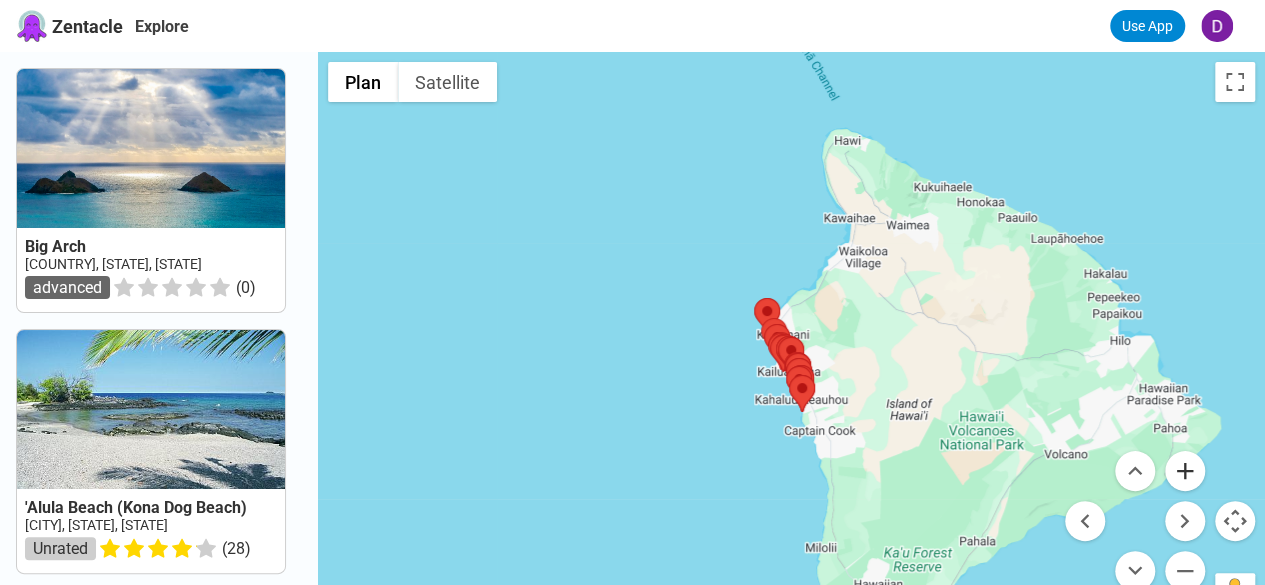 click at bounding box center (1185, 471) 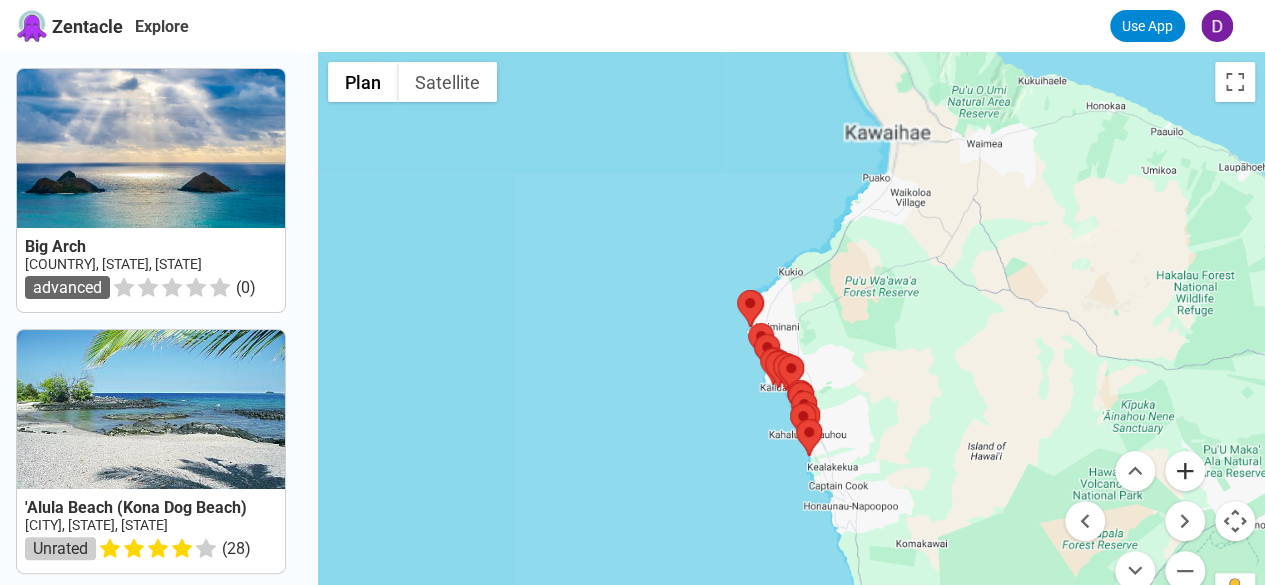 click at bounding box center (1185, 471) 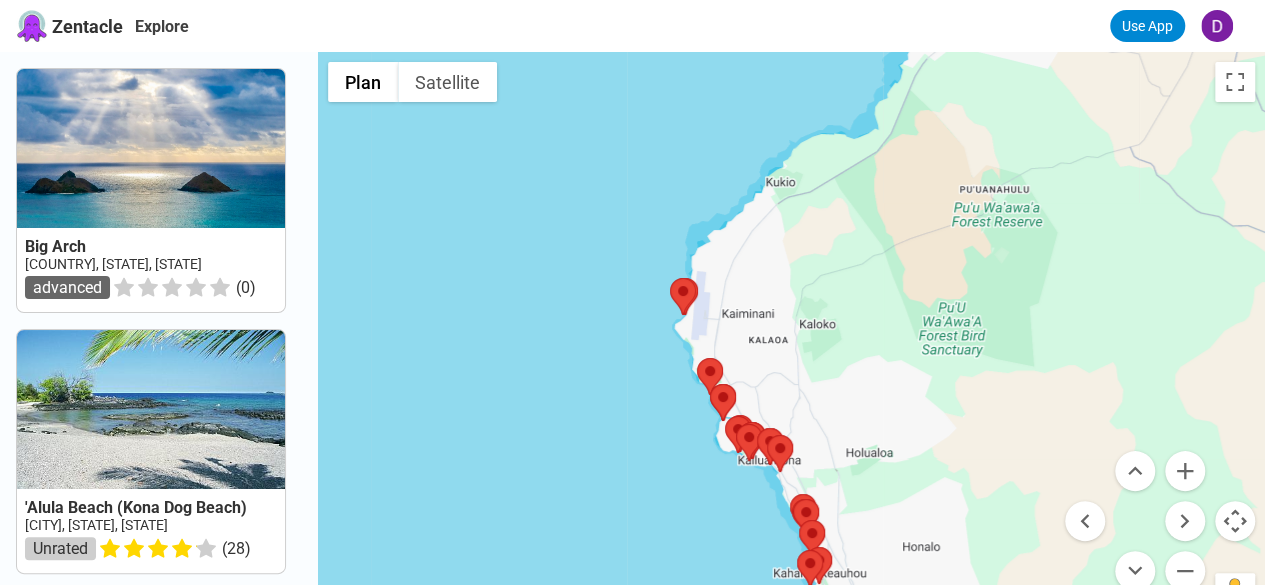 drag, startPoint x: 1016, startPoint y: 244, endPoint x: 950, endPoint y: 415, distance: 183.29485 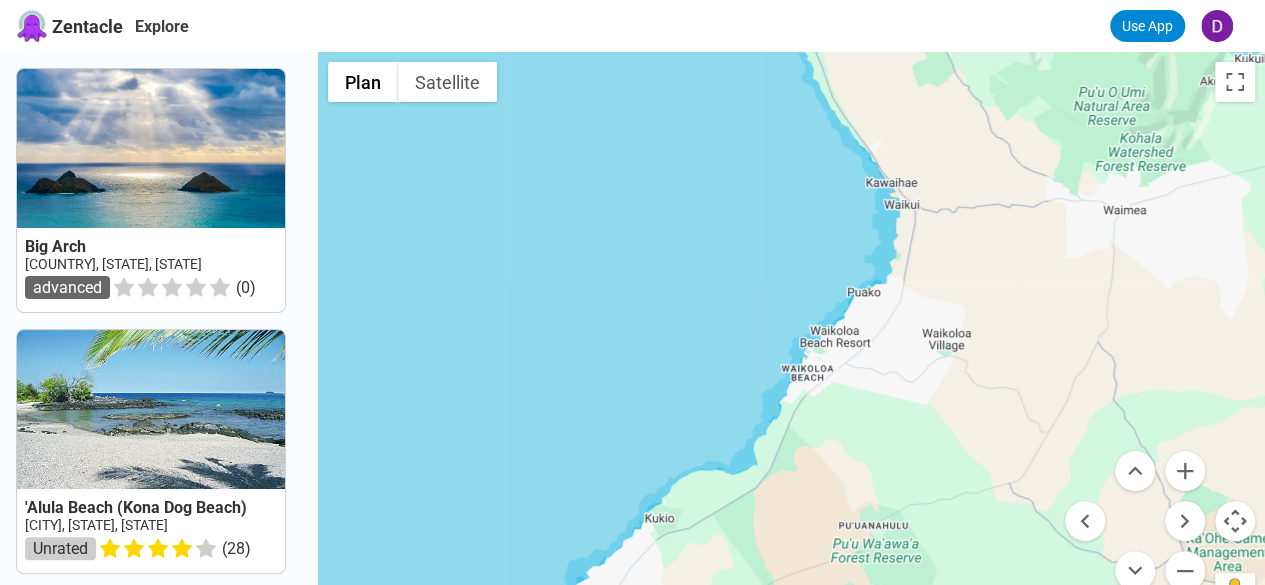 drag, startPoint x: 1003, startPoint y: 323, endPoint x: 1020, endPoint y: 499, distance: 176.81912 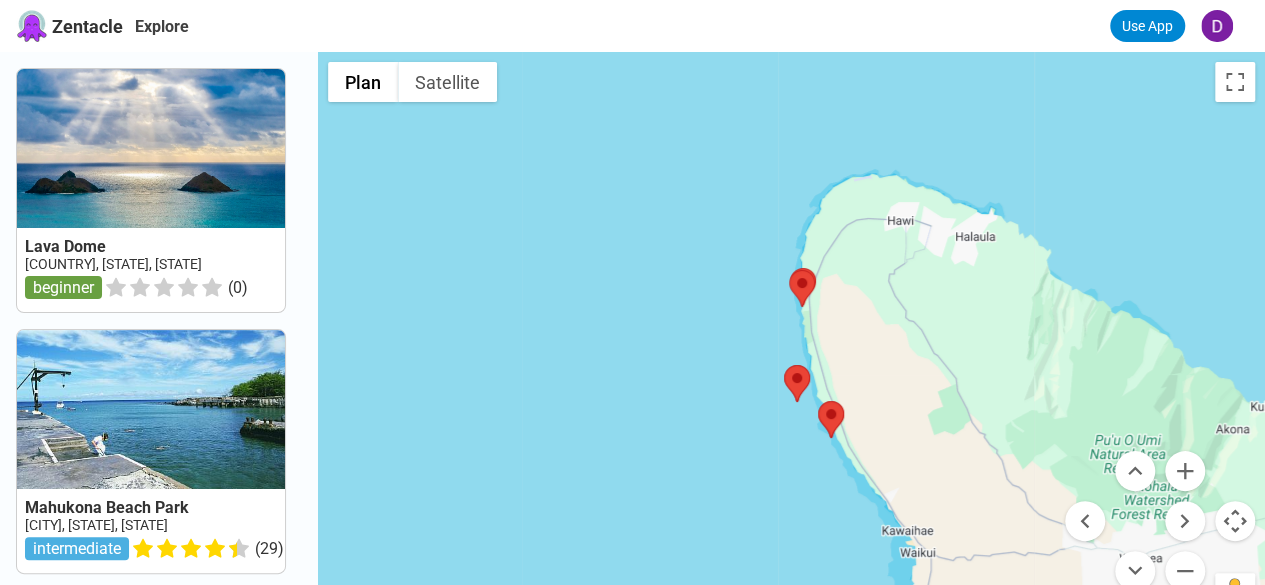 drag, startPoint x: 984, startPoint y: 397, endPoint x: 964, endPoint y: 409, distance: 23.323807 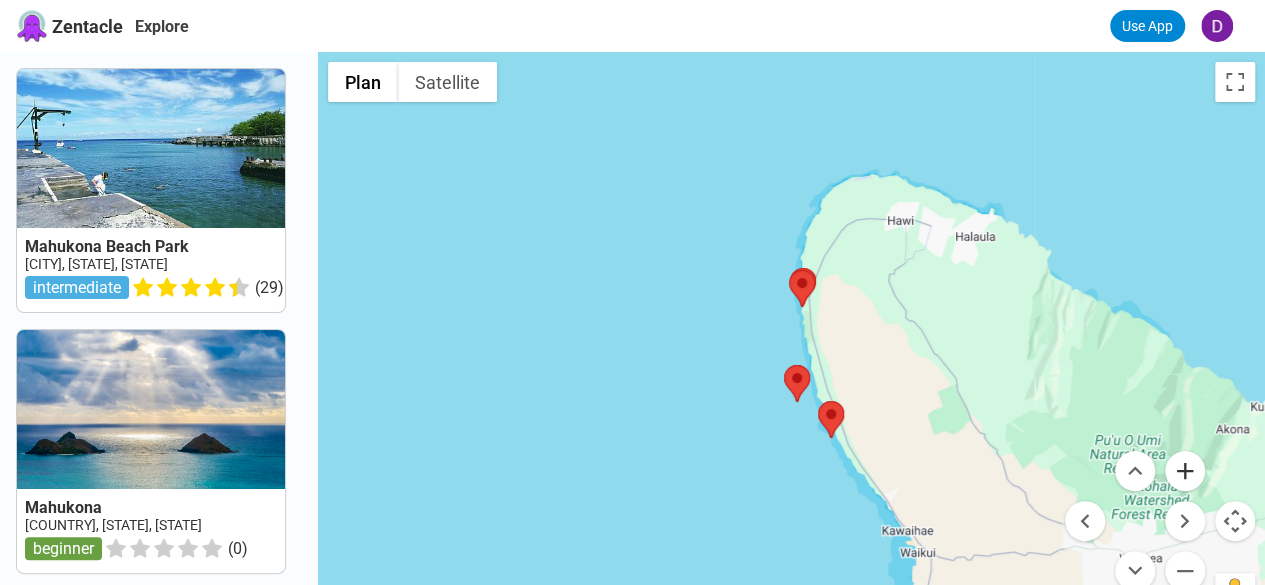 click at bounding box center (1185, 471) 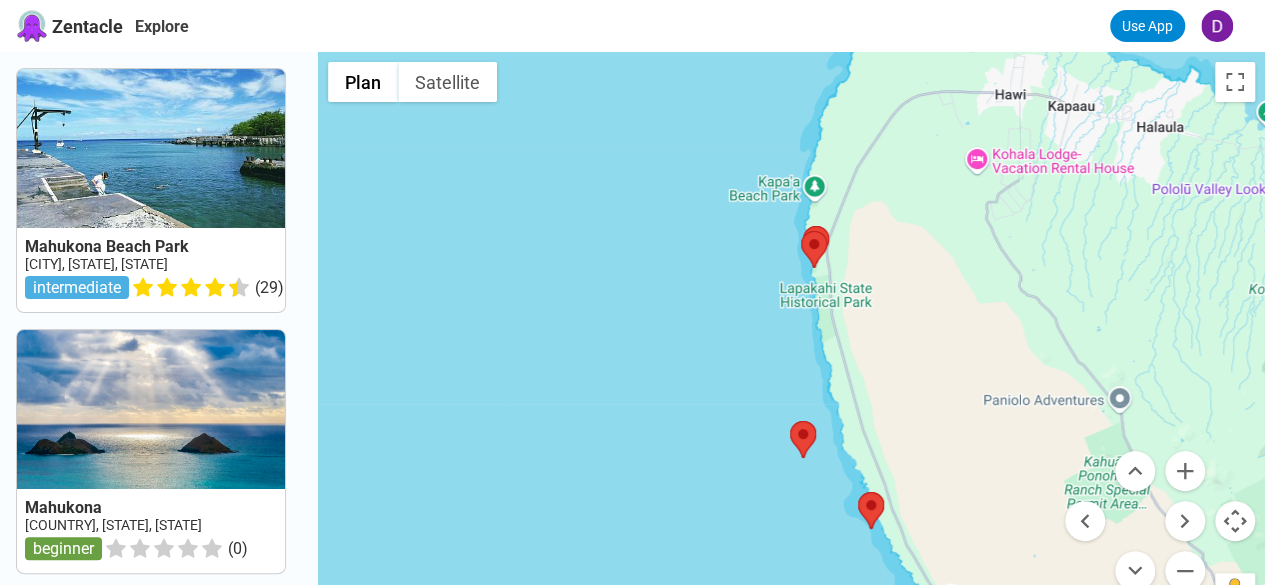 click at bounding box center [791, 344] 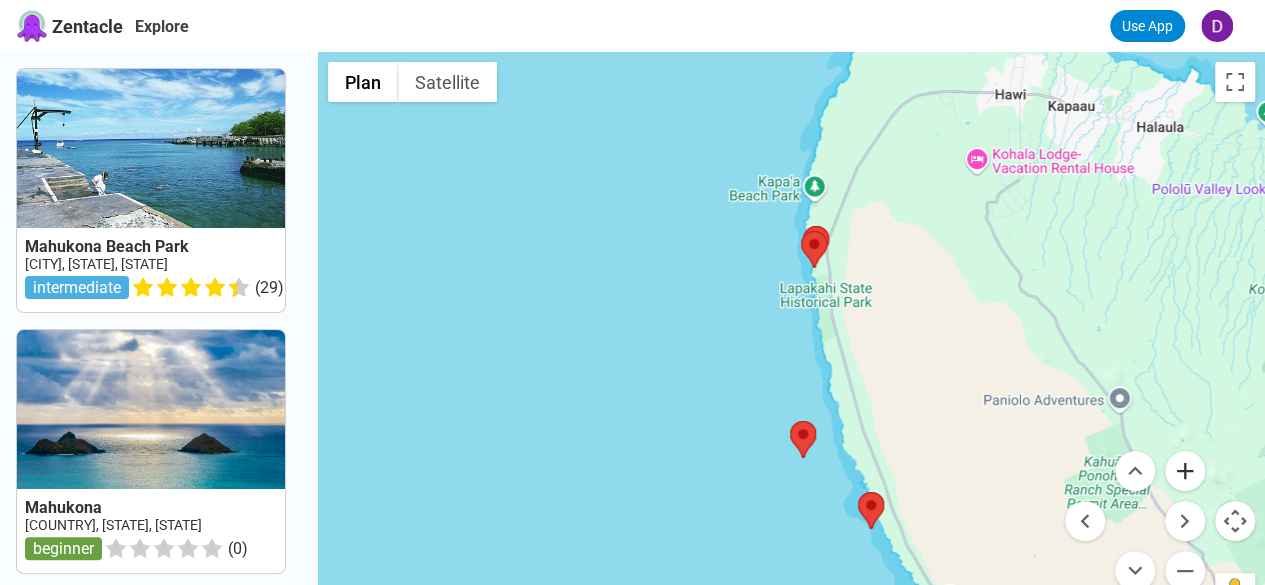 click at bounding box center (1185, 471) 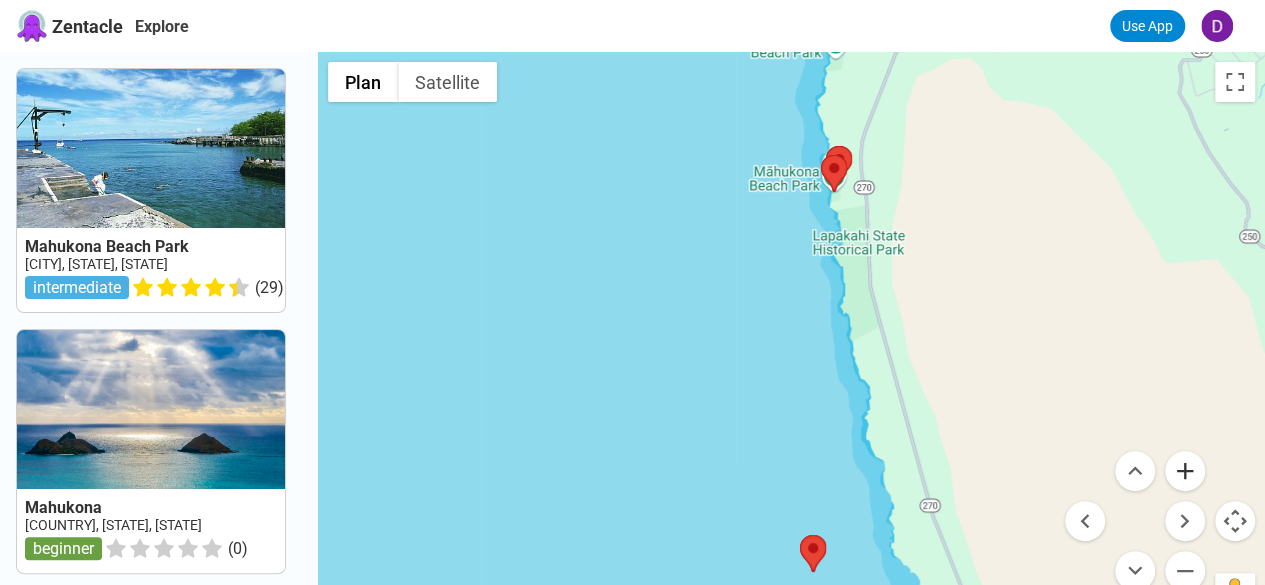 click at bounding box center [1185, 471] 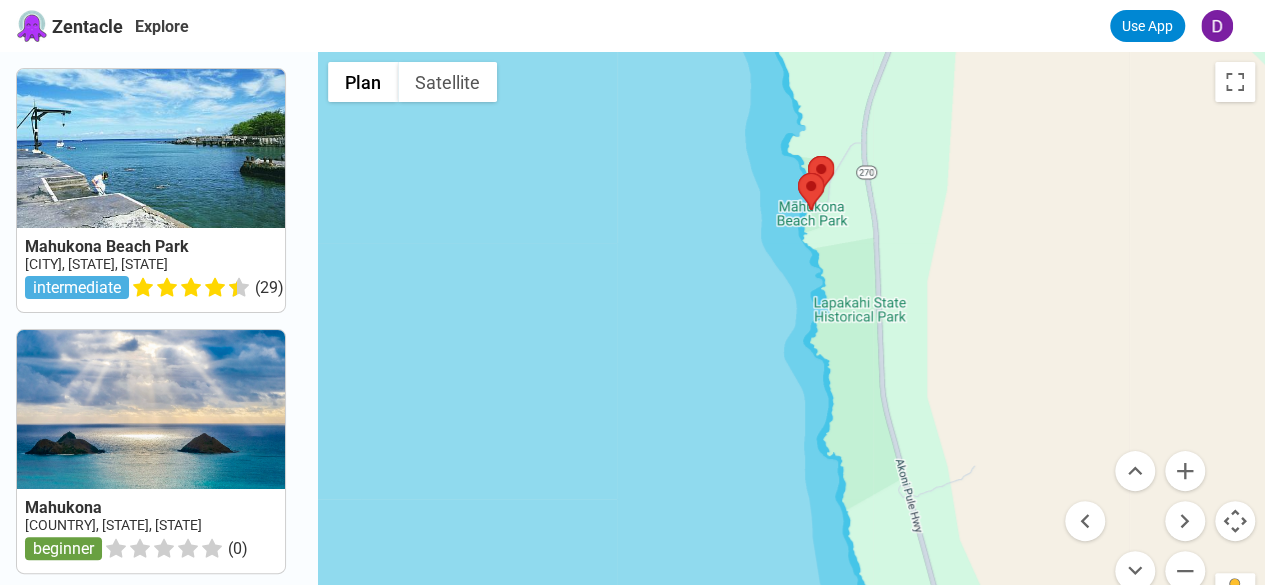 drag, startPoint x: 974, startPoint y: 212, endPoint x: 902, endPoint y: 413, distance: 213.50644 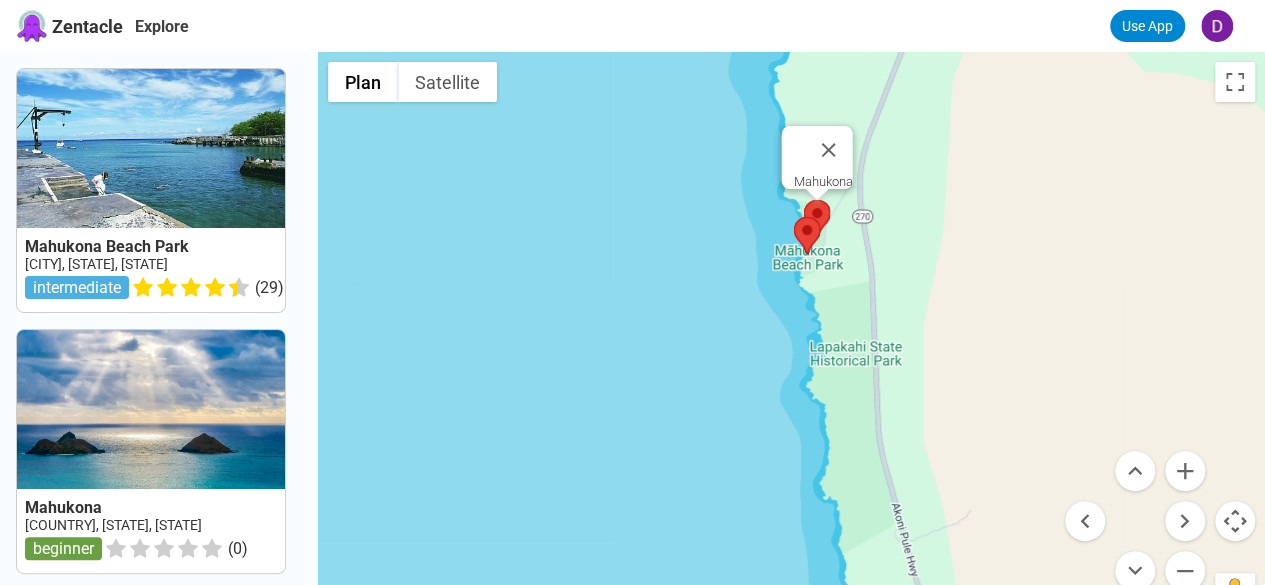 click at bounding box center [804, 200] 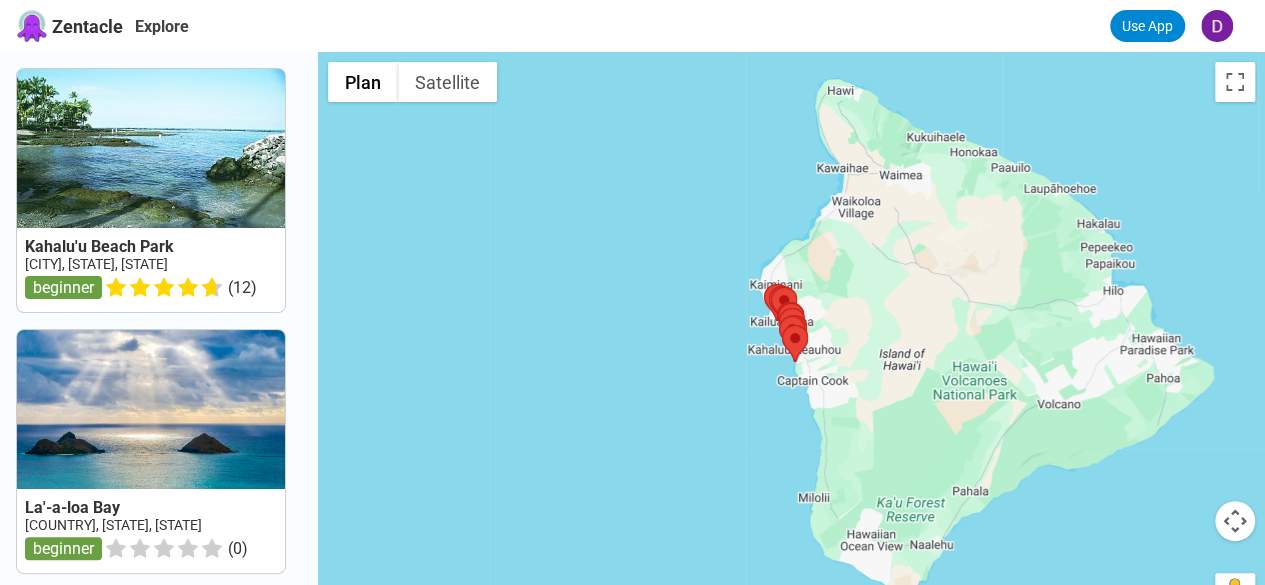 click at bounding box center [1235, 521] 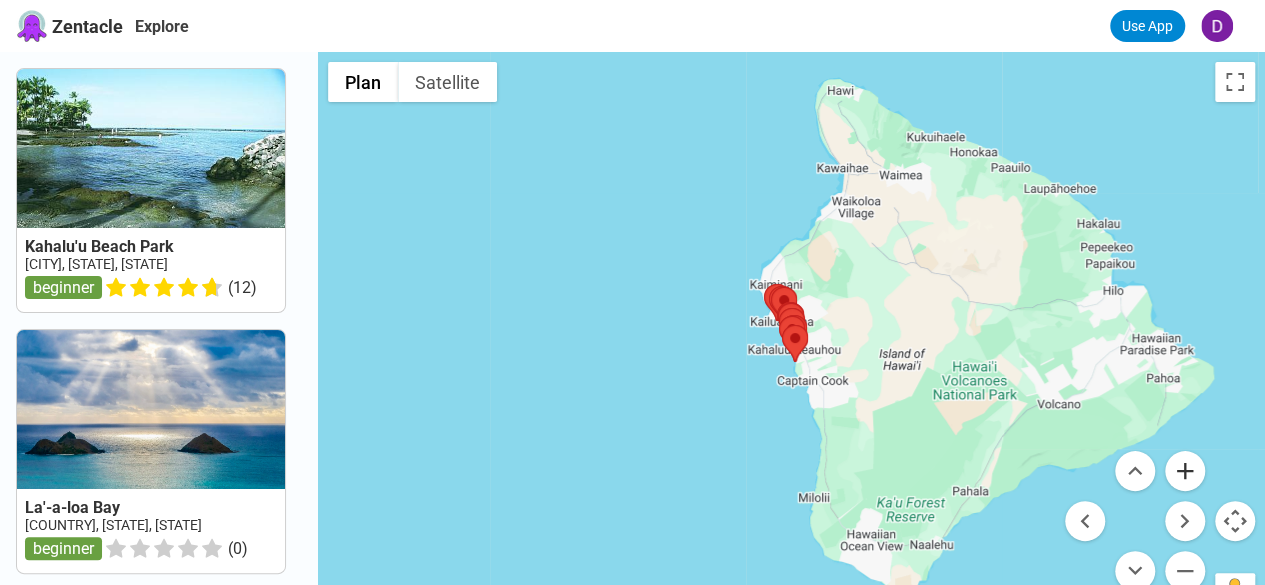 click at bounding box center [1185, 471] 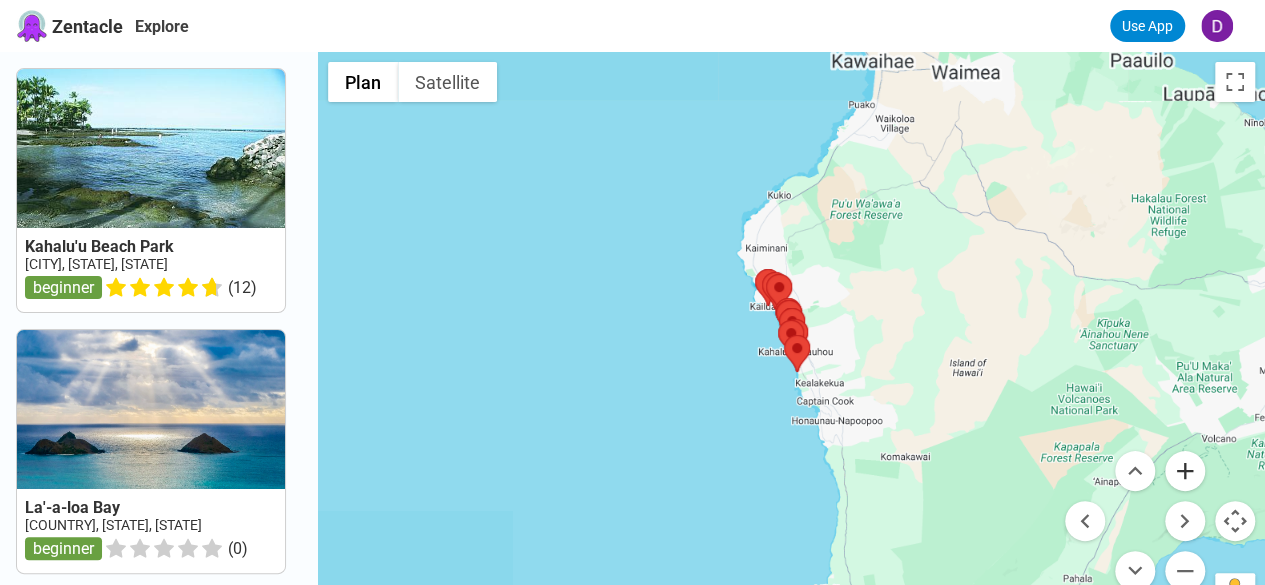 click at bounding box center [1185, 471] 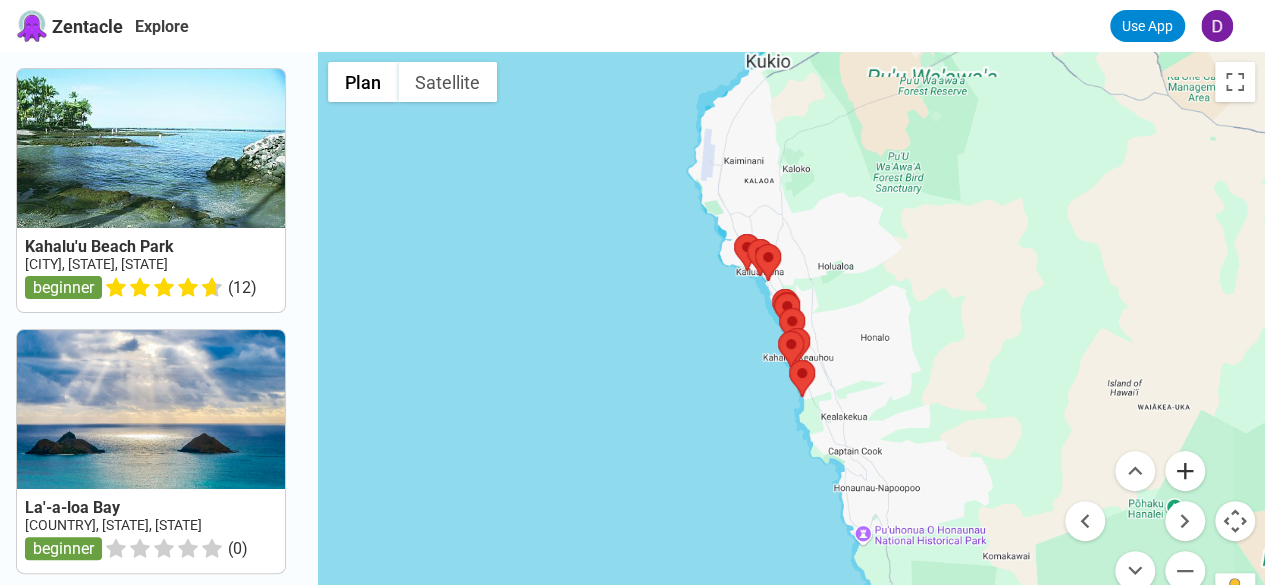 click at bounding box center [1185, 471] 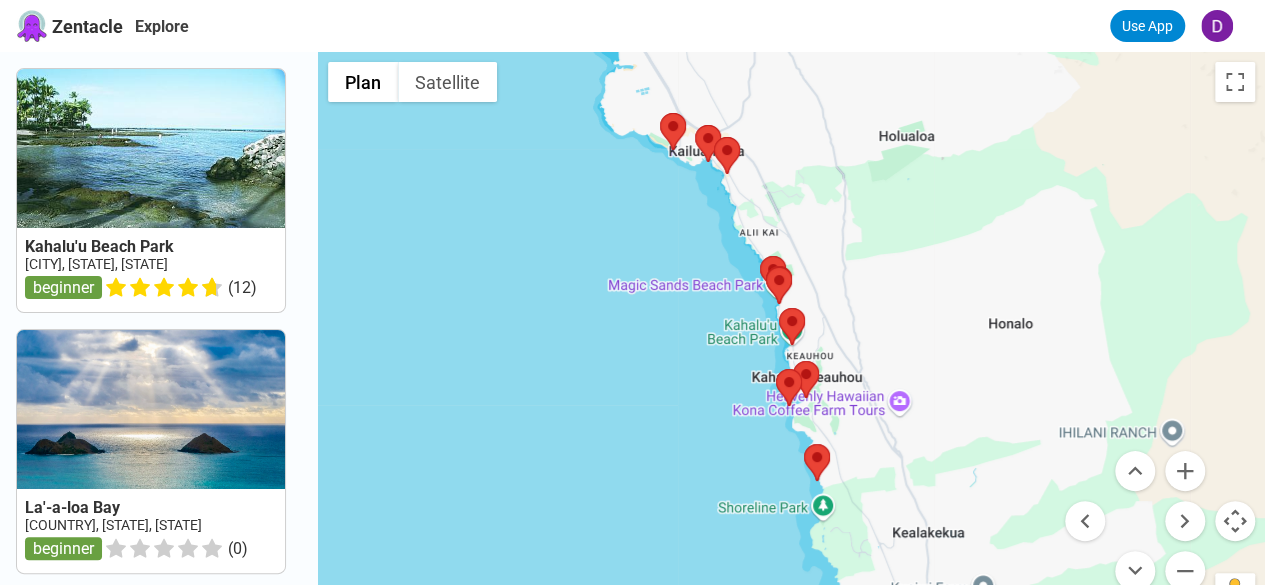 drag, startPoint x: 1038, startPoint y: 227, endPoint x: 1046, endPoint y: 459, distance: 232.1379 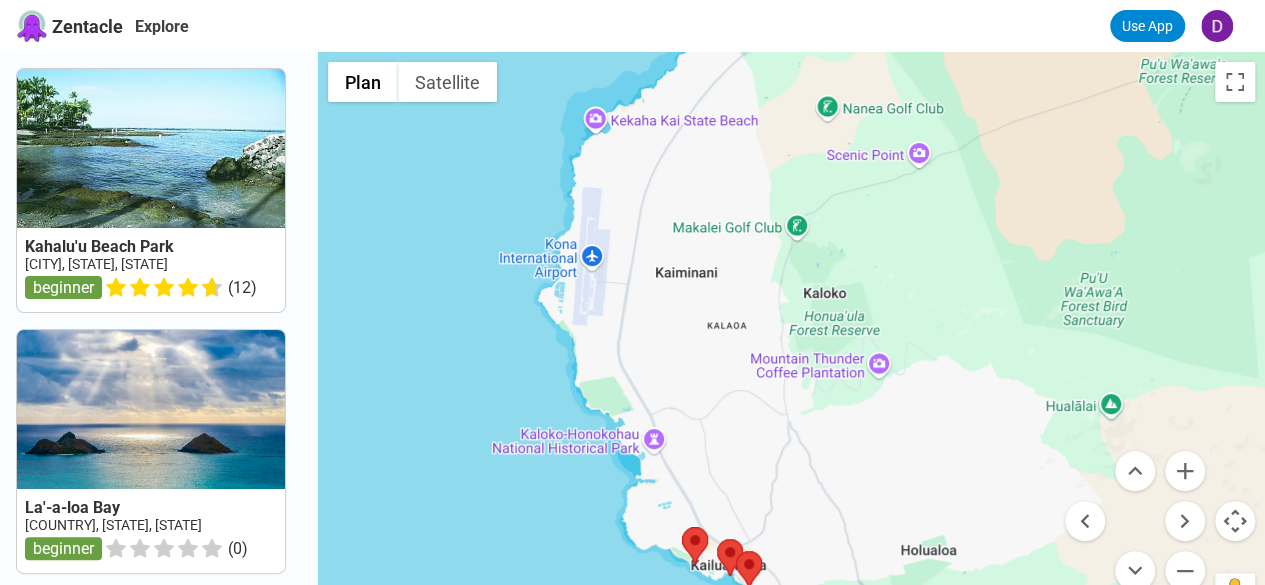 drag, startPoint x: 1061, startPoint y: 259, endPoint x: 1046, endPoint y: 455, distance: 196.57314 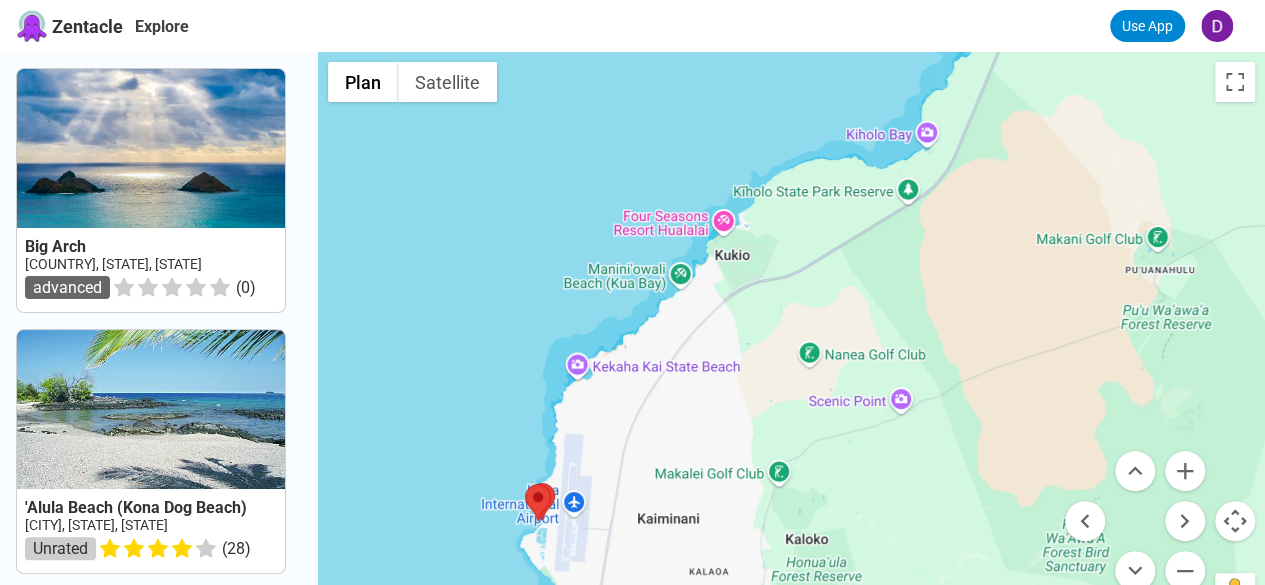 drag, startPoint x: 1038, startPoint y: 302, endPoint x: 1012, endPoint y: 439, distance: 139.44533 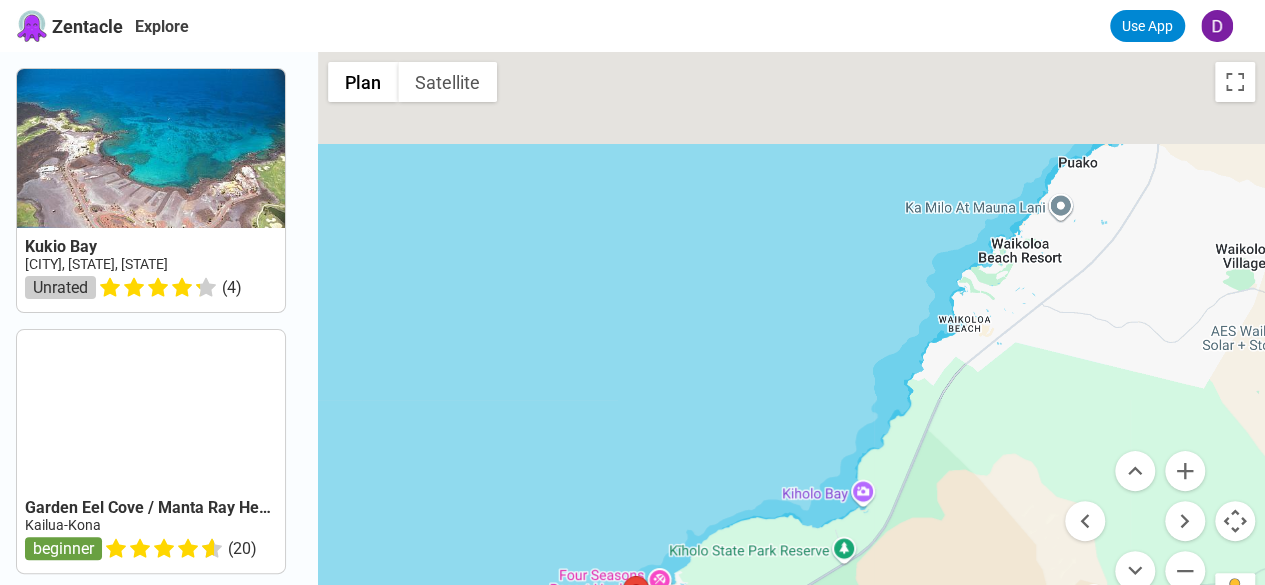 drag, startPoint x: 1030, startPoint y: 381, endPoint x: 1008, endPoint y: 432, distance: 55.542778 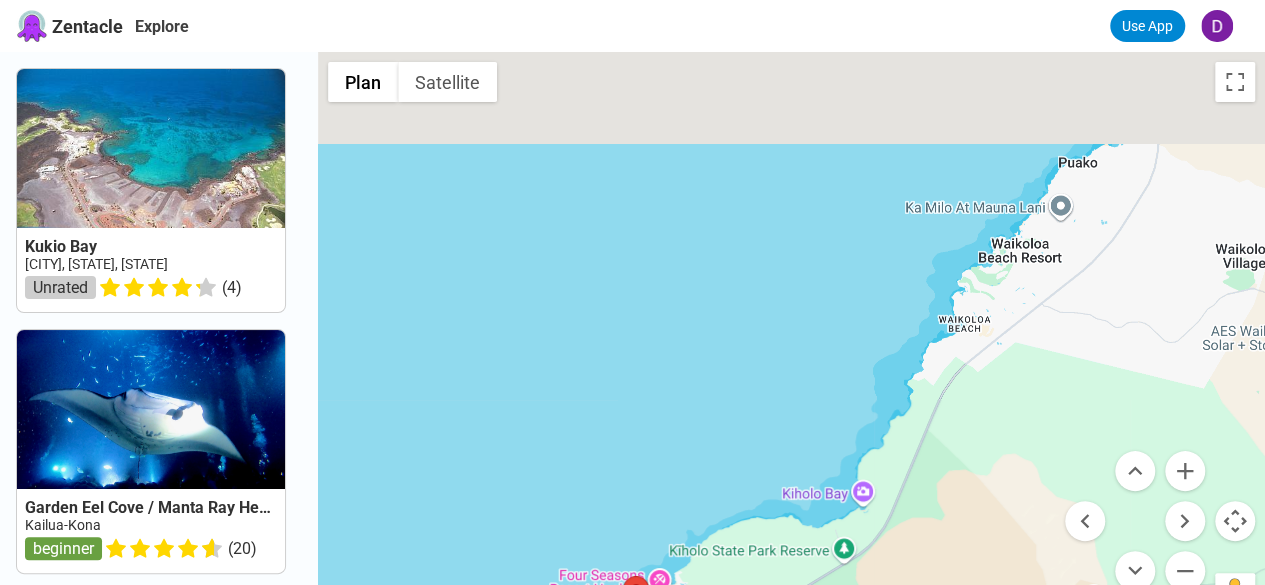 click at bounding box center (791, 344) 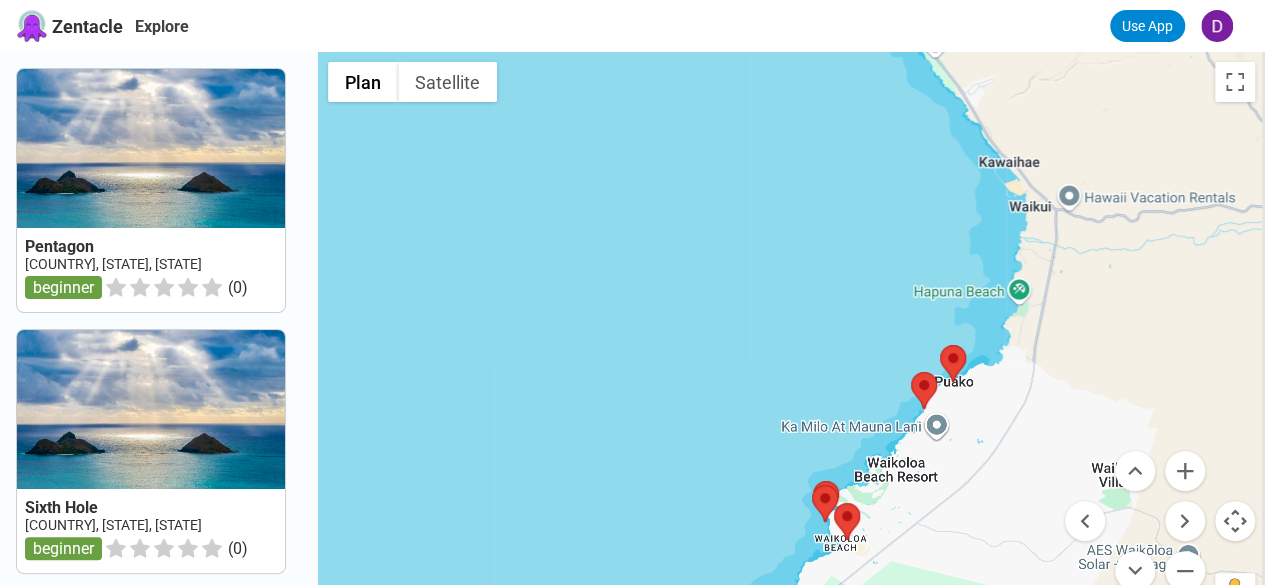drag, startPoint x: 1049, startPoint y: 447, endPoint x: 992, endPoint y: 525, distance: 96.60745 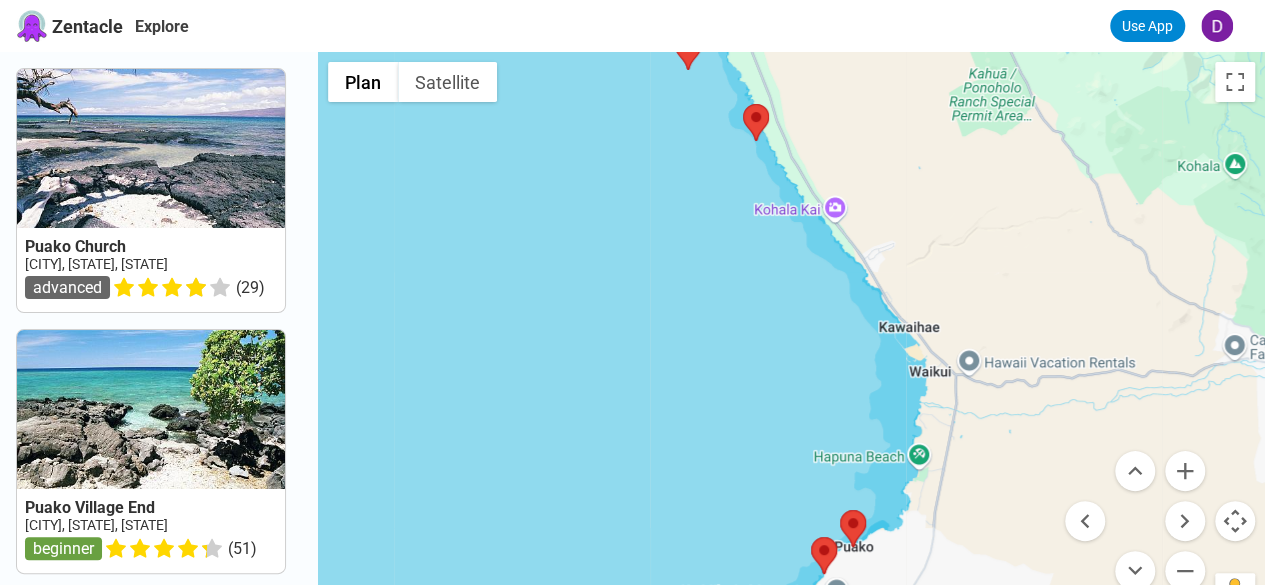 drag, startPoint x: 1007, startPoint y: 319, endPoint x: 1040, endPoint y: 425, distance: 111.01801 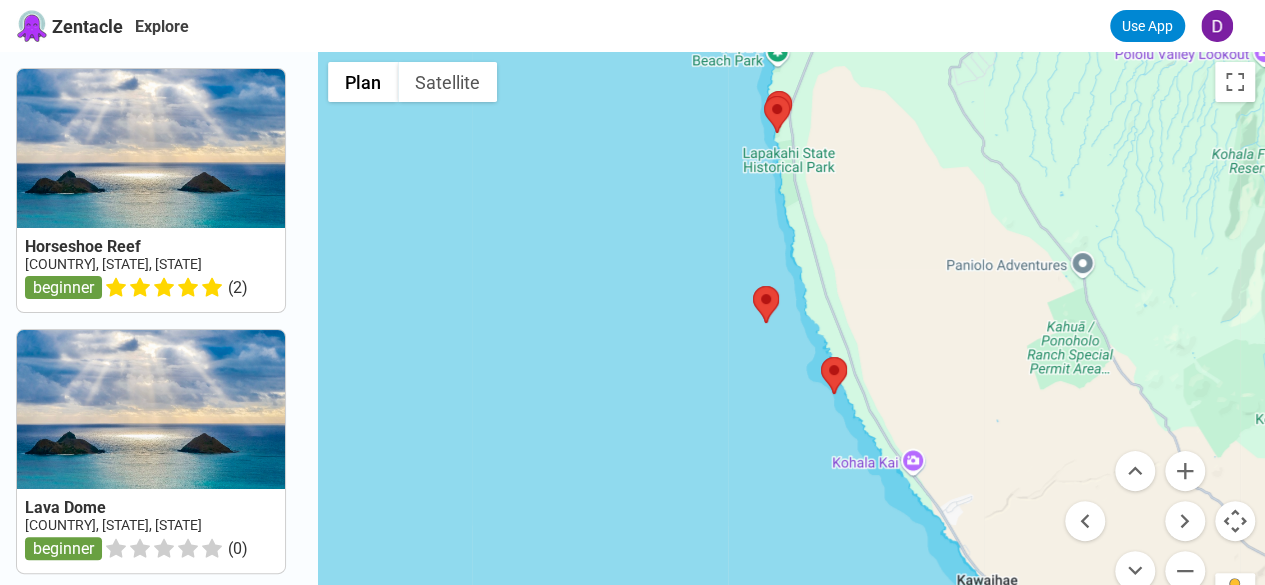 drag, startPoint x: 1010, startPoint y: 339, endPoint x: 1045, endPoint y: 479, distance: 144.3087 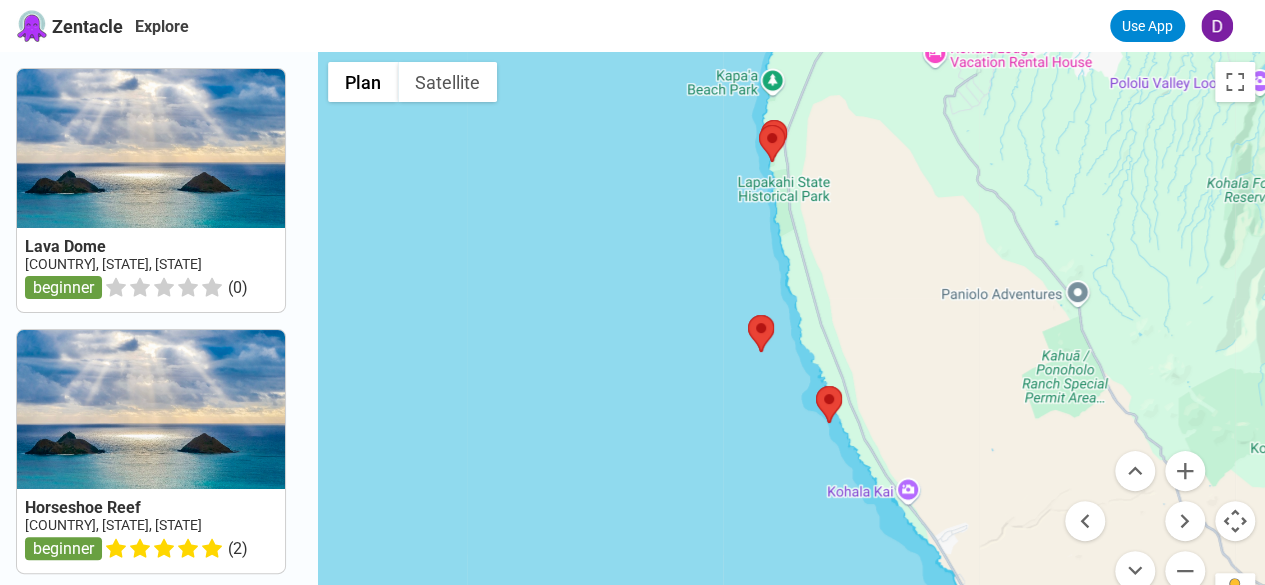 drag, startPoint x: 1050, startPoint y: 371, endPoint x: 1042, endPoint y: 417, distance: 46.69047 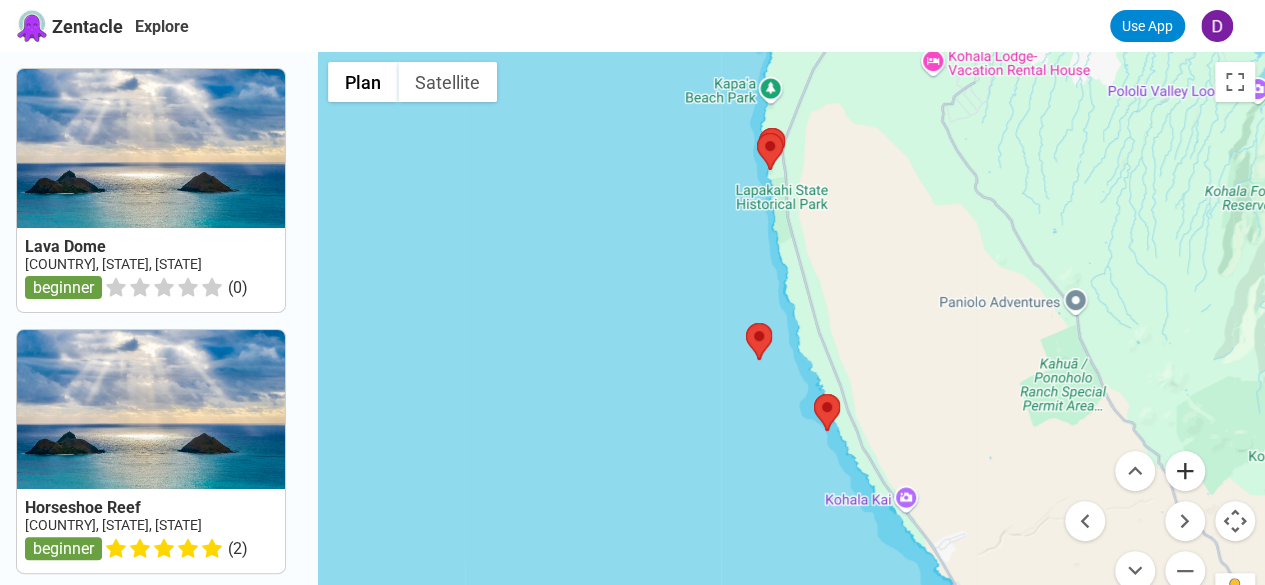 click at bounding box center [1185, 471] 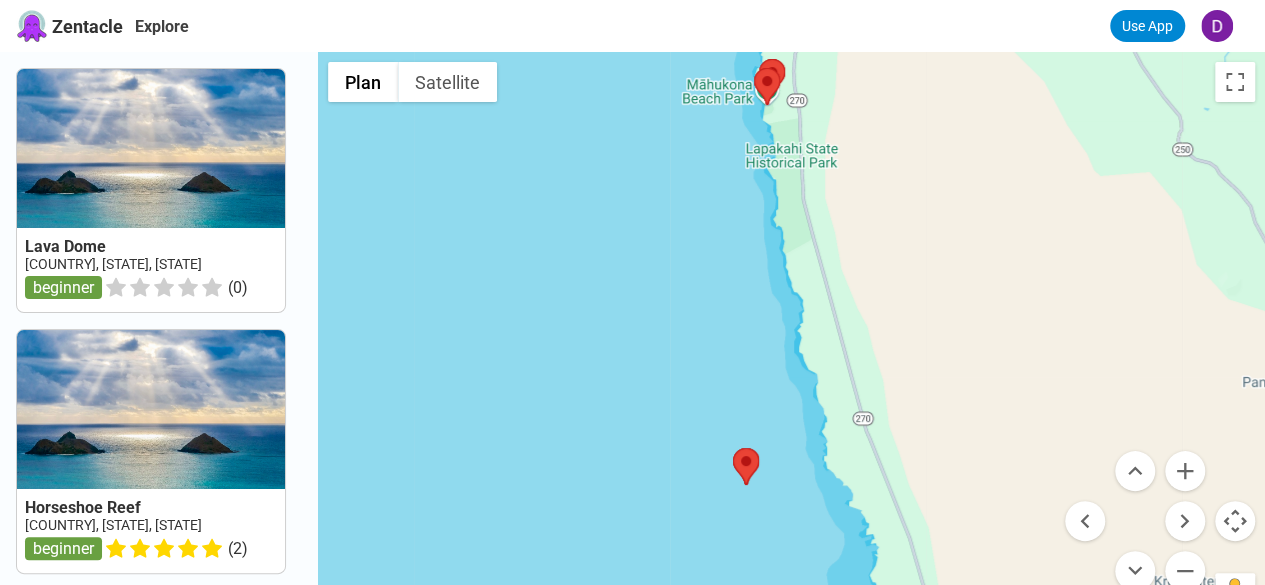drag, startPoint x: 902, startPoint y: 244, endPoint x: 886, endPoint y: 315, distance: 72.780495 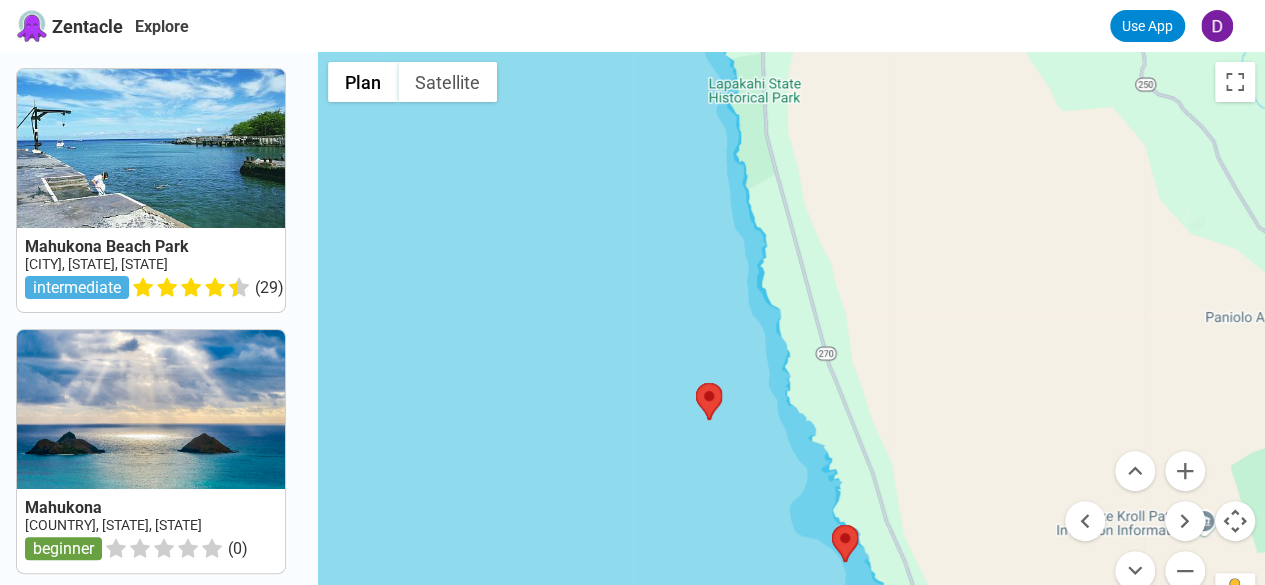 drag, startPoint x: 758, startPoint y: 209, endPoint x: 759, endPoint y: 145, distance: 64.00781 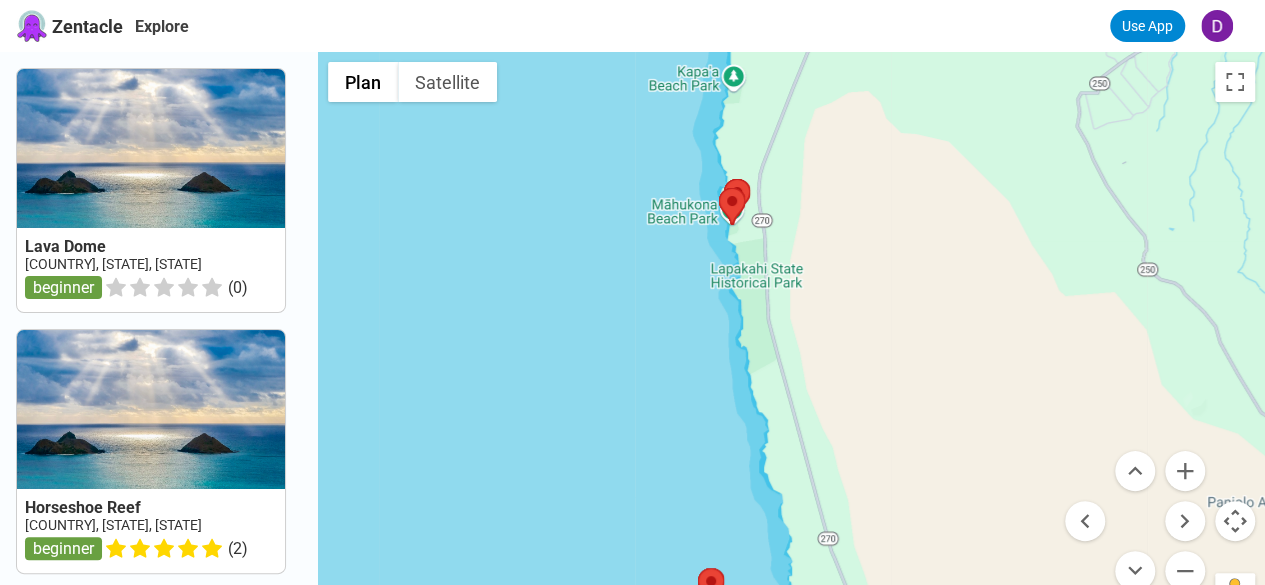drag, startPoint x: 902, startPoint y: 218, endPoint x: 898, endPoint y: 394, distance: 176.04546 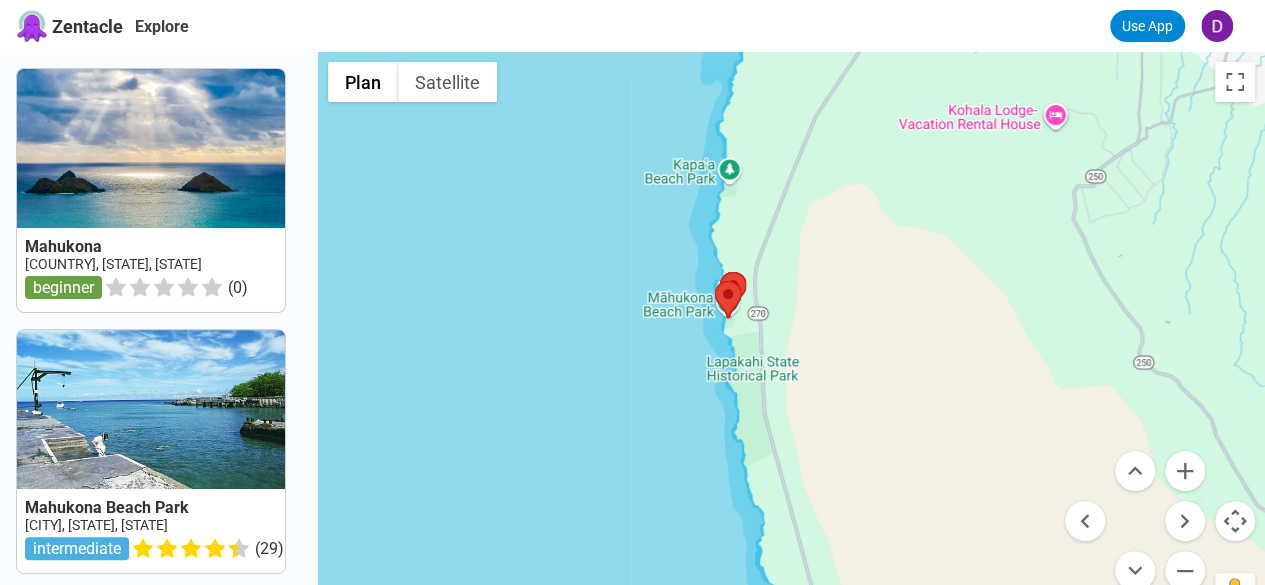drag, startPoint x: 819, startPoint y: 445, endPoint x: 828, endPoint y: 207, distance: 238.1701 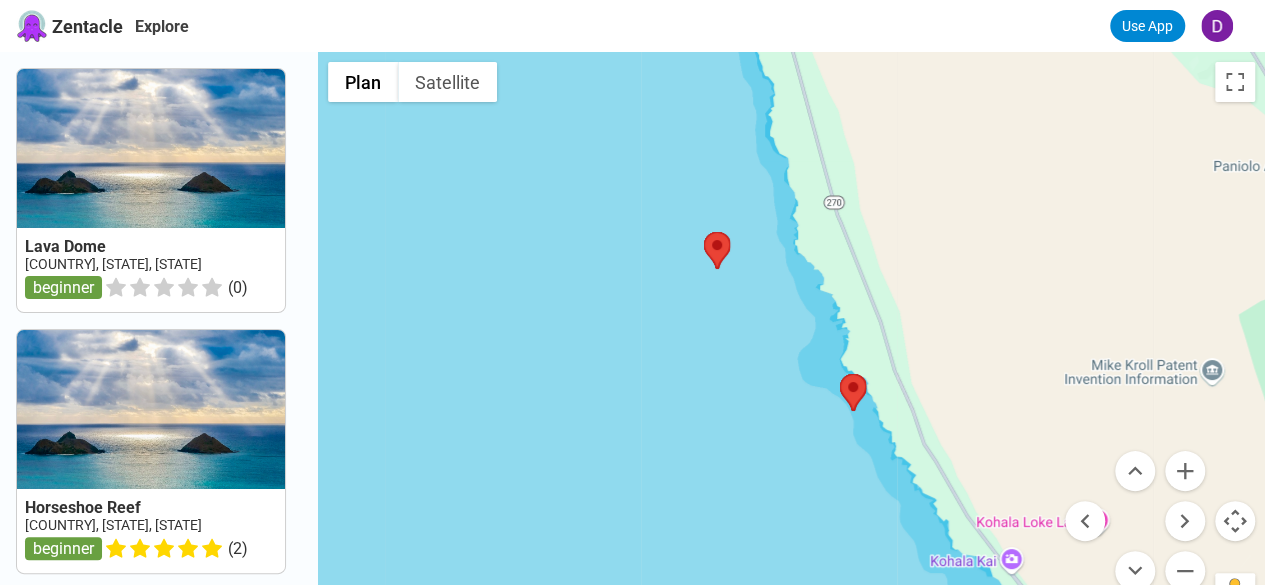drag, startPoint x: 877, startPoint y: 381, endPoint x: 854, endPoint y: 297, distance: 87.0919 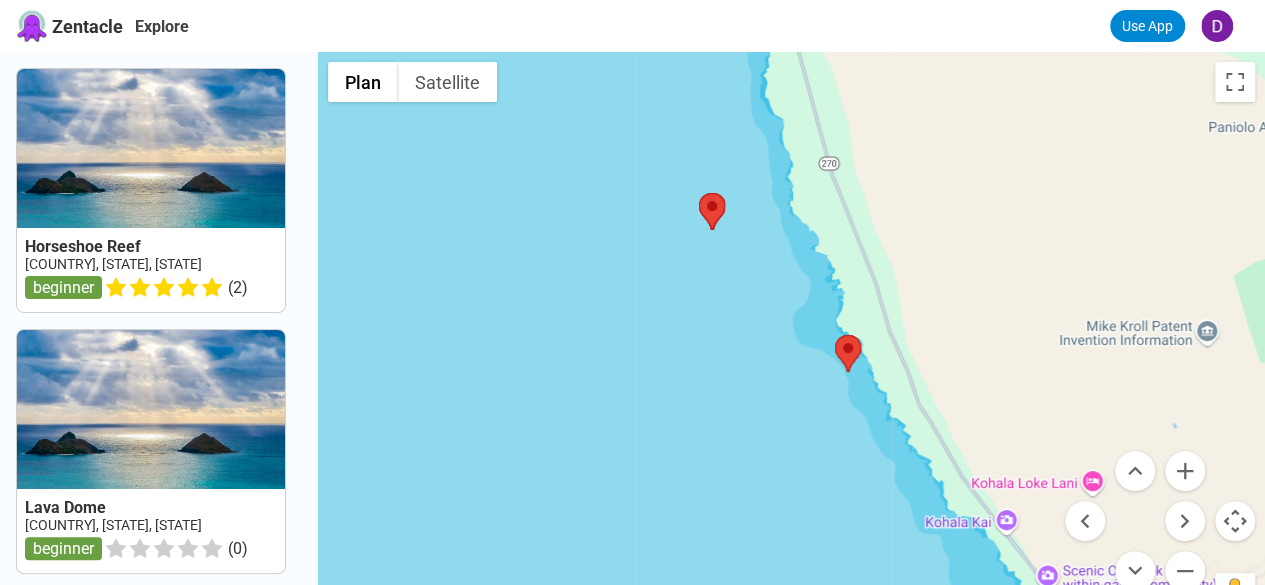 drag, startPoint x: 942, startPoint y: 303, endPoint x: 895, endPoint y: 185, distance: 127.01575 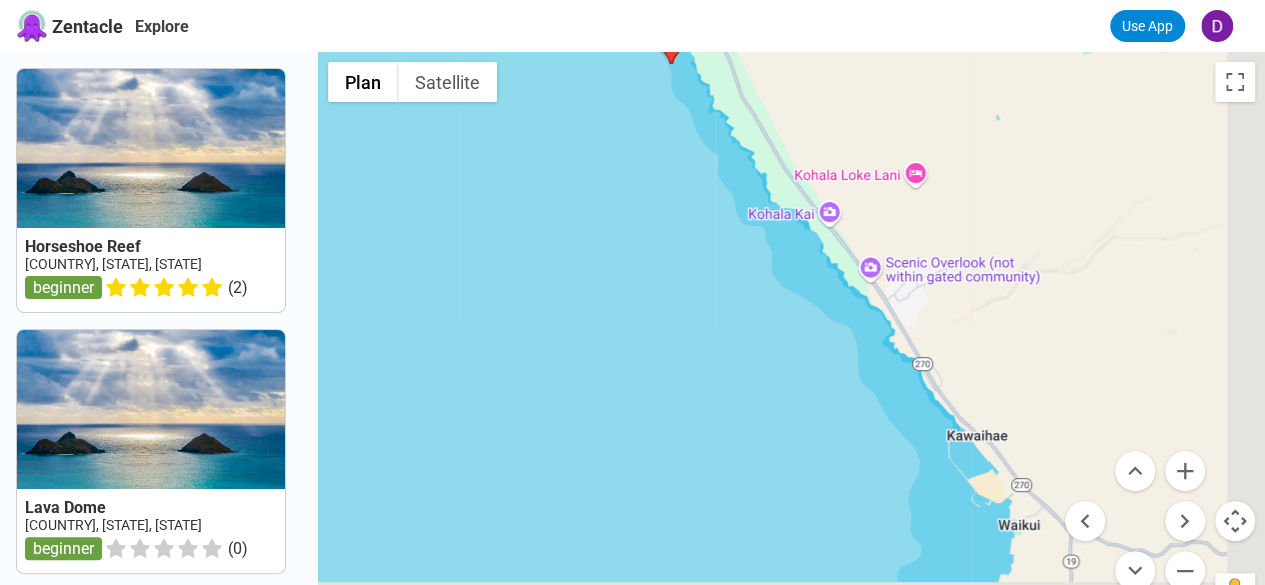 drag, startPoint x: 944, startPoint y: 353, endPoint x: 838, endPoint y: 225, distance: 166.19266 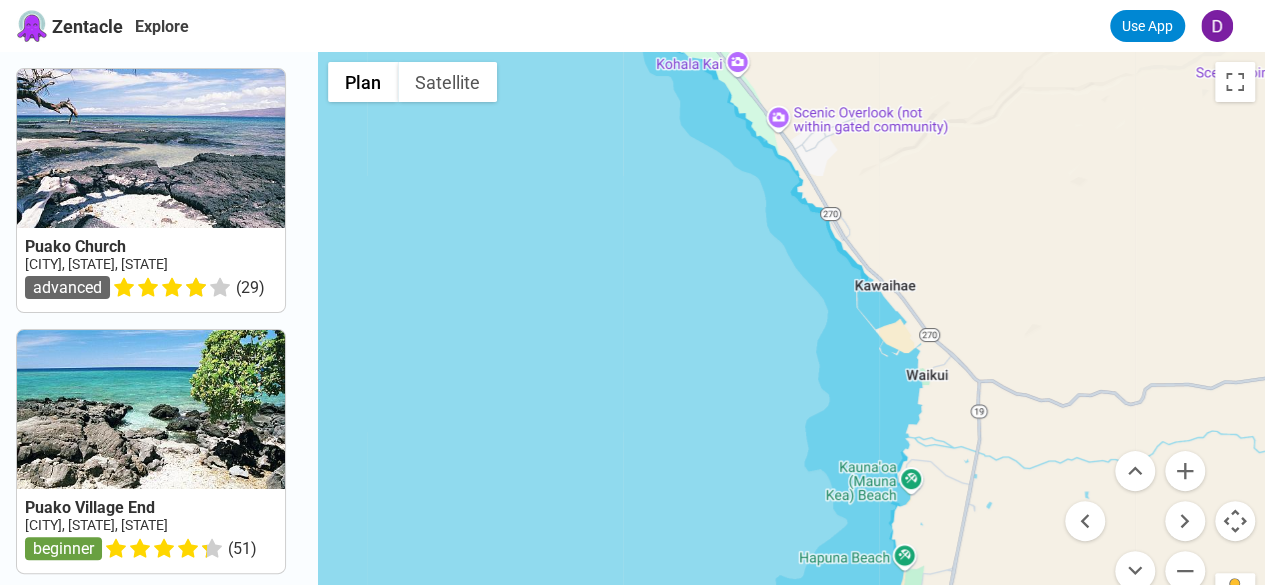 drag, startPoint x: 934, startPoint y: 379, endPoint x: 966, endPoint y: 427, distance: 57.68882 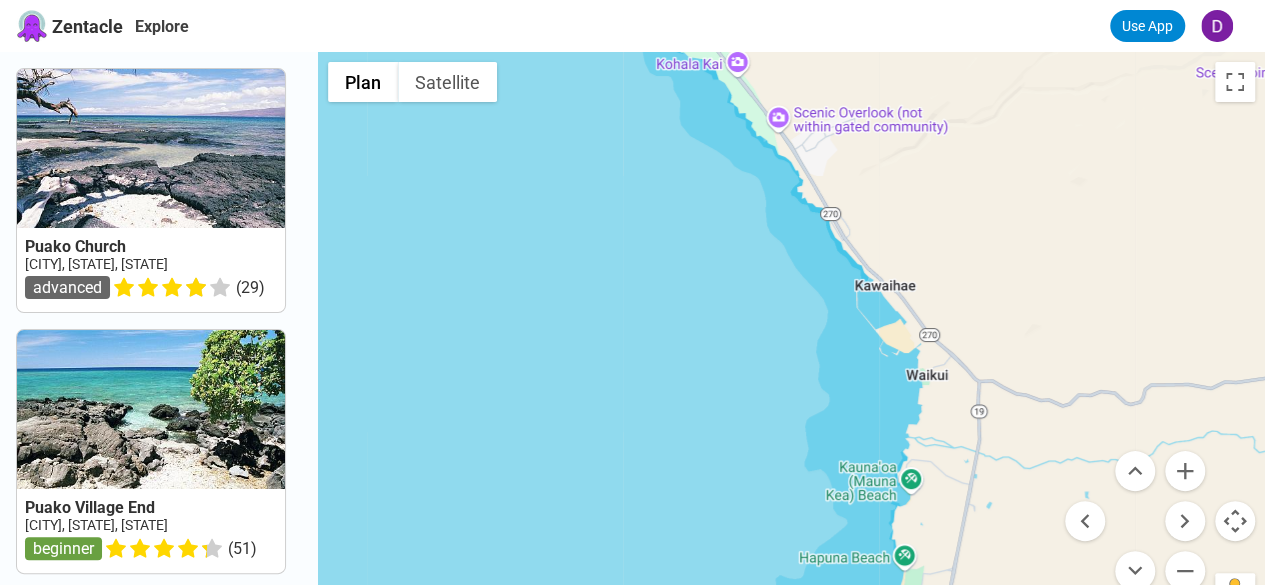 click at bounding box center [791, 344] 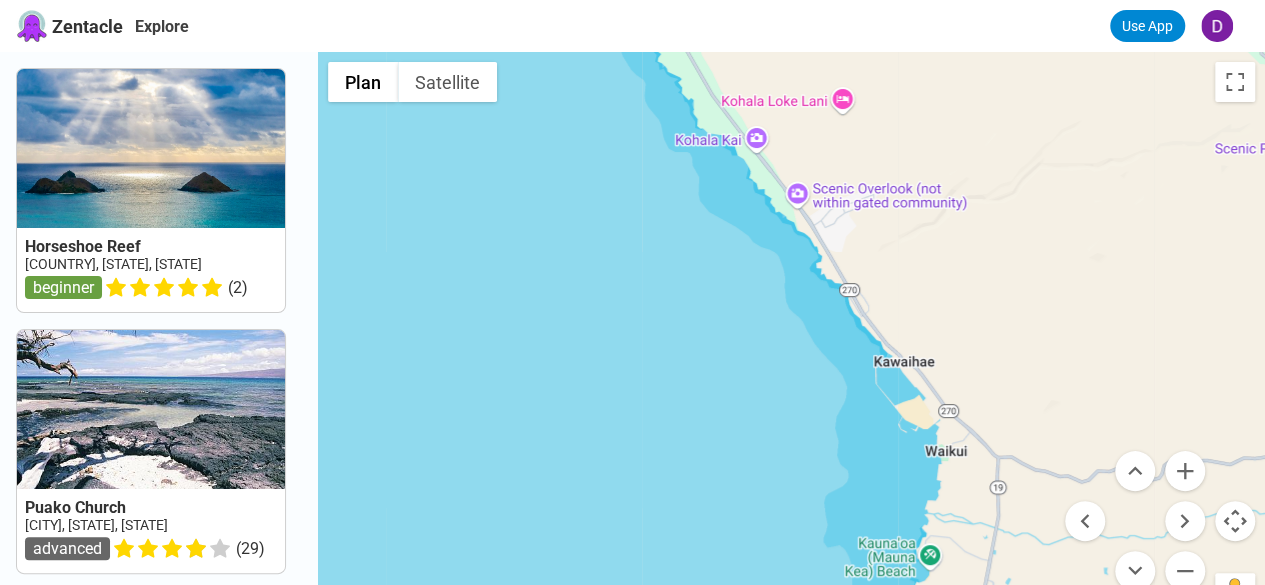 drag, startPoint x: 551, startPoint y: 422, endPoint x: 539, endPoint y: 371, distance: 52.392746 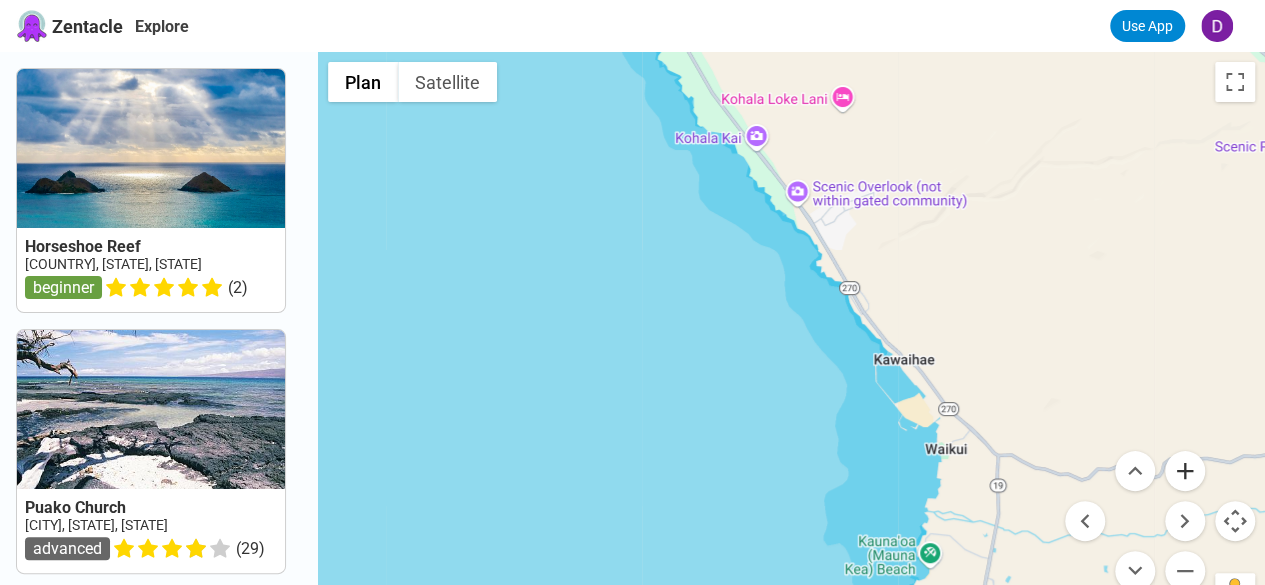 click at bounding box center [1185, 471] 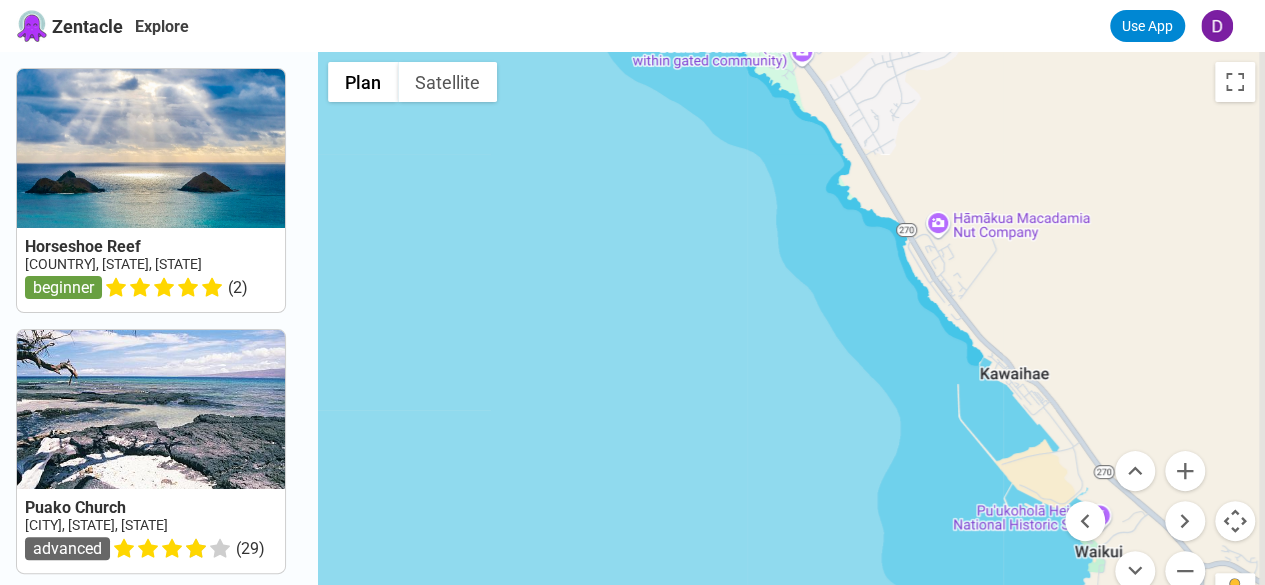 drag, startPoint x: 1084, startPoint y: 387, endPoint x: 906, endPoint y: 189, distance: 266.24802 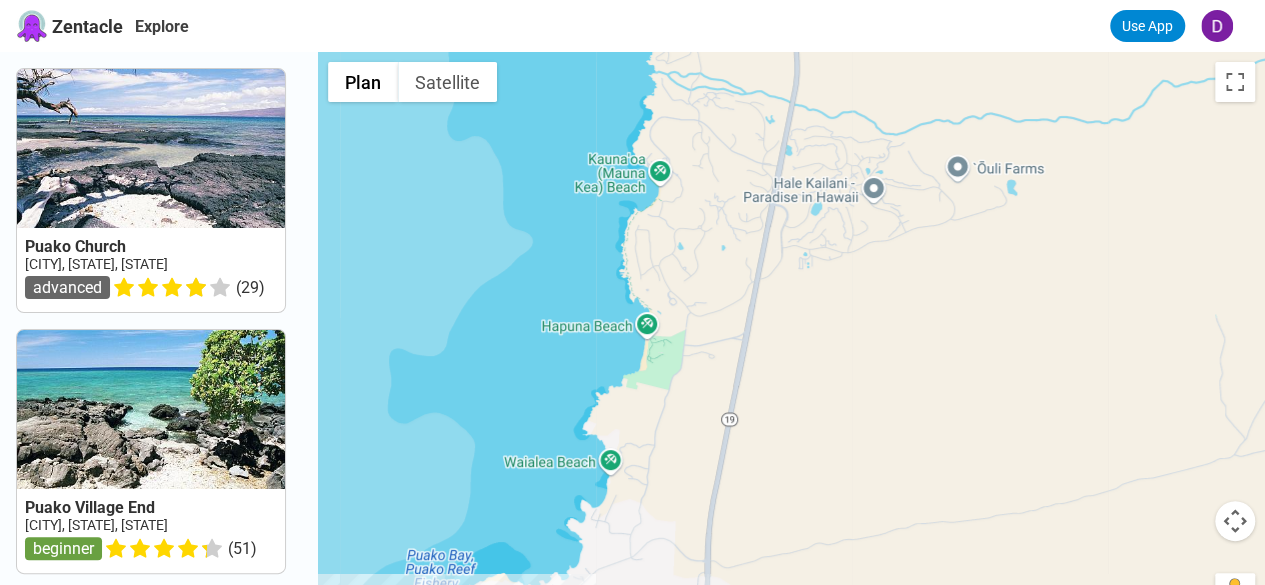 drag, startPoint x: 932, startPoint y: 403, endPoint x: 1010, endPoint y: 343, distance: 98.40732 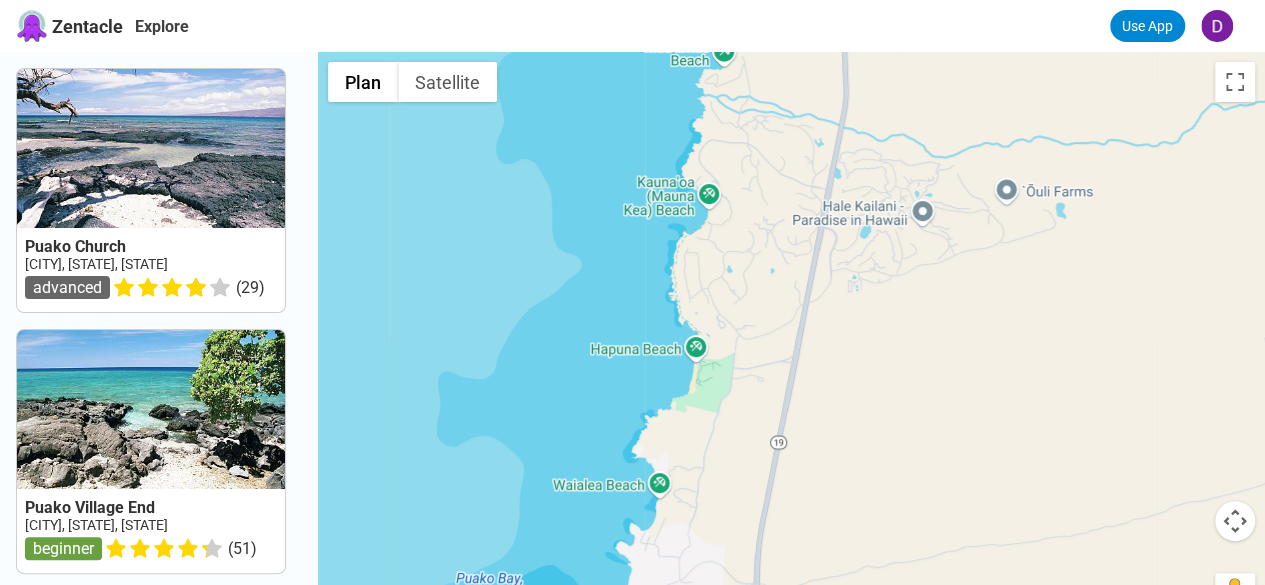 drag, startPoint x: 966, startPoint y: 371, endPoint x: 1018, endPoint y: 398, distance: 58.59181 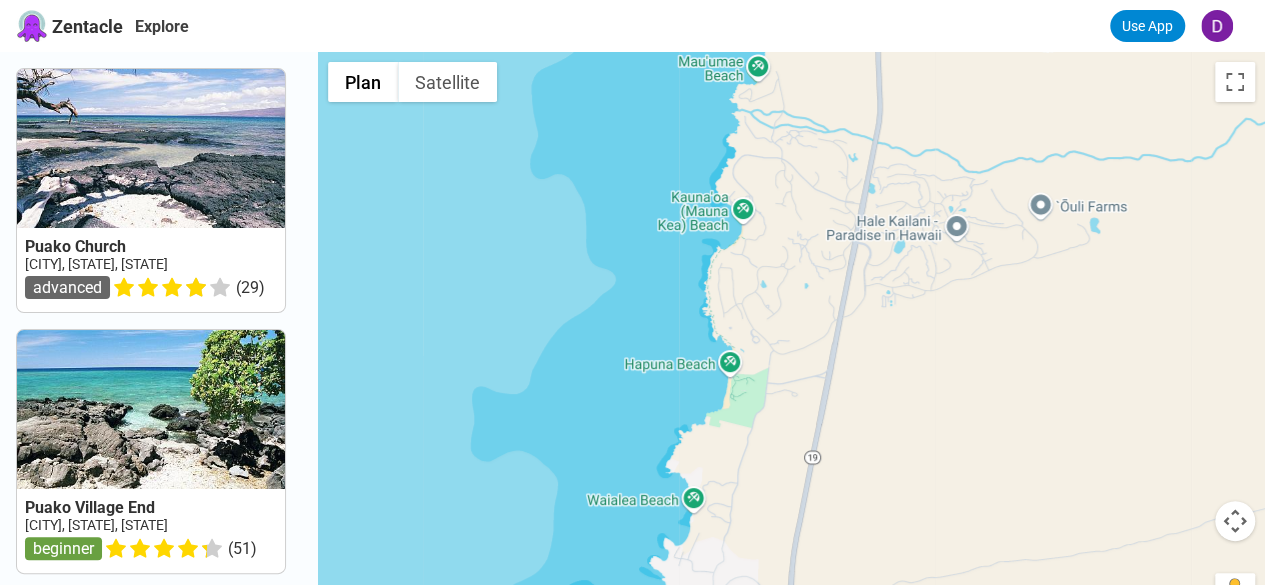 drag, startPoint x: 875, startPoint y: 455, endPoint x: 895, endPoint y: 463, distance: 21.540659 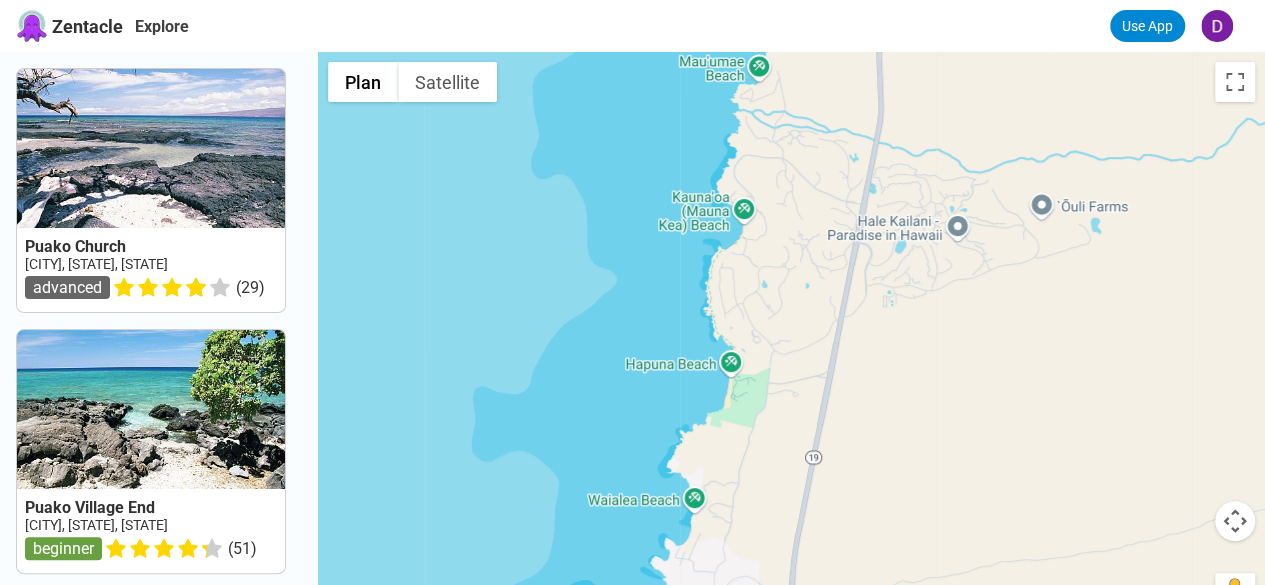 click at bounding box center [1235, 521] 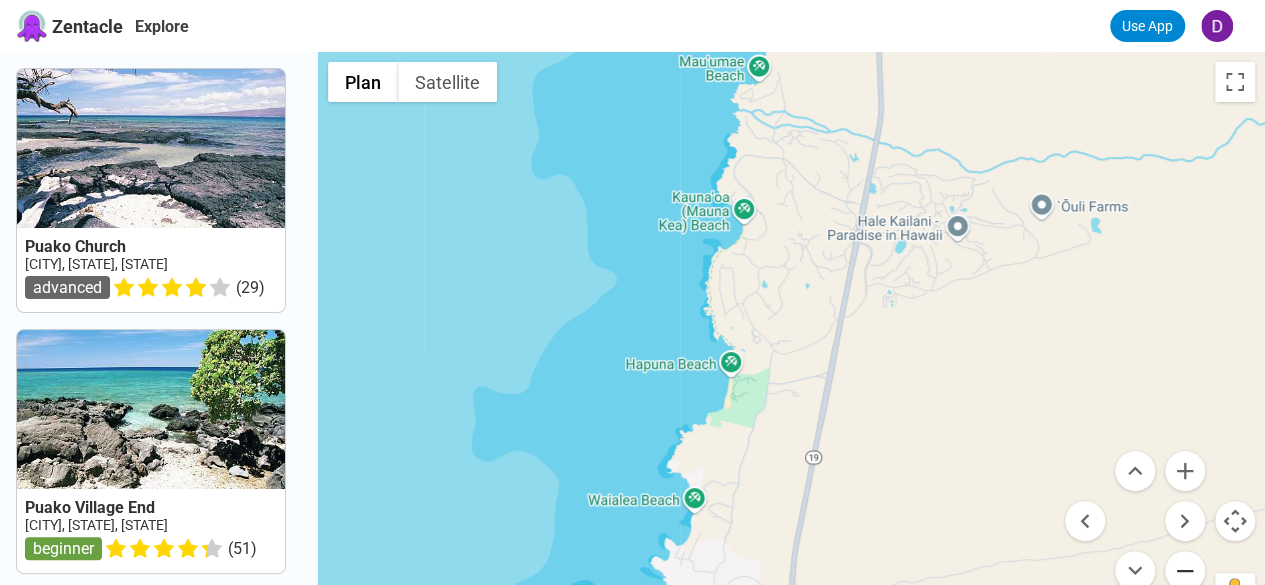 click at bounding box center (1185, 571) 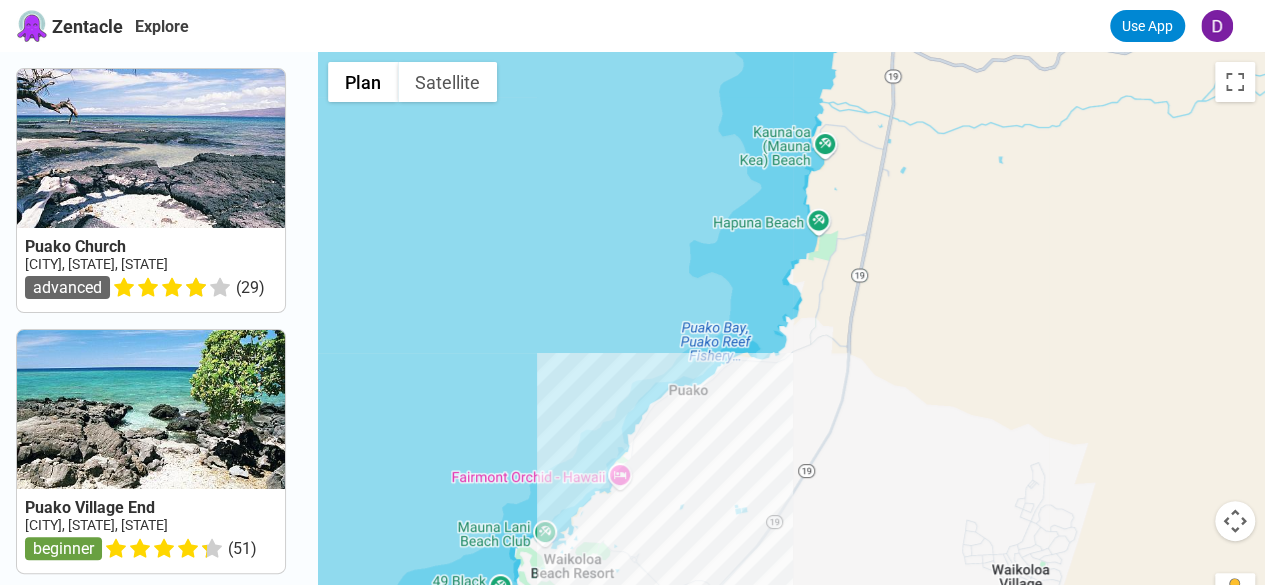 drag, startPoint x: 780, startPoint y: 508, endPoint x: 841, endPoint y: 377, distance: 144.50606 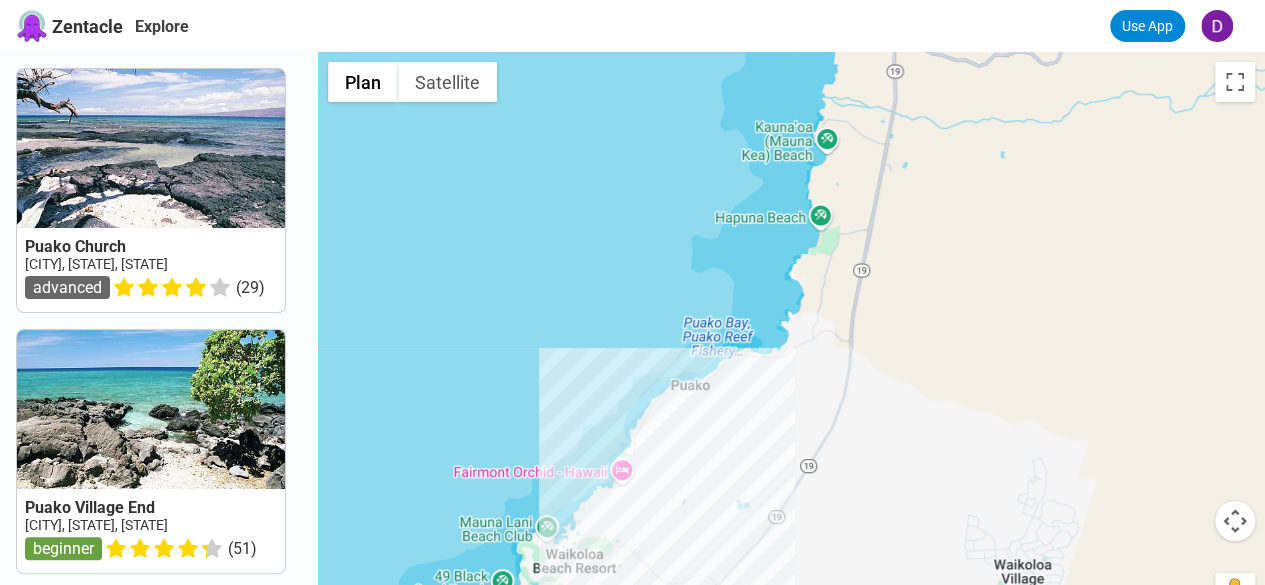 drag, startPoint x: 734, startPoint y: 433, endPoint x: 796, endPoint y: 273, distance: 171.59254 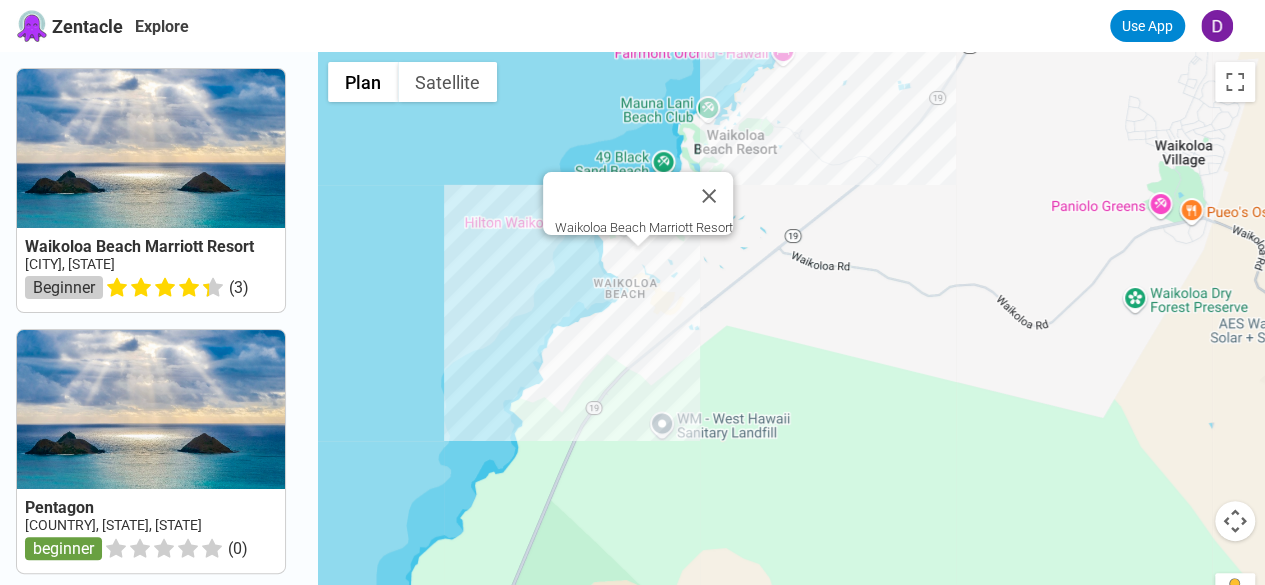 click on "Waikoloa Beach Marriott Resort" at bounding box center [791, 344] 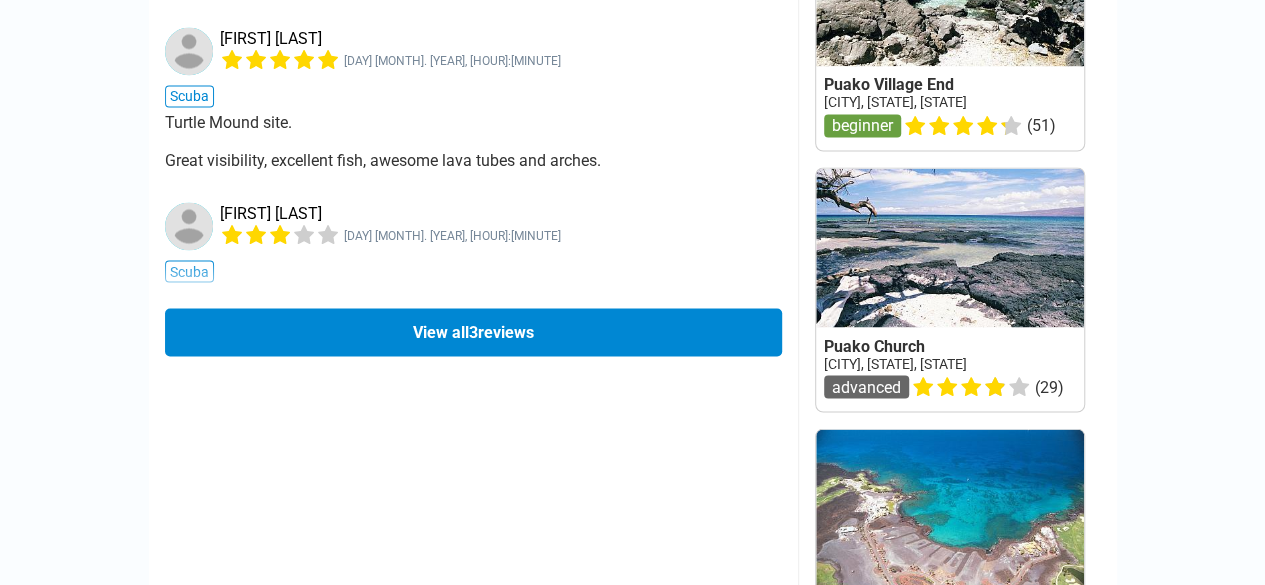 scroll, scrollTop: 1640, scrollLeft: 0, axis: vertical 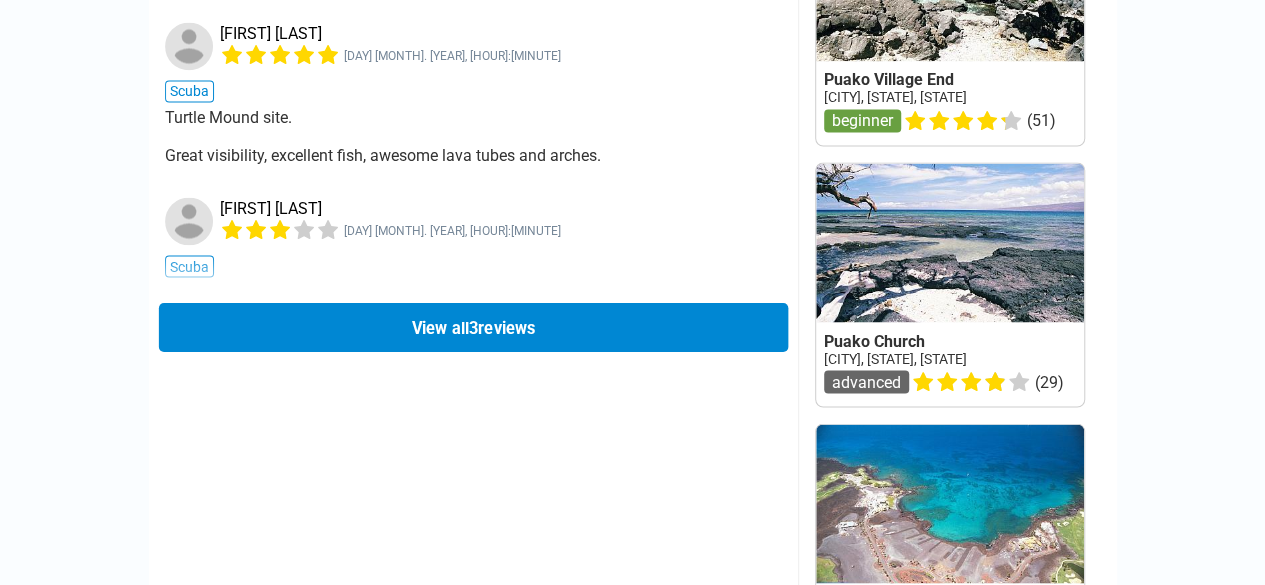 click on "View all  3  reviews" at bounding box center [472, 326] 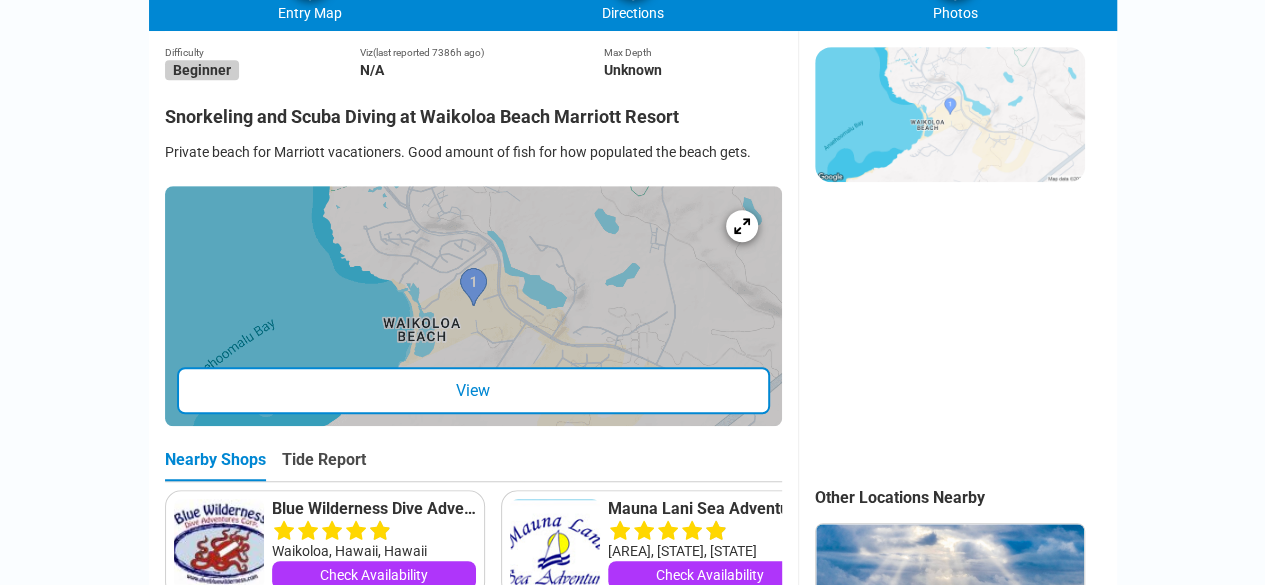 scroll, scrollTop: 429, scrollLeft: 0, axis: vertical 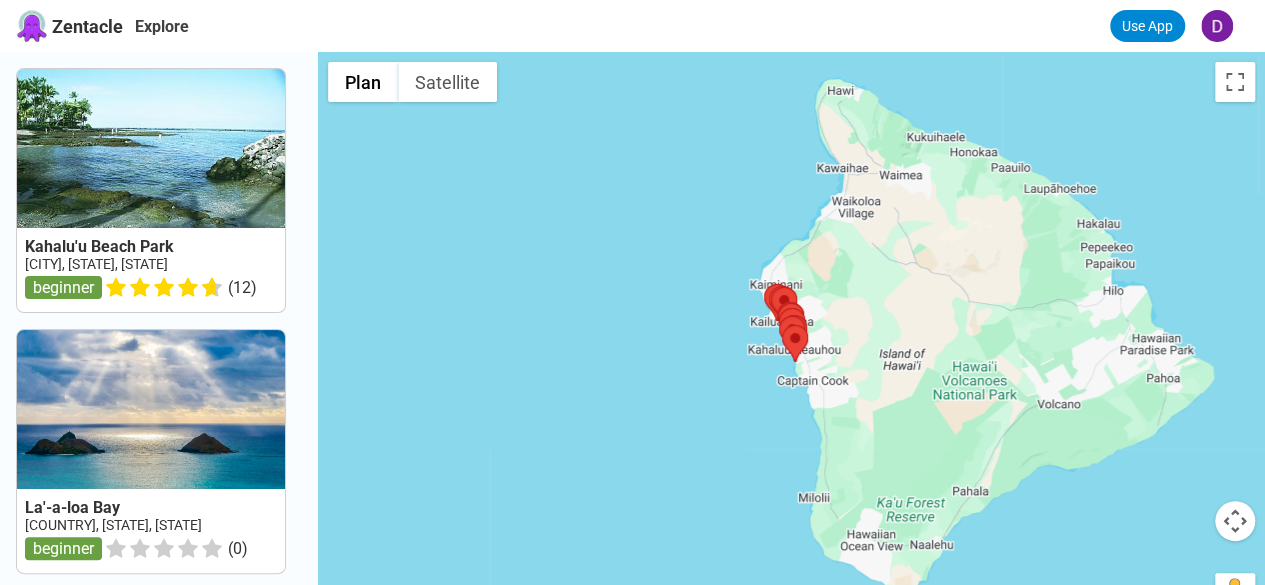 click at bounding box center (1235, 521) 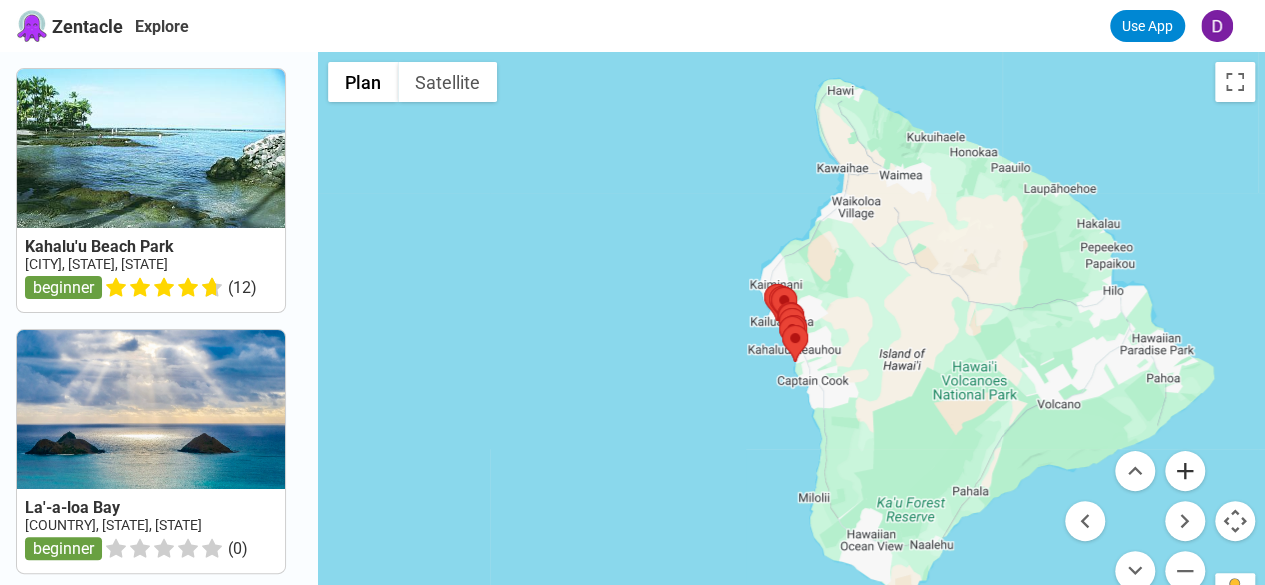click at bounding box center (1185, 471) 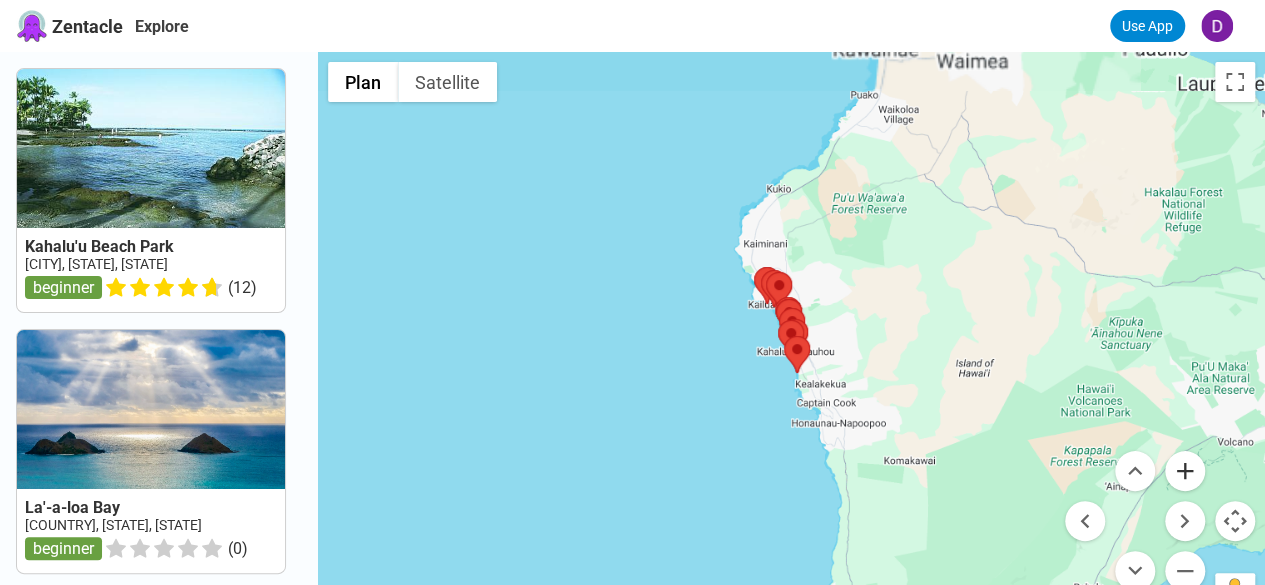 click at bounding box center [1185, 471] 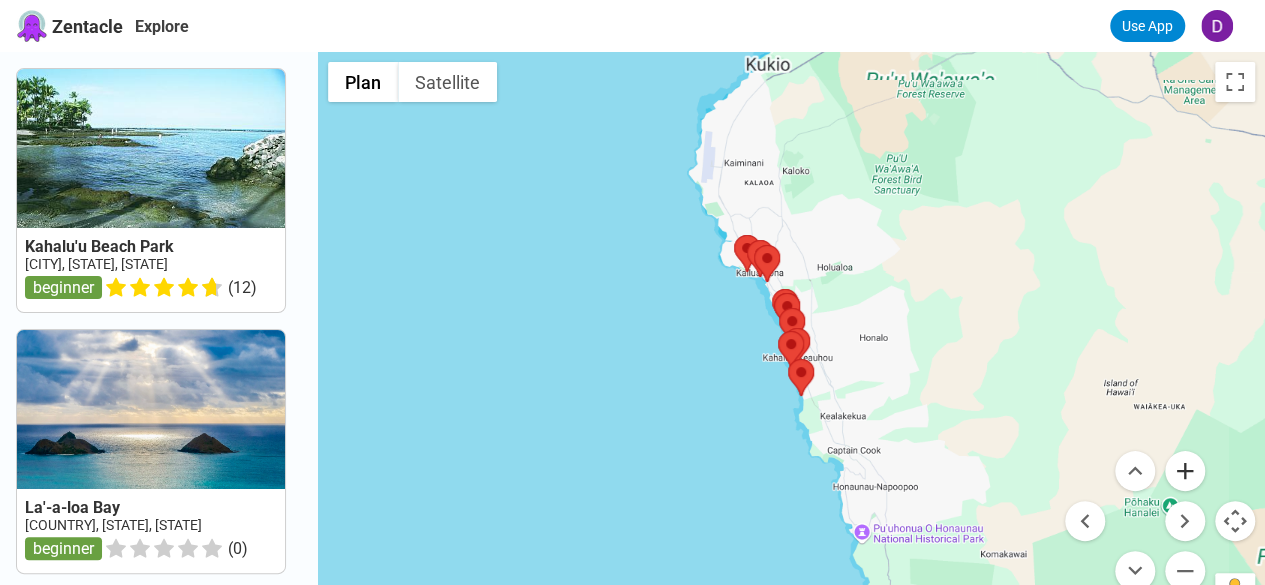 click at bounding box center [1185, 471] 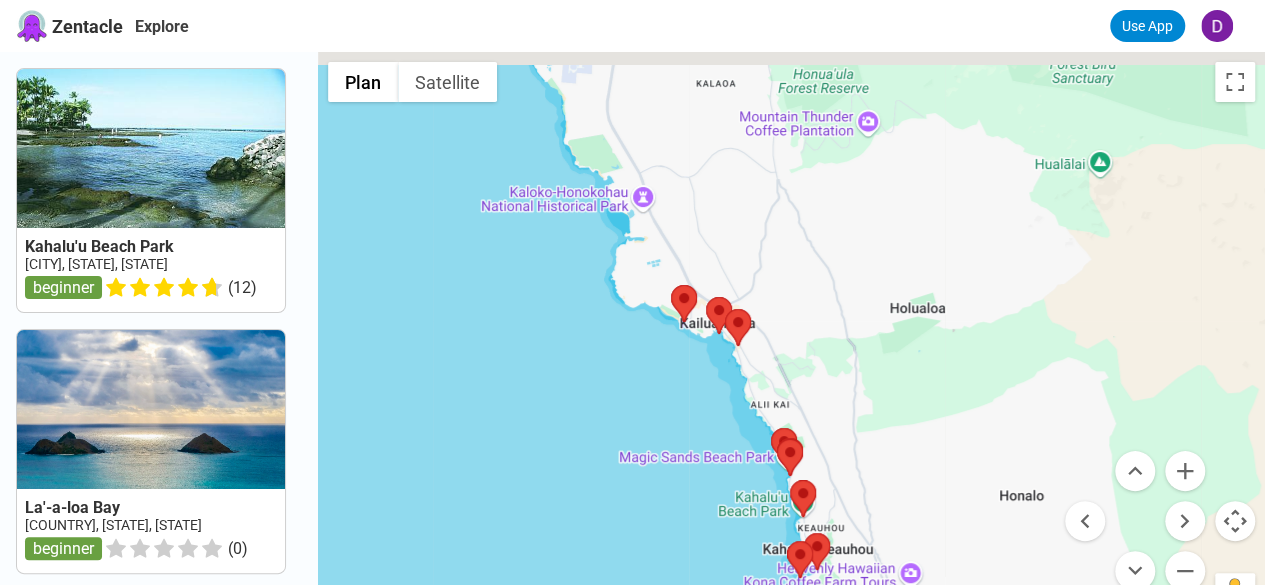 drag, startPoint x: 908, startPoint y: 311, endPoint x: 918, endPoint y: 503, distance: 192.26024 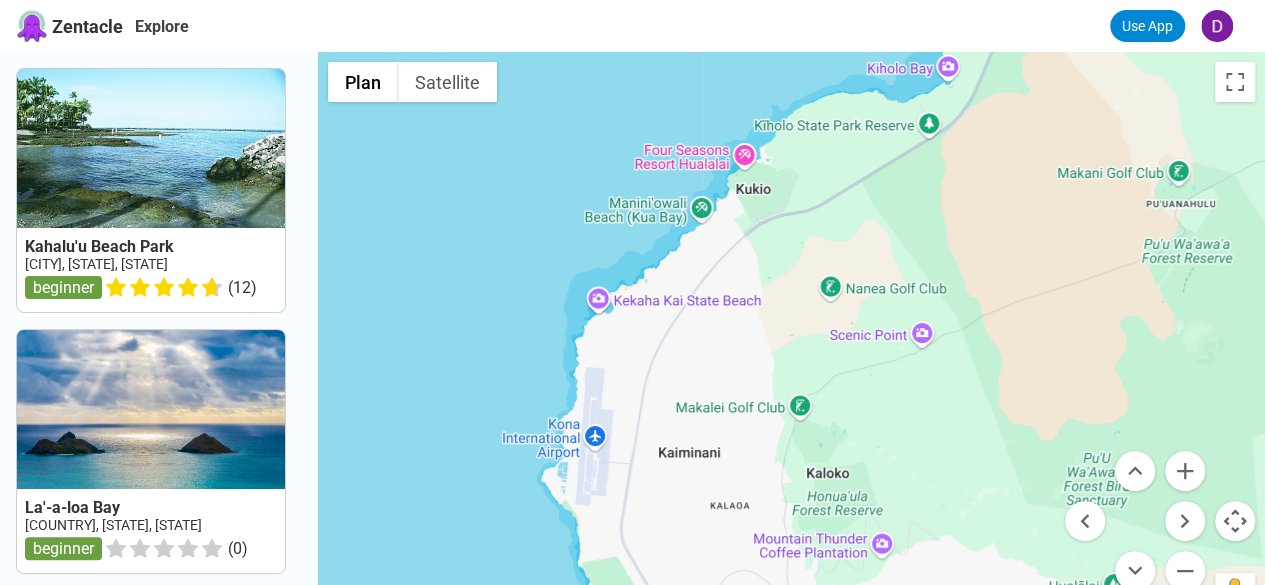 drag, startPoint x: 934, startPoint y: 431, endPoint x: 928, endPoint y: 466, distance: 35.510563 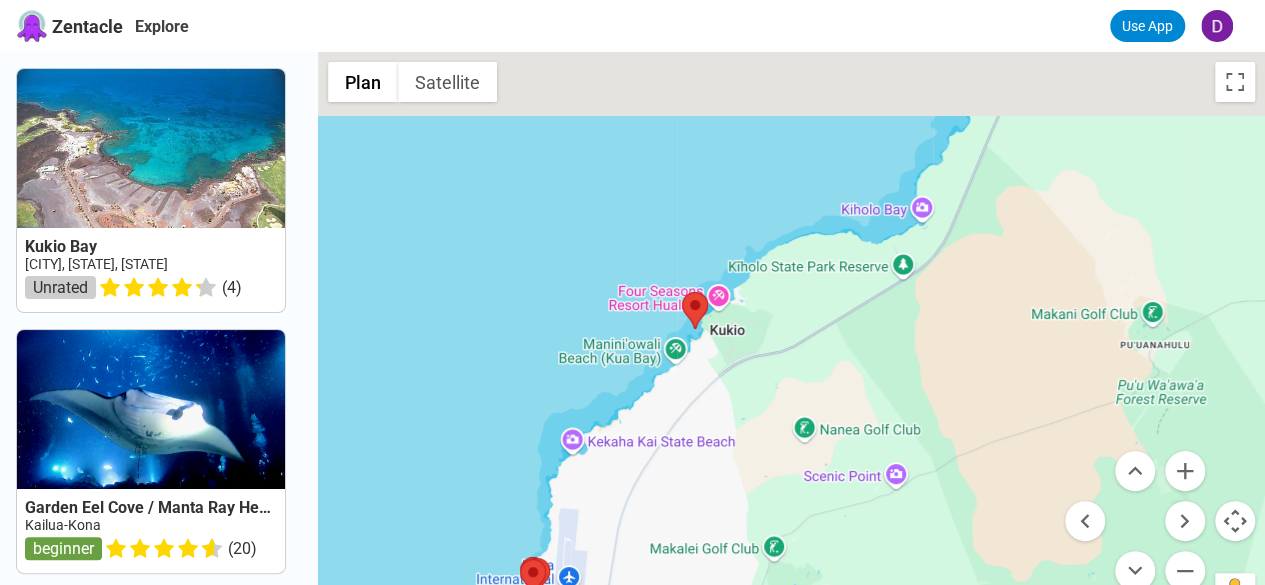drag, startPoint x: 984, startPoint y: 399, endPoint x: 982, endPoint y: 414, distance: 15.132746 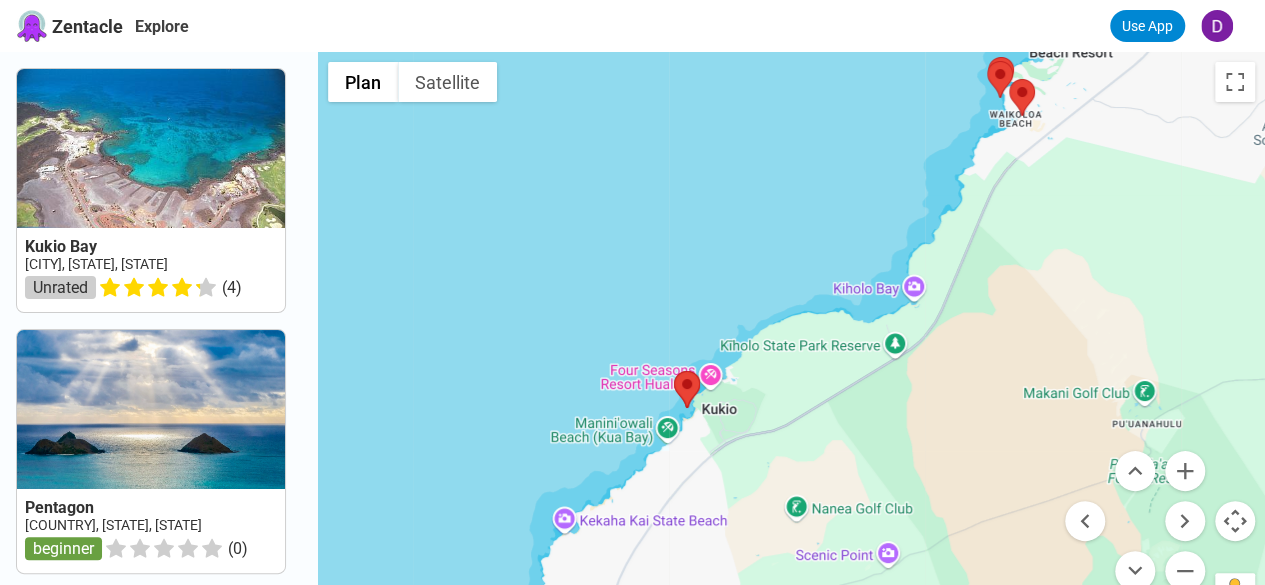 drag, startPoint x: 963, startPoint y: 437, endPoint x: 942, endPoint y: 473, distance: 41.677334 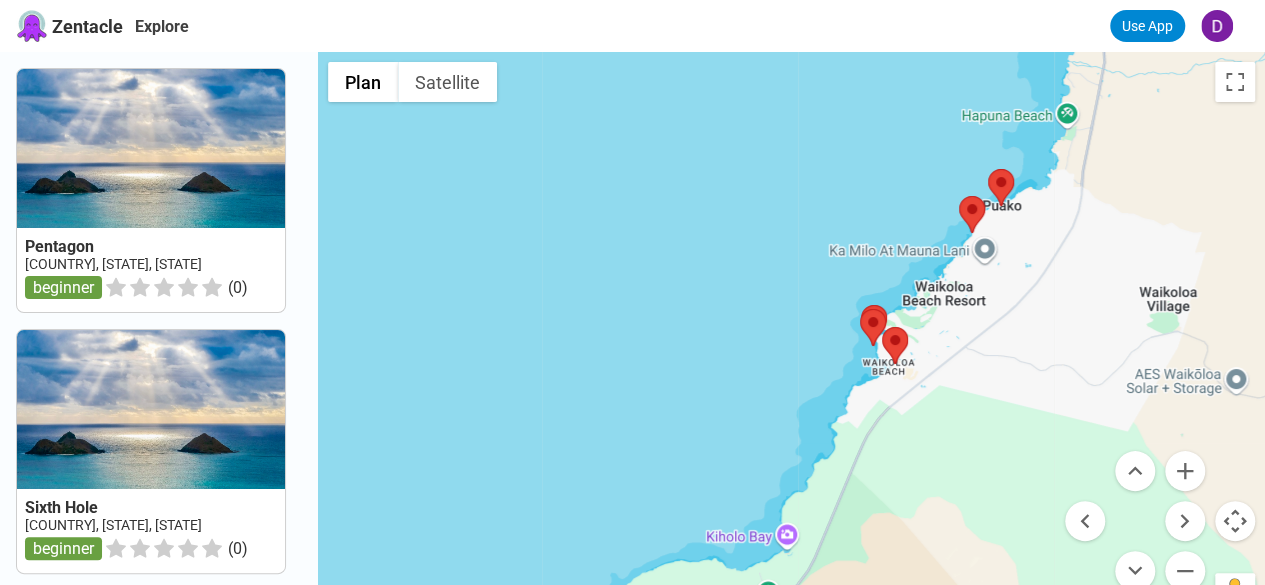 drag, startPoint x: 1041, startPoint y: 330, endPoint x: 1013, endPoint y: 359, distance: 40.311287 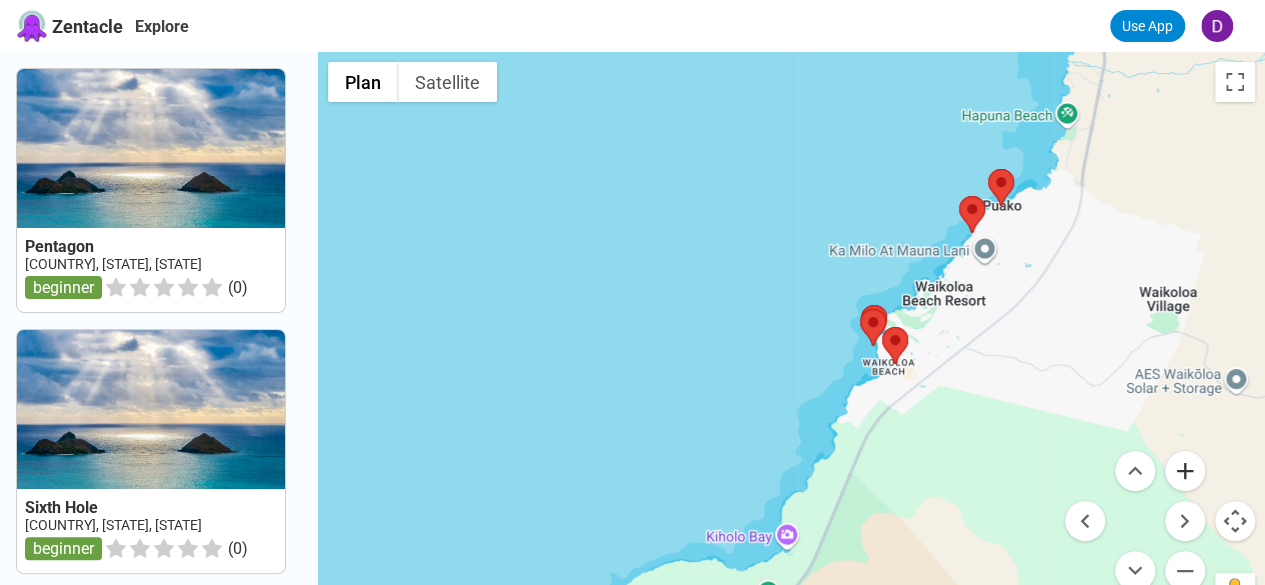 click at bounding box center [1185, 471] 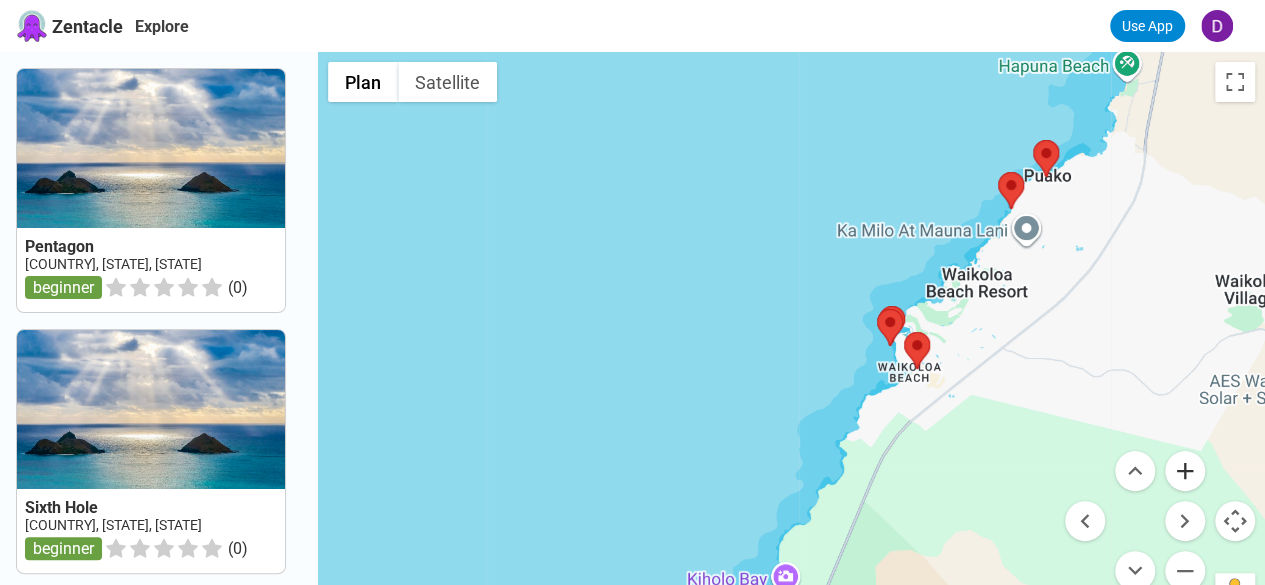 click at bounding box center (1185, 471) 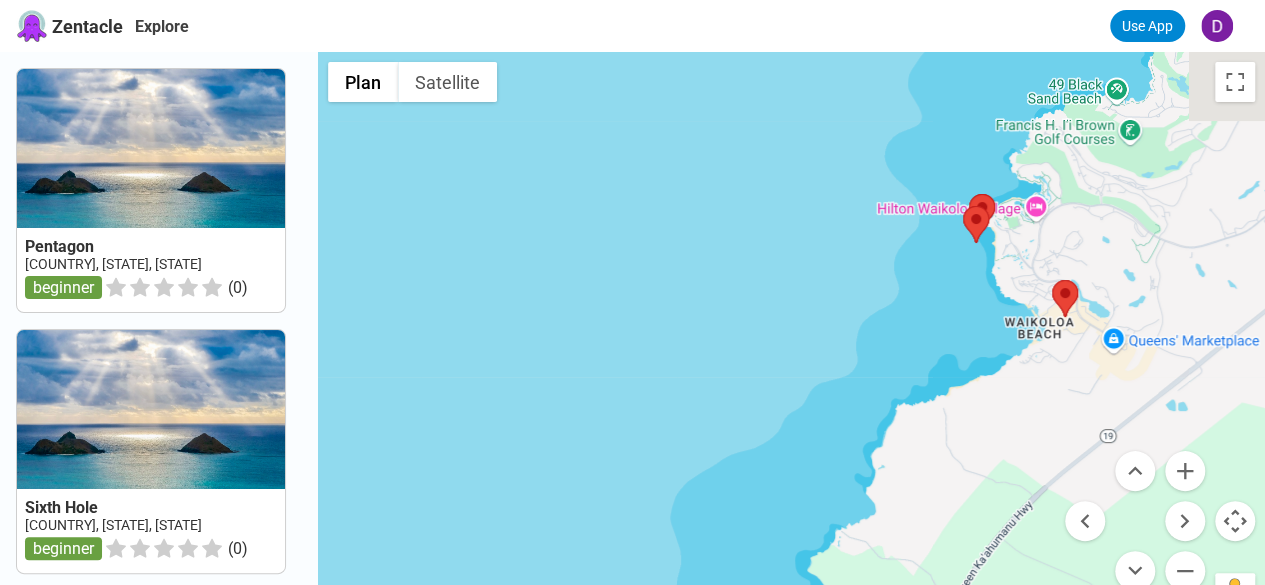 drag, startPoint x: 1108, startPoint y: 445, endPoint x: 965, endPoint y: 339, distance: 178.0028 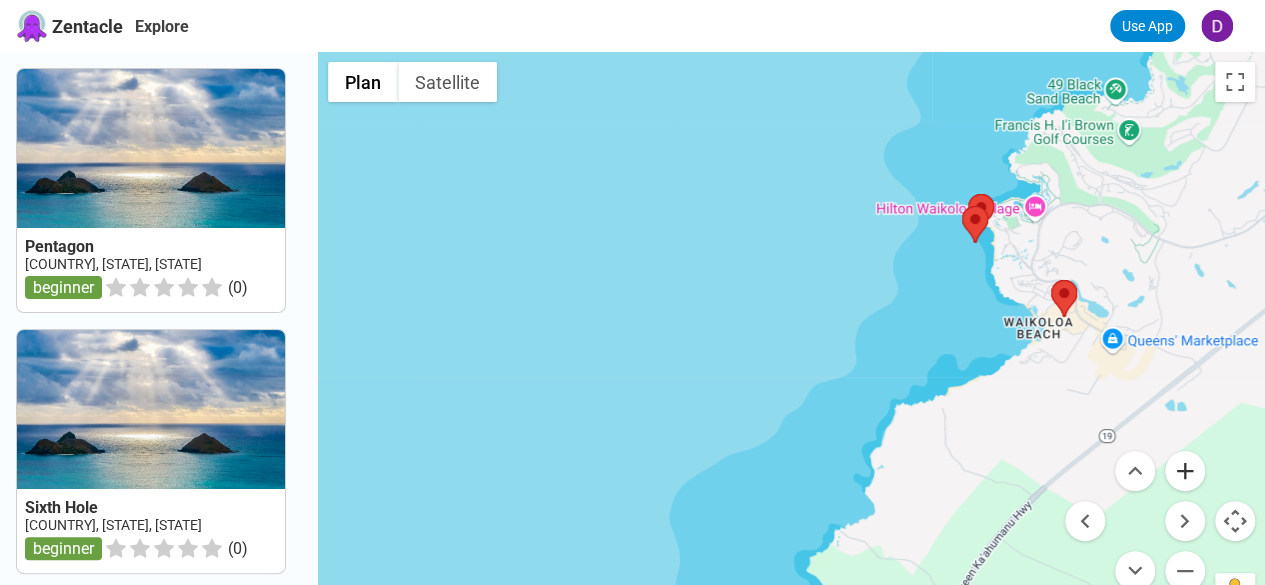 click at bounding box center (1185, 471) 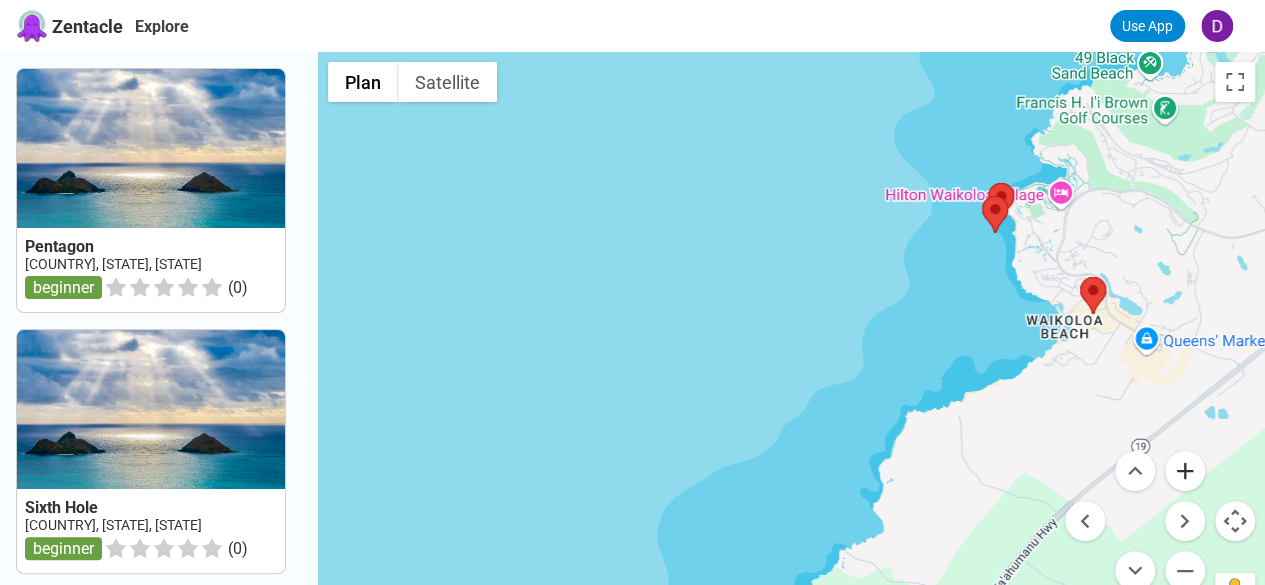 click at bounding box center [1185, 471] 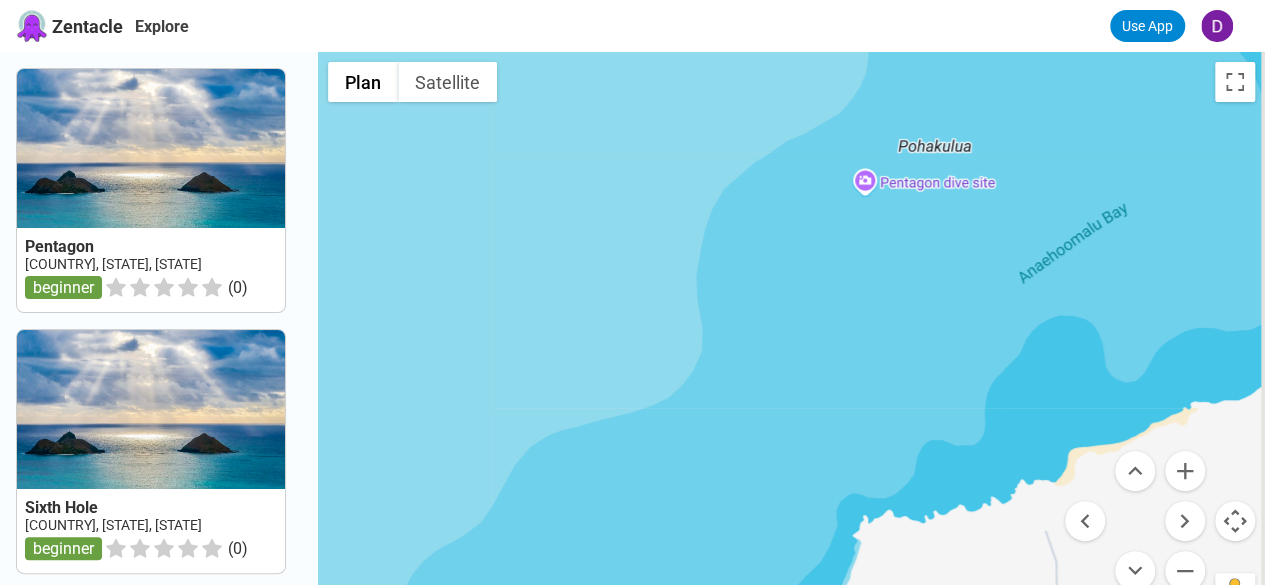 drag, startPoint x: 1019, startPoint y: 393, endPoint x: 656, endPoint y: 323, distance: 369.6877 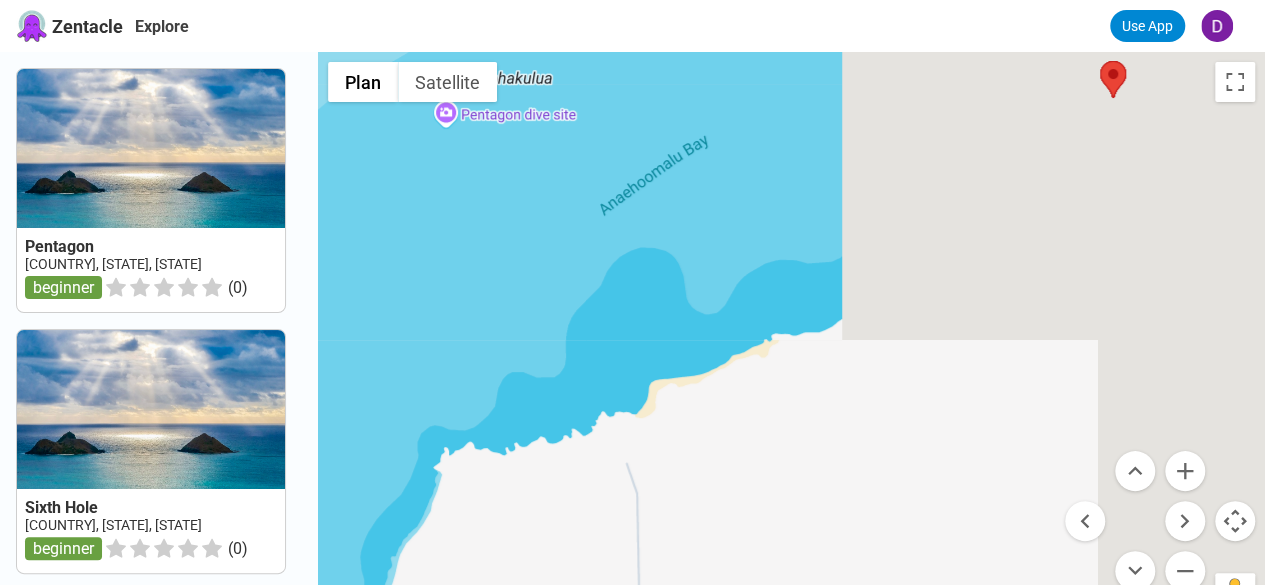 drag, startPoint x: 503, startPoint y: 294, endPoint x: 452, endPoint y: 293, distance: 51.009804 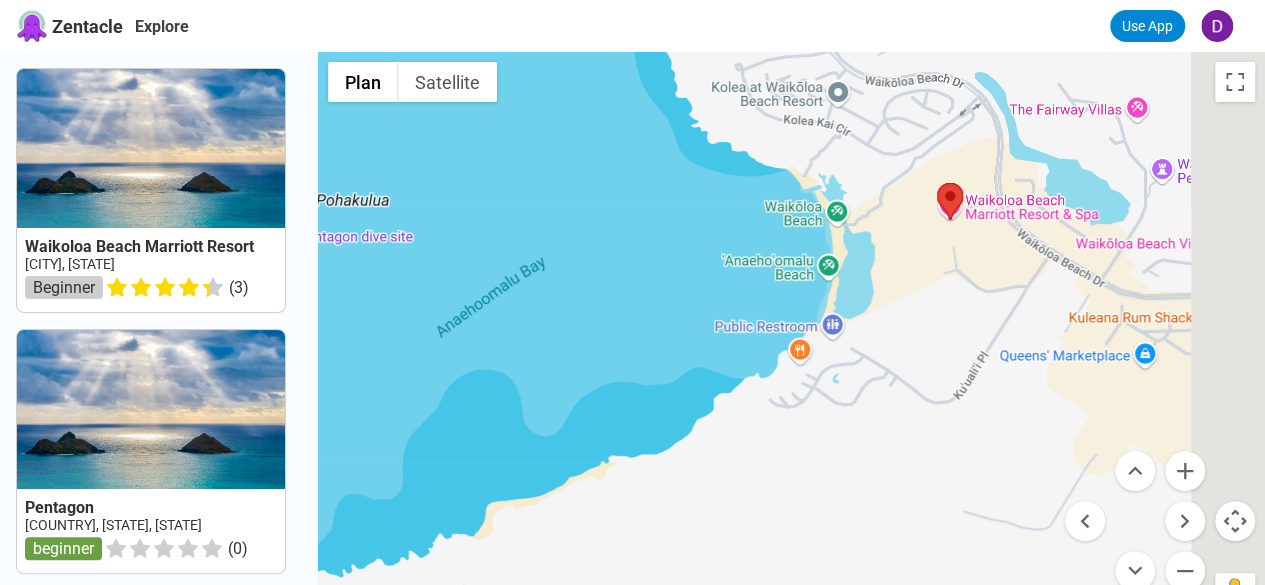 drag, startPoint x: 707, startPoint y: 307, endPoint x: 664, endPoint y: 418, distance: 119.03781 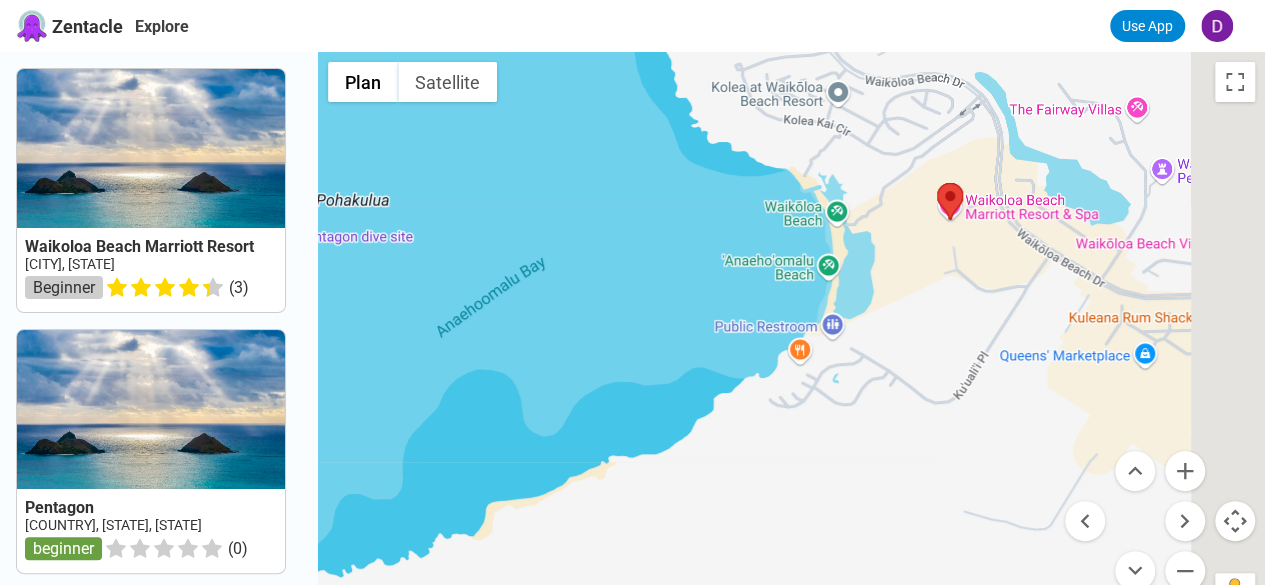 click at bounding box center [791, 344] 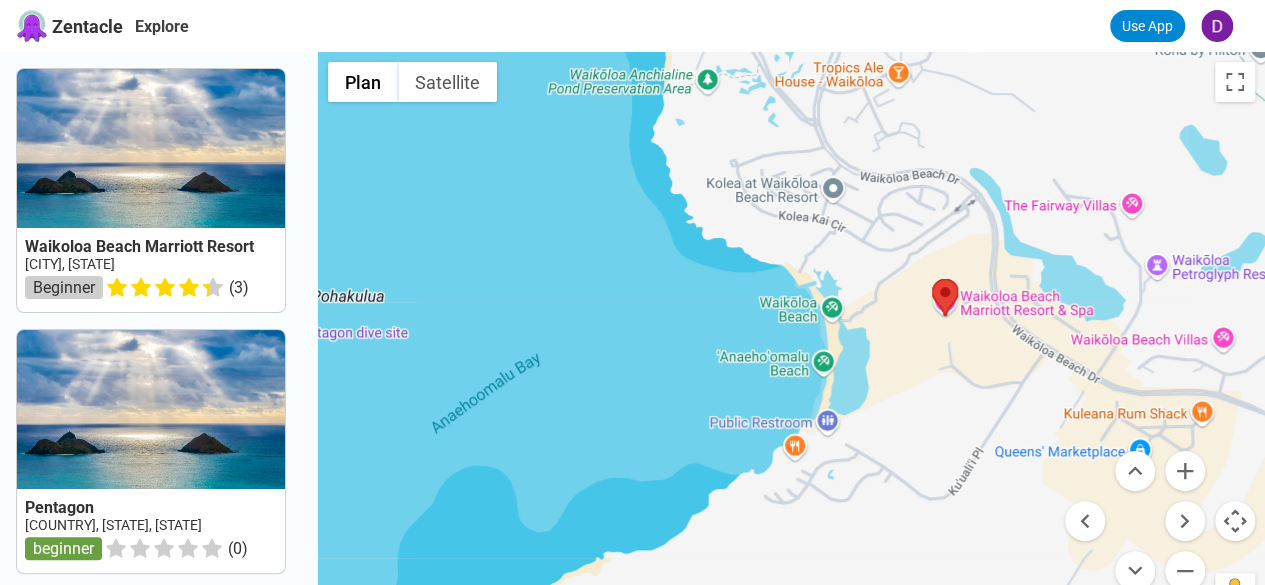 drag, startPoint x: 727, startPoint y: 319, endPoint x: 725, endPoint y: 356, distance: 37.054016 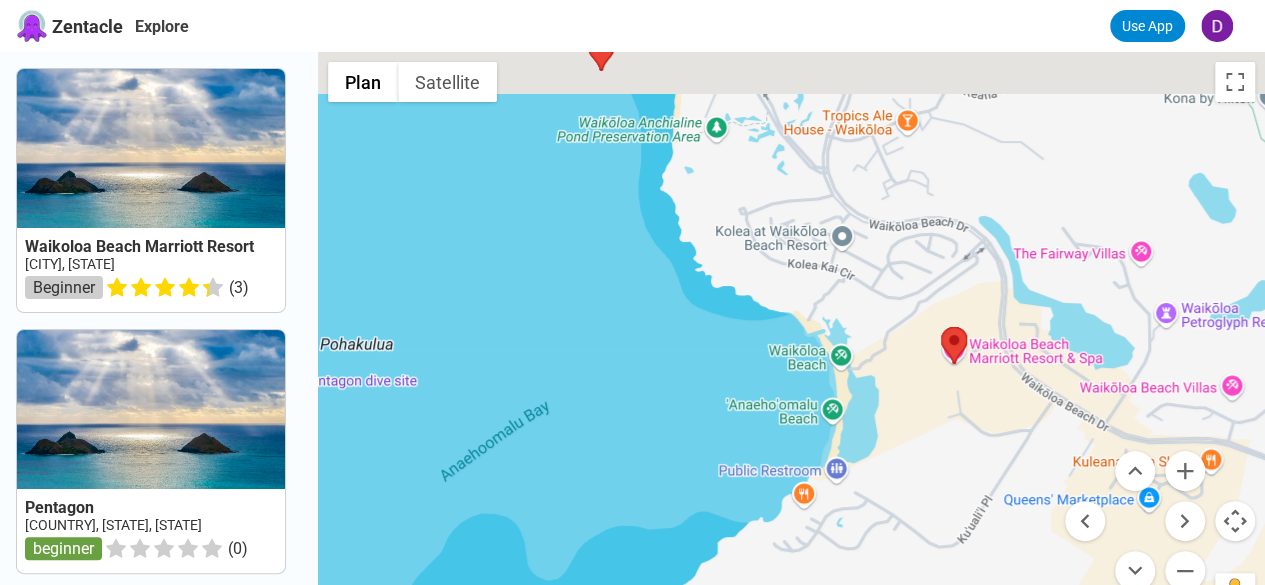 drag, startPoint x: 696, startPoint y: 331, endPoint x: 699, endPoint y: 447, distance: 116.03879 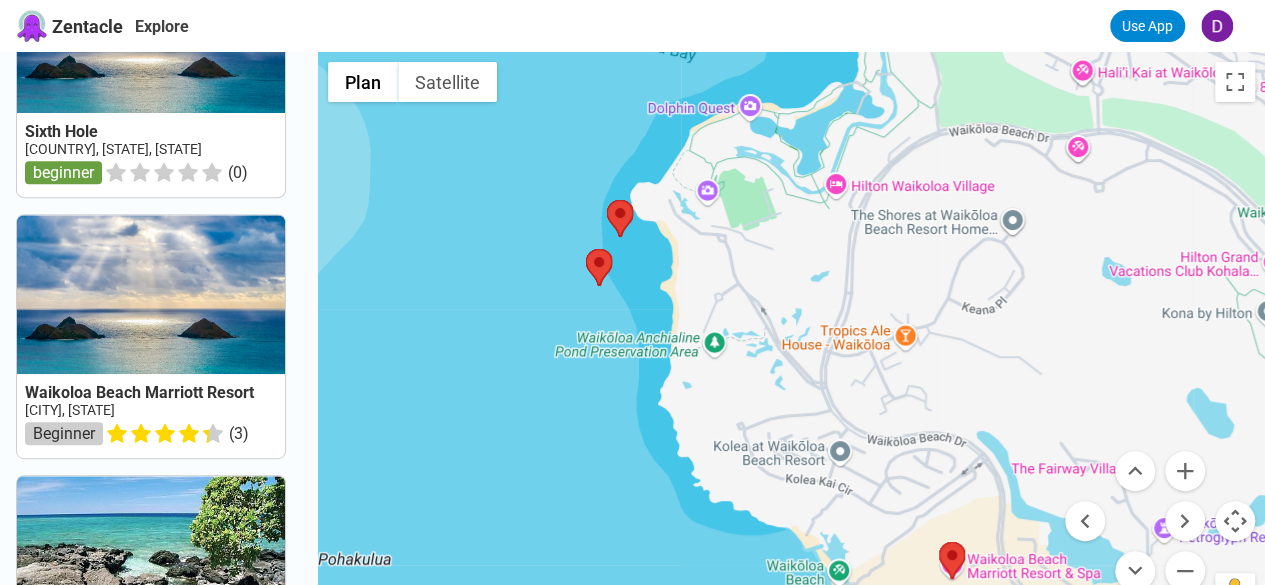 scroll, scrollTop: 390, scrollLeft: 0, axis: vertical 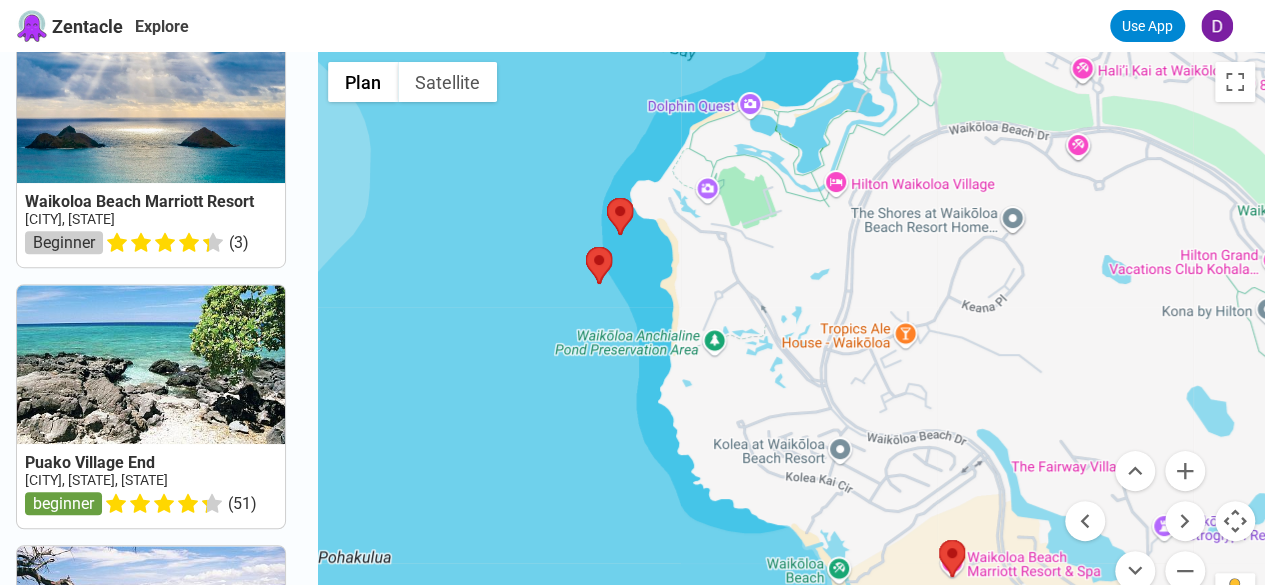 click at bounding box center (151, 145) 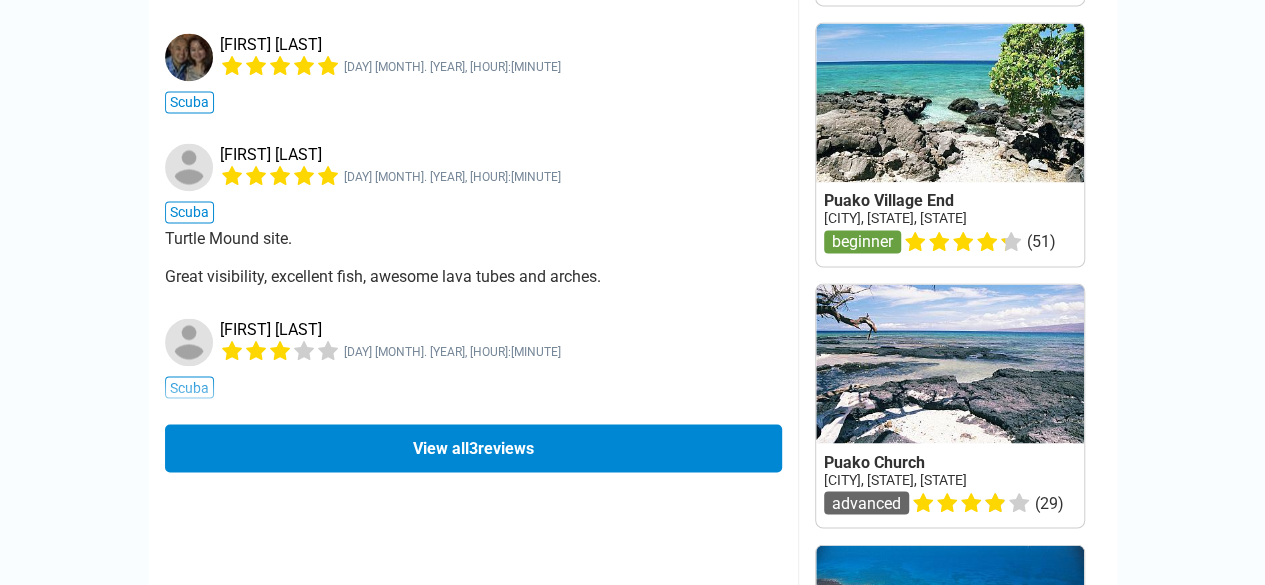 scroll, scrollTop: 1580, scrollLeft: 0, axis: vertical 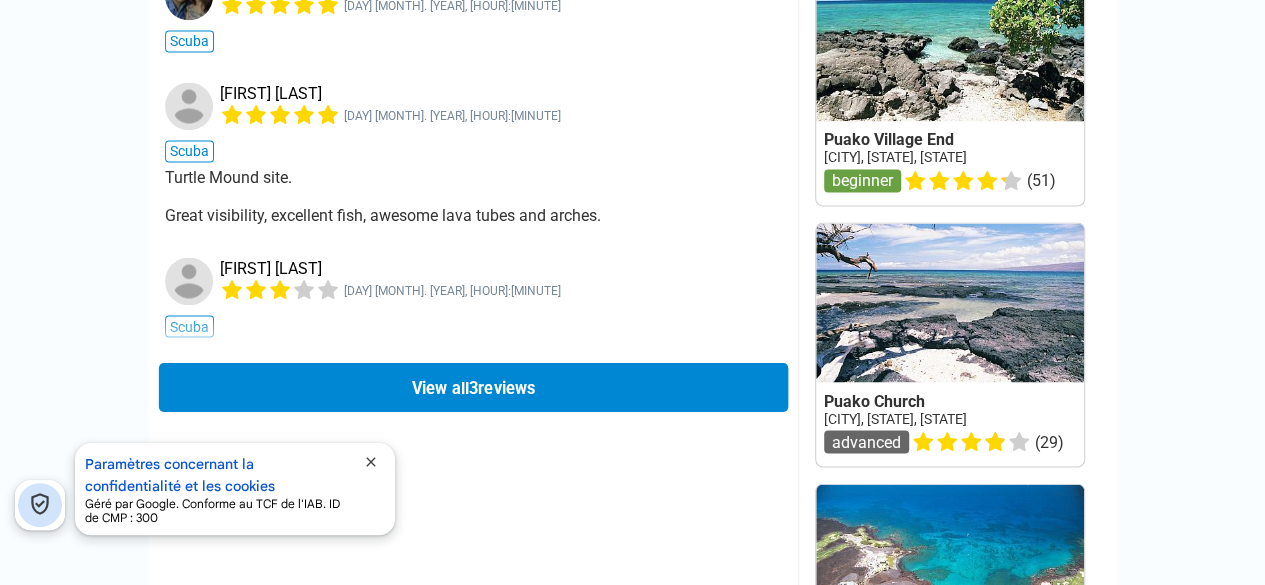 click on "View all  3  reviews" at bounding box center [472, 386] 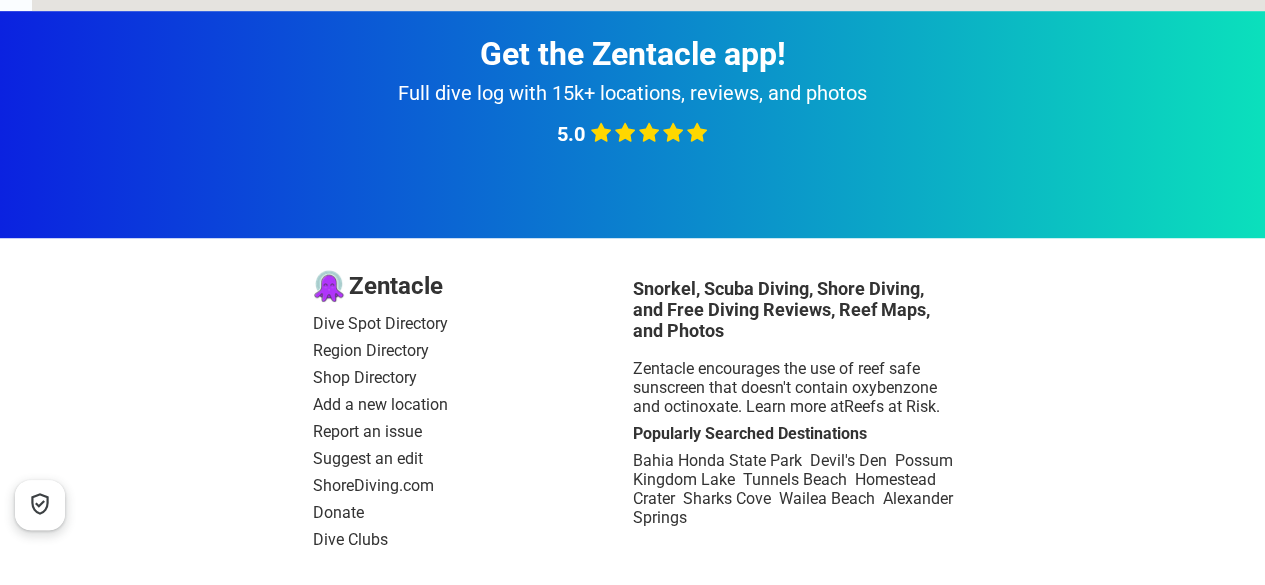scroll, scrollTop: 0, scrollLeft: 0, axis: both 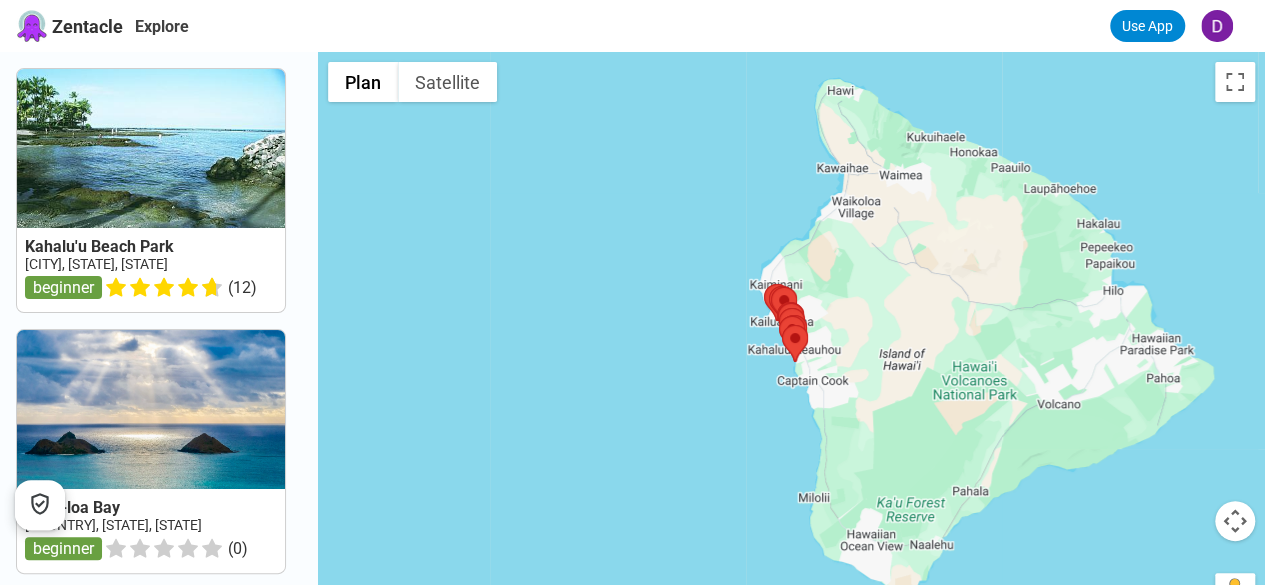 click at bounding box center (1235, 521) 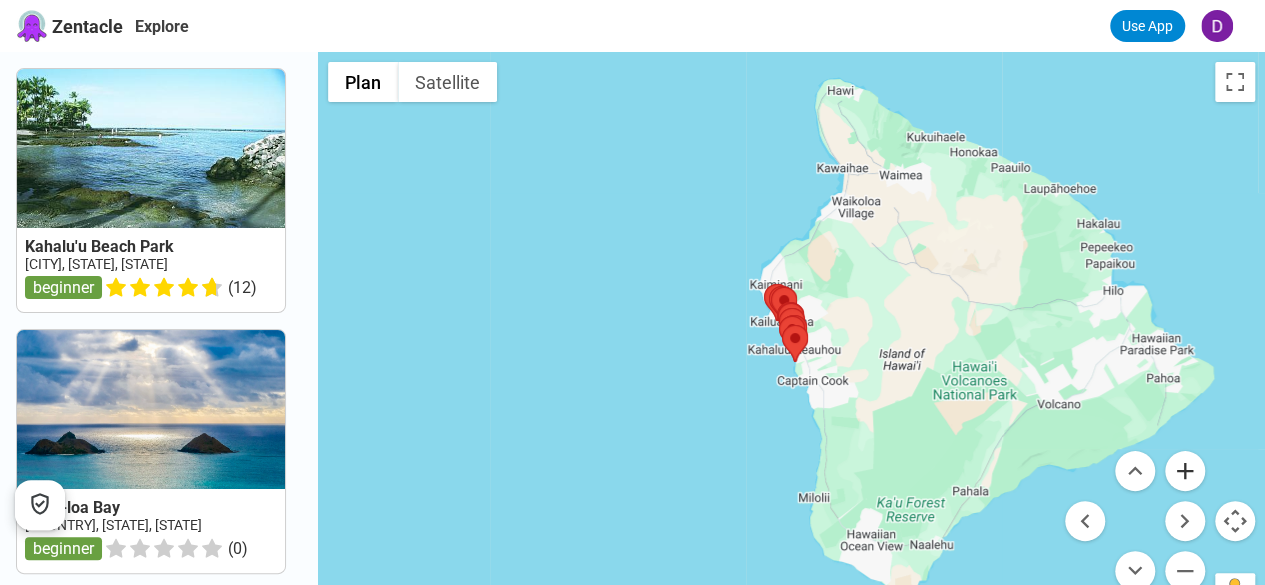 click at bounding box center [1185, 471] 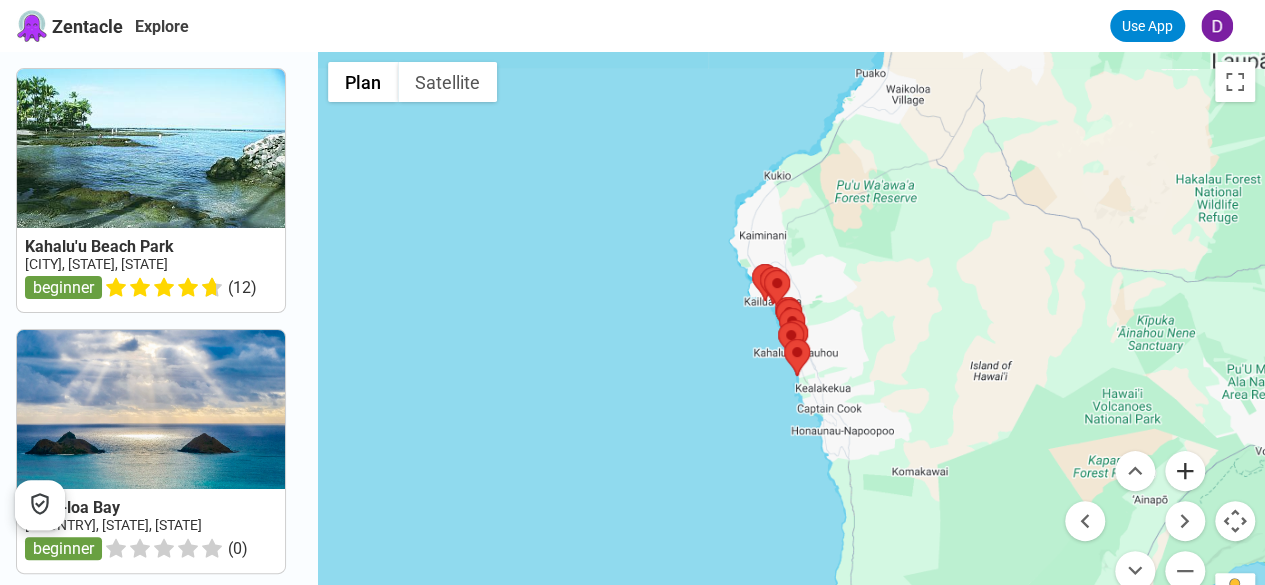 click at bounding box center [1185, 471] 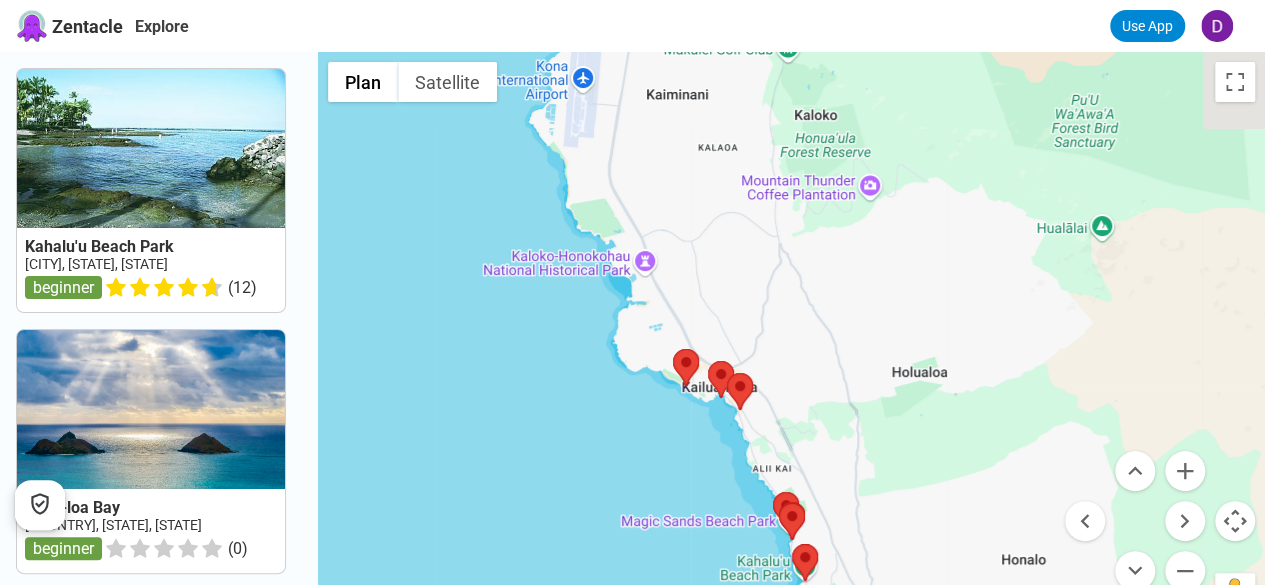 drag, startPoint x: 936, startPoint y: 301, endPoint x: 948, endPoint y: 469, distance: 168.42802 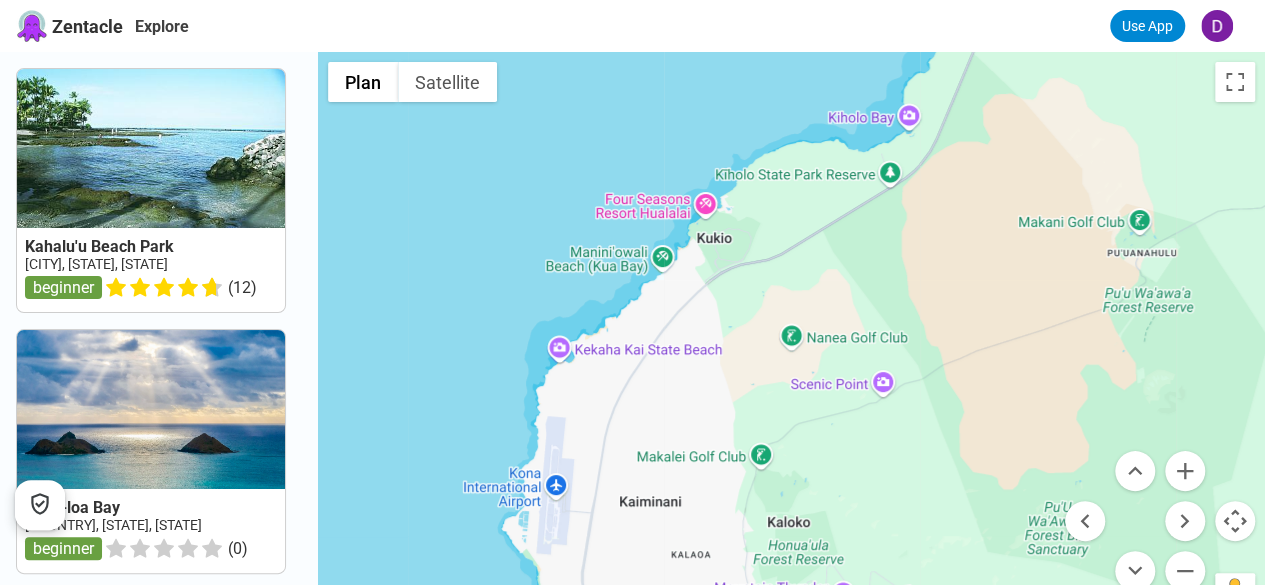 drag, startPoint x: 970, startPoint y: 337, endPoint x: 912, endPoint y: 512, distance: 184.36105 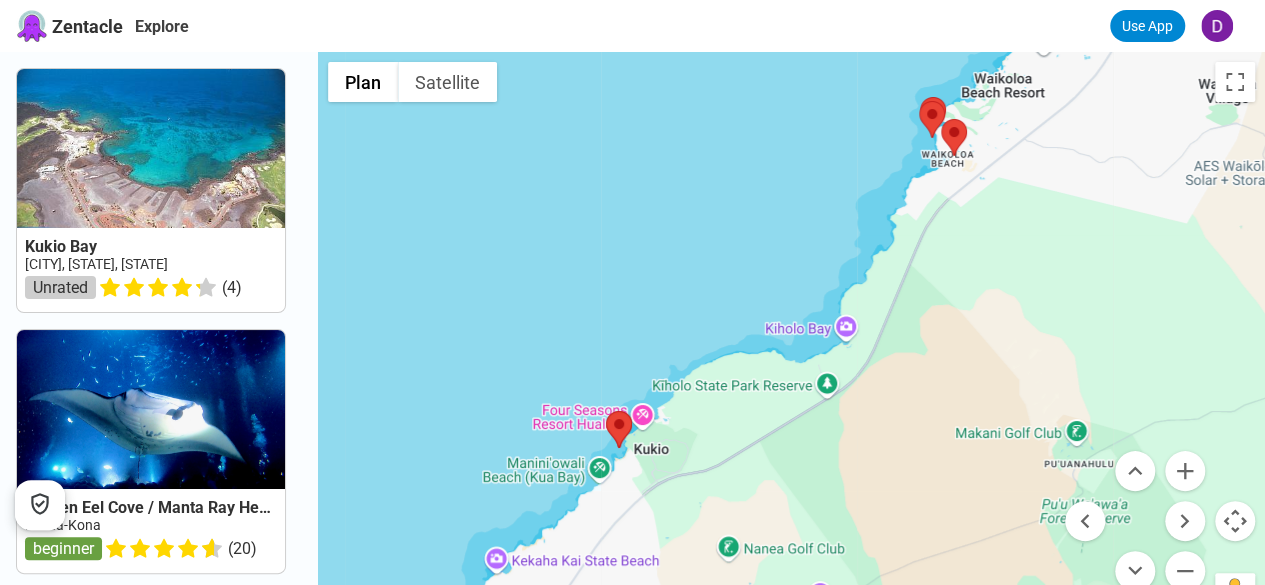 drag, startPoint x: 1011, startPoint y: 327, endPoint x: 965, endPoint y: 455, distance: 136.01471 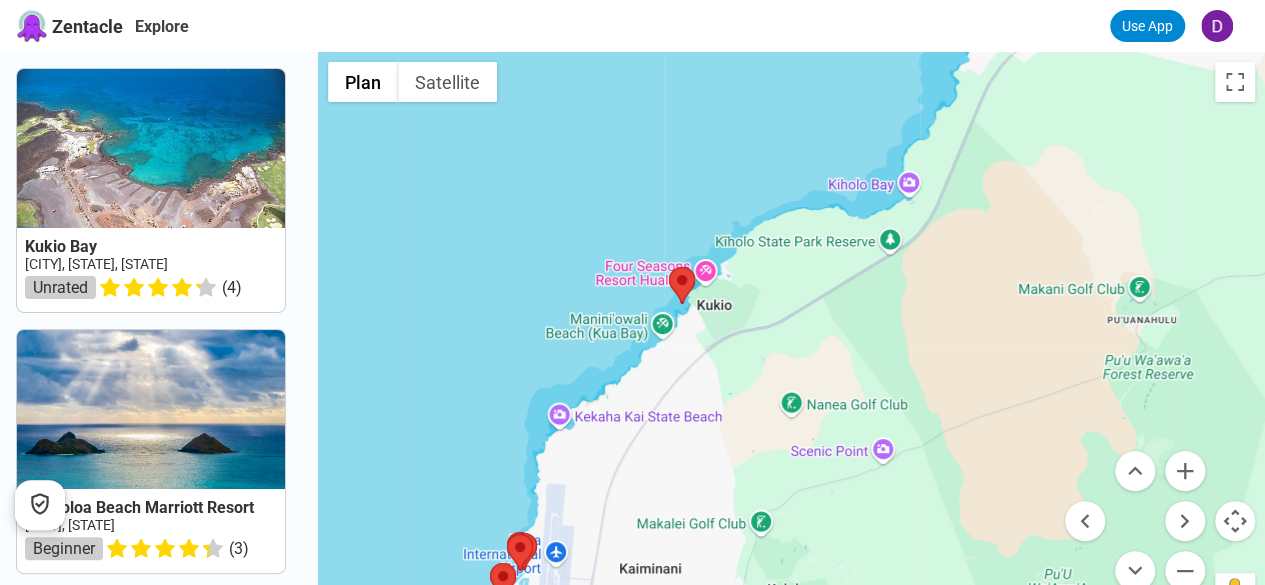 drag, startPoint x: 983, startPoint y: 415, endPoint x: 1041, endPoint y: 298, distance: 130.58714 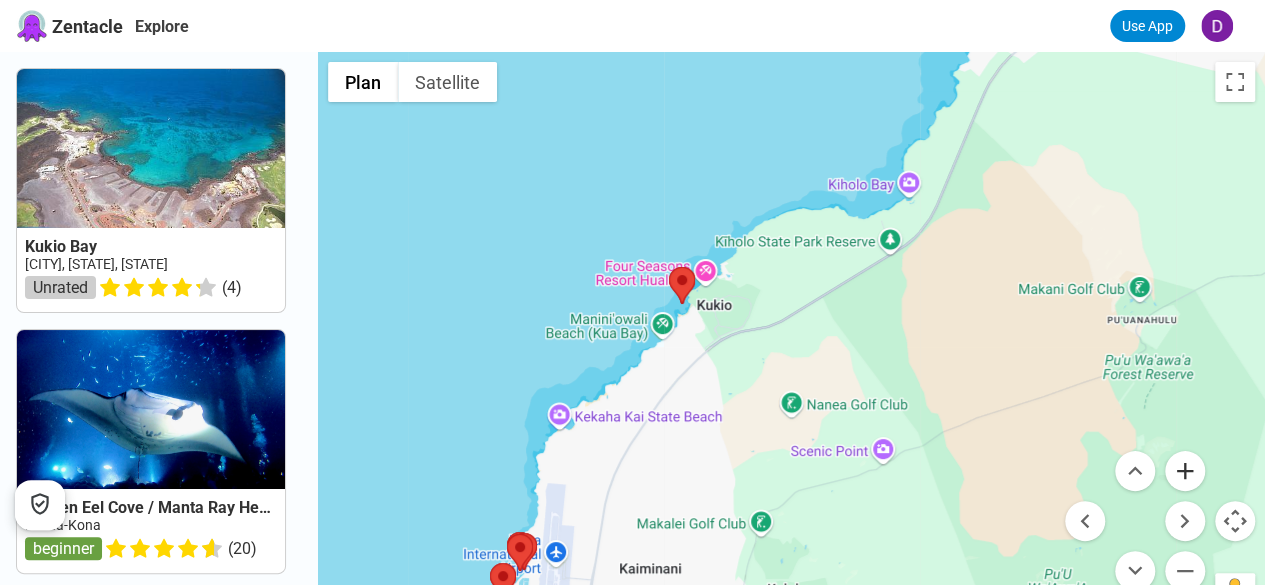click at bounding box center (1185, 471) 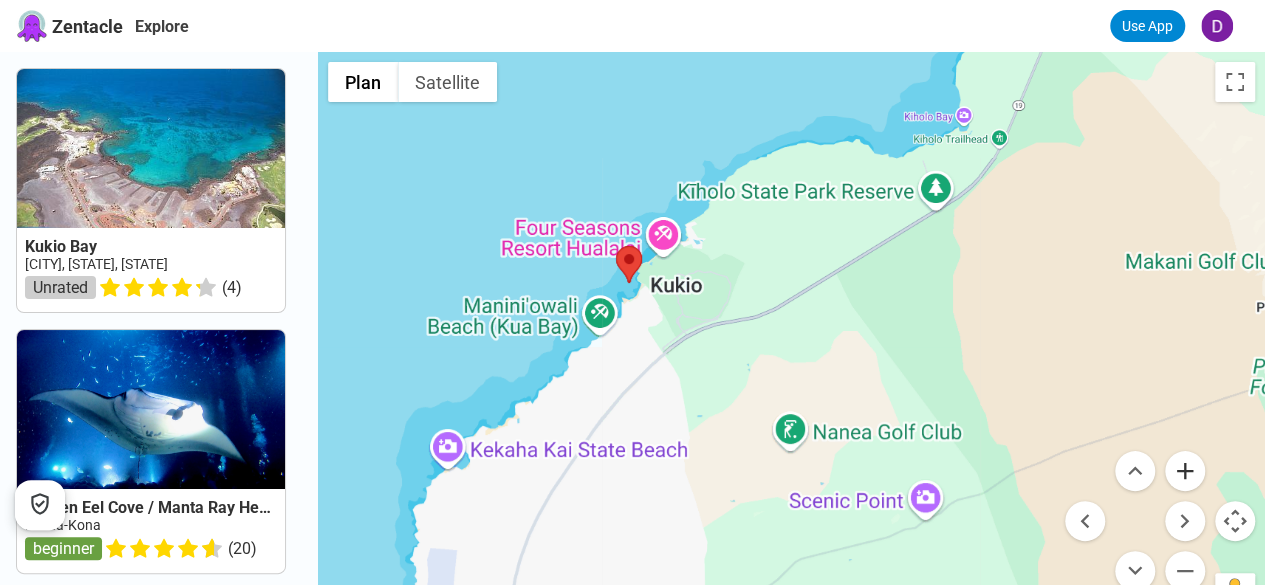click at bounding box center (1185, 471) 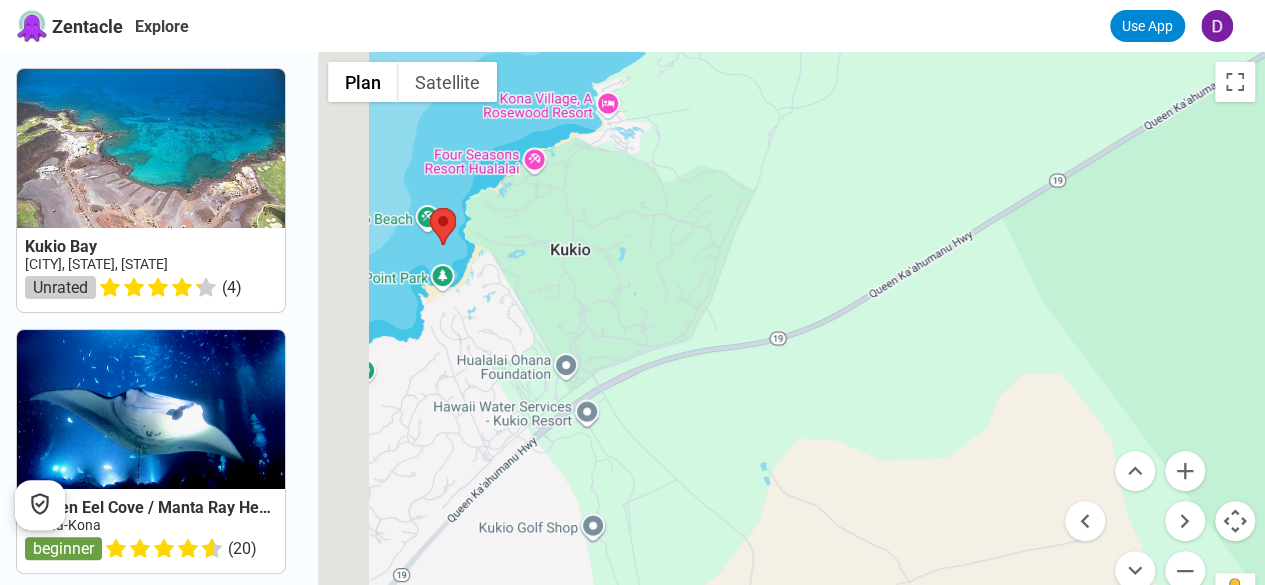 drag, startPoint x: 598, startPoint y: 221, endPoint x: 785, endPoint y: 326, distance: 214.46211 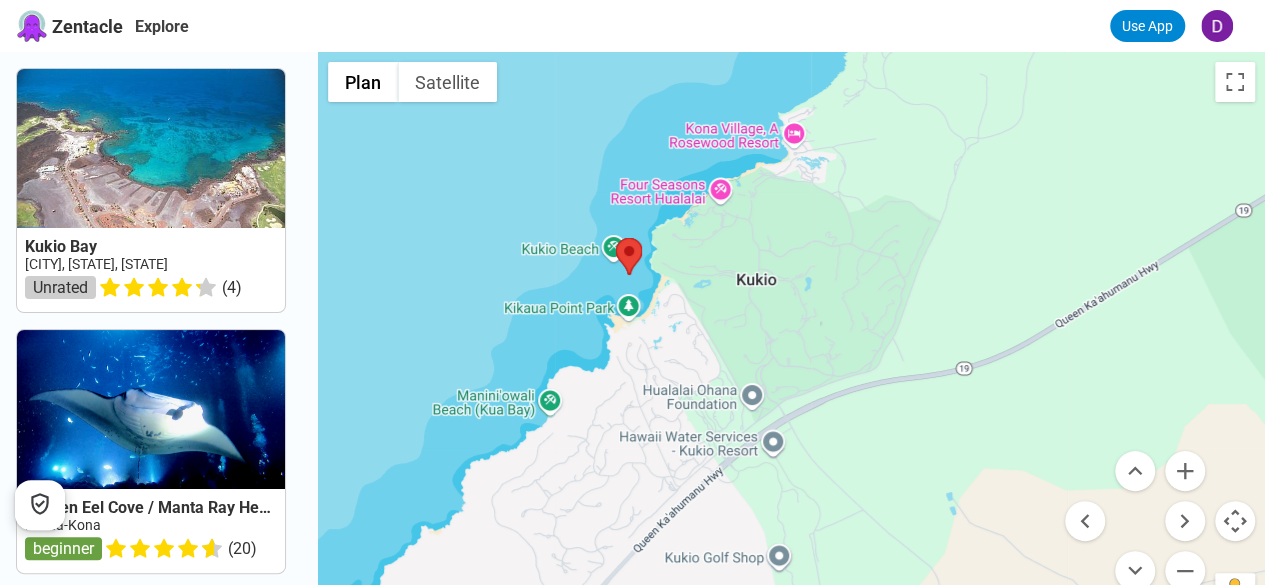 drag, startPoint x: 697, startPoint y: 303, endPoint x: 775, endPoint y: 292, distance: 78.77182 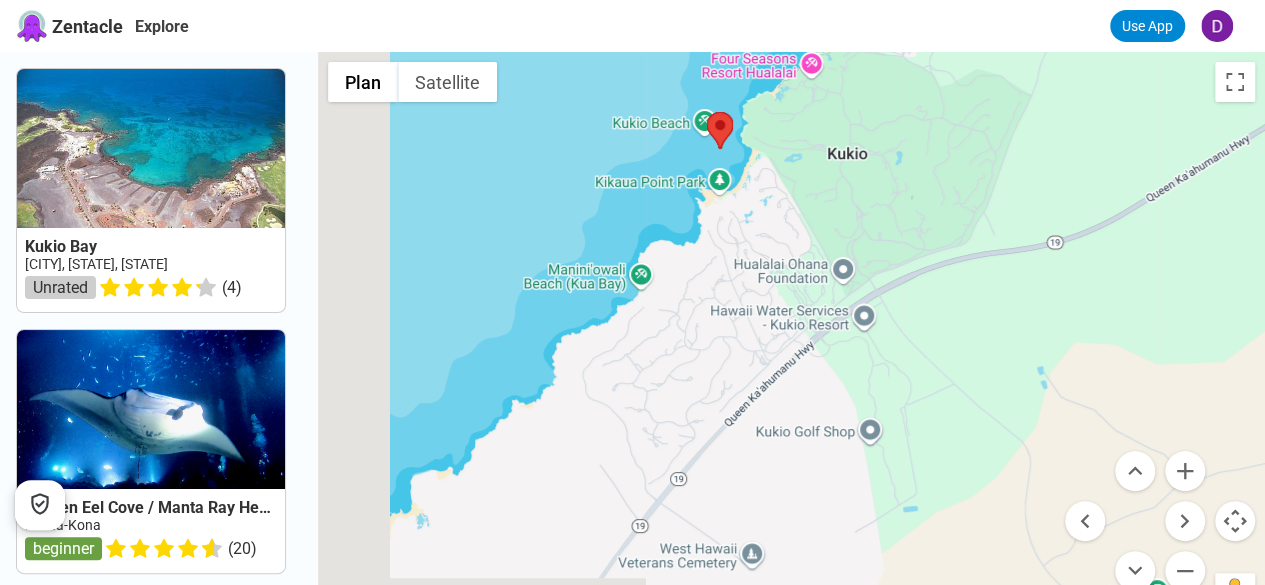 drag, startPoint x: 716, startPoint y: 361, endPoint x: 794, endPoint y: 244, distance: 140.6165 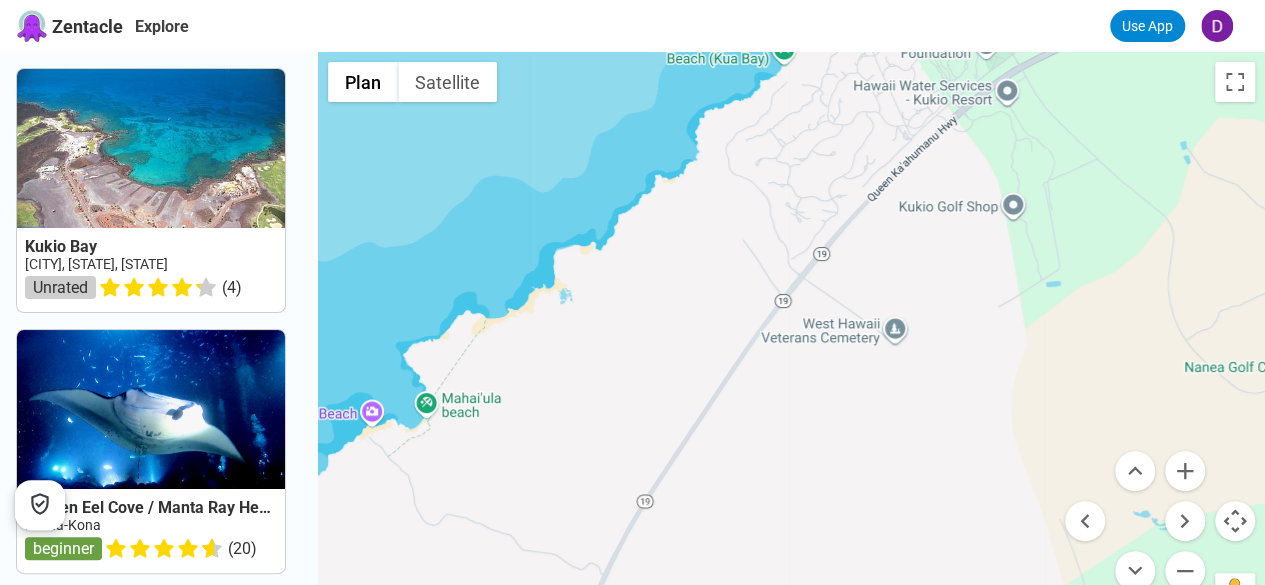 drag, startPoint x: 795, startPoint y: 414, endPoint x: 858, endPoint y: 405, distance: 63.63961 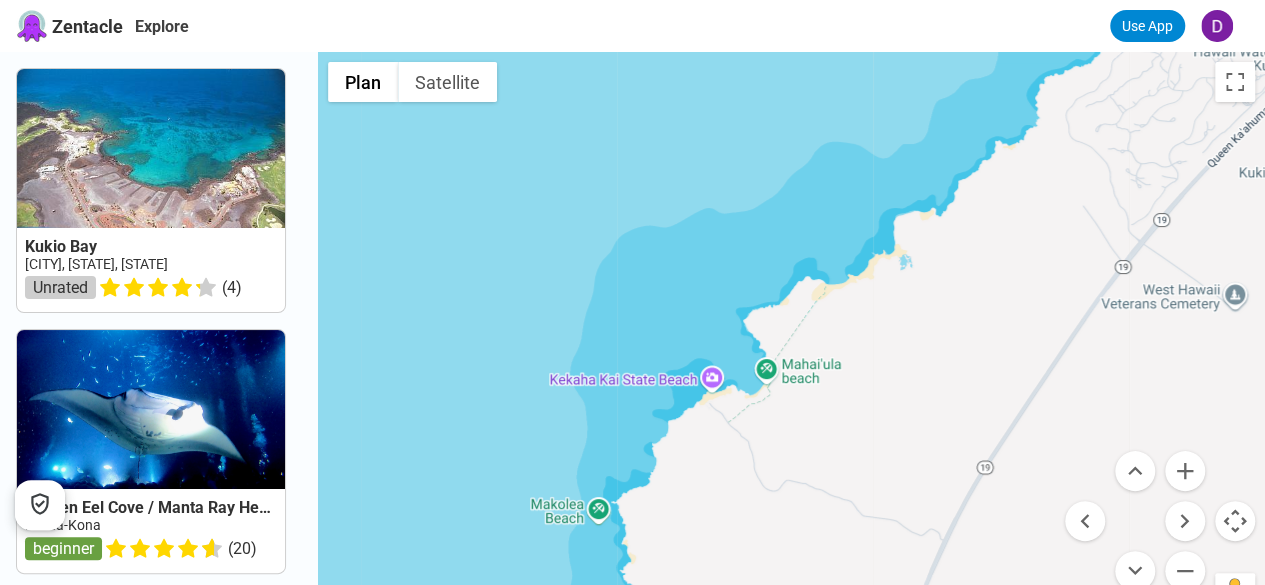 drag, startPoint x: 784, startPoint y: 480, endPoint x: 827, endPoint y: 294, distance: 190.90573 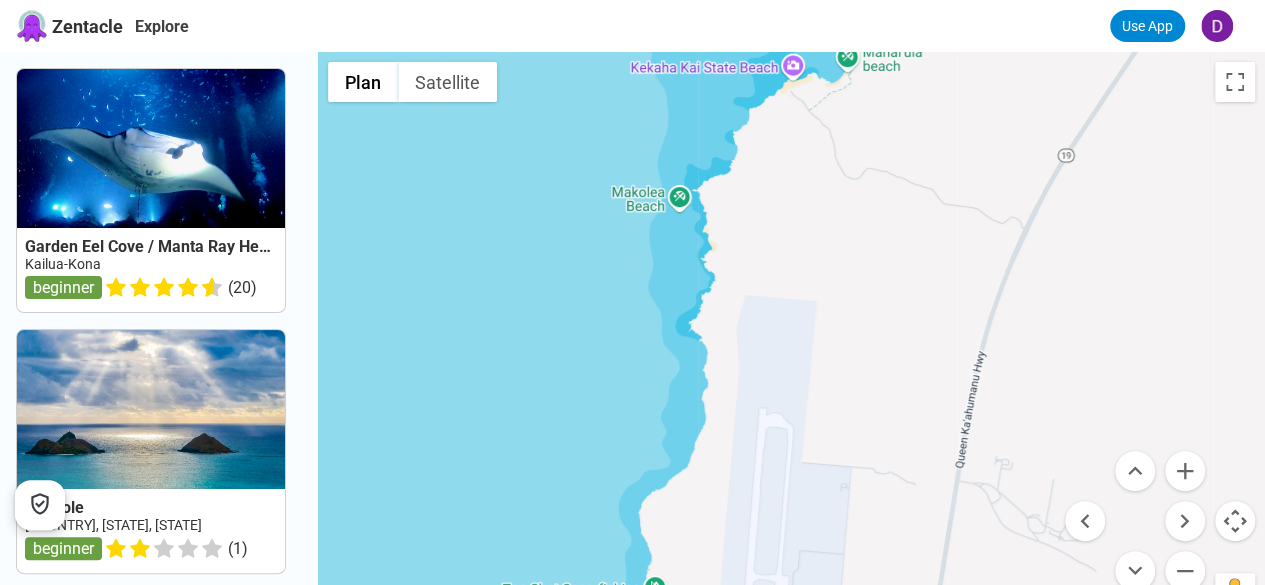 drag, startPoint x: 818, startPoint y: 445, endPoint x: 856, endPoint y: 218, distance: 230.15865 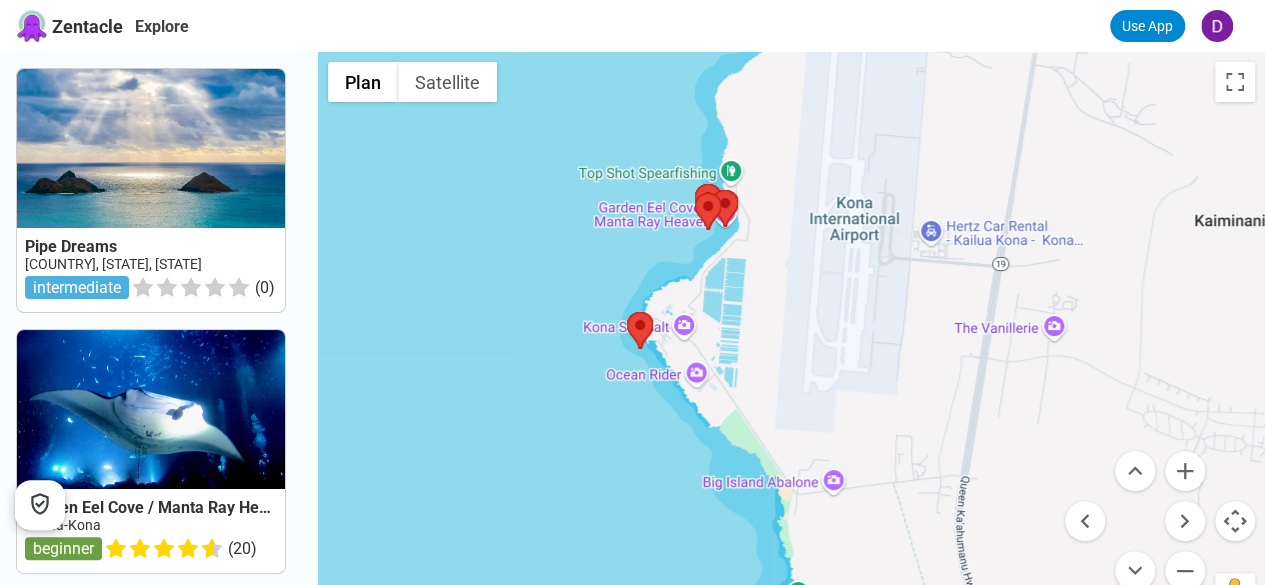 drag, startPoint x: 853, startPoint y: 260, endPoint x: 856, endPoint y: 351, distance: 91.04944 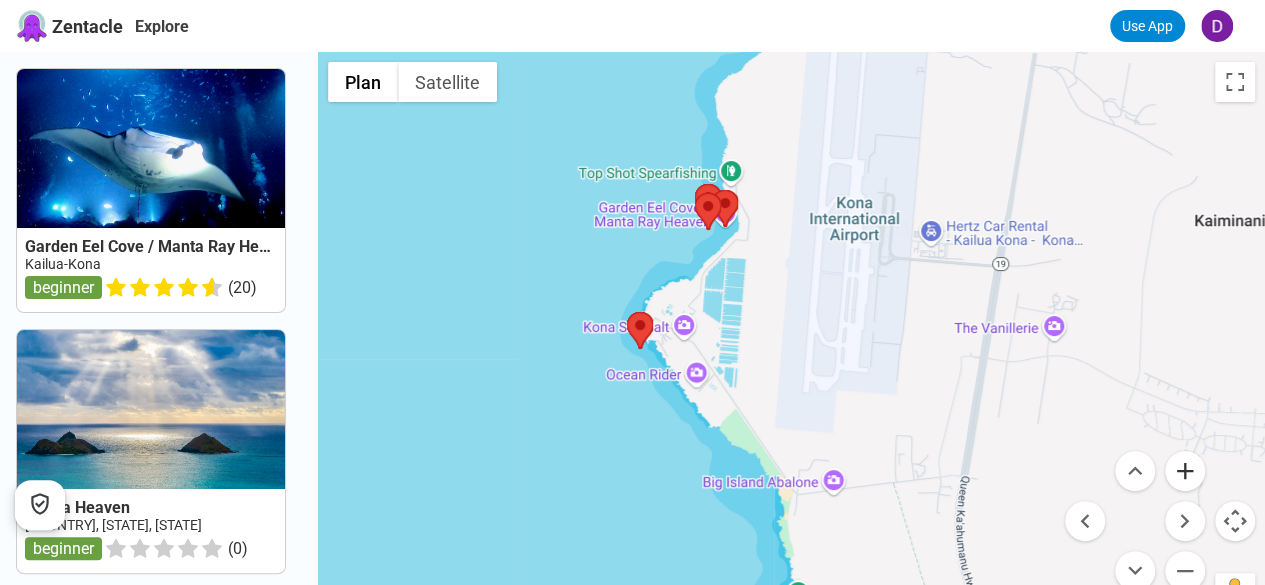 click at bounding box center (1185, 471) 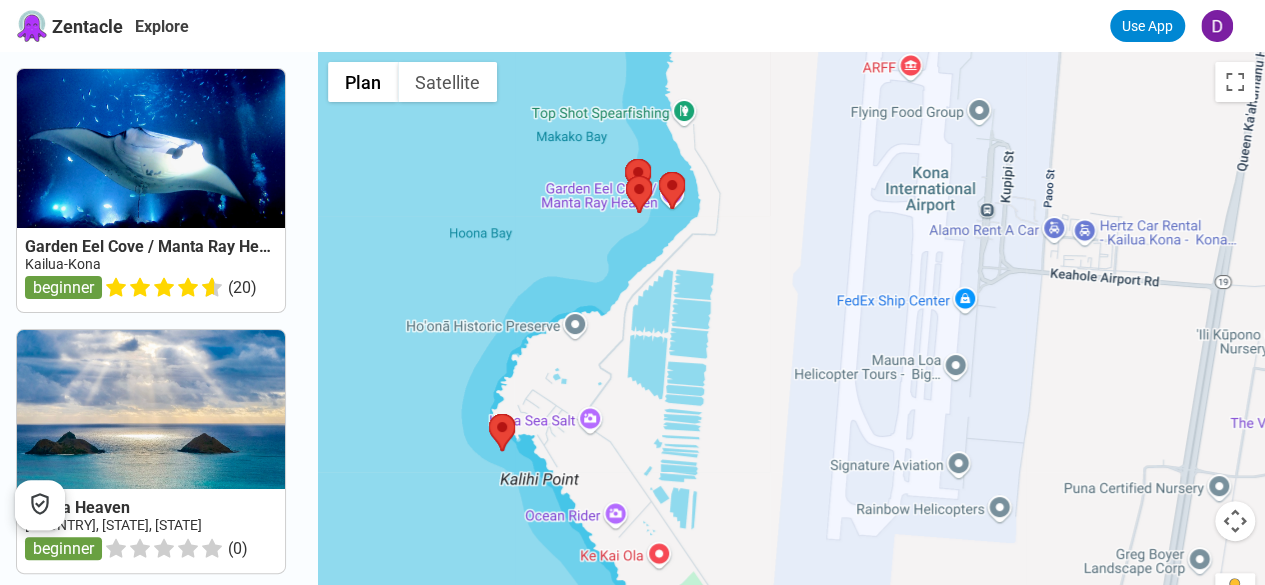 drag, startPoint x: 888, startPoint y: 392, endPoint x: 917, endPoint y: 531, distance: 141.99295 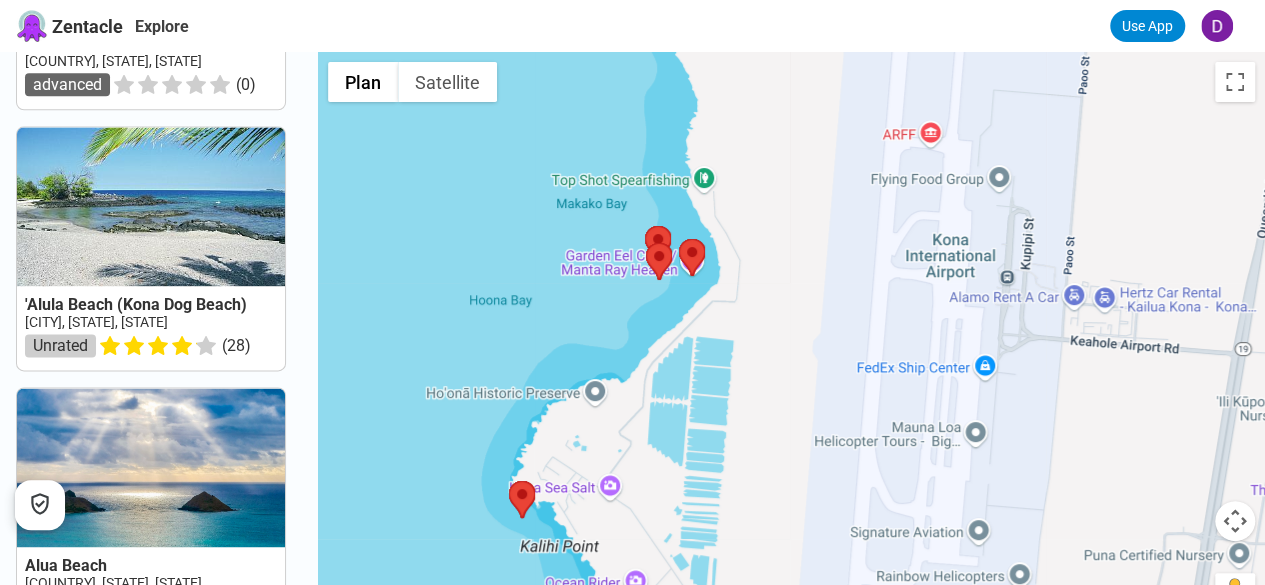 scroll, scrollTop: 1286, scrollLeft: 0, axis: vertical 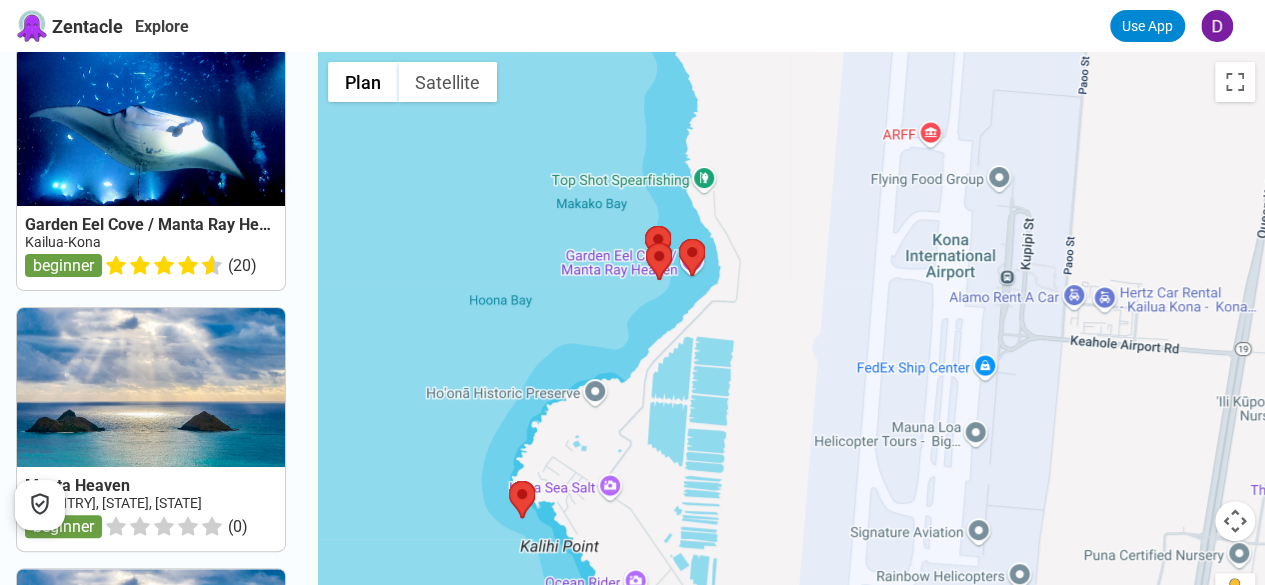 click at bounding box center [1235, 521] 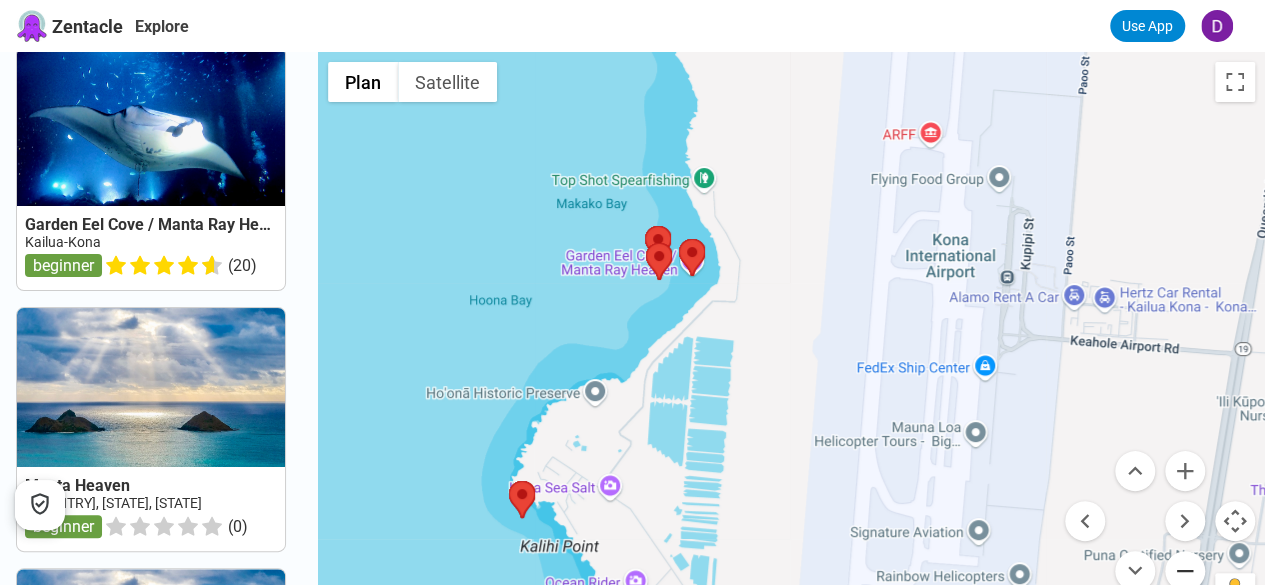 click at bounding box center (1185, 571) 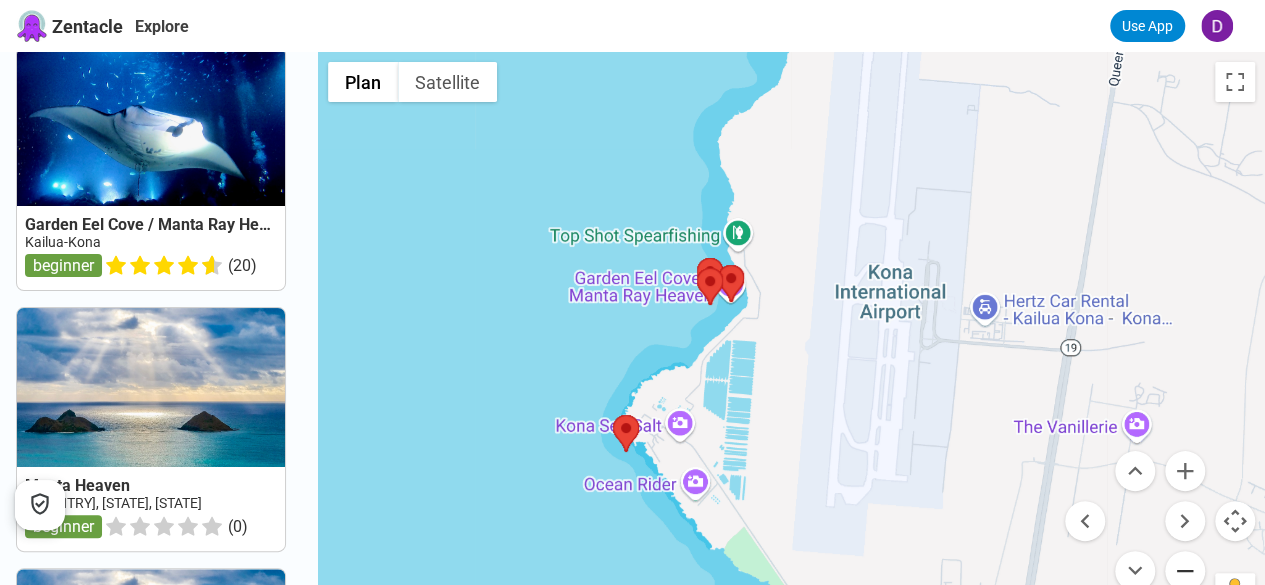 click at bounding box center [1185, 571] 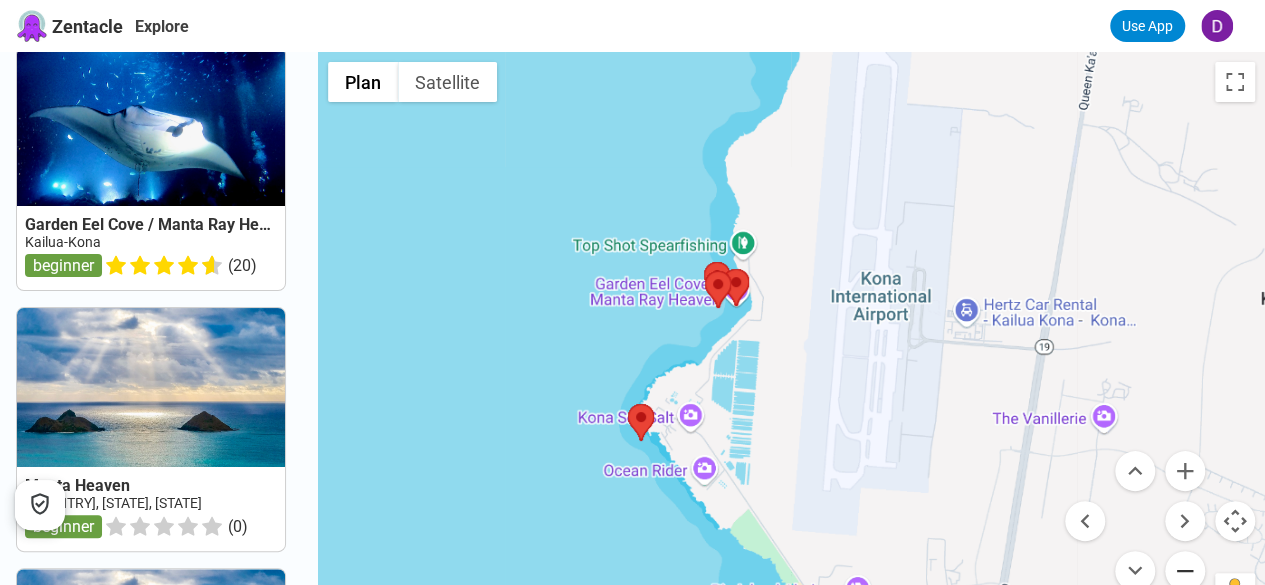 click at bounding box center (1185, 571) 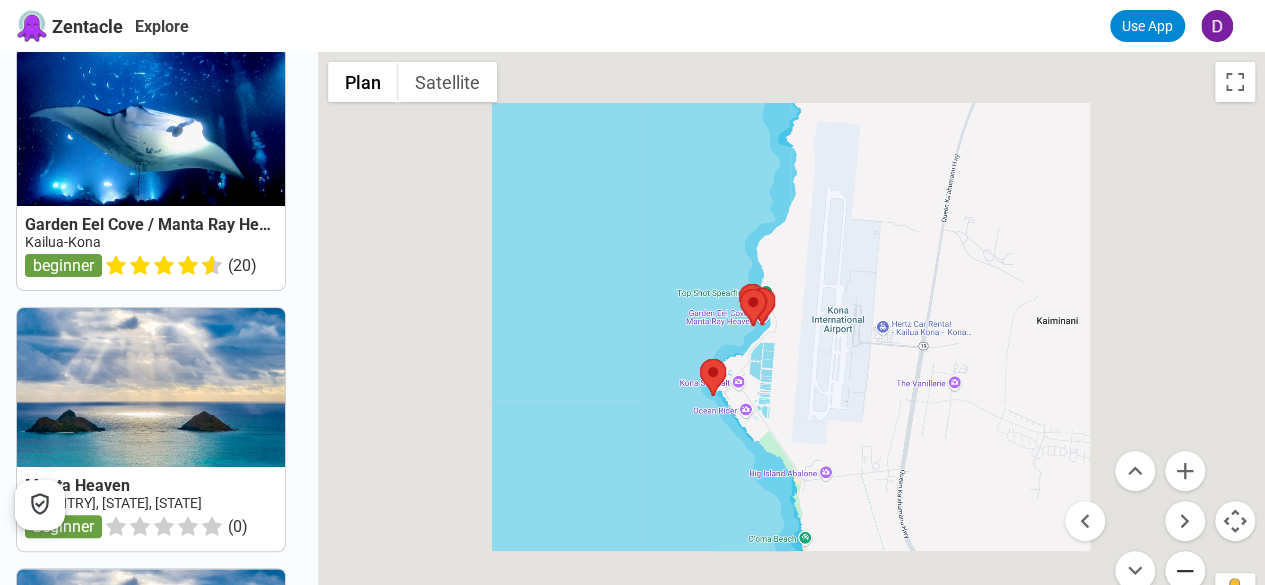 click at bounding box center [1185, 571] 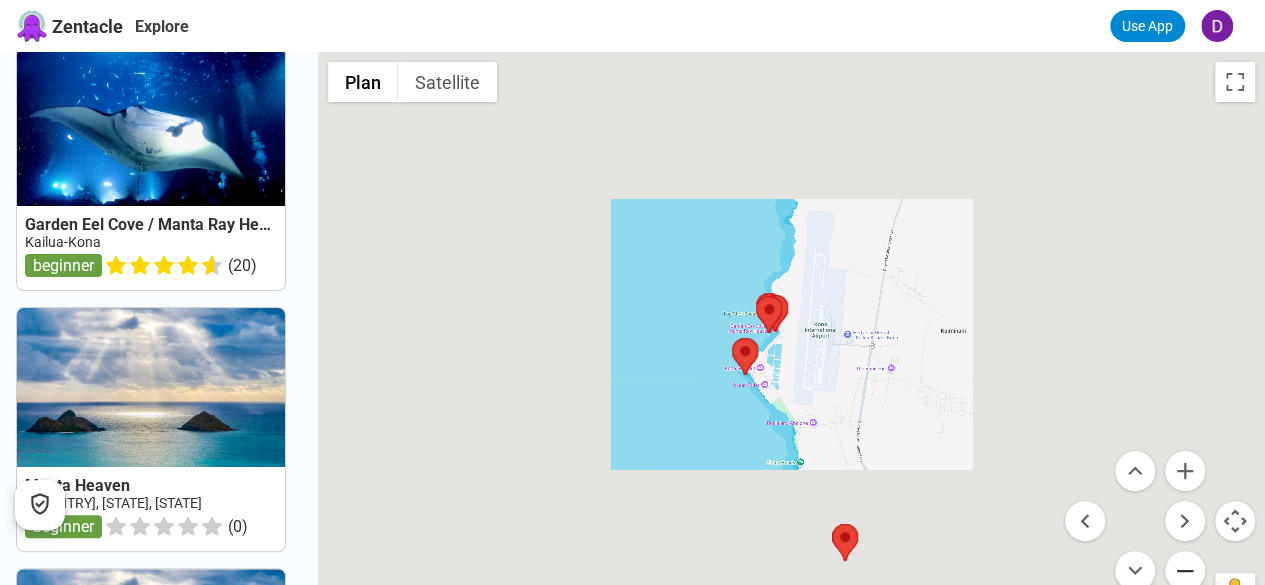 click at bounding box center [1185, 571] 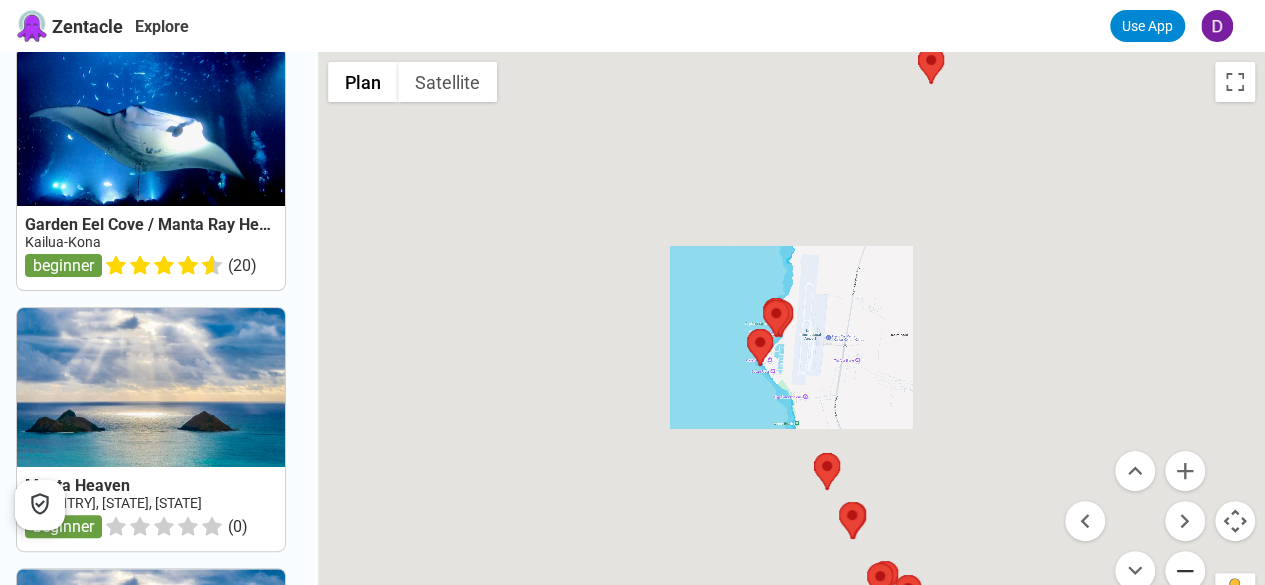 click at bounding box center [1185, 571] 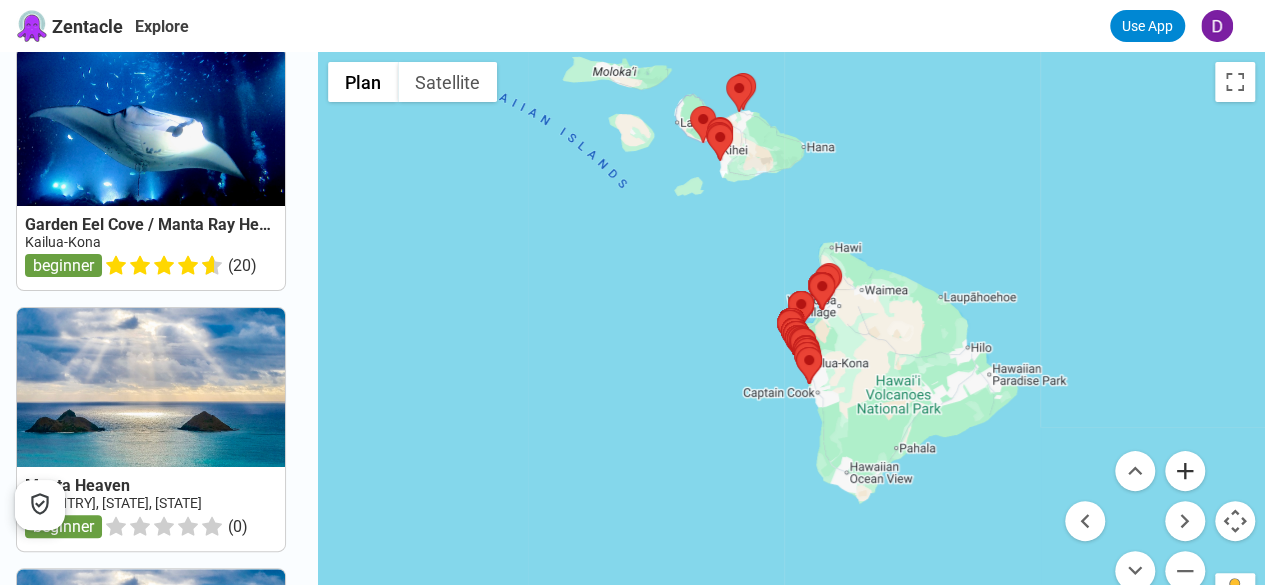 click at bounding box center [1185, 471] 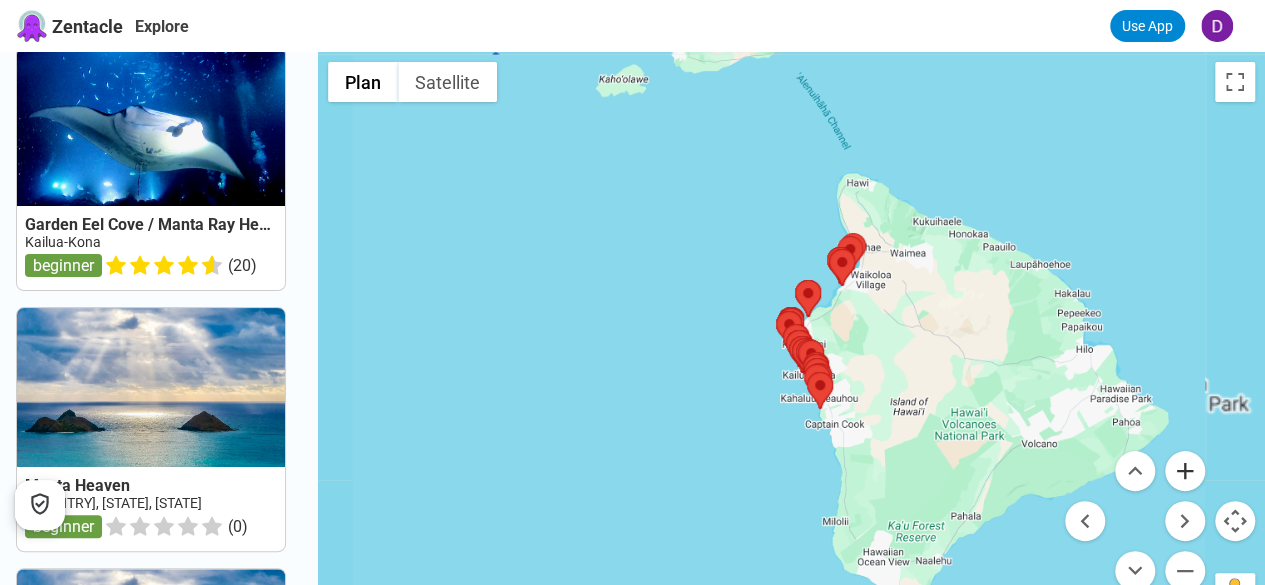 click at bounding box center [1185, 471] 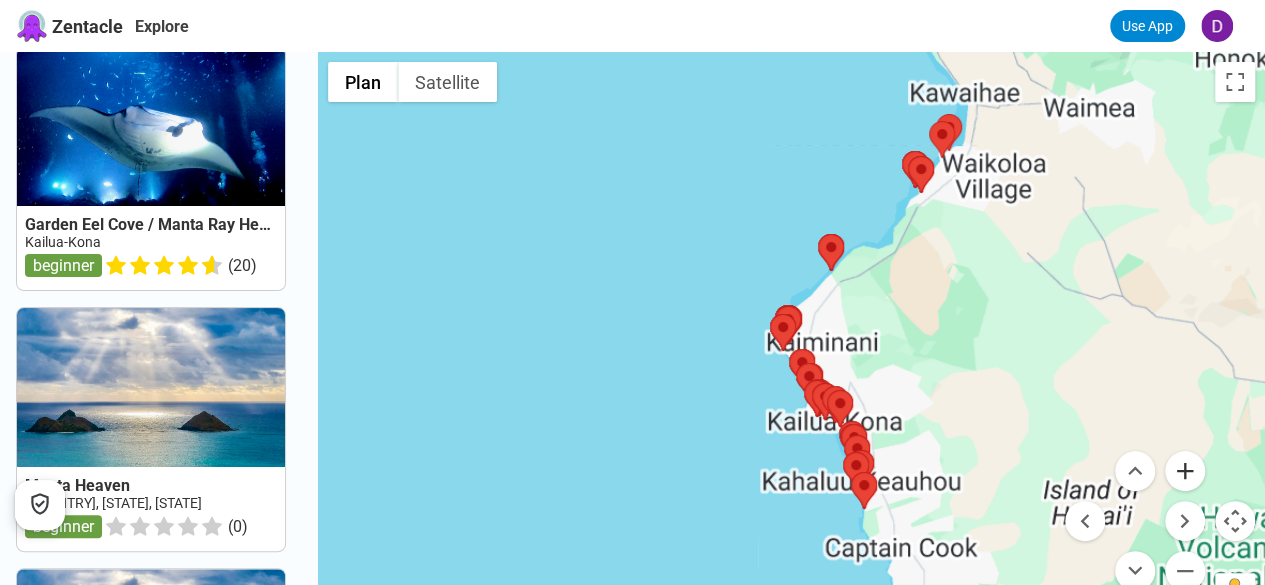 click at bounding box center [1185, 471] 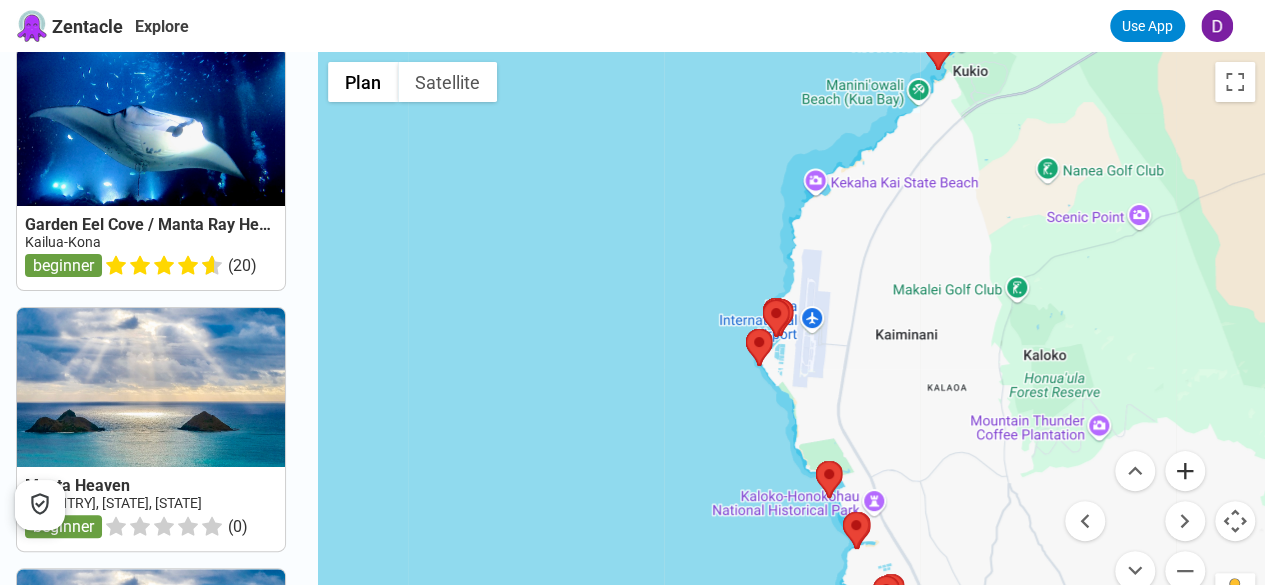 click at bounding box center [1185, 471] 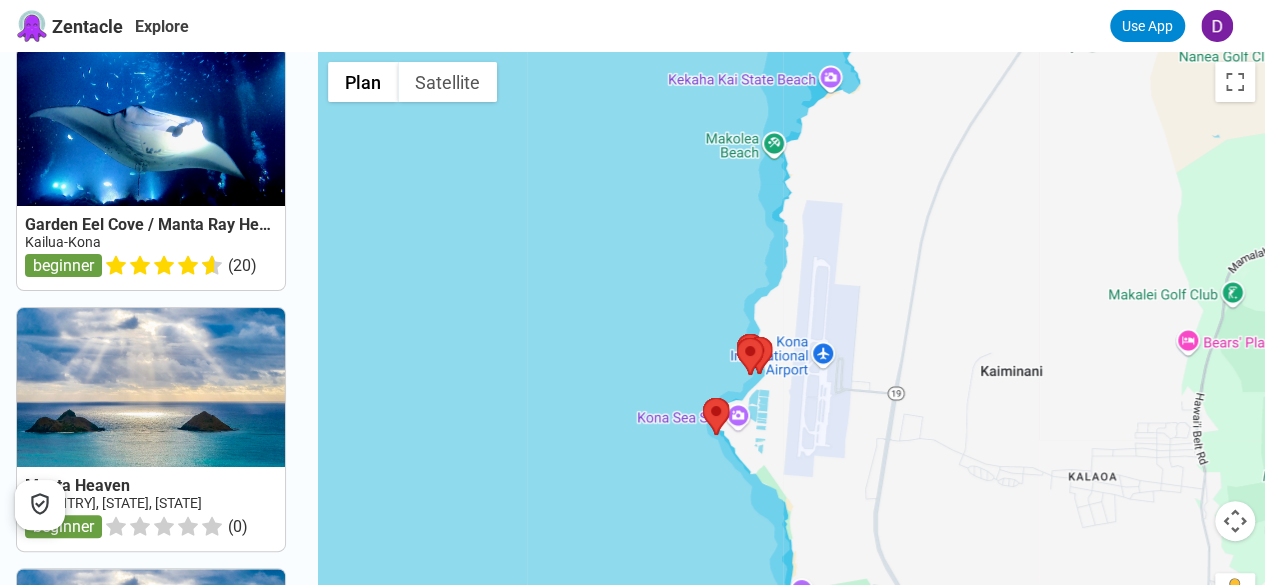 drag, startPoint x: 1009, startPoint y: 409, endPoint x: 989, endPoint y: 563, distance: 155.29327 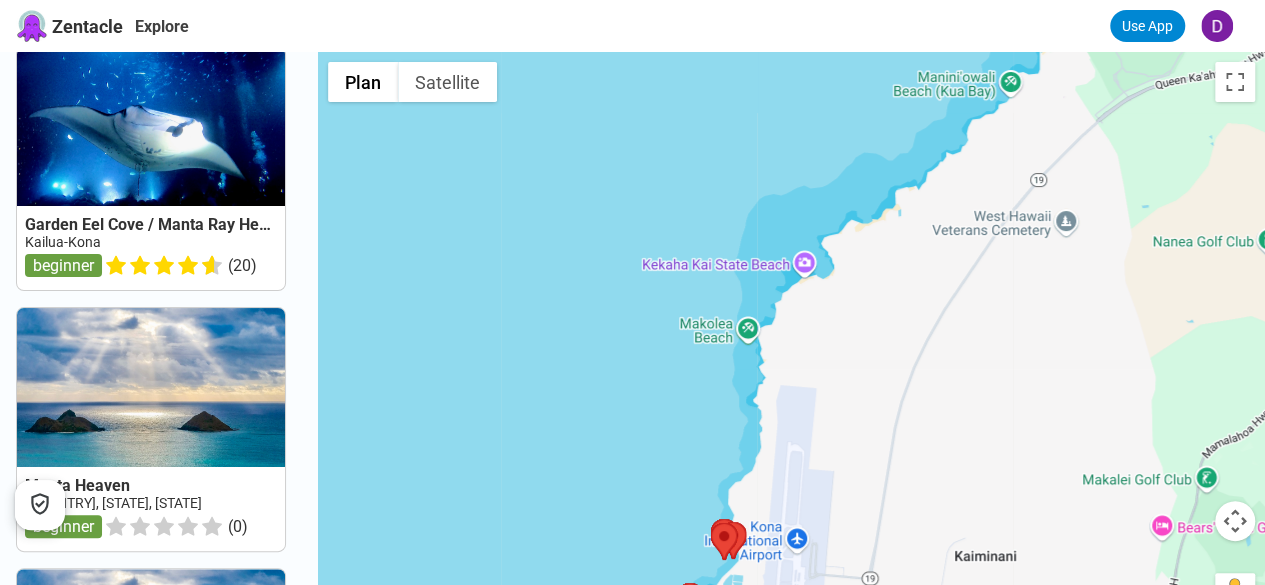 scroll, scrollTop: 0, scrollLeft: 0, axis: both 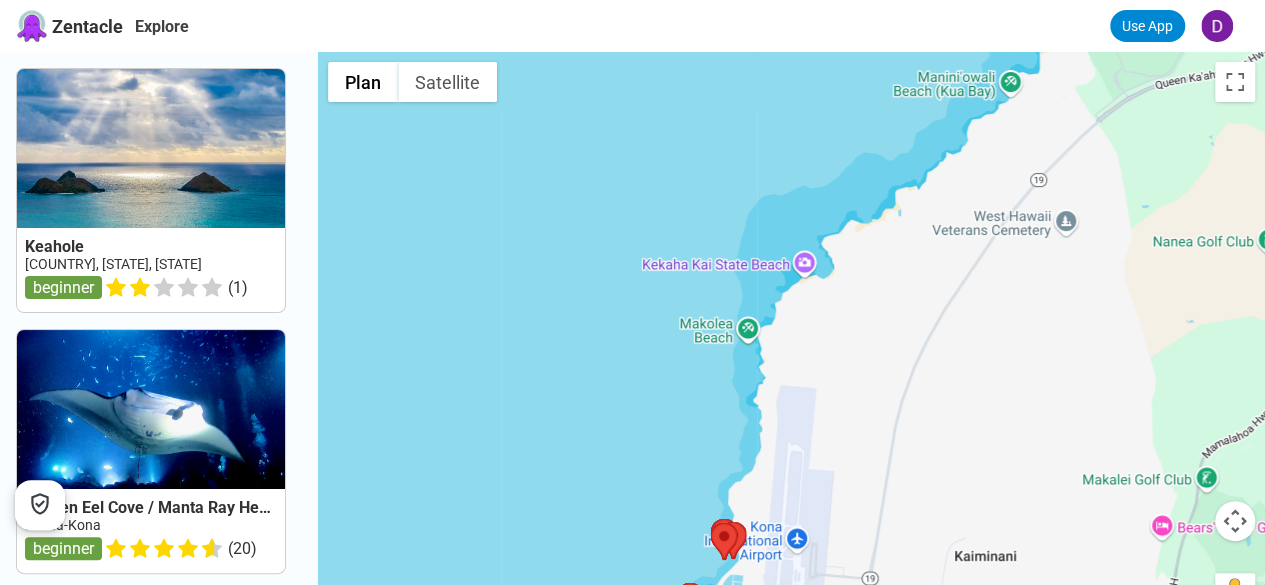 click at bounding box center (1235, 521) 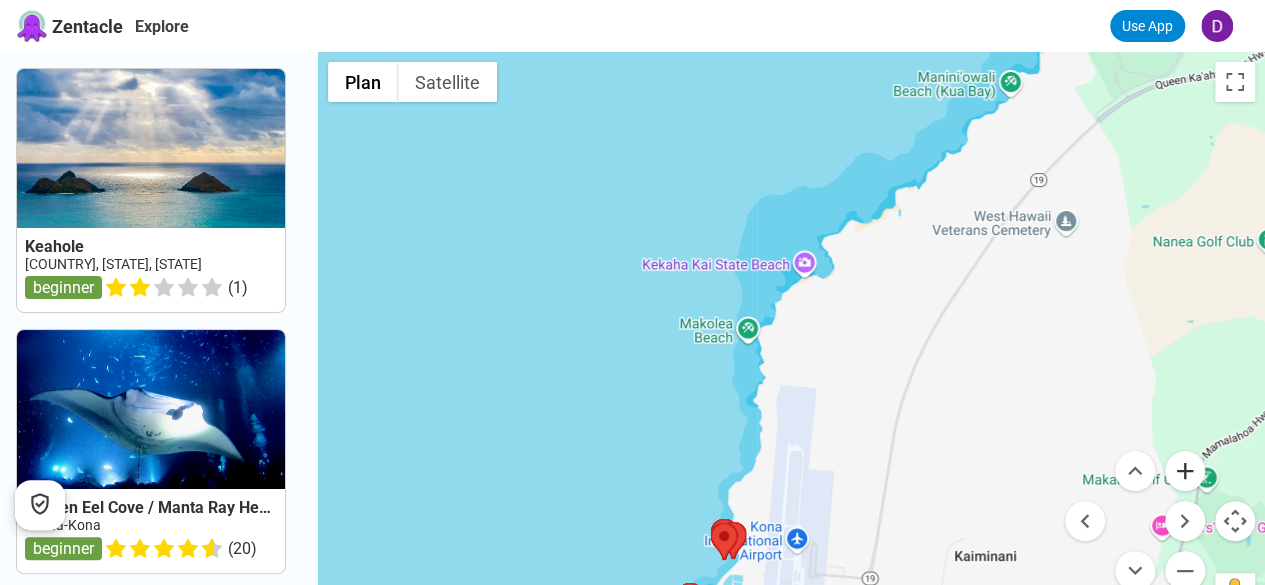 click at bounding box center (1185, 471) 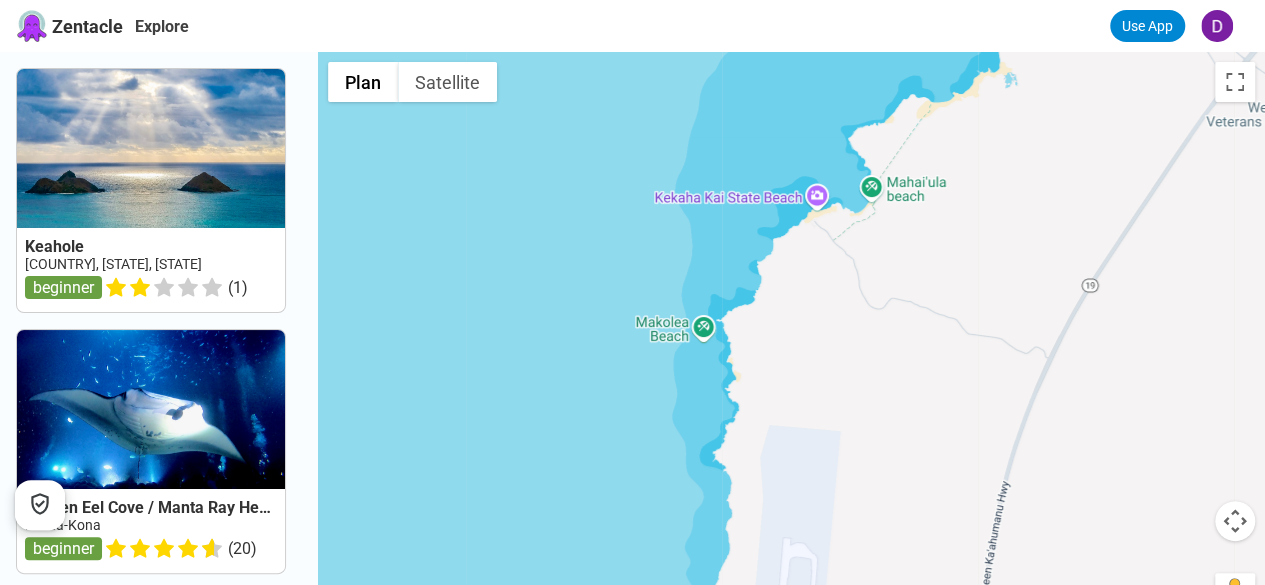 drag, startPoint x: 703, startPoint y: 381, endPoint x: 689, endPoint y: 183, distance: 198.49434 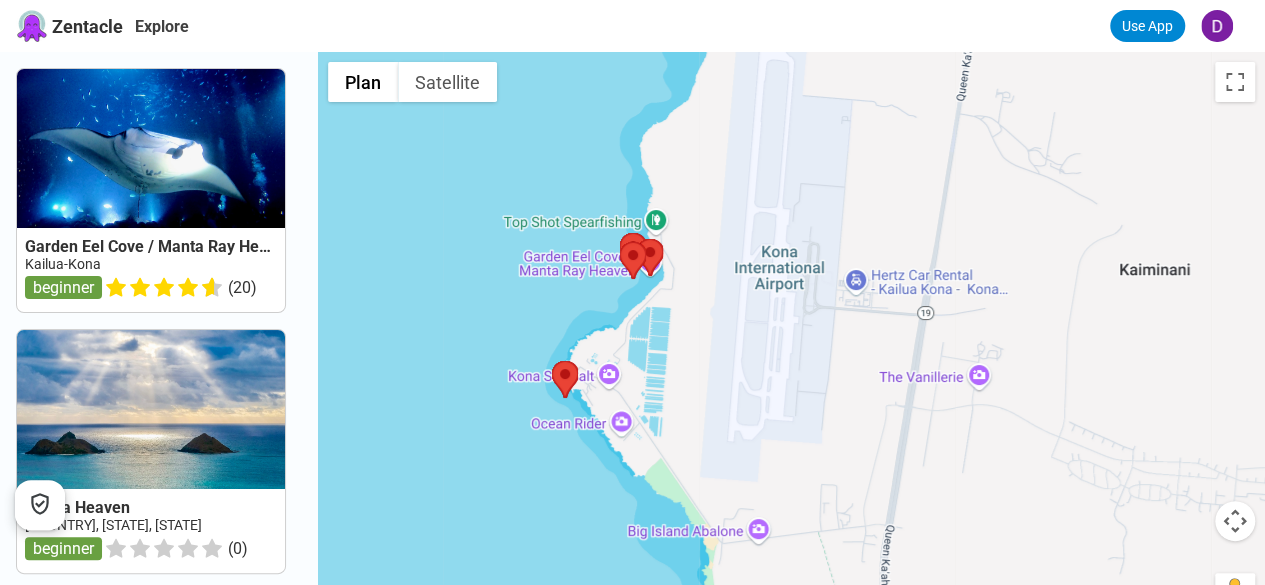 drag, startPoint x: 710, startPoint y: 430, endPoint x: 699, endPoint y: 349, distance: 81.7435 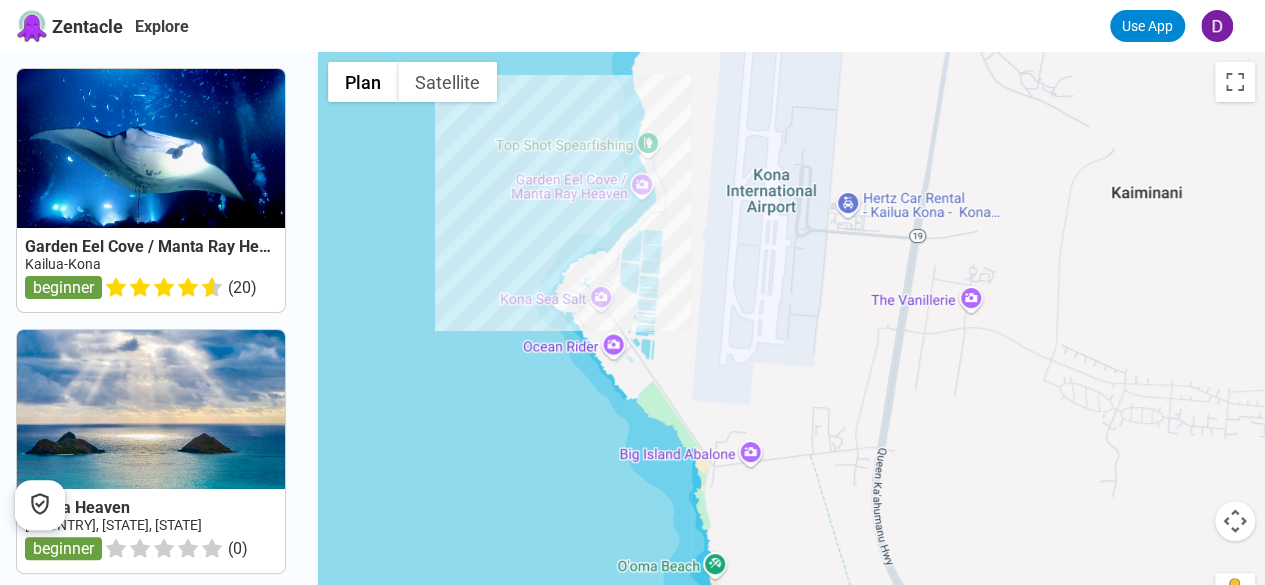 drag, startPoint x: 707, startPoint y: 419, endPoint x: 708, endPoint y: 293, distance: 126.00397 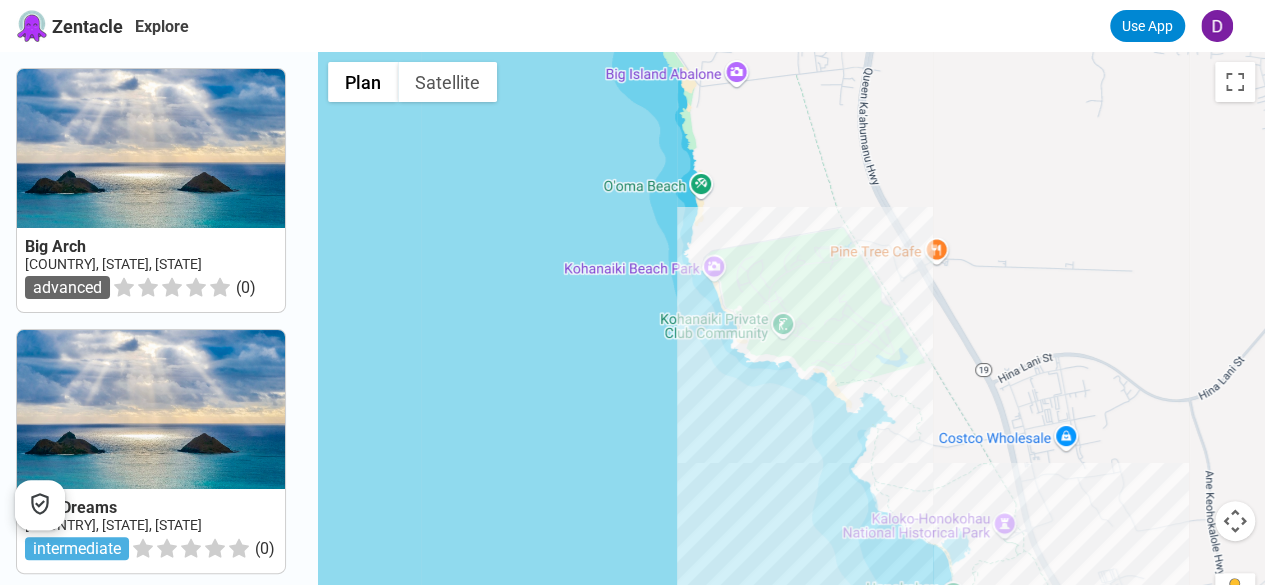 drag, startPoint x: 740, startPoint y: 403, endPoint x: 704, endPoint y: 276, distance: 132.00378 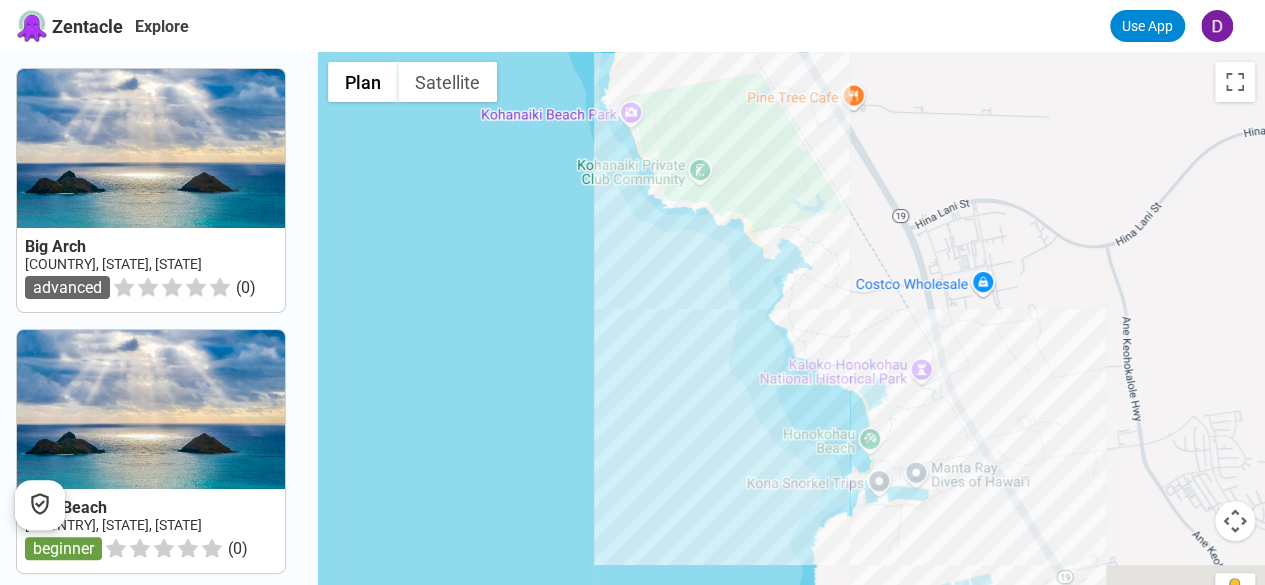 drag, startPoint x: 738, startPoint y: 413, endPoint x: 664, endPoint y: 304, distance: 131.74597 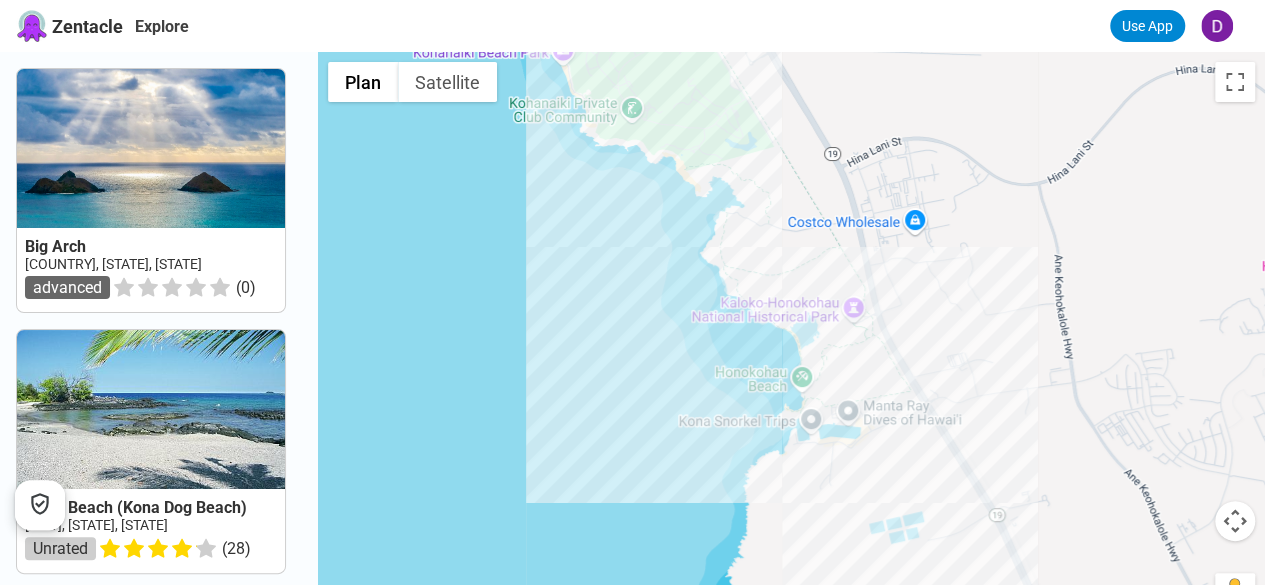 drag, startPoint x: 788, startPoint y: 379, endPoint x: 747, endPoint y: 355, distance: 47.507893 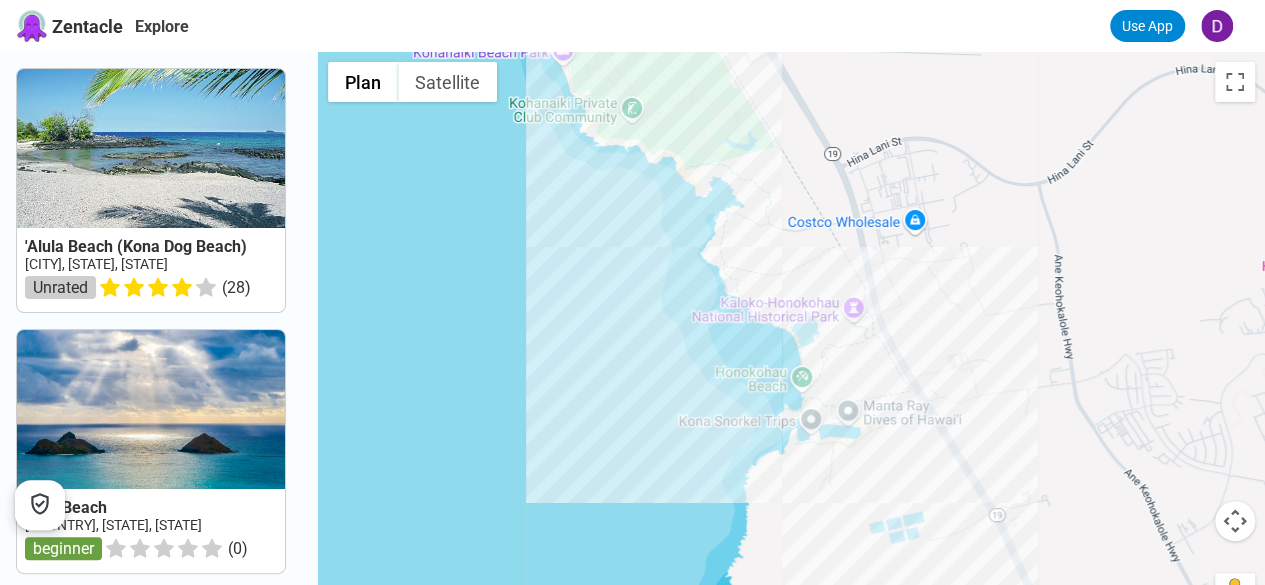 click at bounding box center [1235, 521] 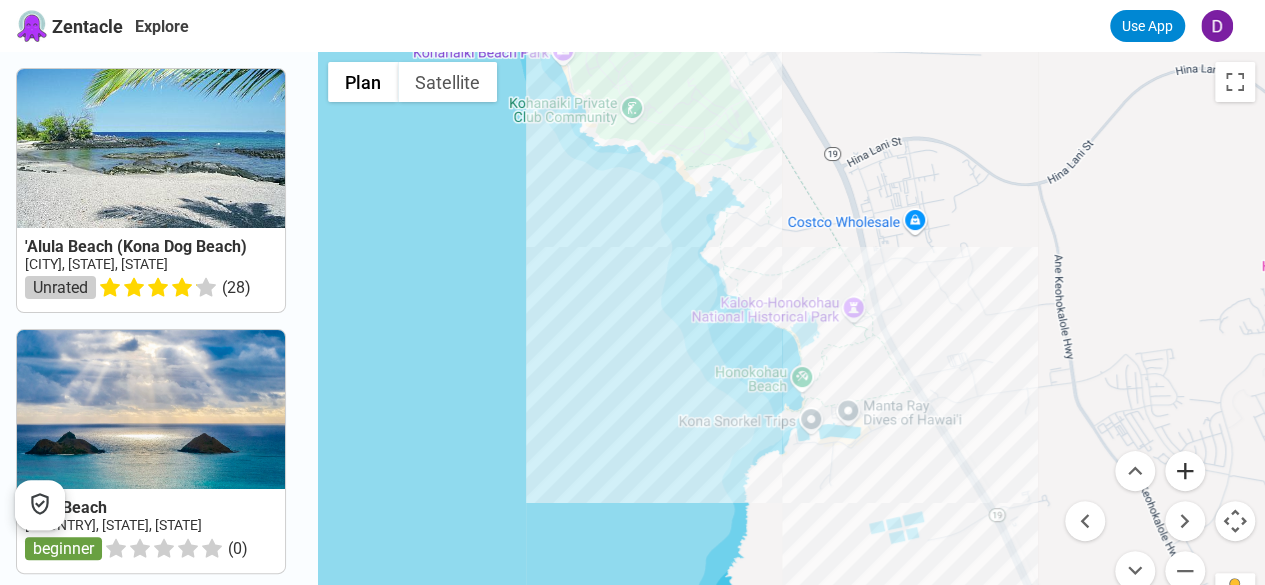 click at bounding box center [1185, 471] 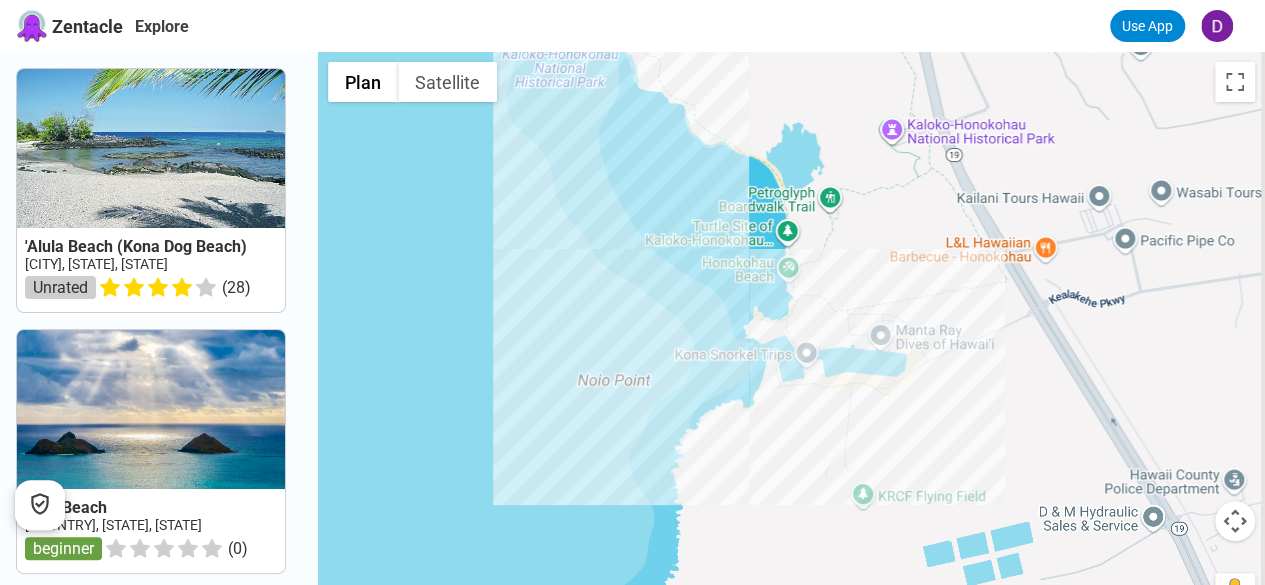 drag, startPoint x: 997, startPoint y: 413, endPoint x: 980, endPoint y: 265, distance: 148.97314 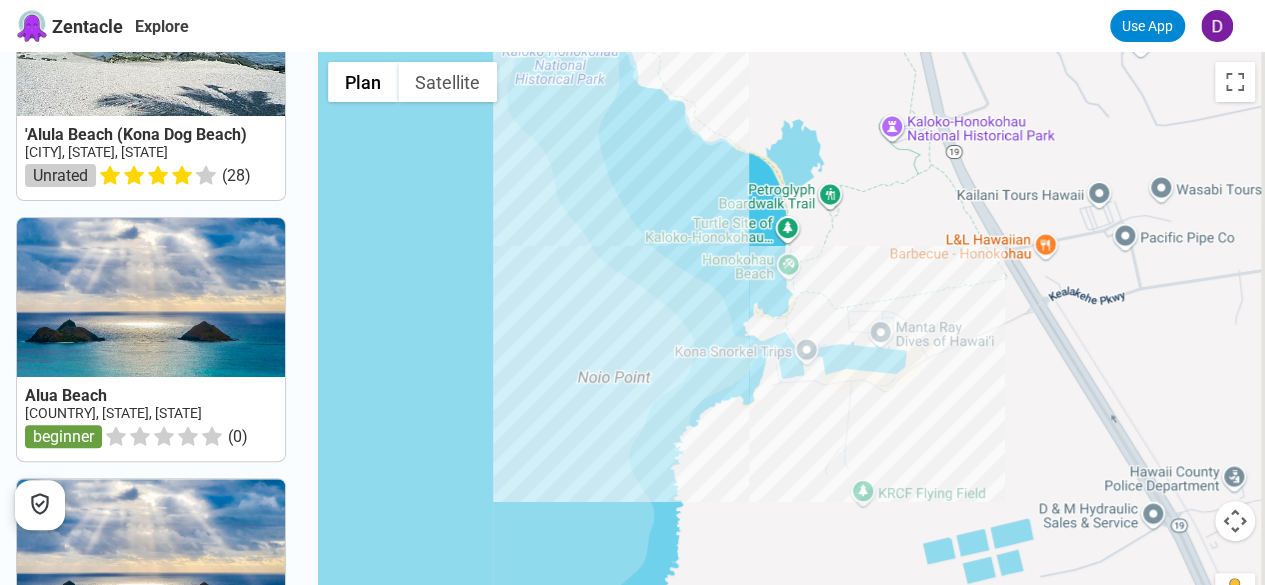 scroll, scrollTop: 0, scrollLeft: 0, axis: both 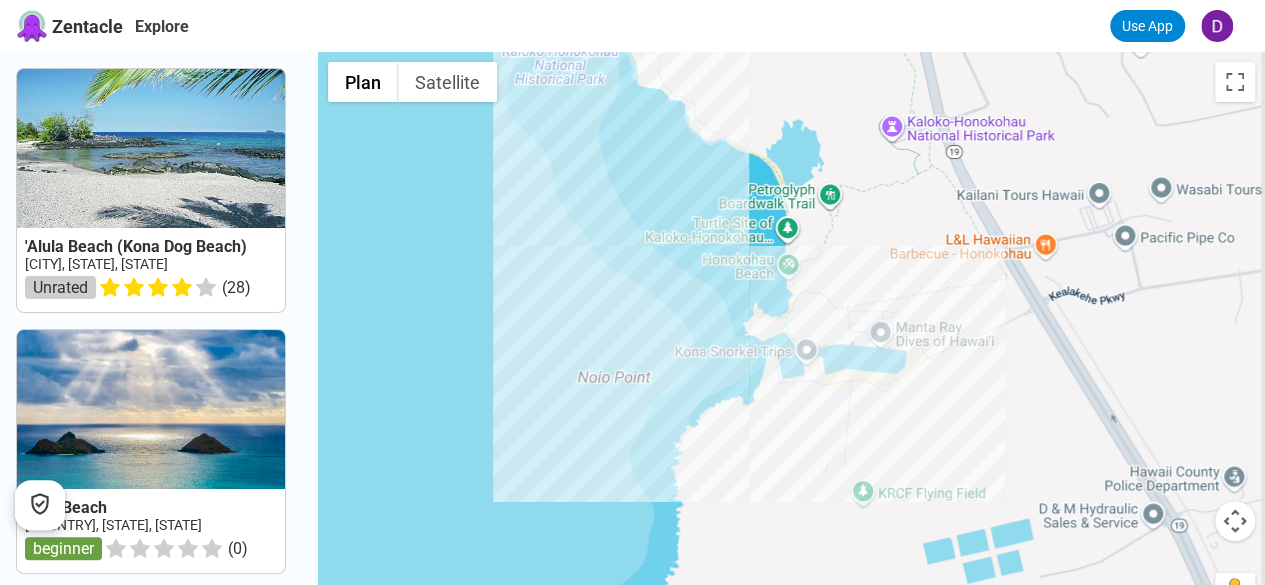 click at bounding box center [1235, 521] 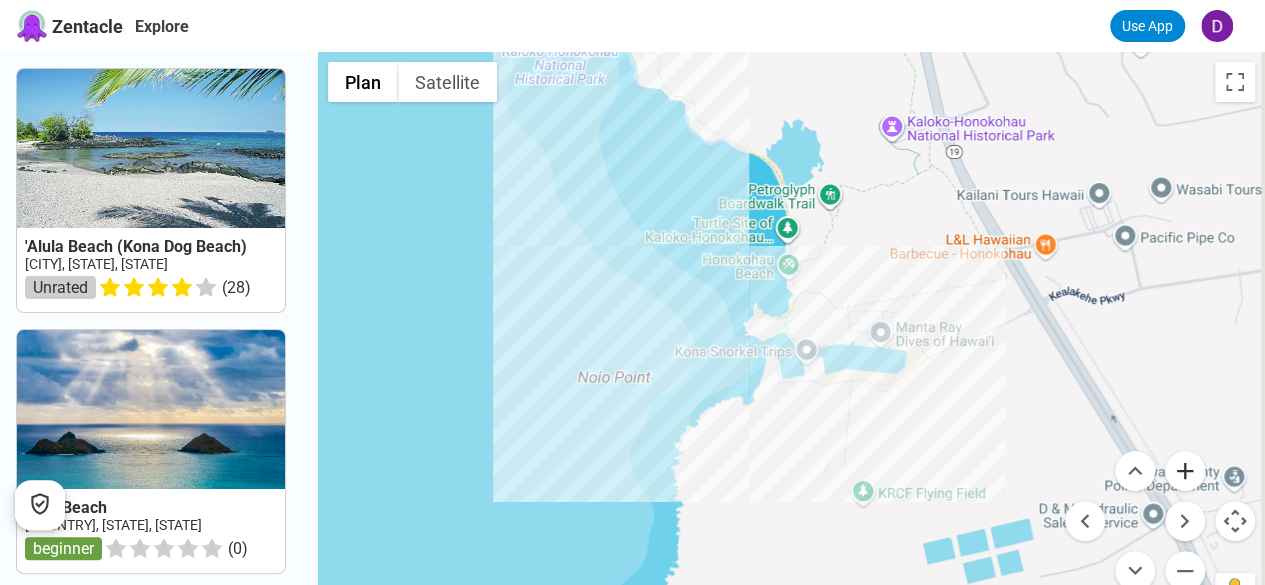 click at bounding box center [1185, 471] 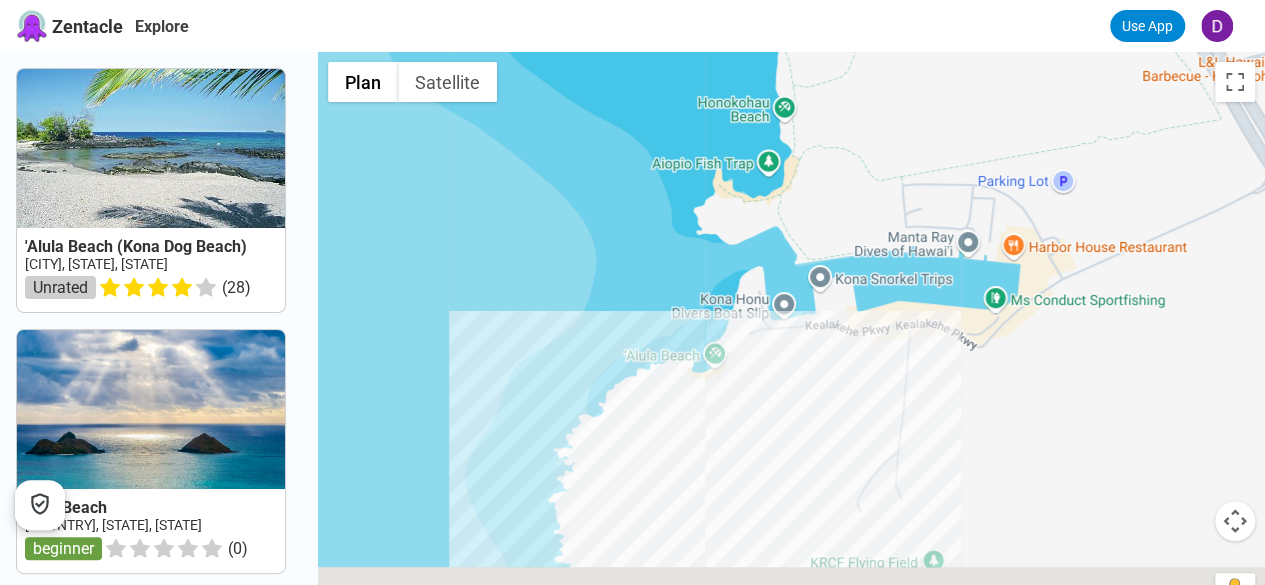 drag, startPoint x: 928, startPoint y: 334, endPoint x: 954, endPoint y: 245, distance: 92.72001 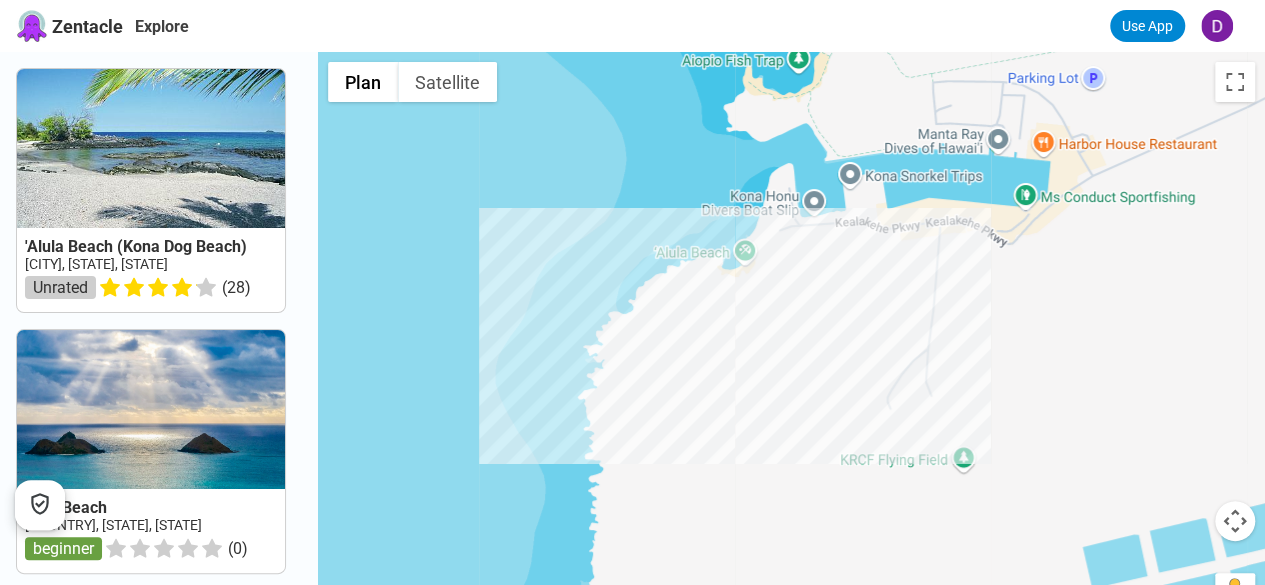drag, startPoint x: 740, startPoint y: 412, endPoint x: 754, endPoint y: 273, distance: 139.70326 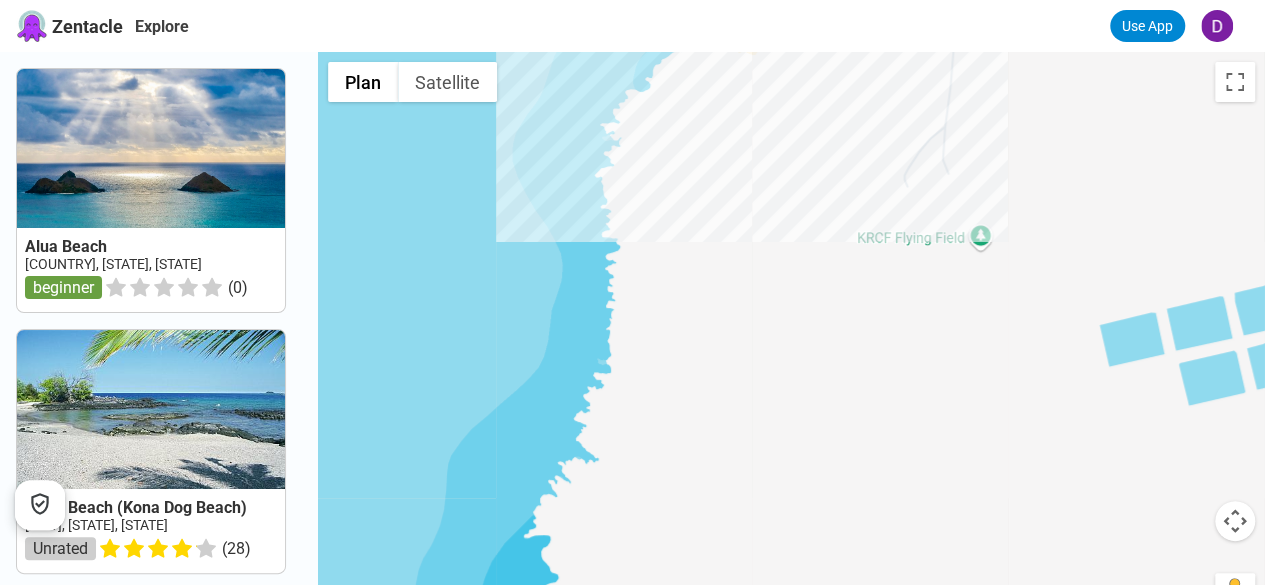 click at bounding box center [791, 344] 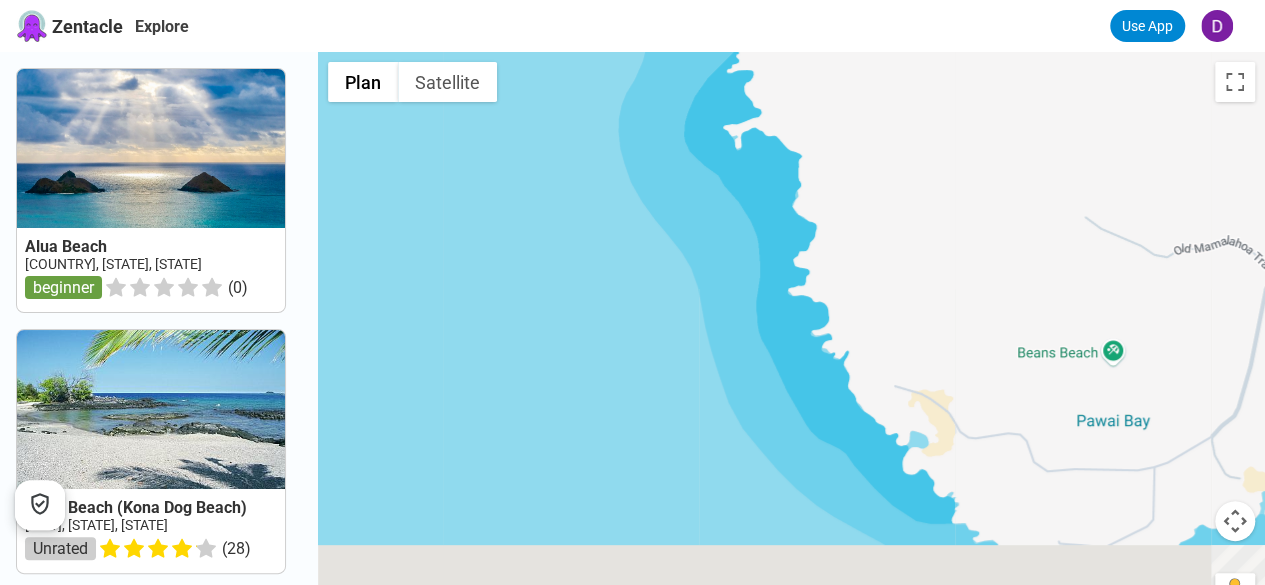 click at bounding box center (791, 344) 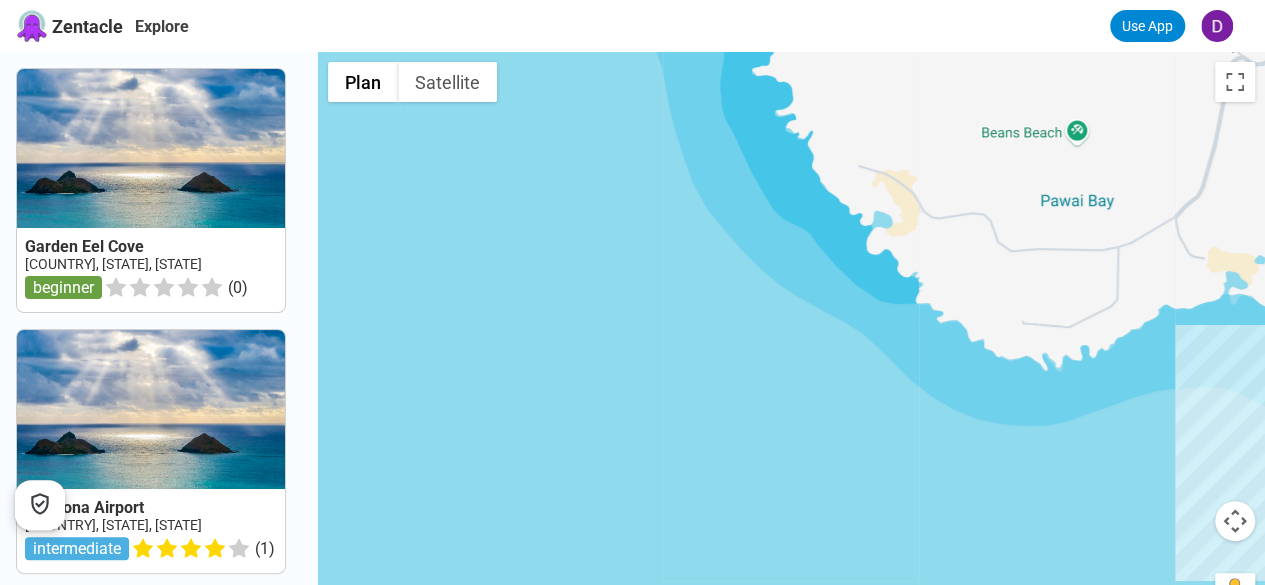 drag, startPoint x: 925, startPoint y: 324, endPoint x: 767, endPoint y: 287, distance: 162.27446 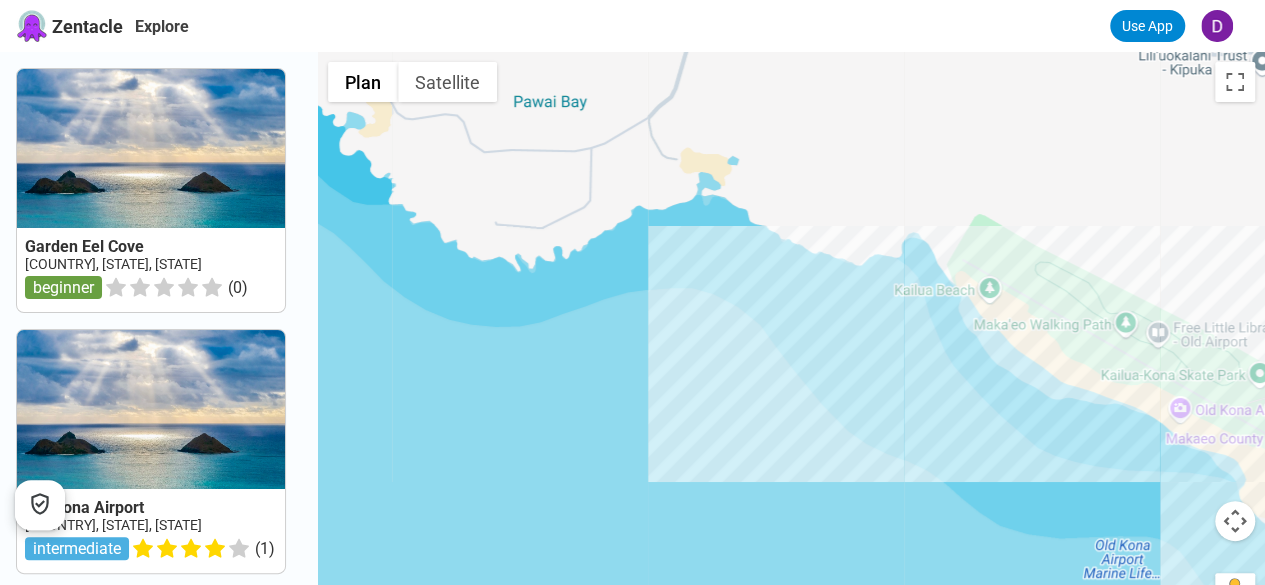 drag, startPoint x: 922, startPoint y: 304, endPoint x: 732, endPoint y: 298, distance: 190.09471 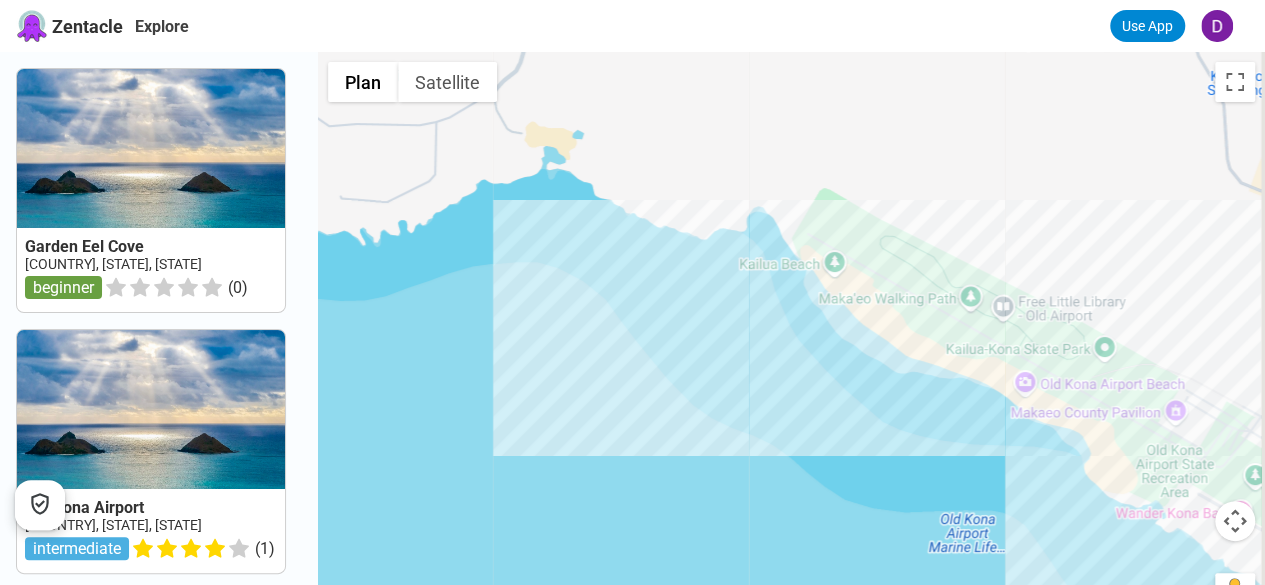 drag, startPoint x: 770, startPoint y: 344, endPoint x: 690, endPoint y: 329, distance: 81.394104 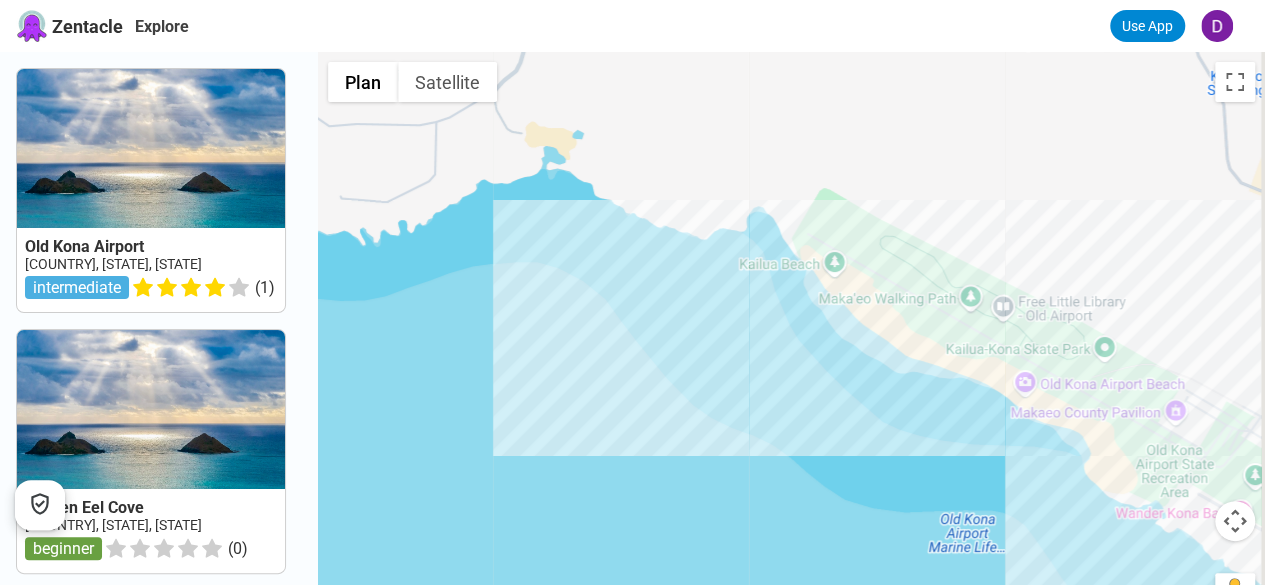 drag, startPoint x: 718, startPoint y: 280, endPoint x: 647, endPoint y: 241, distance: 81.00617 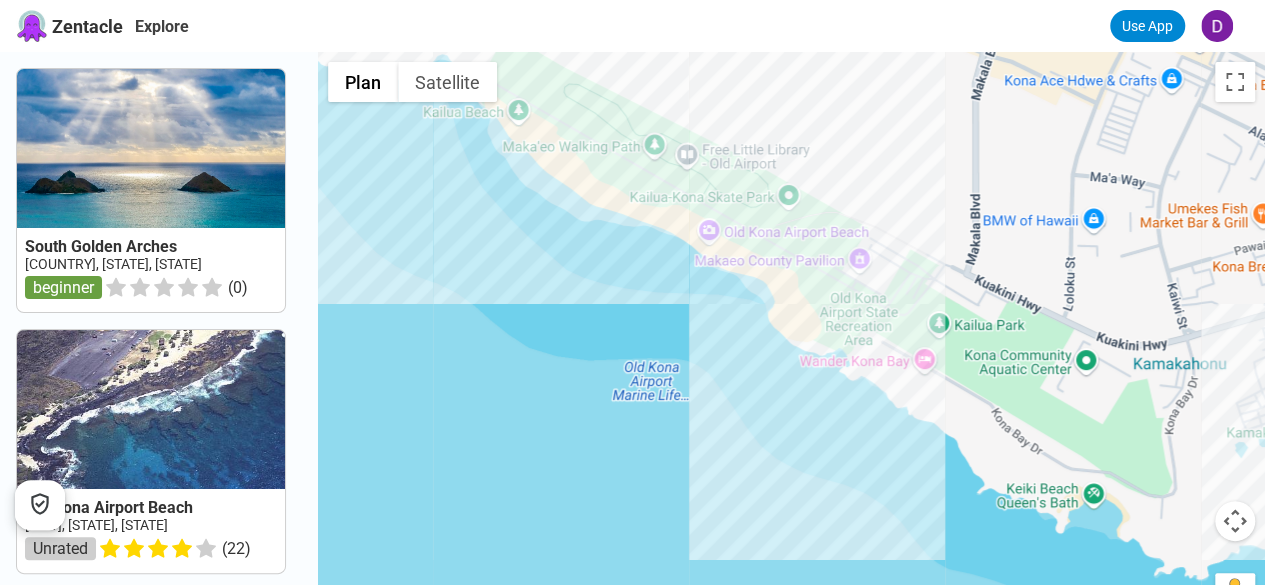 drag, startPoint x: 746, startPoint y: 382, endPoint x: 584, endPoint y: 239, distance: 216.08563 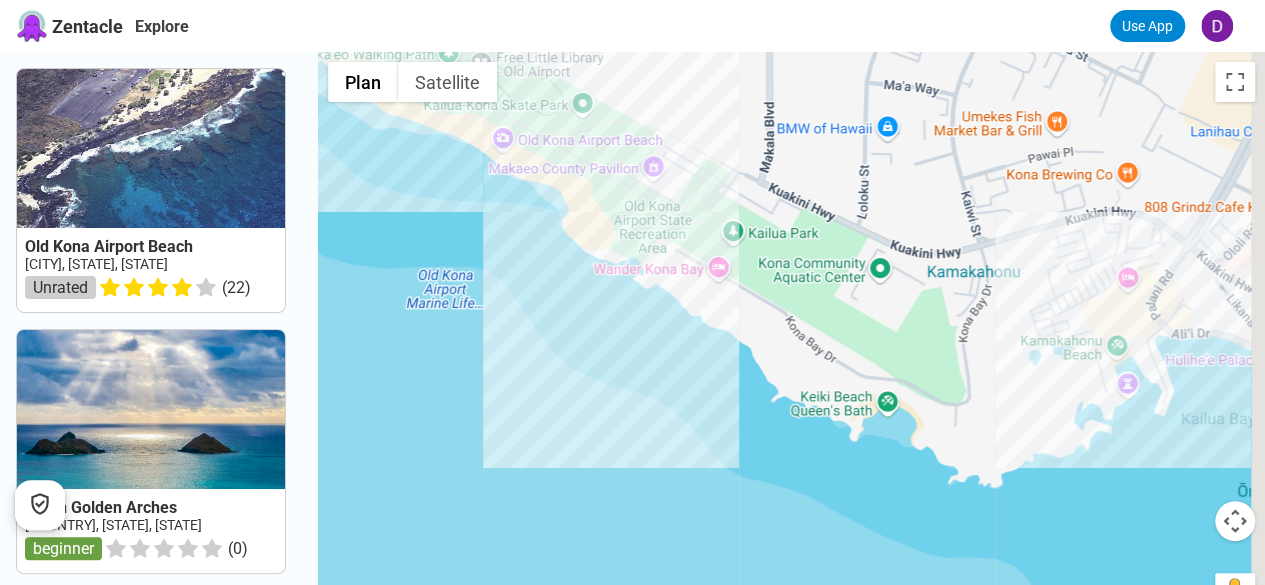 drag, startPoint x: 784, startPoint y: 392, endPoint x: 620, endPoint y: 281, distance: 198.03282 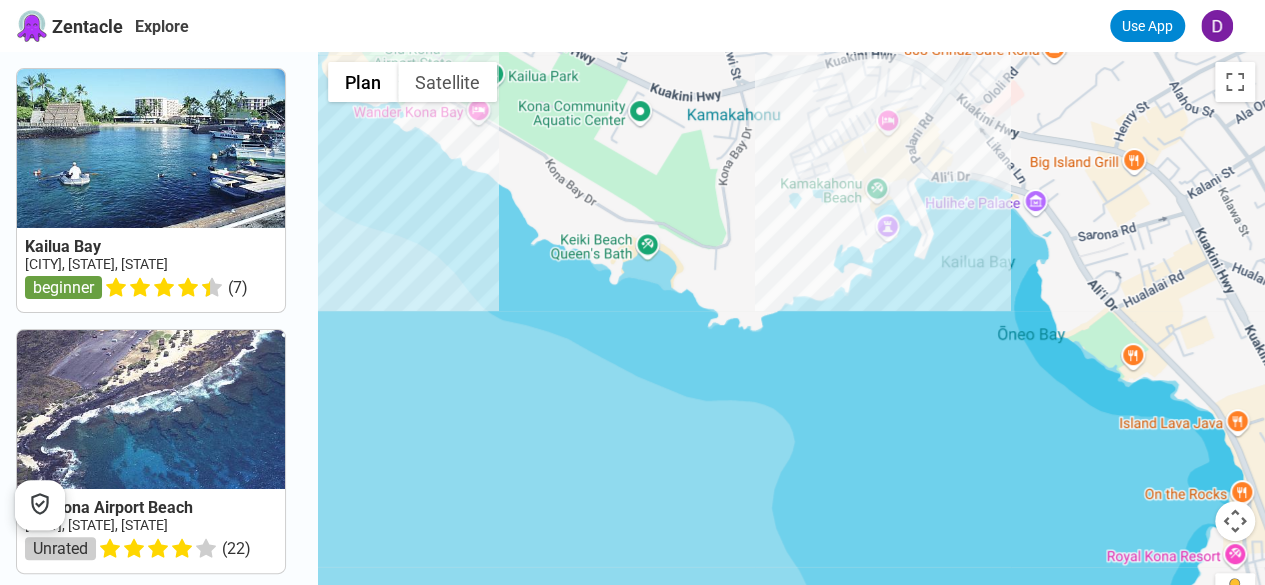 drag, startPoint x: 977, startPoint y: 314, endPoint x: 927, endPoint y: 294, distance: 53.851646 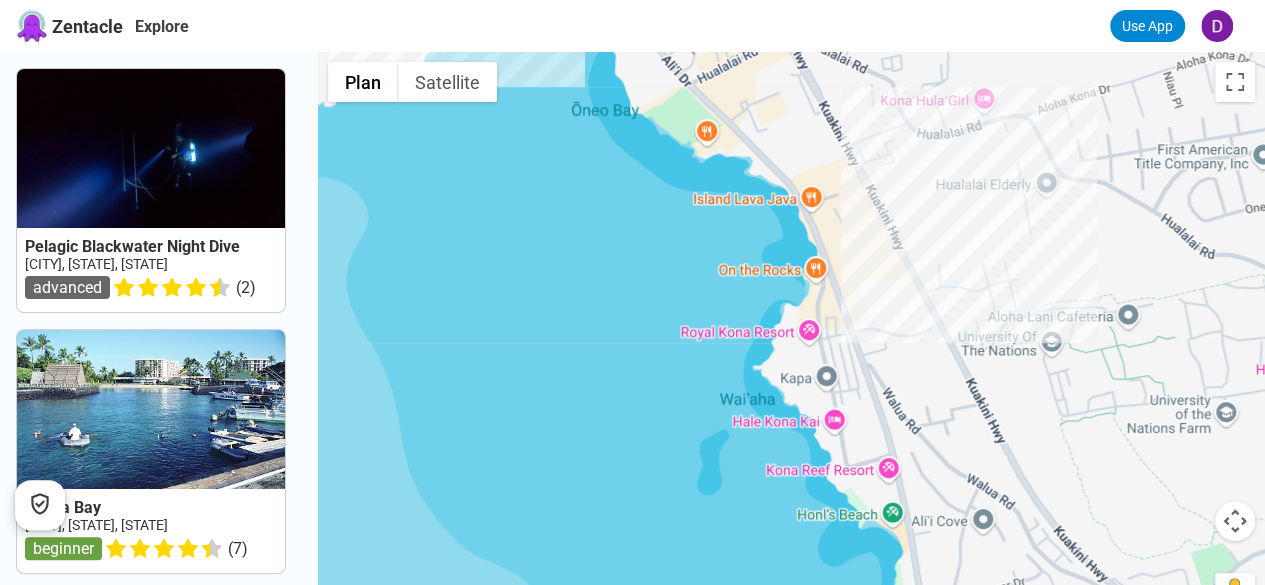 click at bounding box center [791, 344] 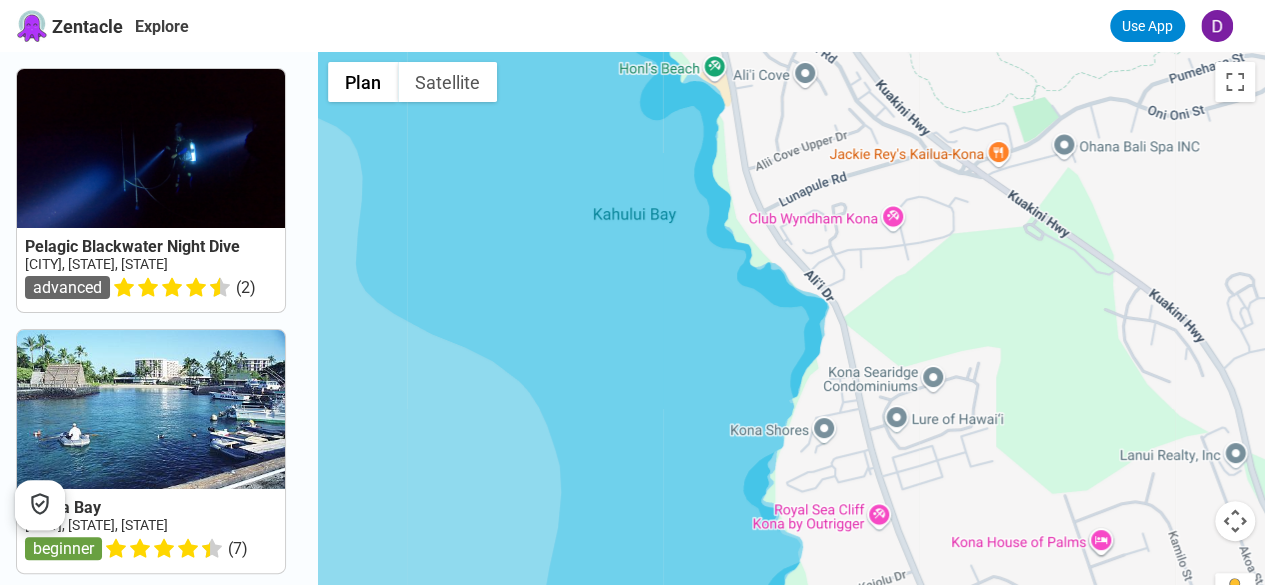 drag, startPoint x: 888, startPoint y: 352, endPoint x: 874, endPoint y: 254, distance: 98.99495 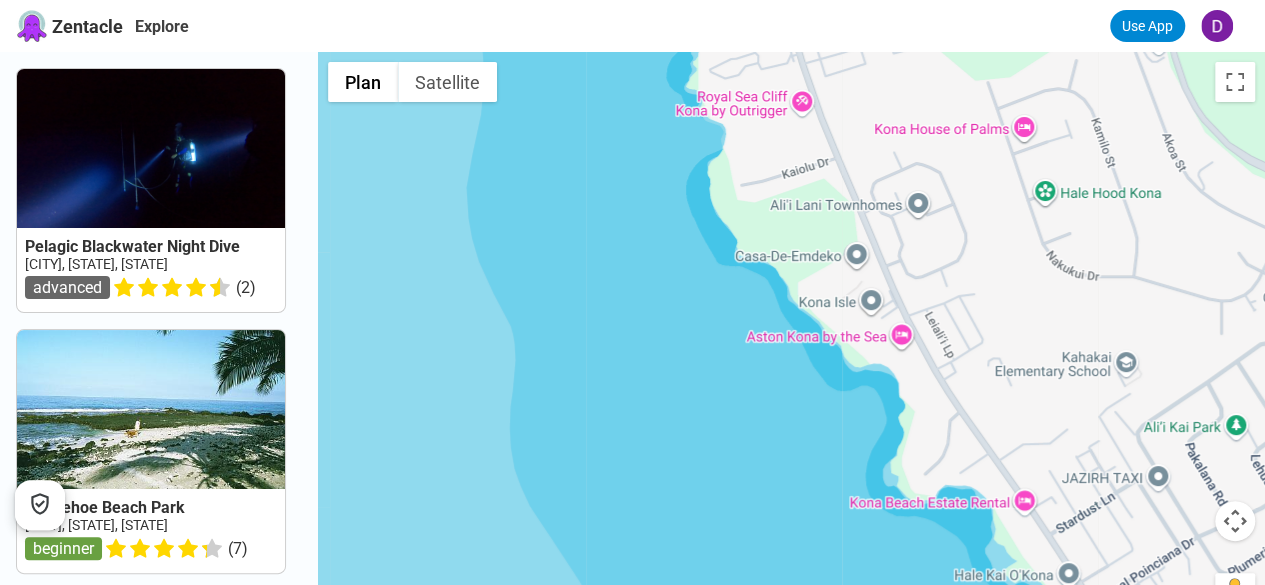 drag, startPoint x: 910, startPoint y: 383, endPoint x: 858, endPoint y: 209, distance: 181.60396 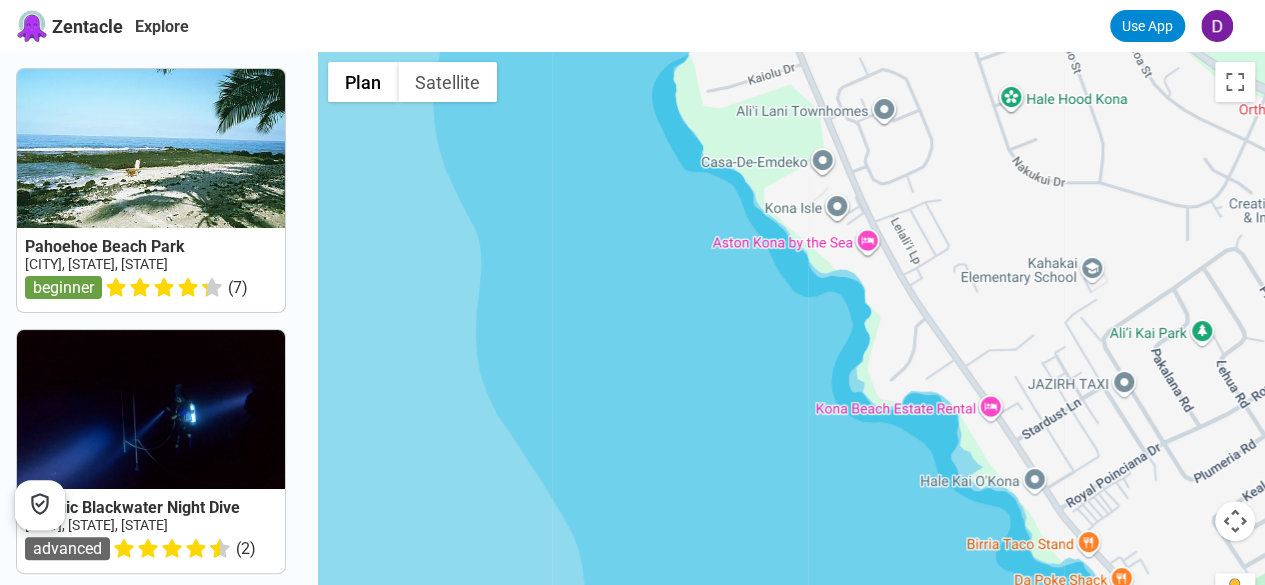 drag, startPoint x: 1082, startPoint y: 473, endPoint x: 972, endPoint y: 283, distance: 219.54498 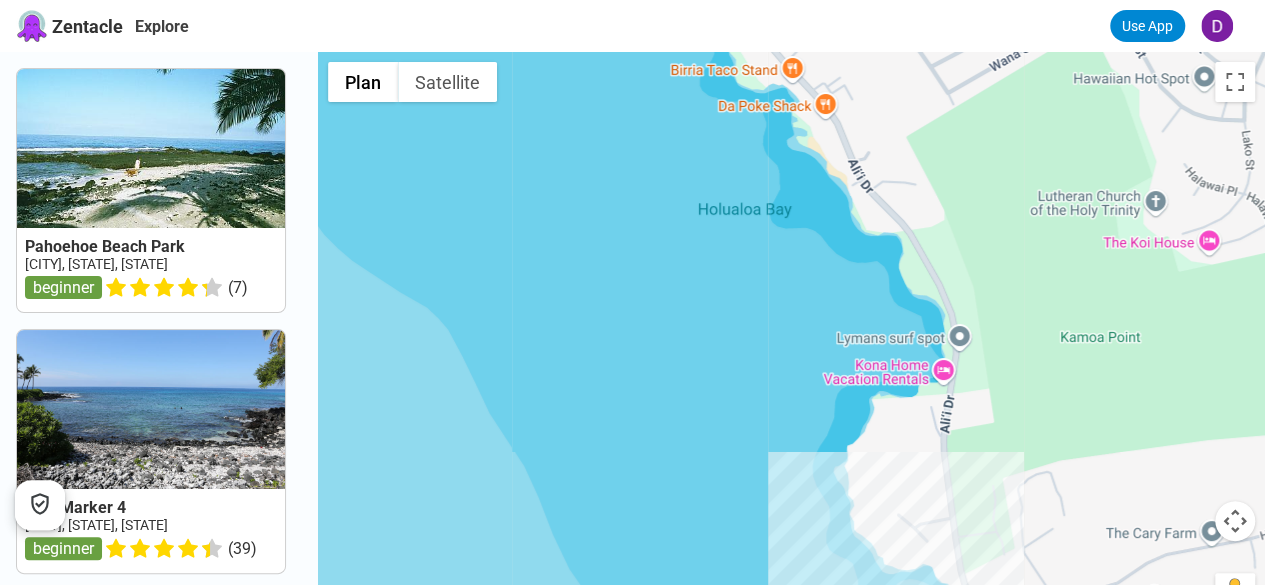 drag, startPoint x: 1041, startPoint y: 440, endPoint x: 1028, endPoint y: 378, distance: 63.348244 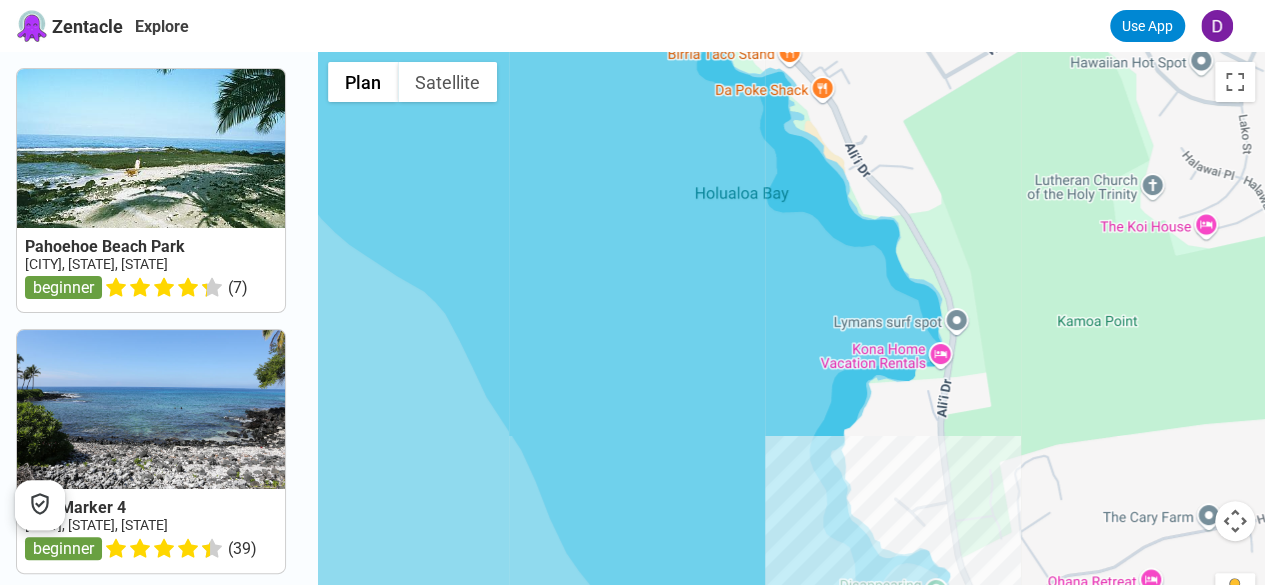 drag, startPoint x: 1057, startPoint y: 471, endPoint x: 1002, endPoint y: 254, distance: 223.86156 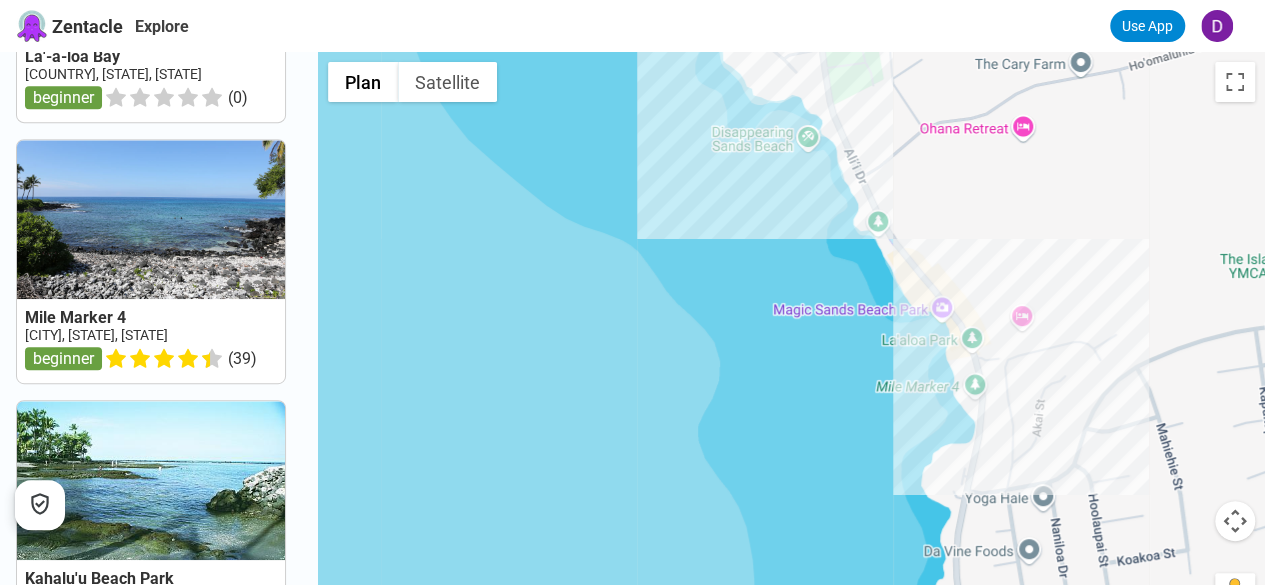 scroll, scrollTop: 445, scrollLeft: 0, axis: vertical 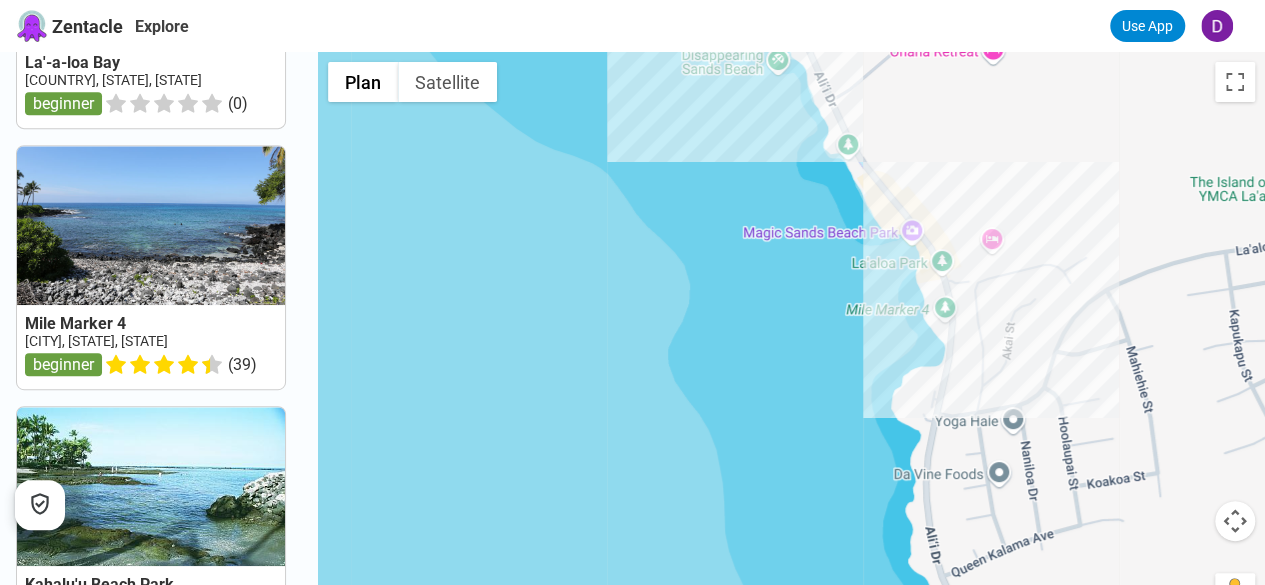 drag, startPoint x: 844, startPoint y: 406, endPoint x: 824, endPoint y: 247, distance: 160.25293 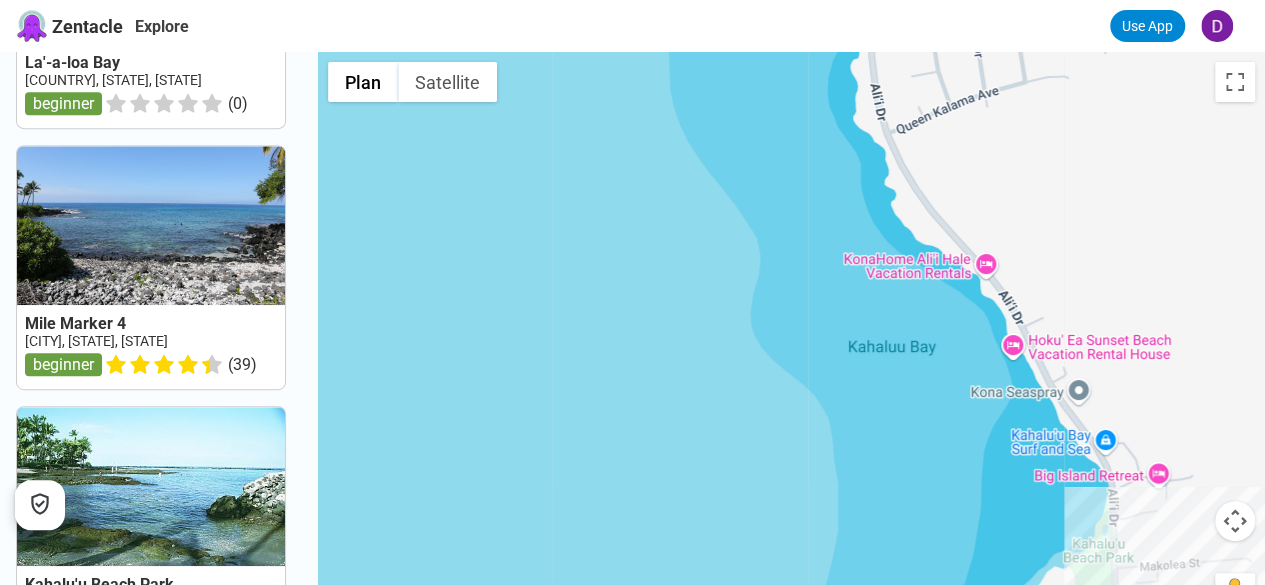 scroll, scrollTop: 0, scrollLeft: 0, axis: both 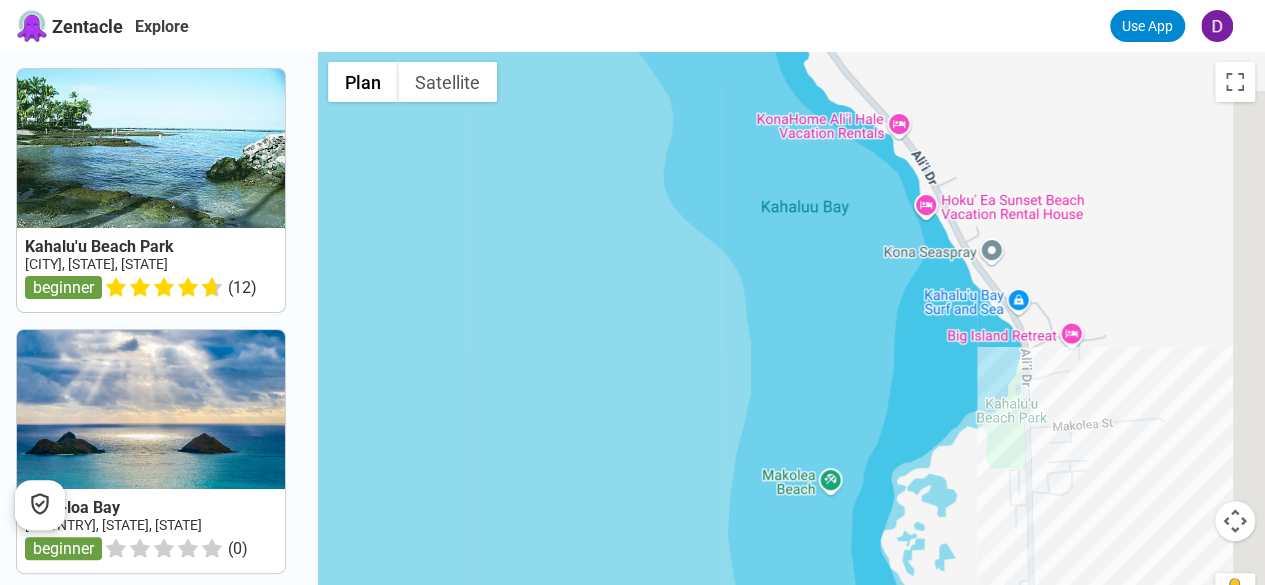 drag, startPoint x: 914, startPoint y: 396, endPoint x: 827, endPoint y: 256, distance: 164.83022 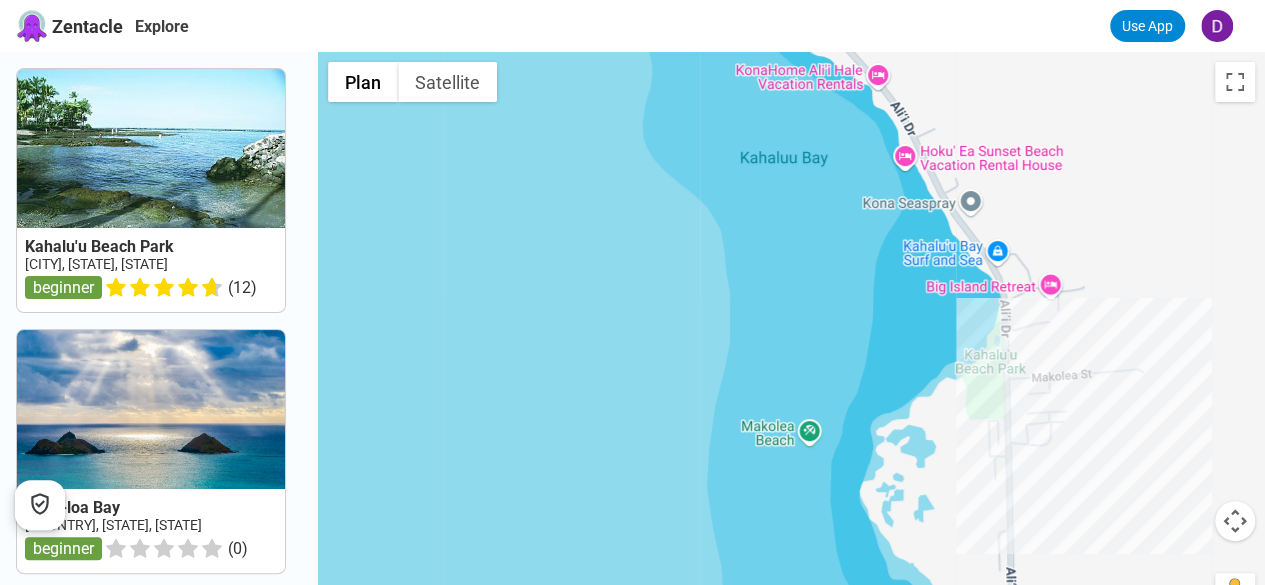 drag, startPoint x: 957, startPoint y: 442, endPoint x: 943, endPoint y: 243, distance: 199.49185 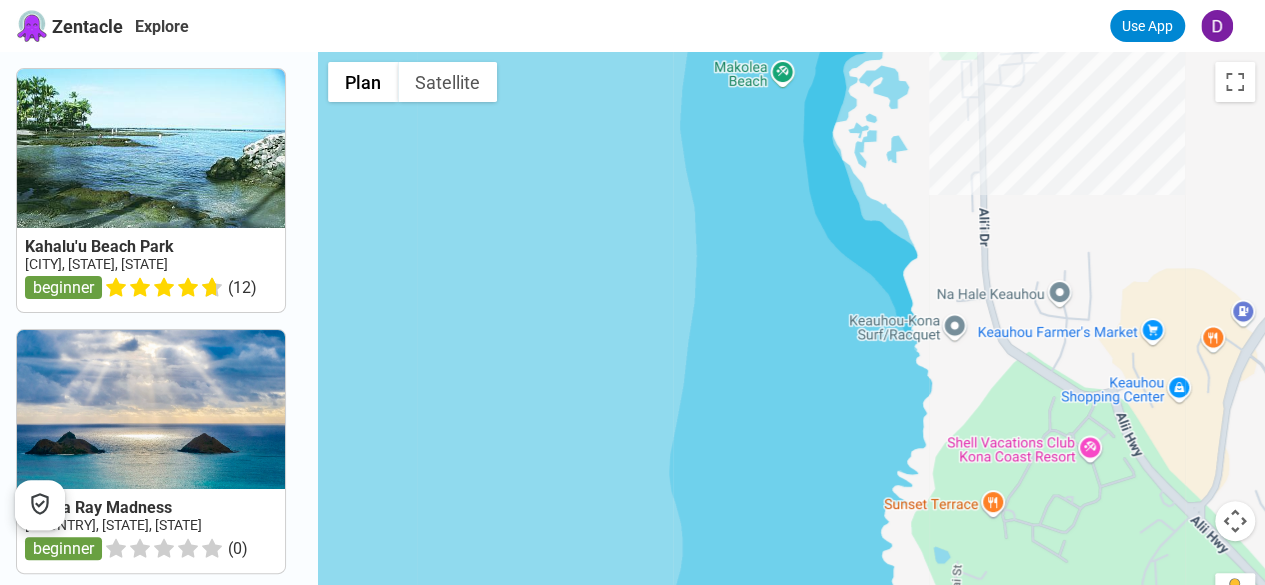 drag, startPoint x: 964, startPoint y: 421, endPoint x: 964, endPoint y: 285, distance: 136 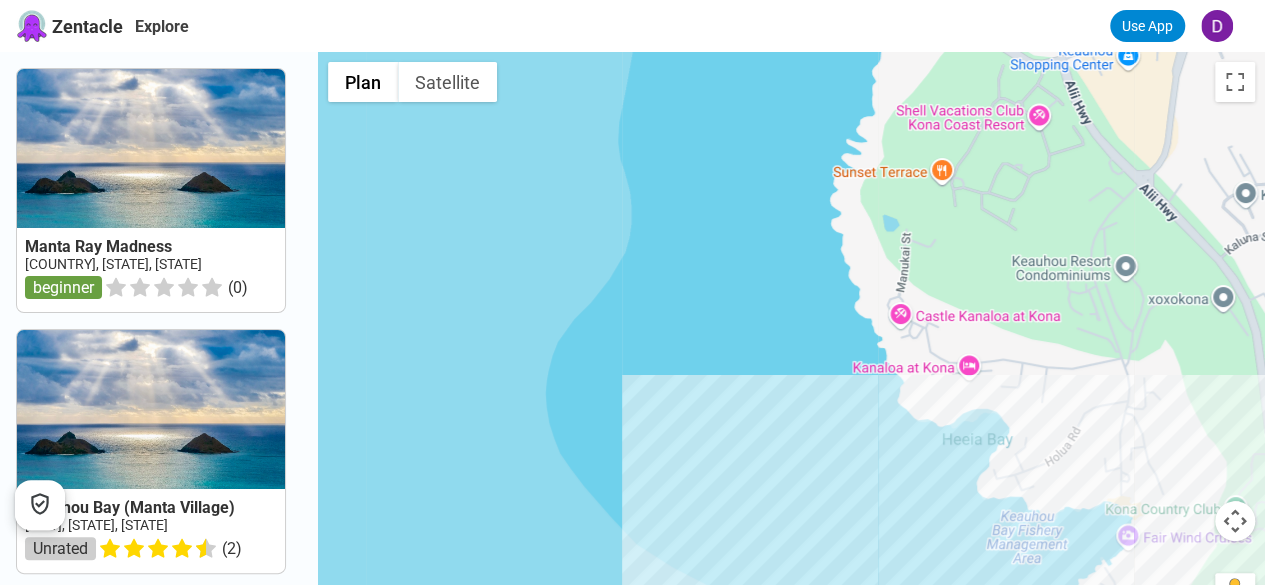 drag, startPoint x: 951, startPoint y: 296, endPoint x: 940, endPoint y: 278, distance: 21.095022 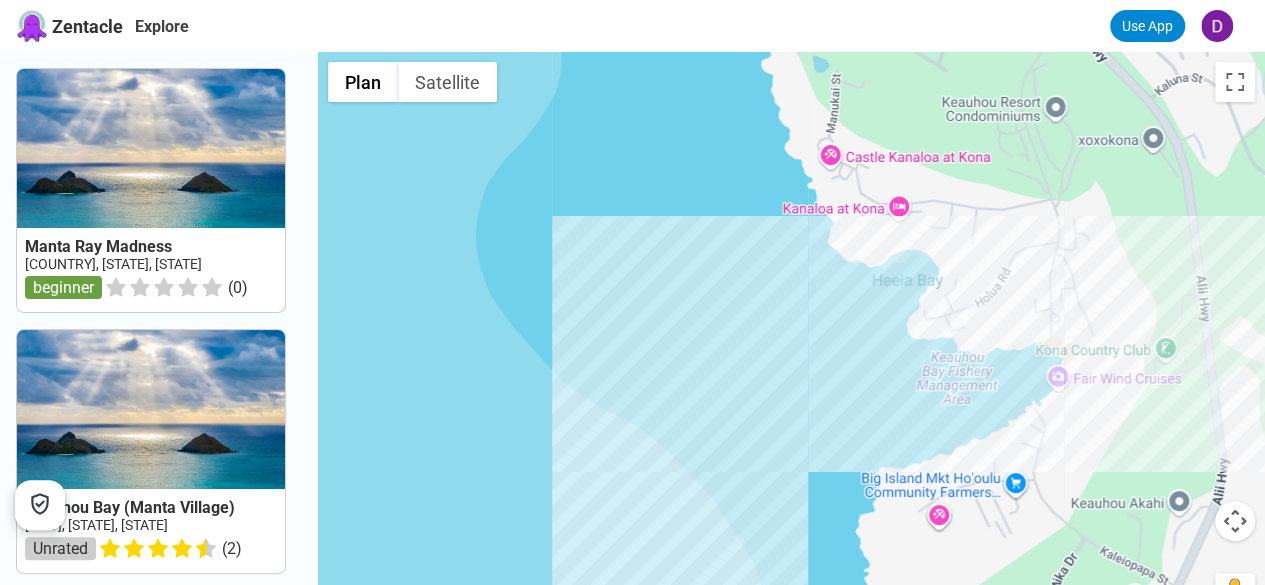 drag, startPoint x: 1047, startPoint y: 347, endPoint x: 988, endPoint y: 213, distance: 146.4138 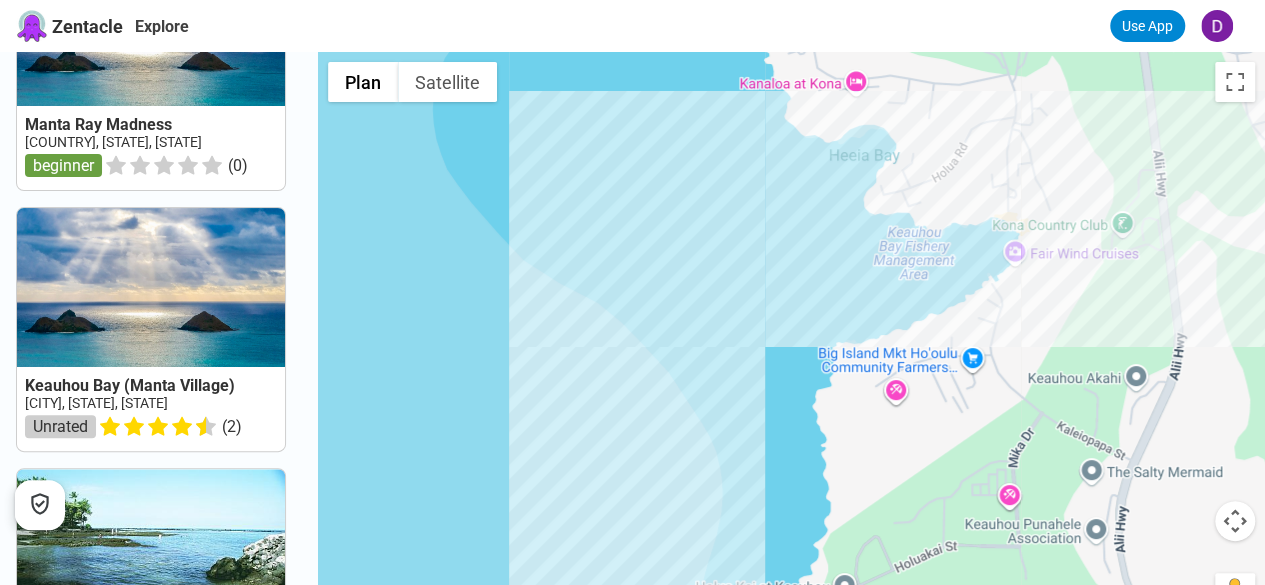 scroll, scrollTop: 148, scrollLeft: 0, axis: vertical 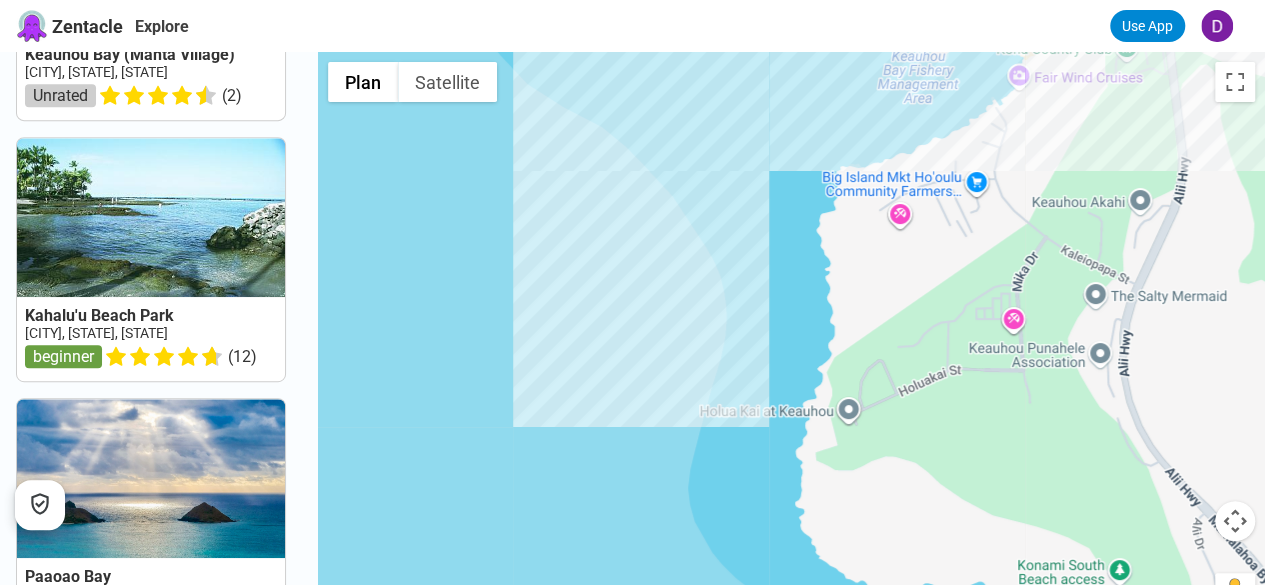 drag, startPoint x: 900, startPoint y: 338, endPoint x: 916, endPoint y: 266, distance: 73.756355 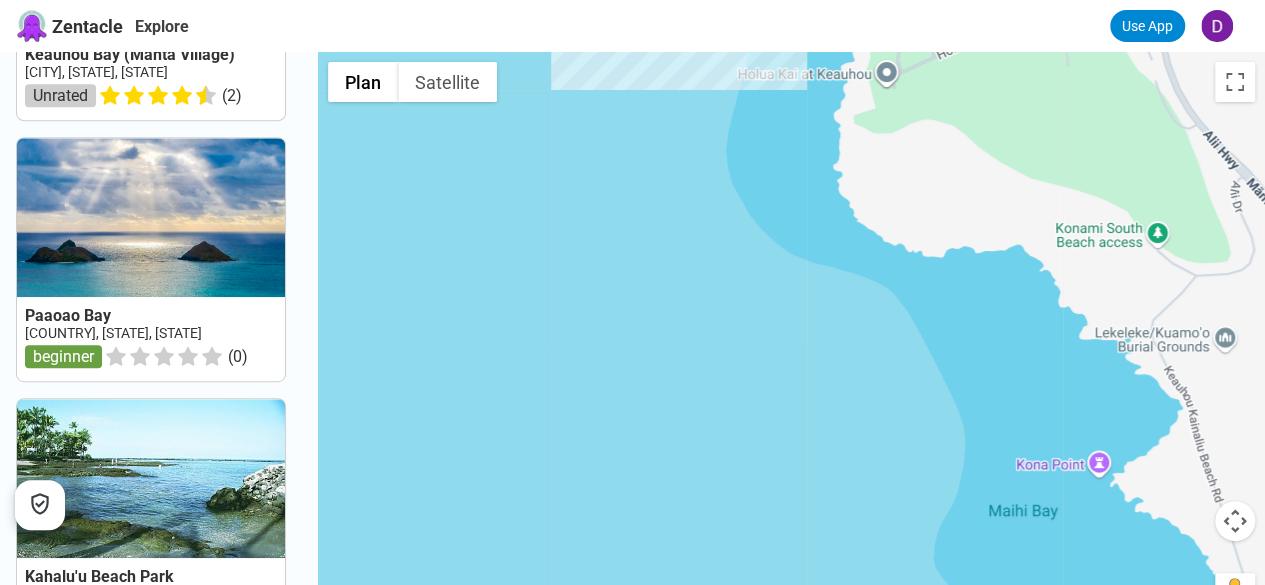 drag, startPoint x: 1002, startPoint y: 337, endPoint x: 768, endPoint y: 272, distance: 242.86005 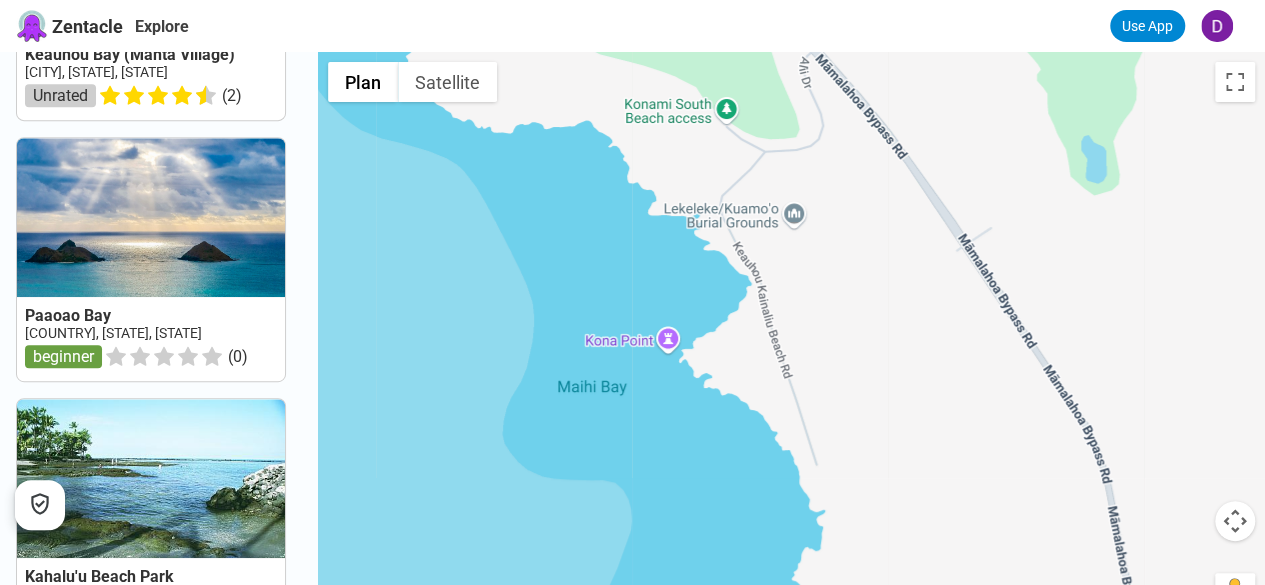scroll, scrollTop: 0, scrollLeft: 0, axis: both 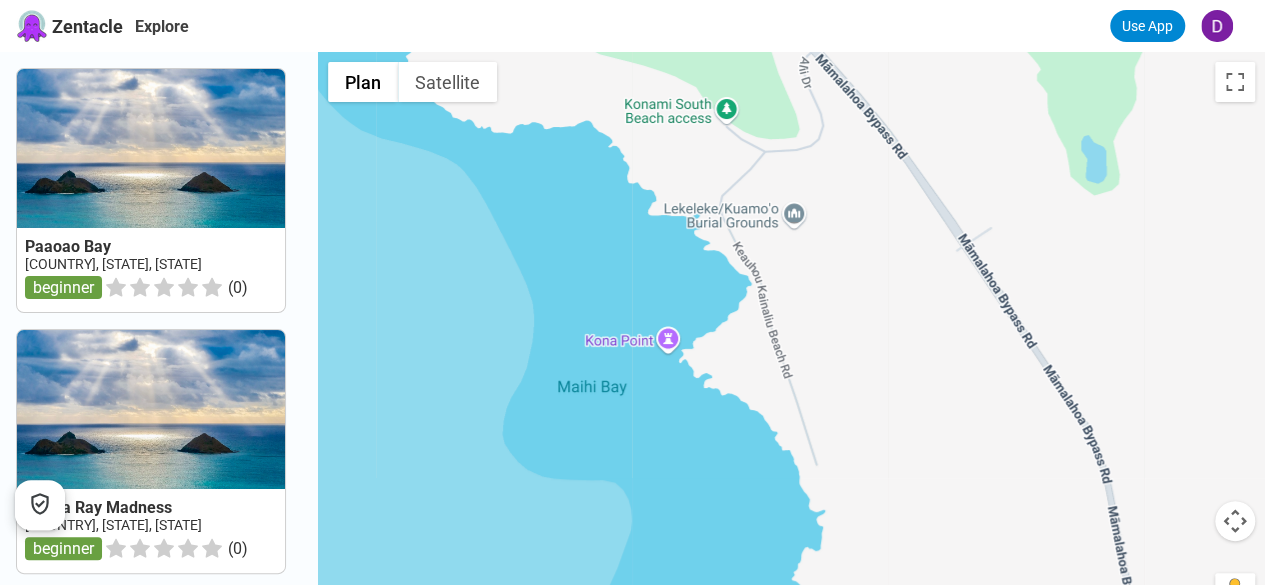 click at bounding box center [791, 344] 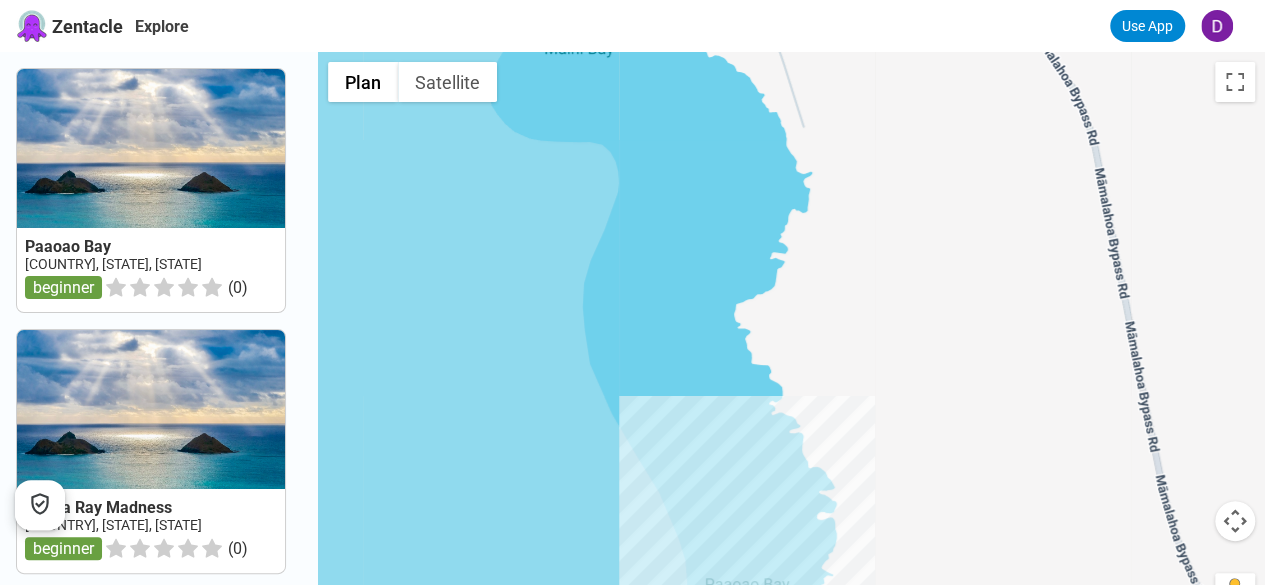 drag, startPoint x: 882, startPoint y: 385, endPoint x: 875, endPoint y: 218, distance: 167.14664 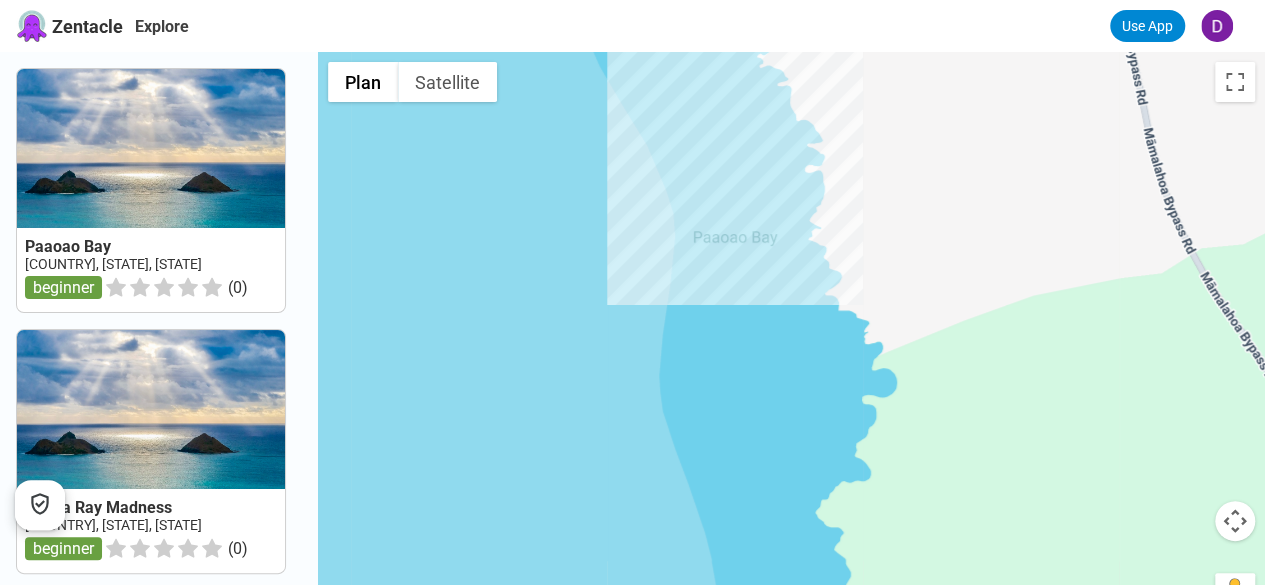 drag, startPoint x: 888, startPoint y: 387, endPoint x: 875, endPoint y: 216, distance: 171.49344 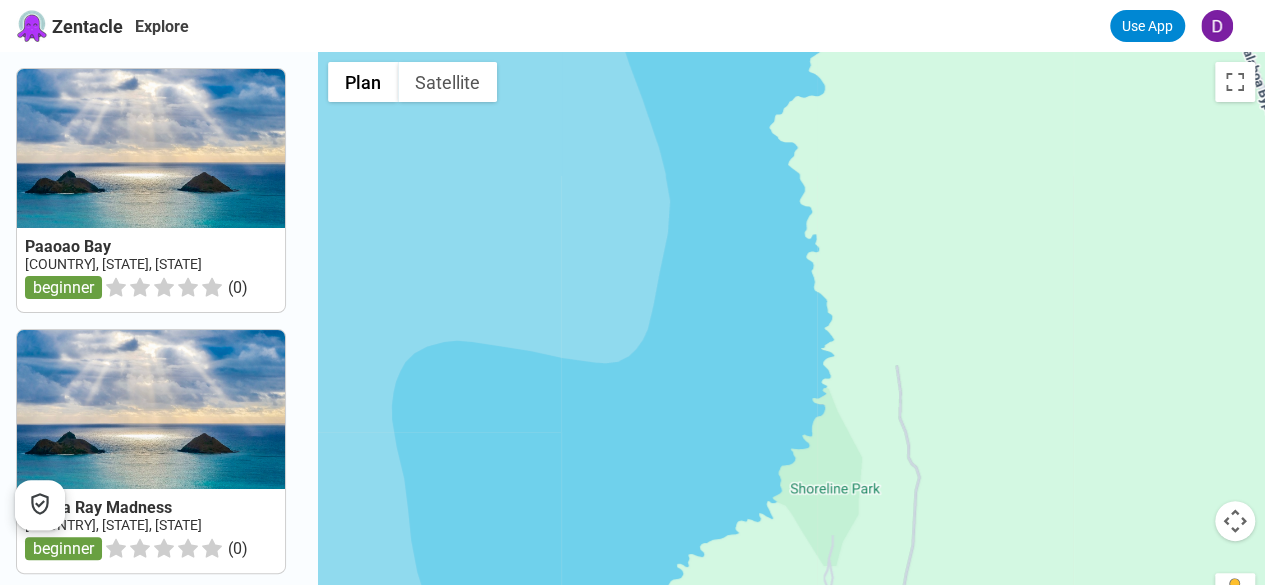 drag, startPoint x: 879, startPoint y: 282, endPoint x: 880, endPoint y: 246, distance: 36.013885 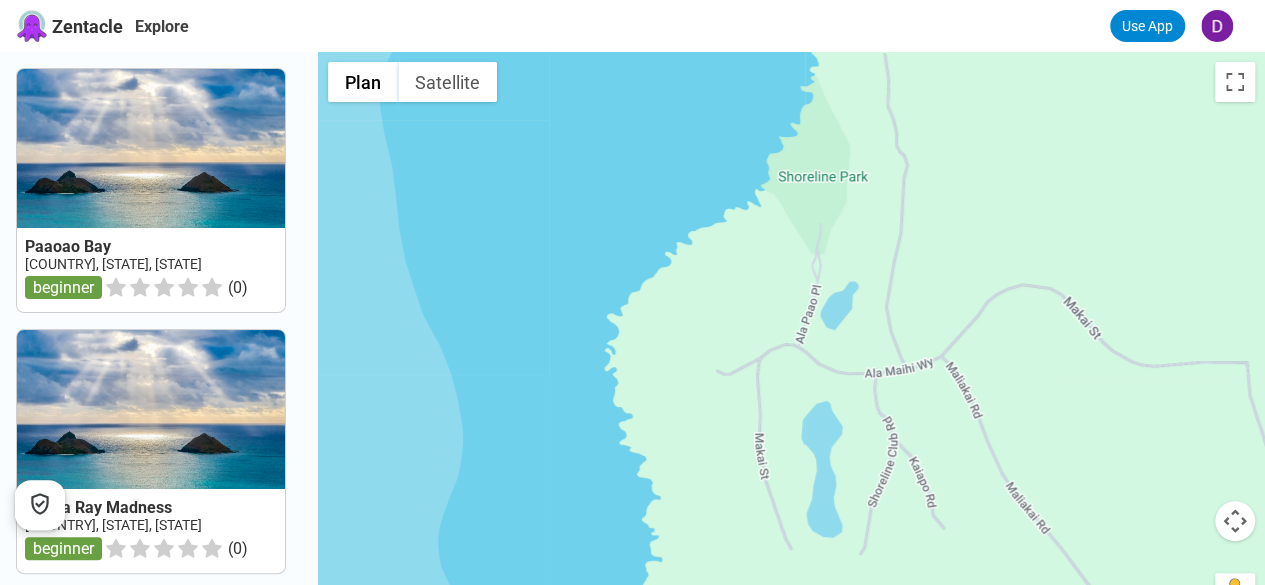 drag, startPoint x: 884, startPoint y: 271, endPoint x: 899, endPoint y: 231, distance: 42.72002 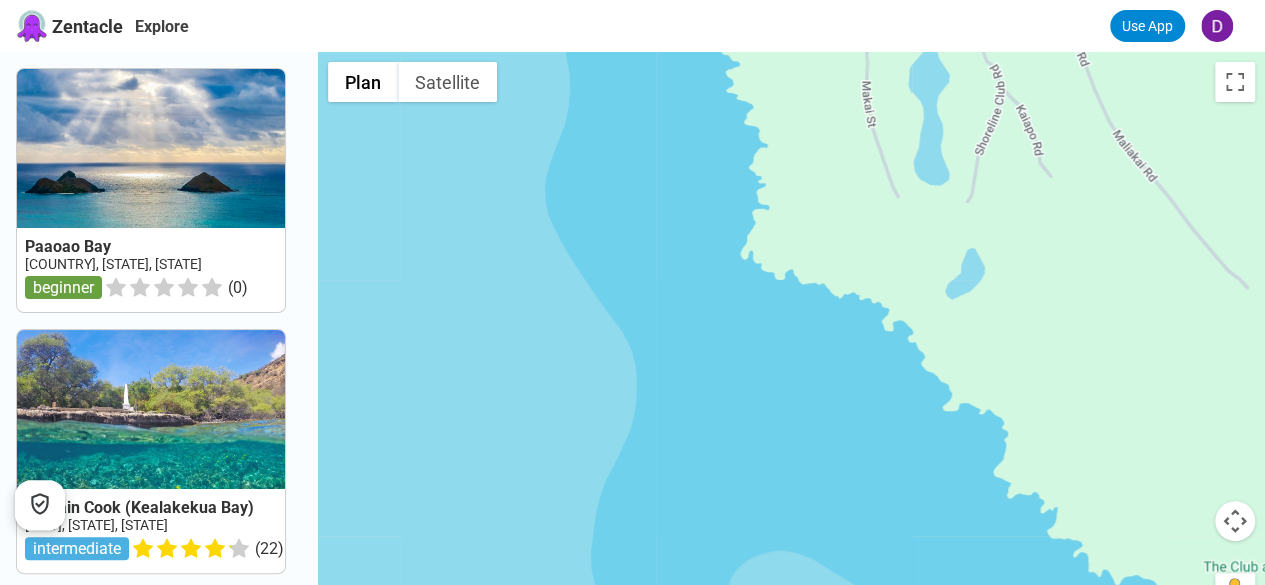 click at bounding box center [791, 344] 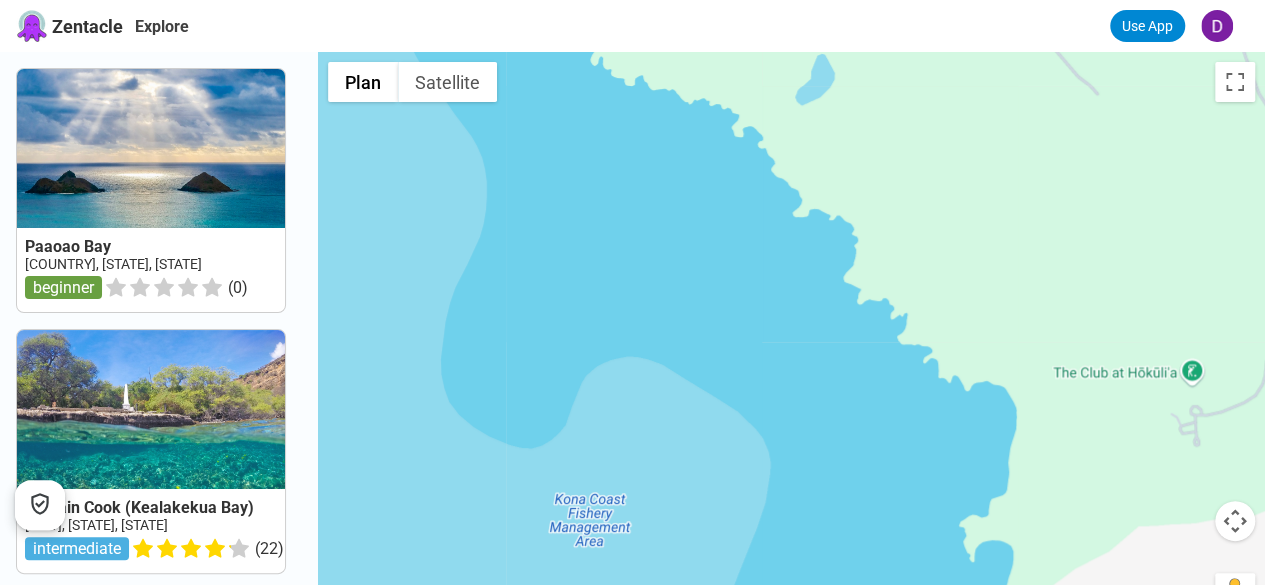 drag, startPoint x: 1016, startPoint y: 377, endPoint x: 992, endPoint y: 280, distance: 99.92497 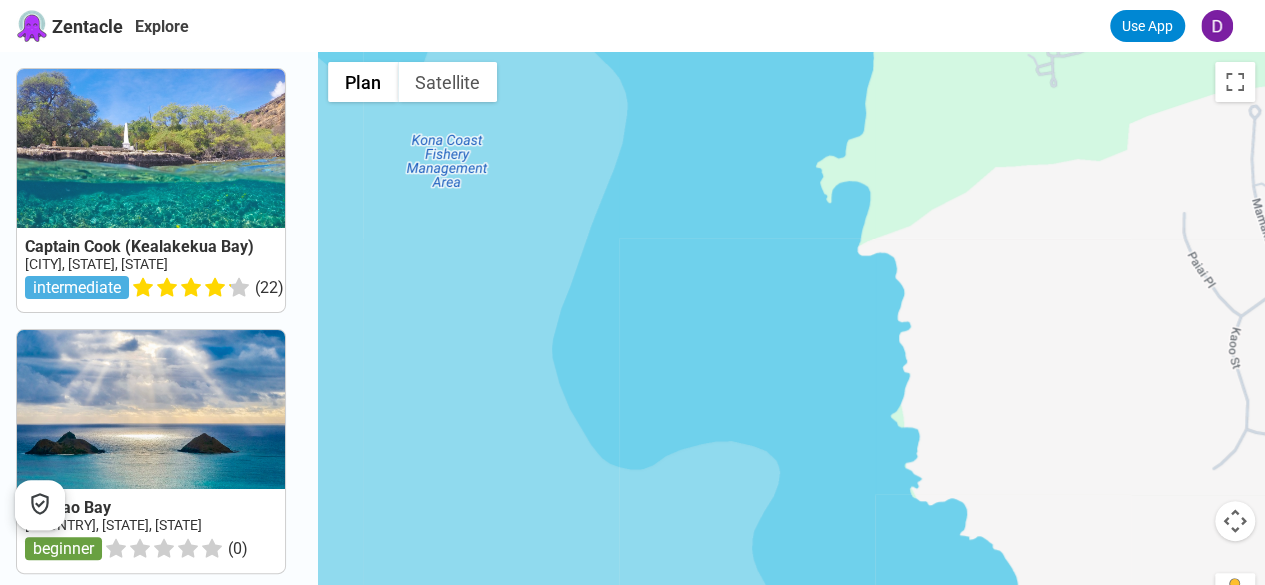 drag, startPoint x: 996, startPoint y: 446, endPoint x: 927, endPoint y: 177, distance: 277.70847 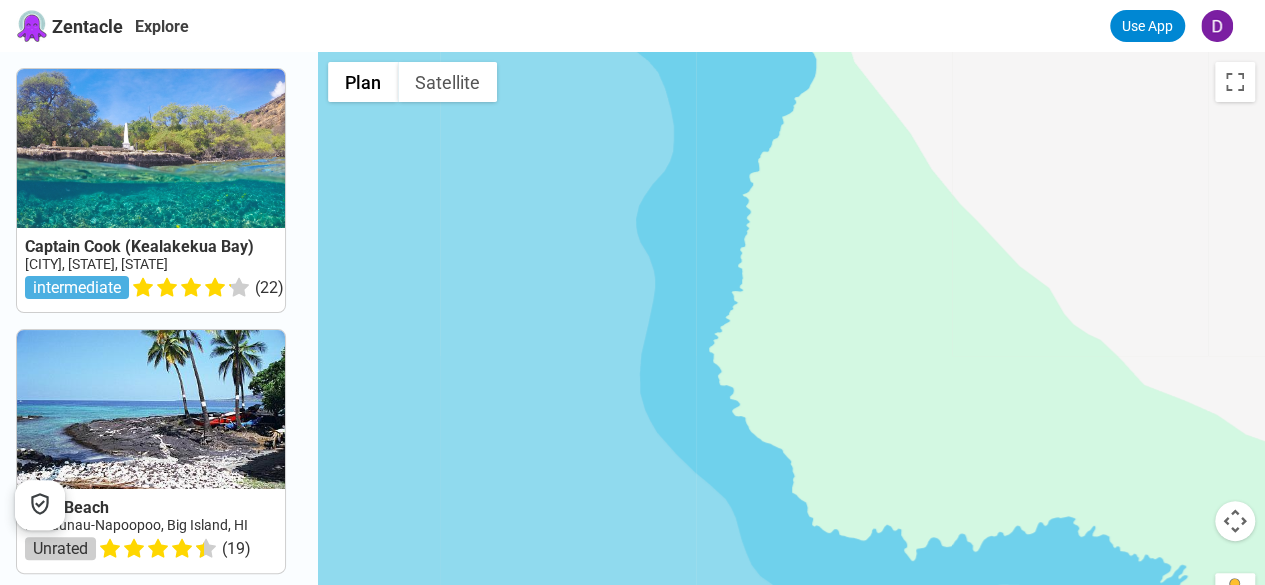 drag, startPoint x: 897, startPoint y: 399, endPoint x: 840, endPoint y: 335, distance: 85.70297 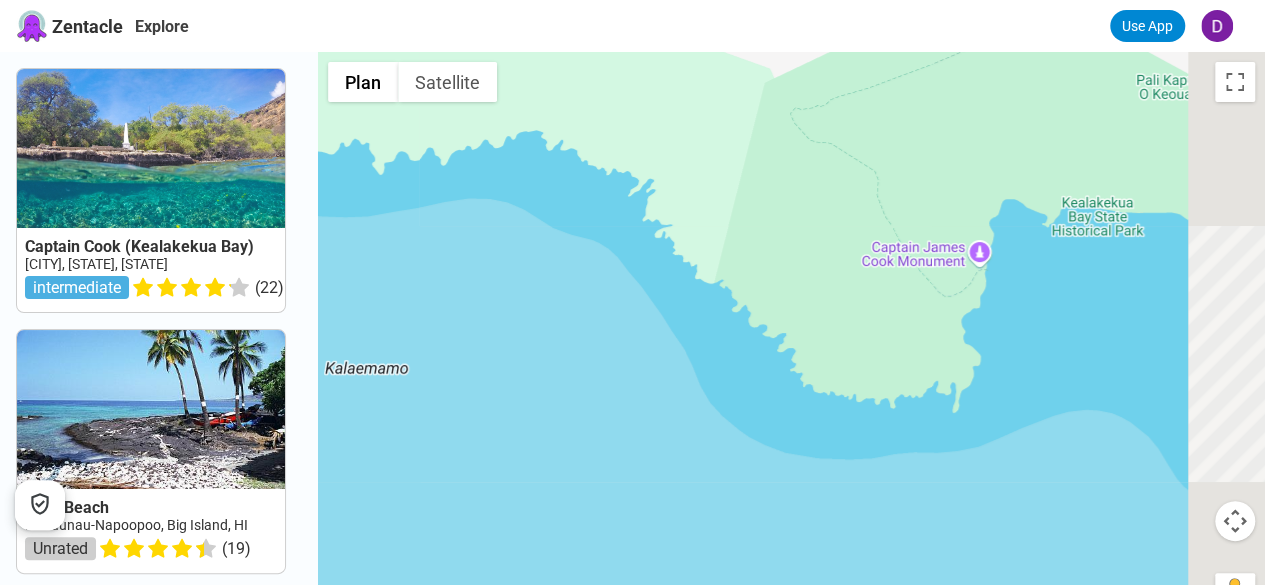 drag, startPoint x: 956, startPoint y: 417, endPoint x: 830, endPoint y: 387, distance: 129.5222 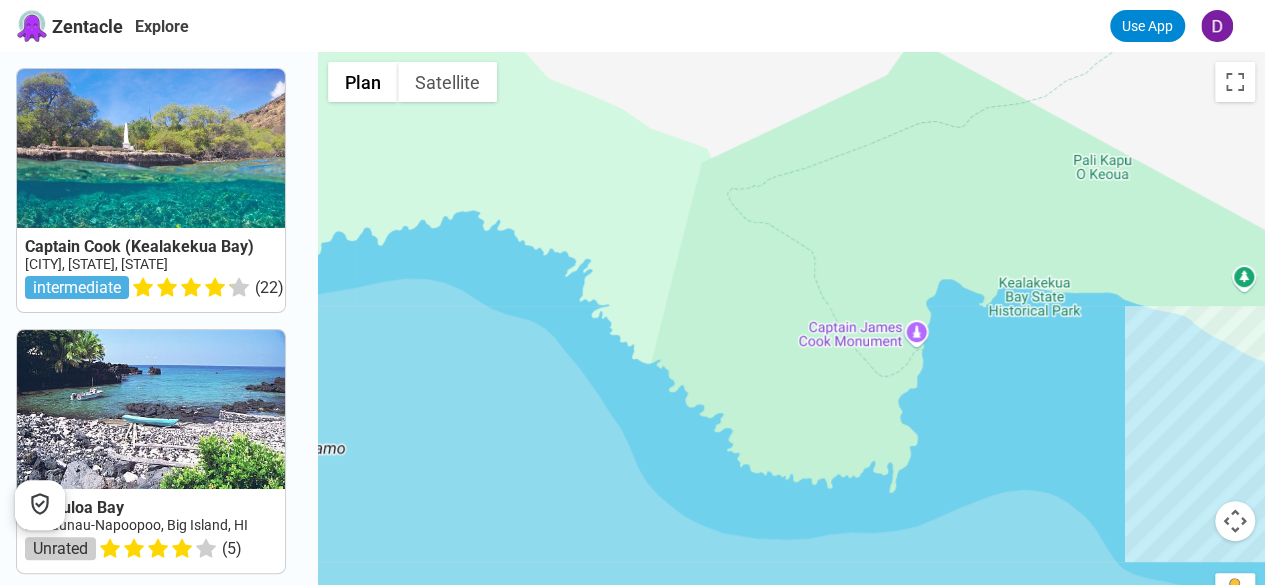 drag, startPoint x: 880, startPoint y: 447, endPoint x: 855, endPoint y: 482, distance: 43.011627 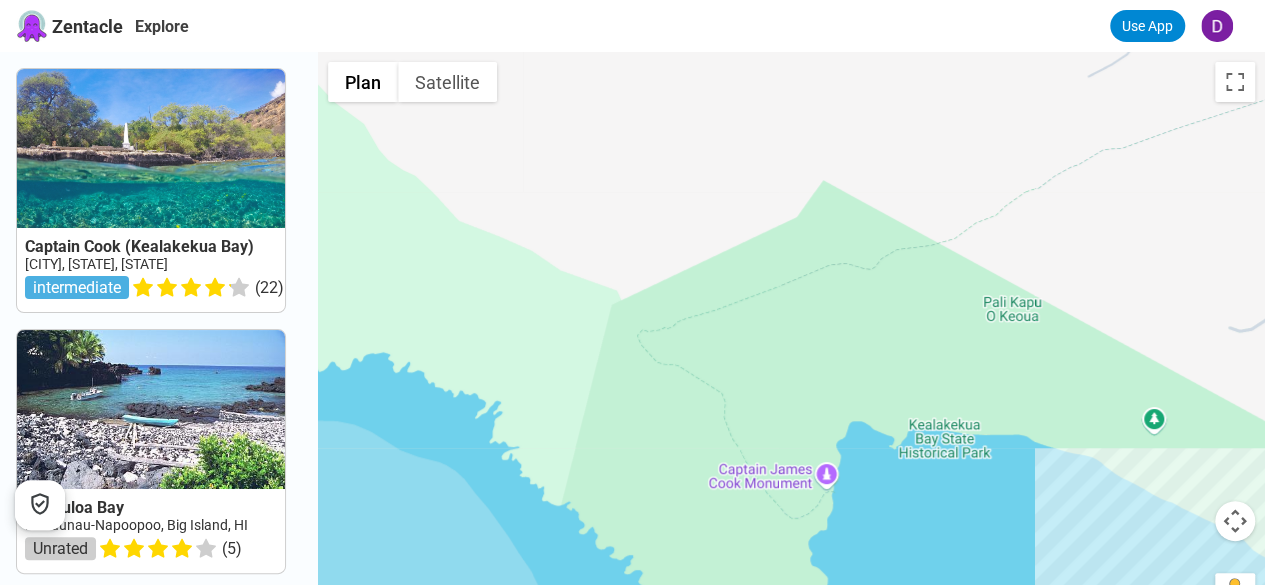 drag, startPoint x: 928, startPoint y: 305, endPoint x: 850, endPoint y: 430, distance: 147.33974 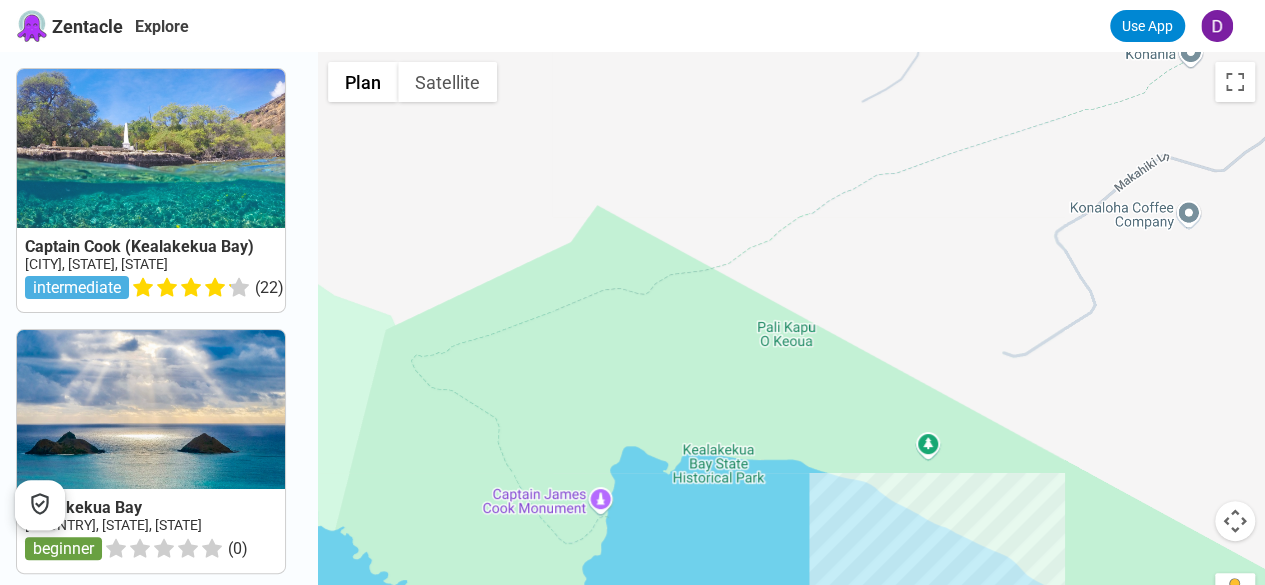 drag, startPoint x: 888, startPoint y: 371, endPoint x: 764, endPoint y: 383, distance: 124.57929 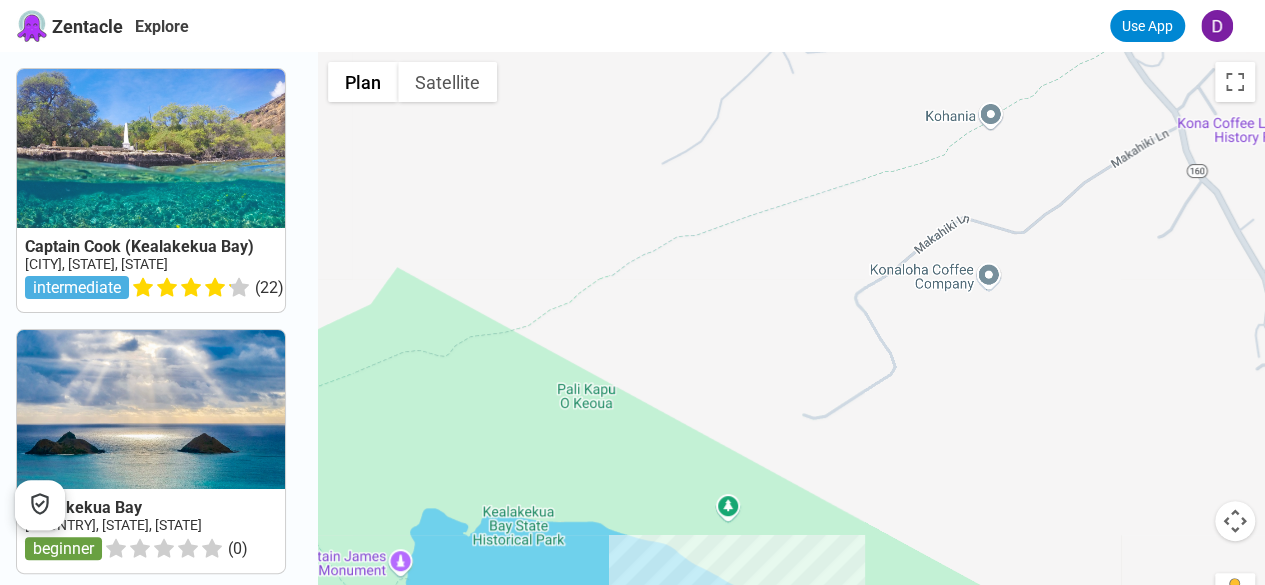drag, startPoint x: 908, startPoint y: 384, endPoint x: 803, endPoint y: 456, distance: 127.31457 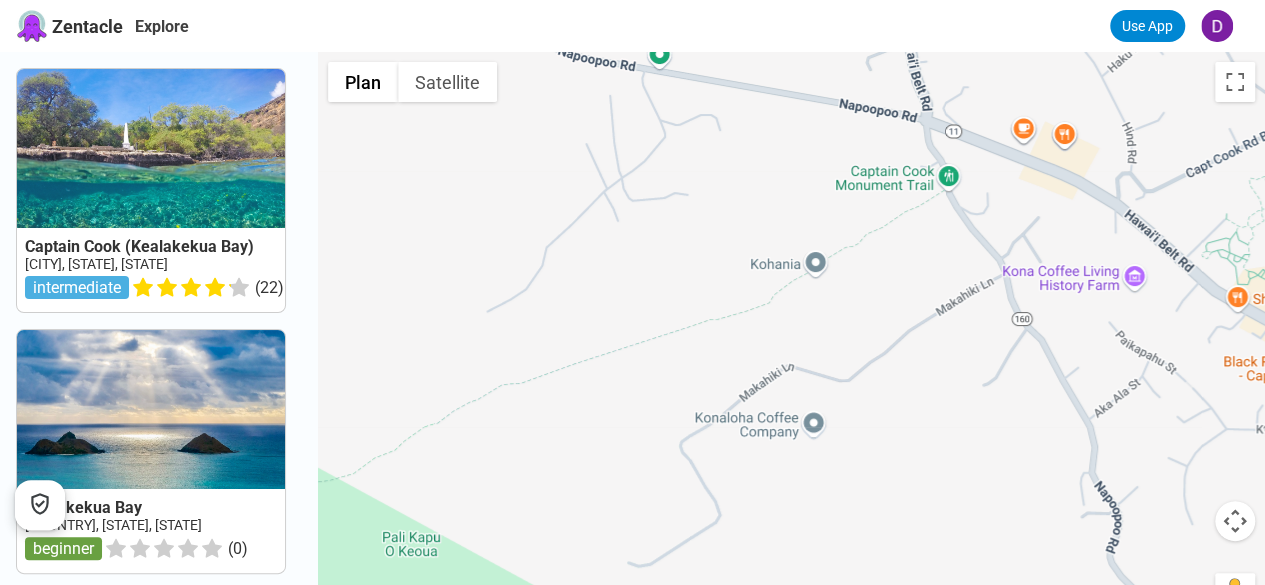 drag, startPoint x: 872, startPoint y: 383, endPoint x: 830, endPoint y: 425, distance: 59.39697 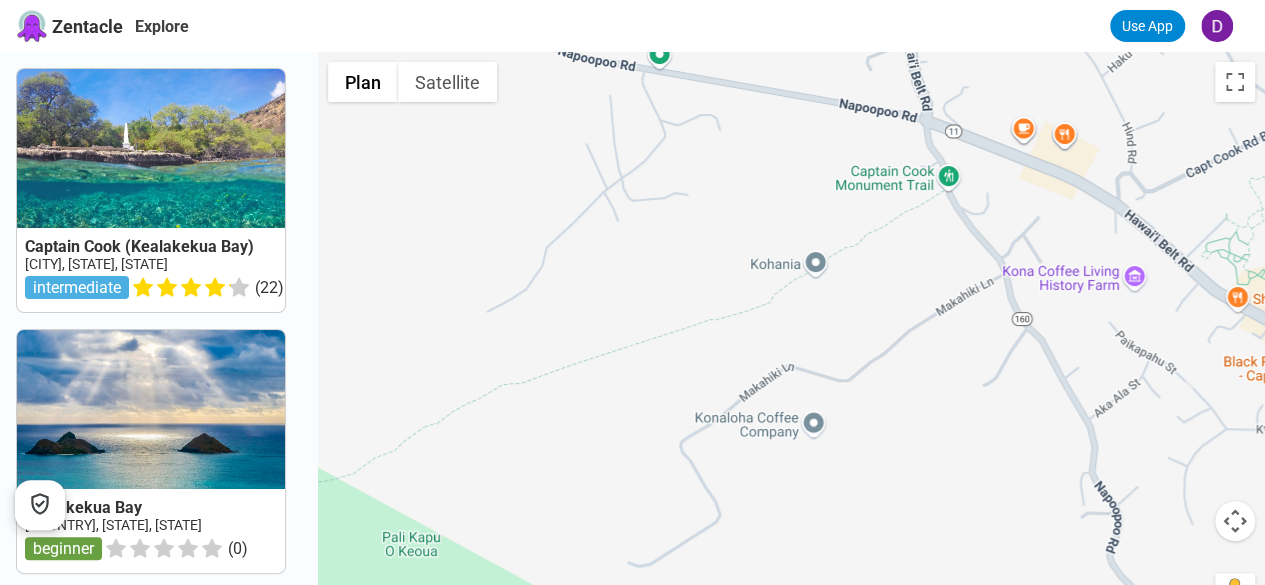 drag, startPoint x: 696, startPoint y: 361, endPoint x: 807, endPoint y: 284, distance: 135.09256 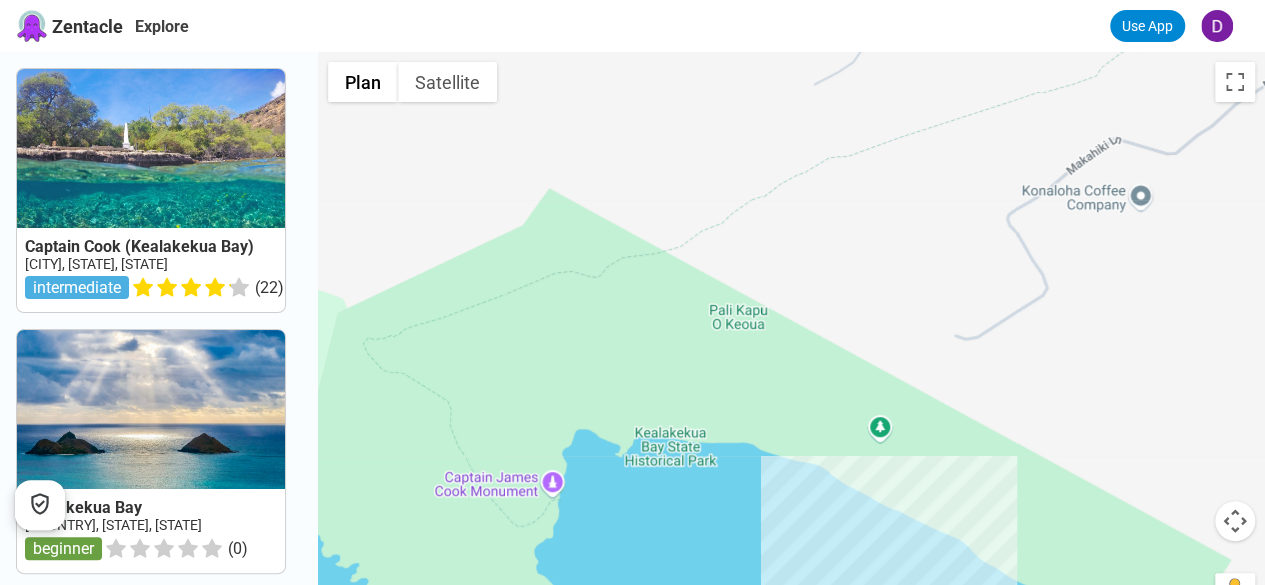 drag, startPoint x: 778, startPoint y: 387, endPoint x: 918, endPoint y: 272, distance: 181.17671 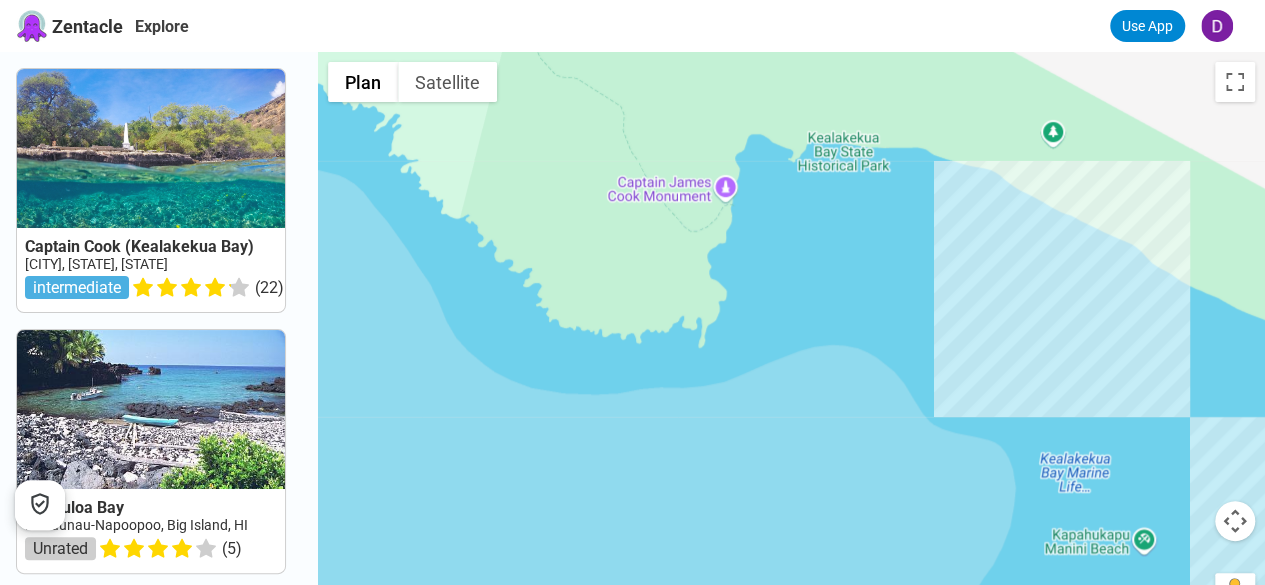 drag, startPoint x: 942, startPoint y: 283, endPoint x: 732, endPoint y: 296, distance: 210.402 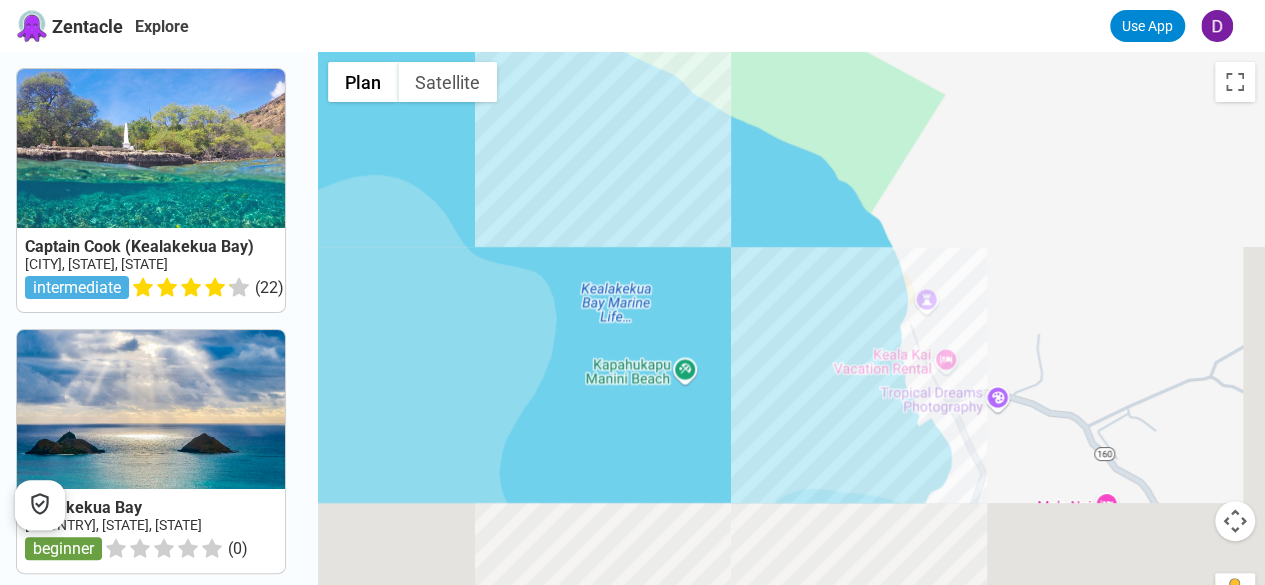 drag, startPoint x: 962, startPoint y: 524, endPoint x: 839, endPoint y: 341, distance: 220.4949 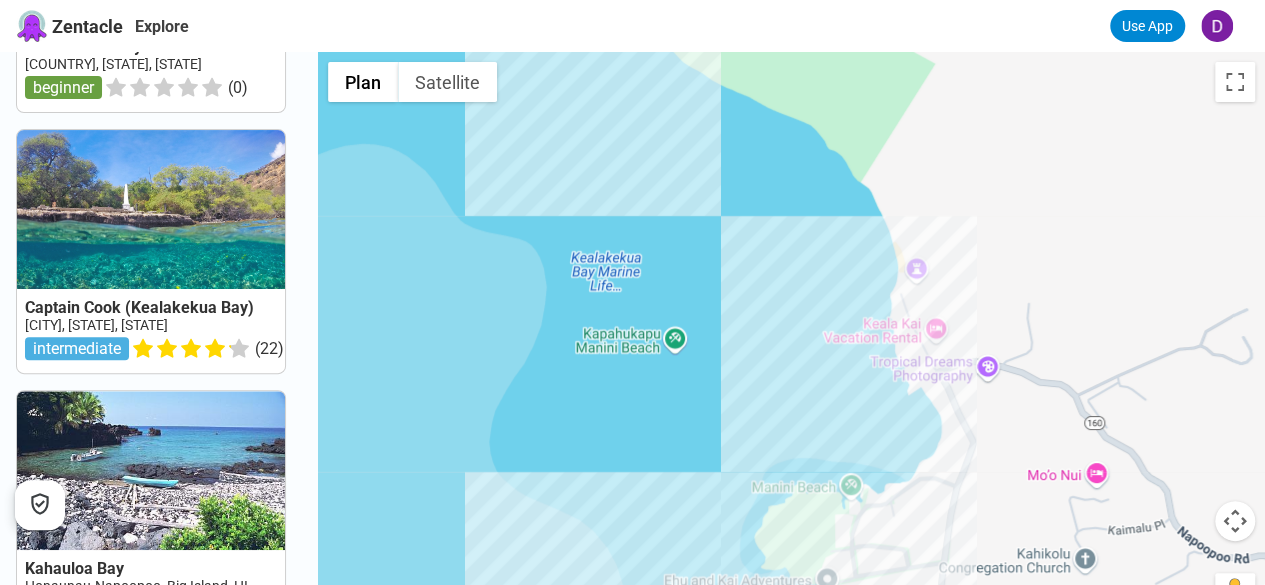 scroll, scrollTop: 265, scrollLeft: 0, axis: vertical 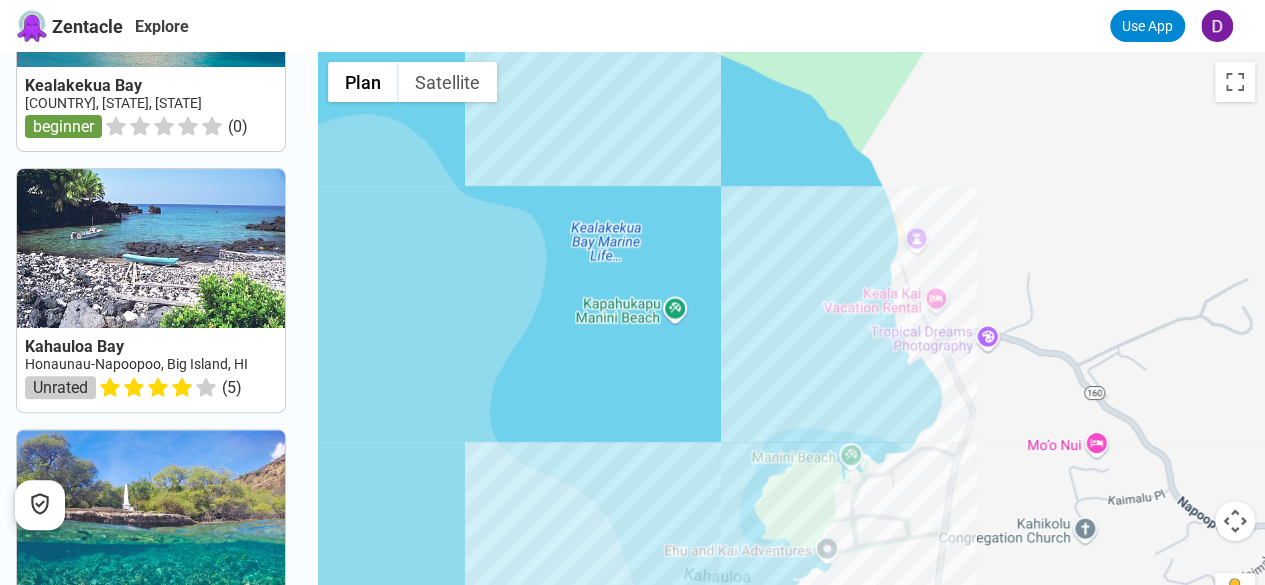 drag, startPoint x: 722, startPoint y: 330, endPoint x: 711, endPoint y: 185, distance: 145.41664 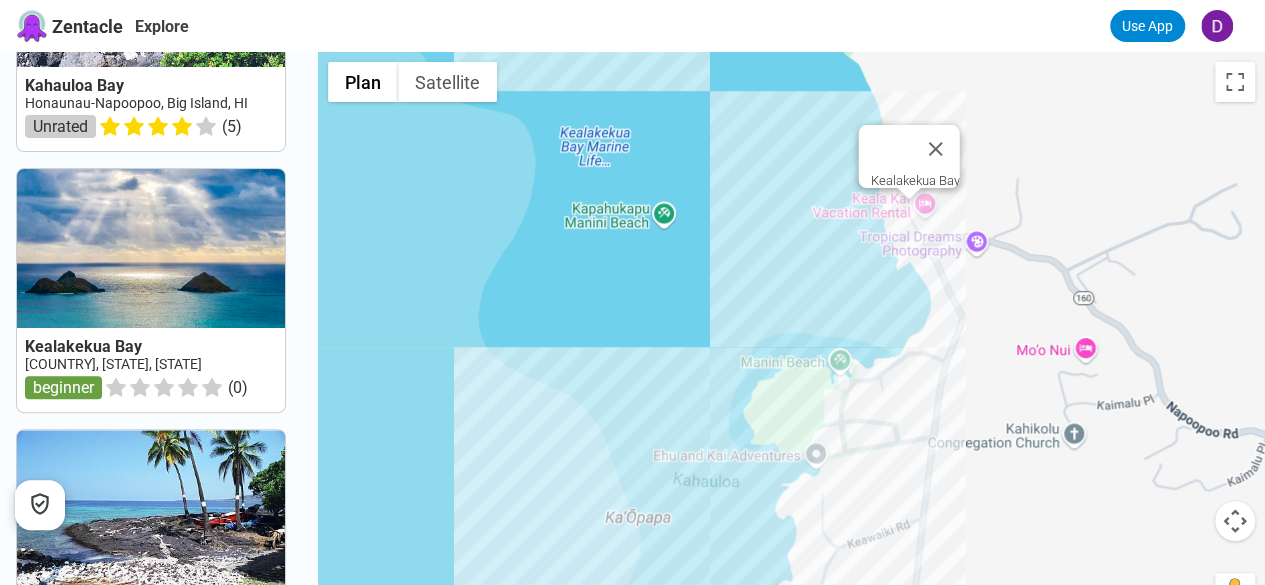 scroll, scrollTop: 0, scrollLeft: 0, axis: both 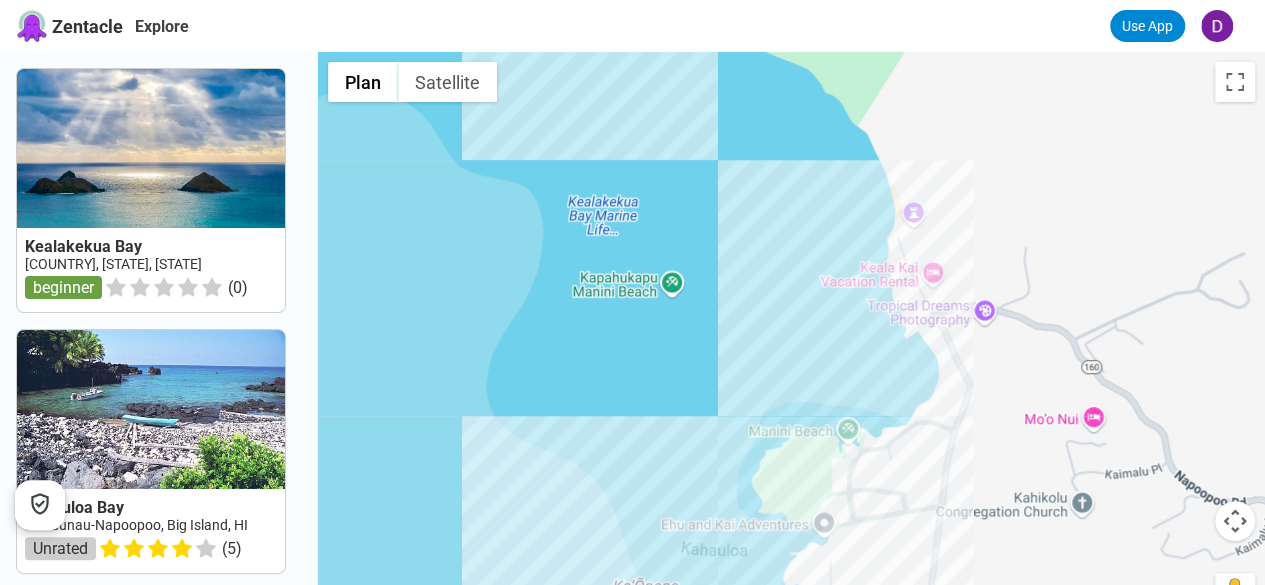 drag, startPoint x: 730, startPoint y: 263, endPoint x: 748, endPoint y: 405, distance: 143.13629 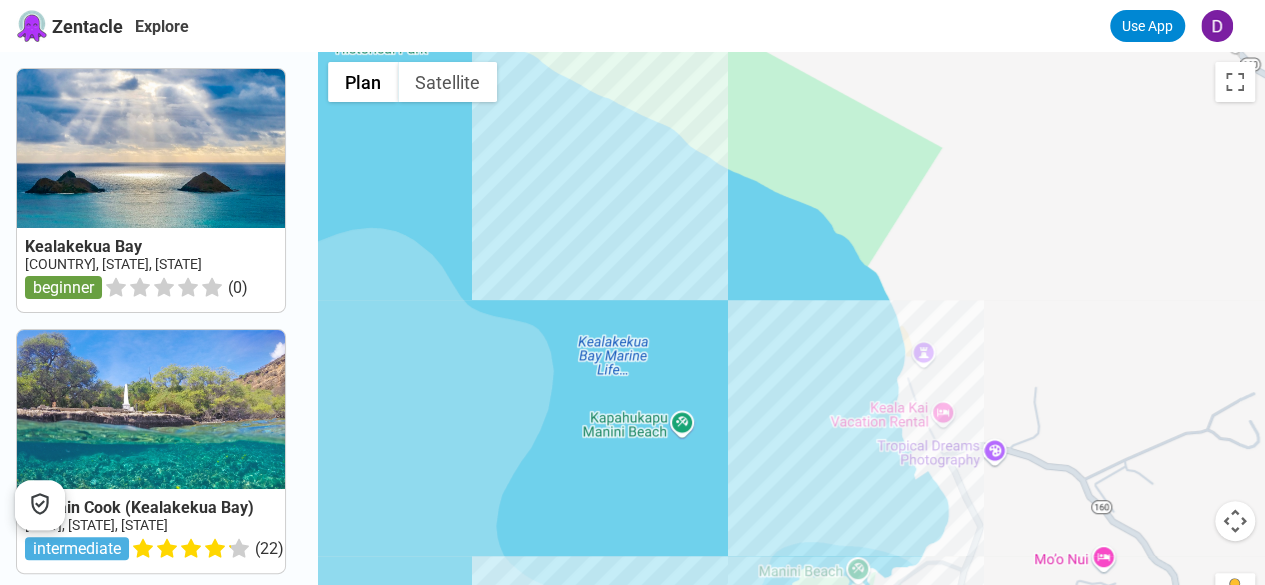 click at bounding box center [791, 344] 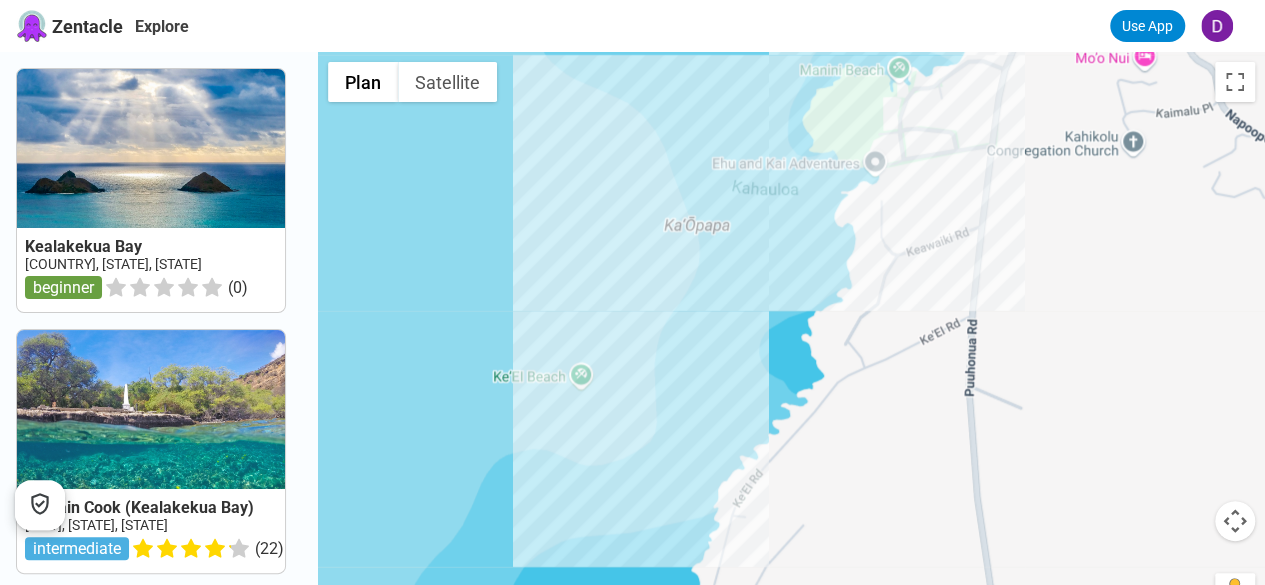 click at bounding box center [791, 344] 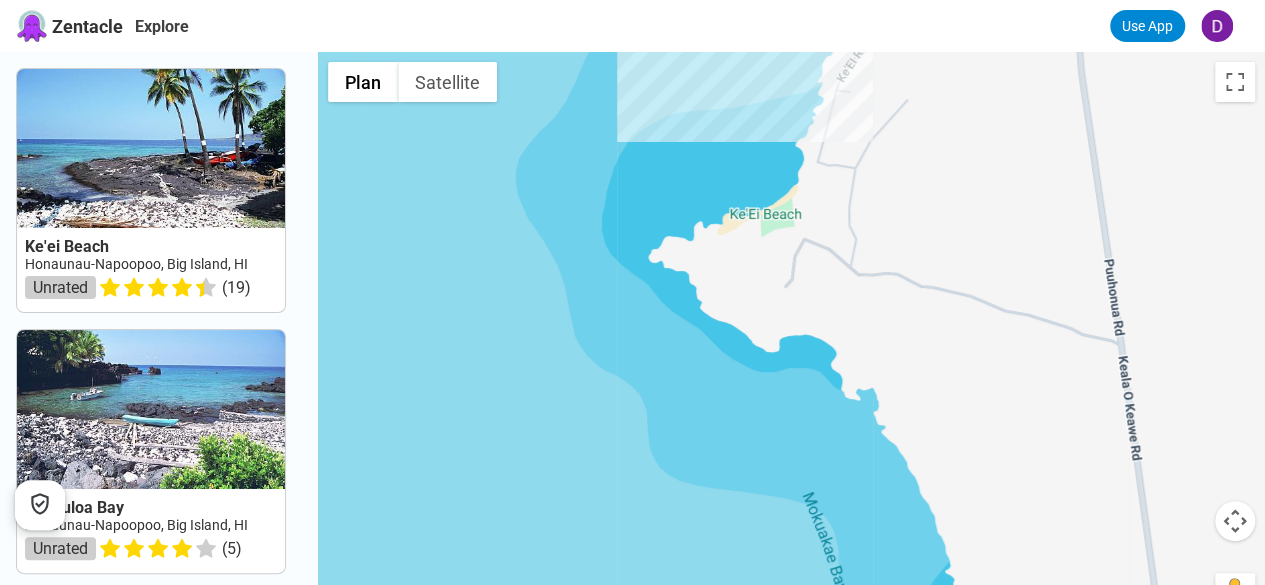 drag, startPoint x: 912, startPoint y: 401, endPoint x: 901, endPoint y: 340, distance: 61.983868 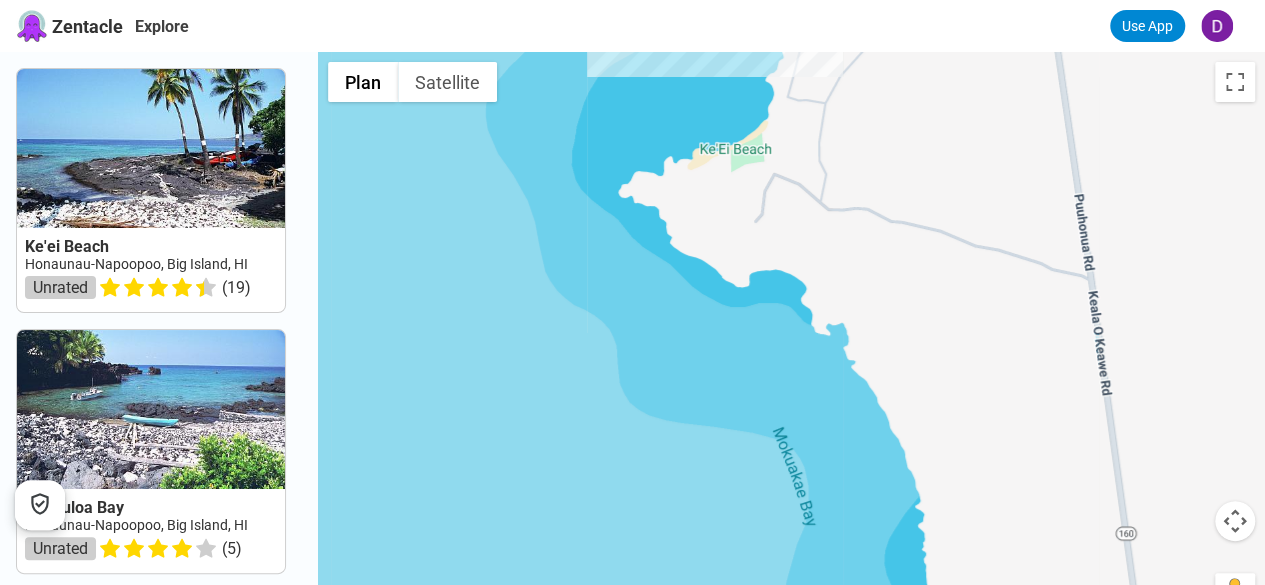 drag, startPoint x: 910, startPoint y: 355, endPoint x: 856, endPoint y: 199, distance: 165.0818 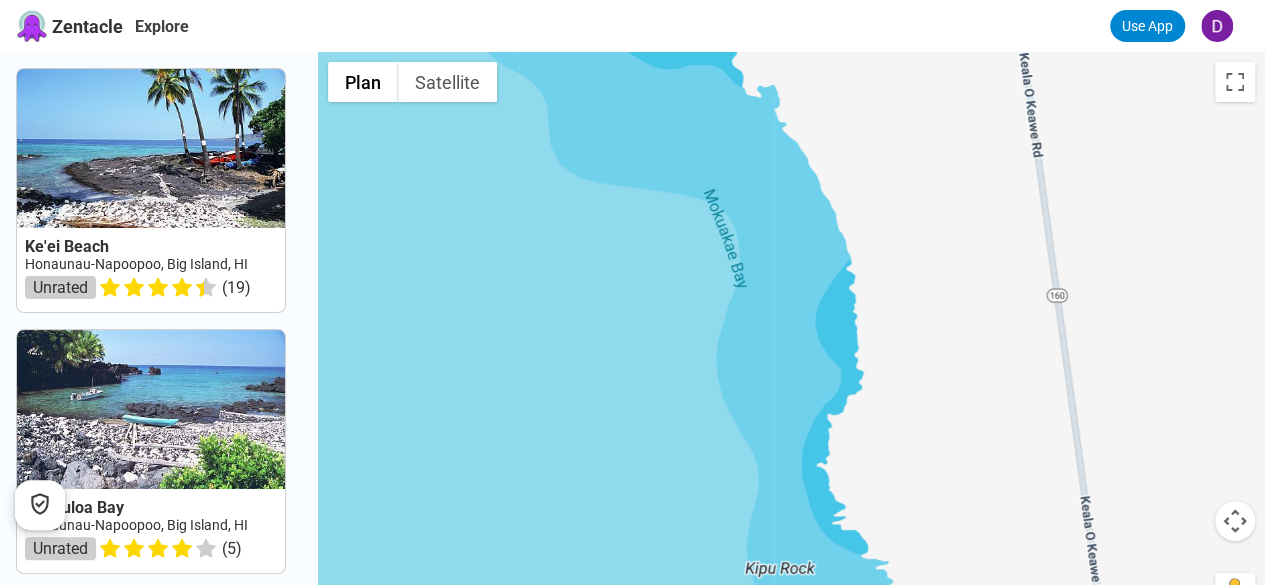 drag, startPoint x: 917, startPoint y: 398, endPoint x: 872, endPoint y: 229, distance: 174.88853 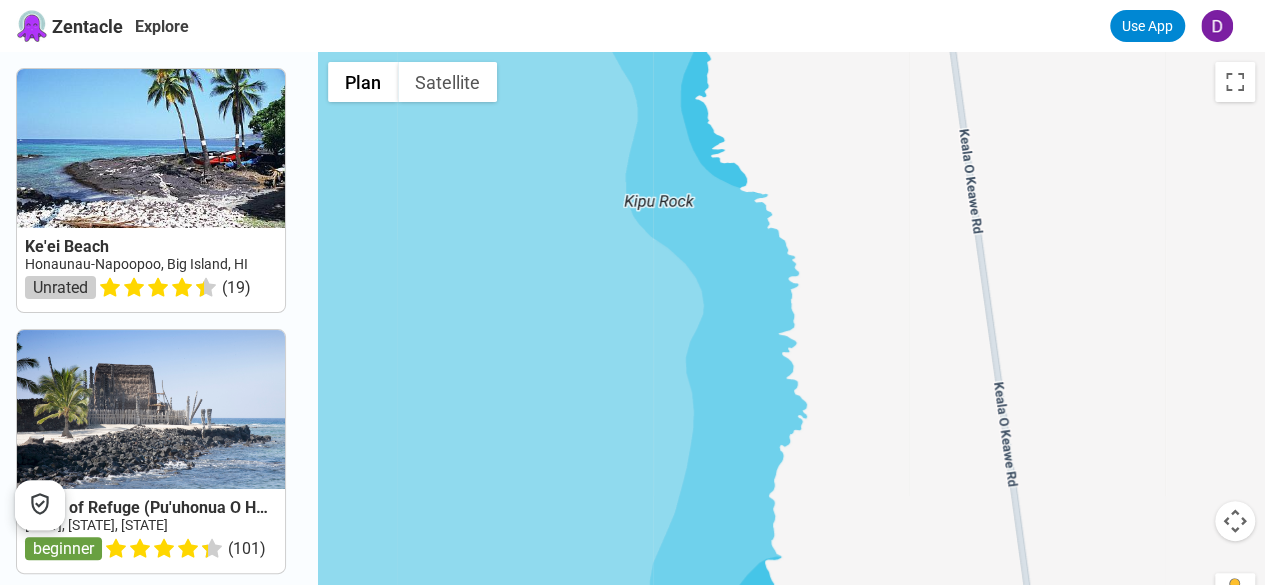 click at bounding box center [791, 344] 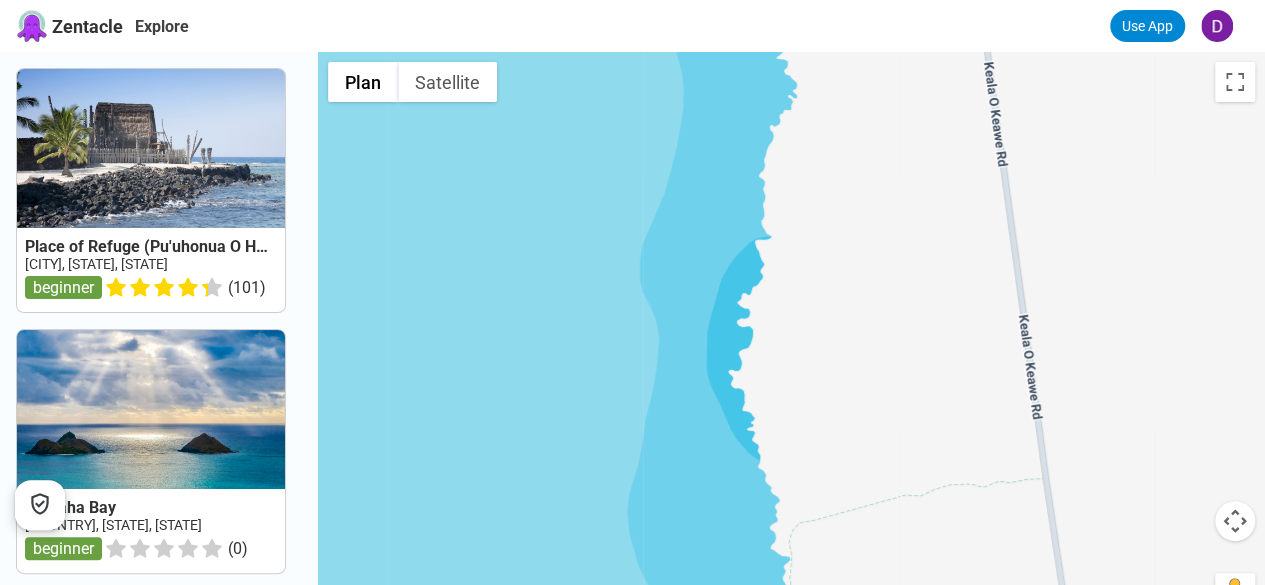 drag, startPoint x: 900, startPoint y: 408, endPoint x: 886, endPoint y: 215, distance: 193.50711 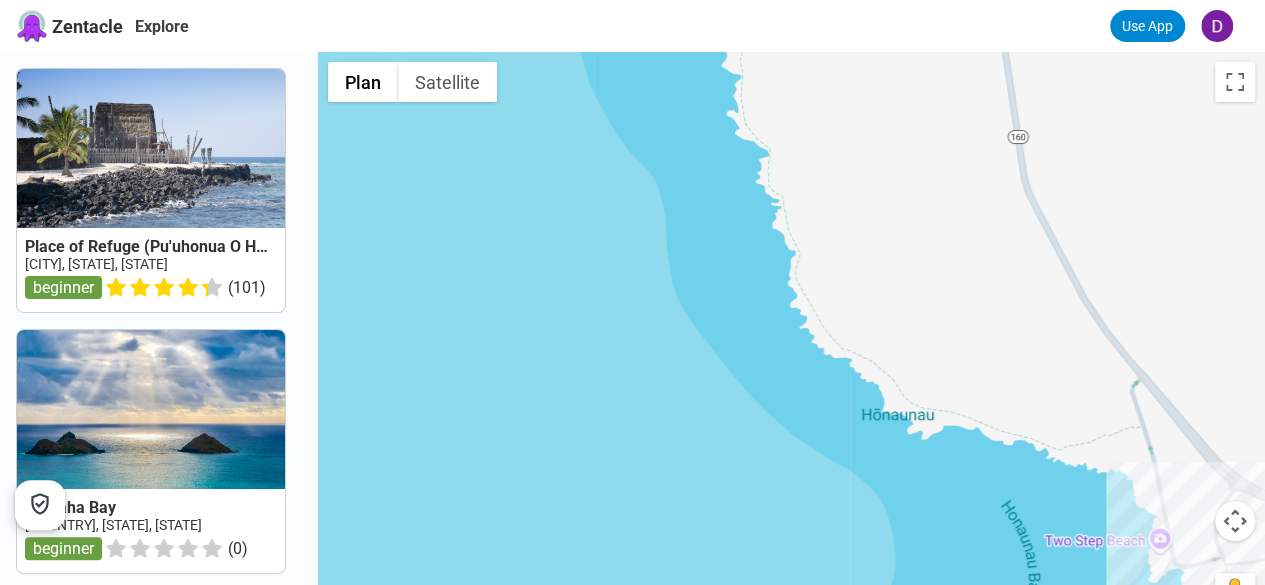 click at bounding box center (791, 344) 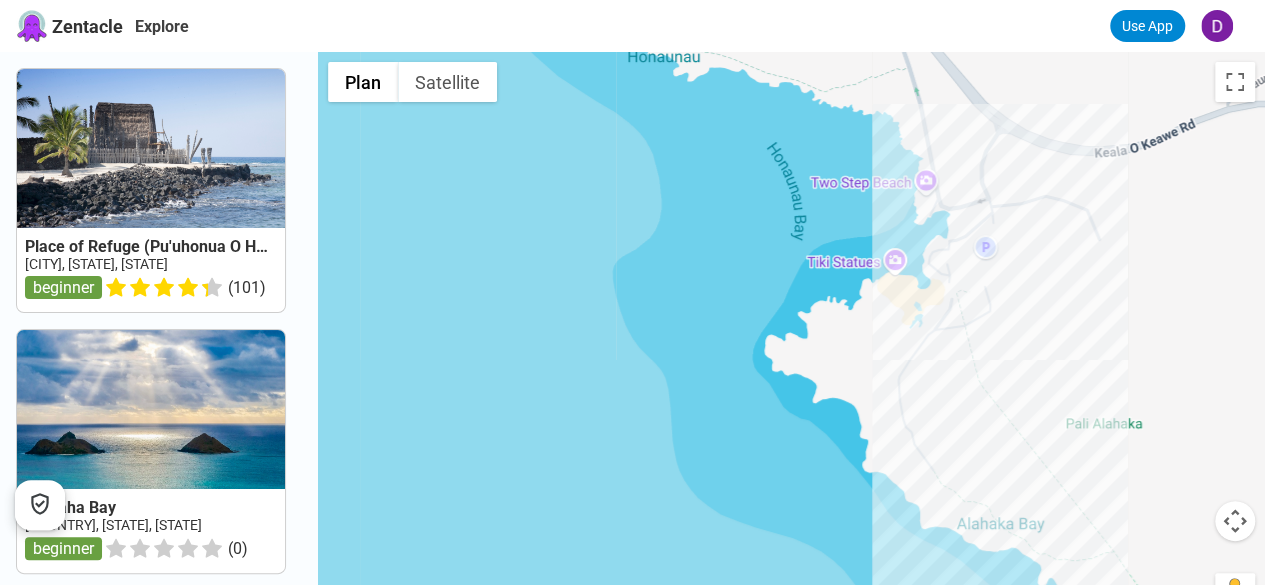 drag, startPoint x: 948, startPoint y: 408, endPoint x: 912, endPoint y: 325, distance: 90.47099 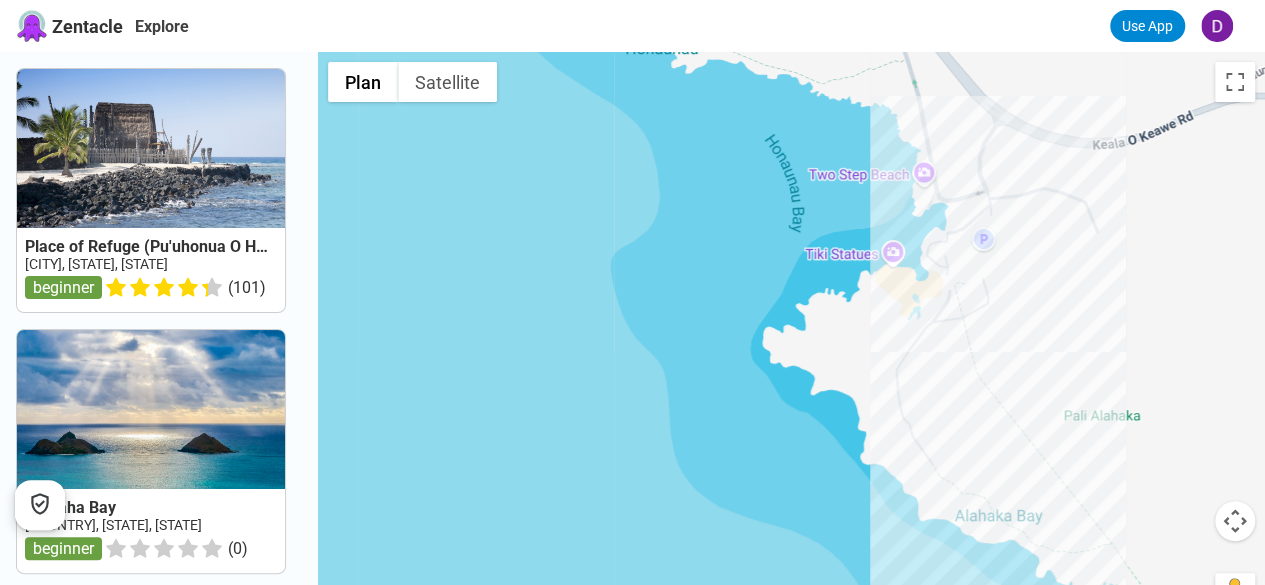 drag, startPoint x: 915, startPoint y: 281, endPoint x: 910, endPoint y: 262, distance: 19.646883 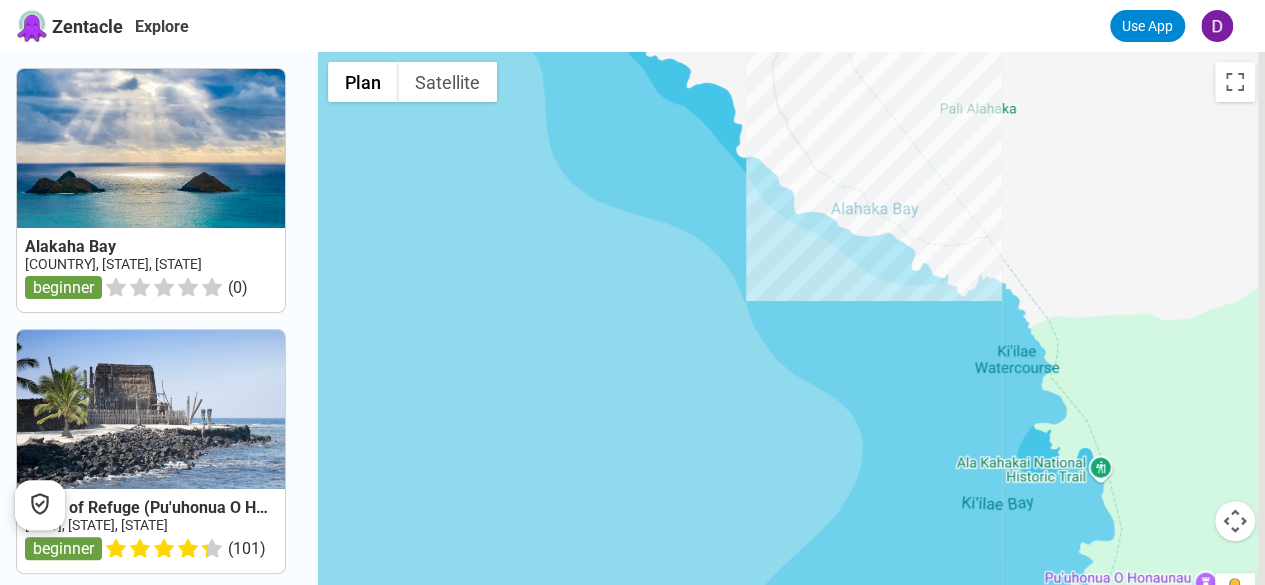 drag, startPoint x: 881, startPoint y: 347, endPoint x: 792, endPoint y: 217, distance: 157.54681 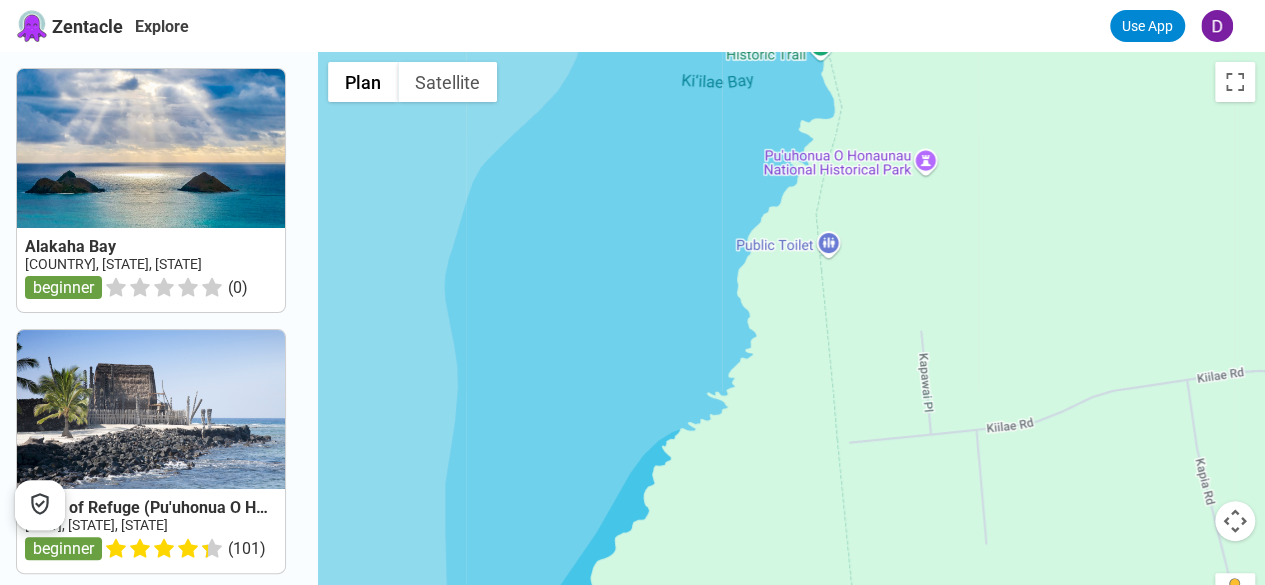 drag, startPoint x: 837, startPoint y: 455, endPoint x: 856, endPoint y: 243, distance: 212.84972 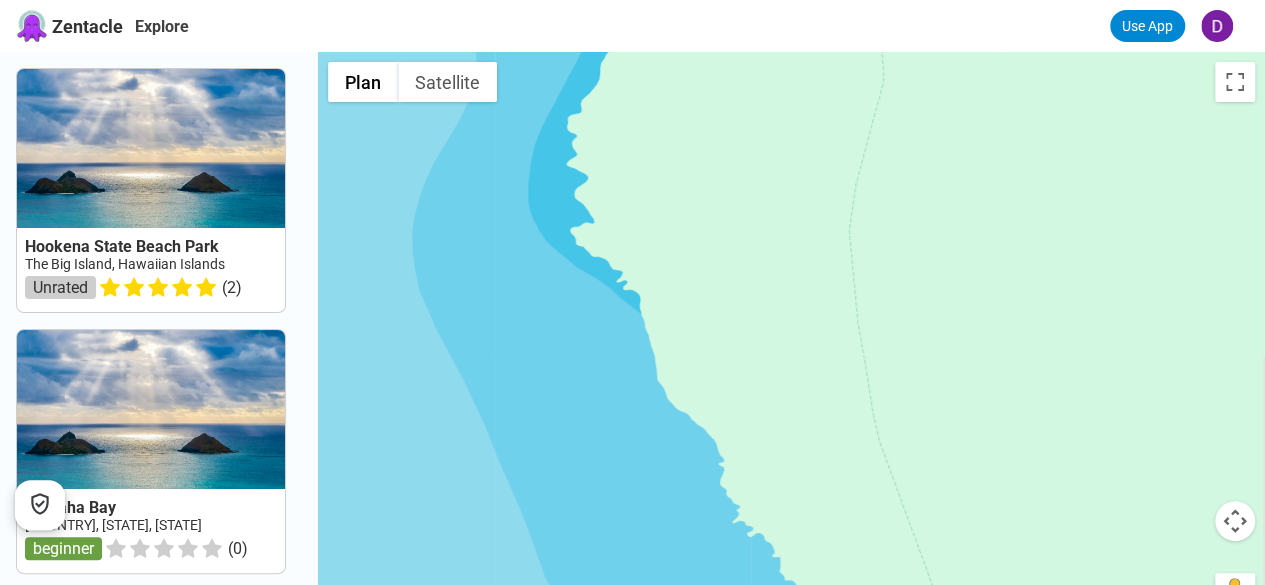 drag, startPoint x: 857, startPoint y: 433, endPoint x: 799, endPoint y: 211, distance: 229.45152 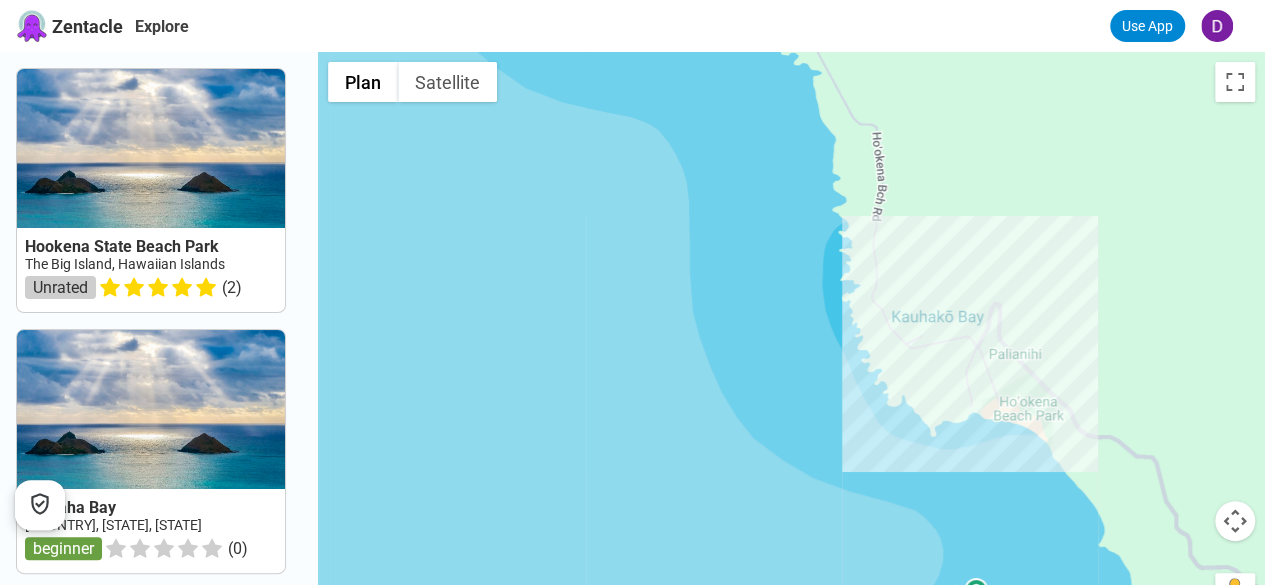 click at bounding box center [1235, 521] 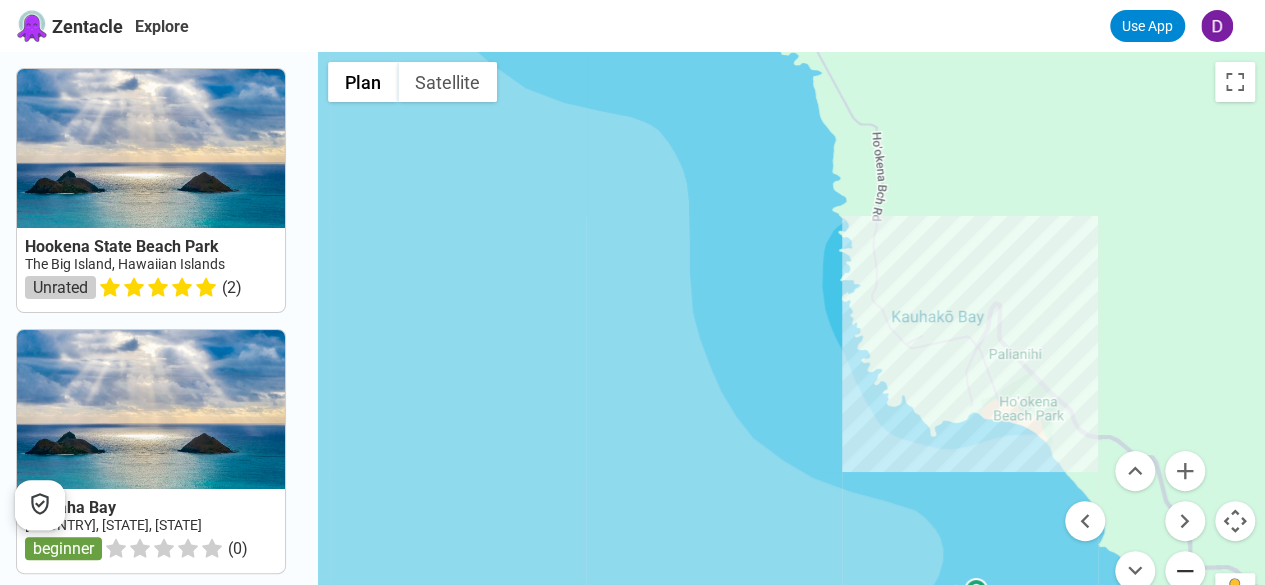 click at bounding box center (1185, 571) 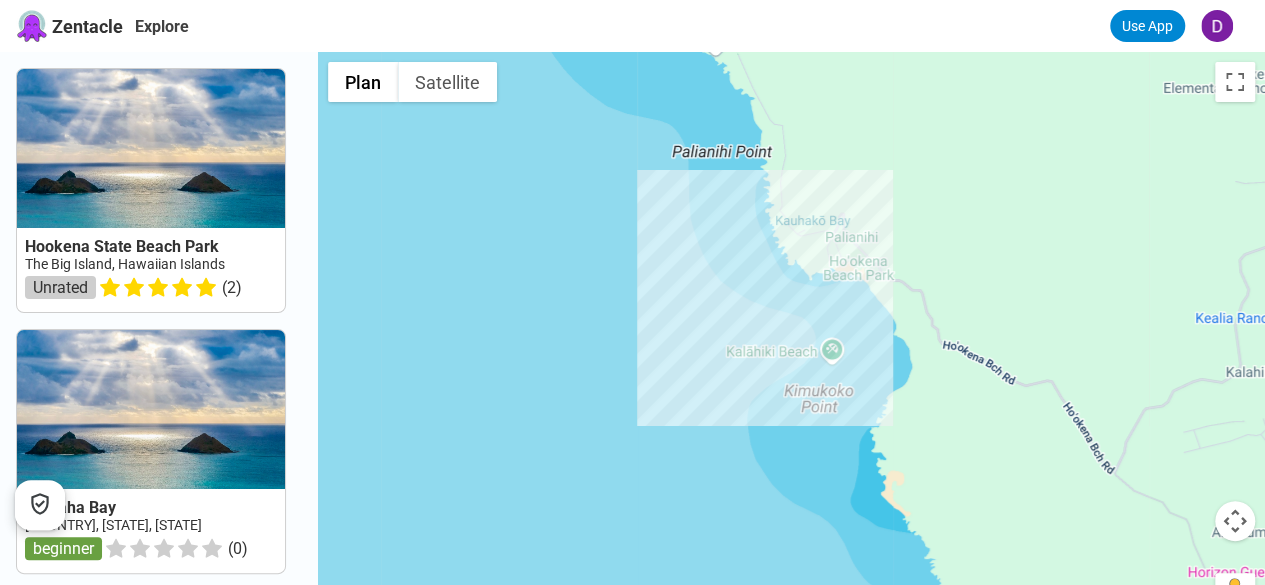 drag, startPoint x: 1053, startPoint y: 511, endPoint x: 982, endPoint y: 333, distance: 191.63768 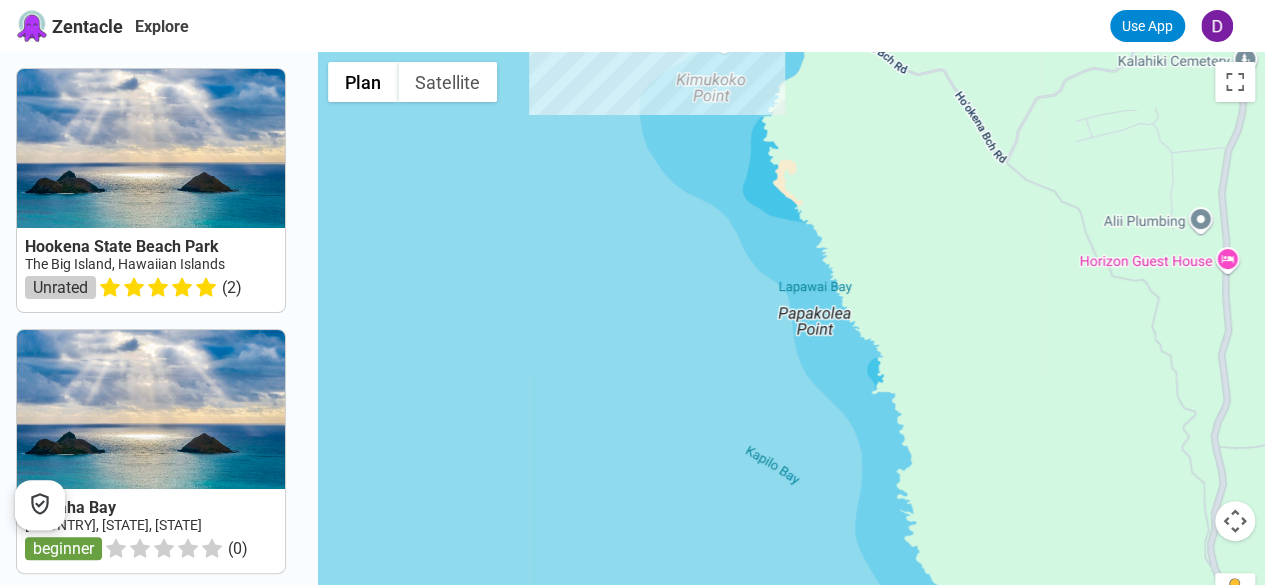 drag, startPoint x: 1083, startPoint y: 445, endPoint x: 1038, endPoint y: 282, distance: 169.09761 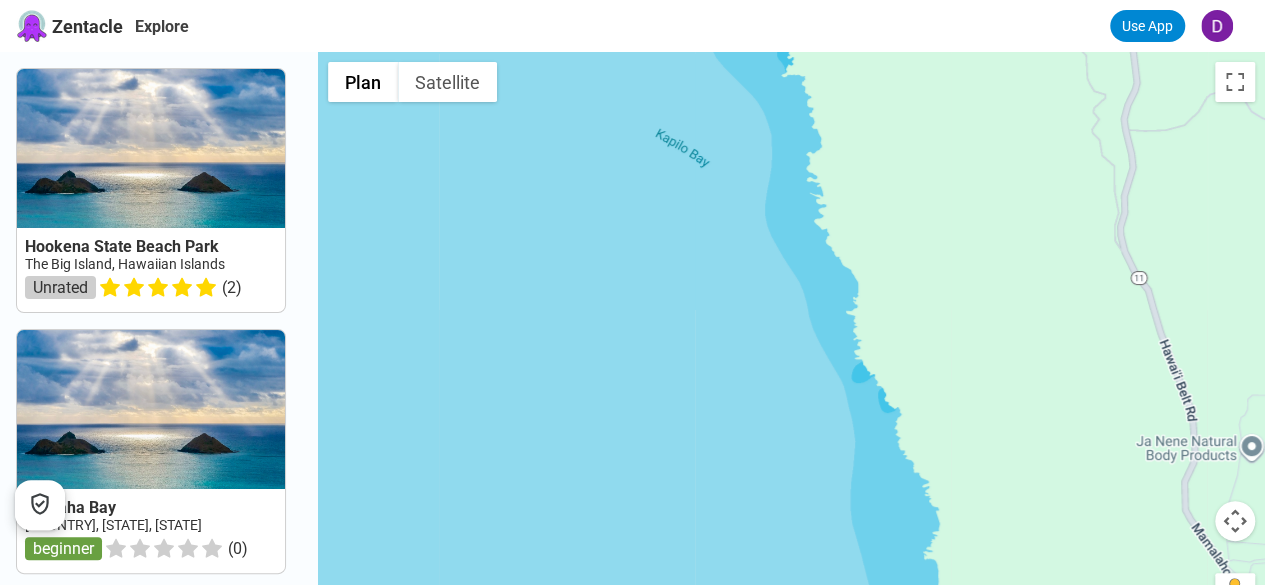 drag, startPoint x: 1021, startPoint y: 343, endPoint x: 1004, endPoint y: 288, distance: 57.567352 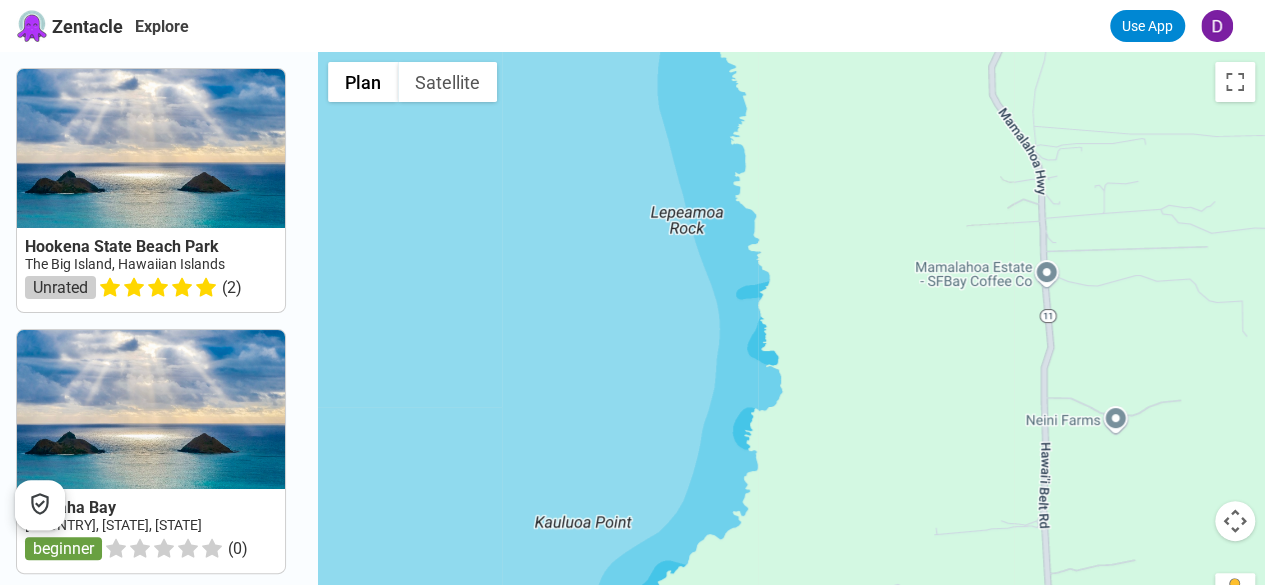 drag, startPoint x: 949, startPoint y: 388, endPoint x: 964, endPoint y: 271, distance: 117.95762 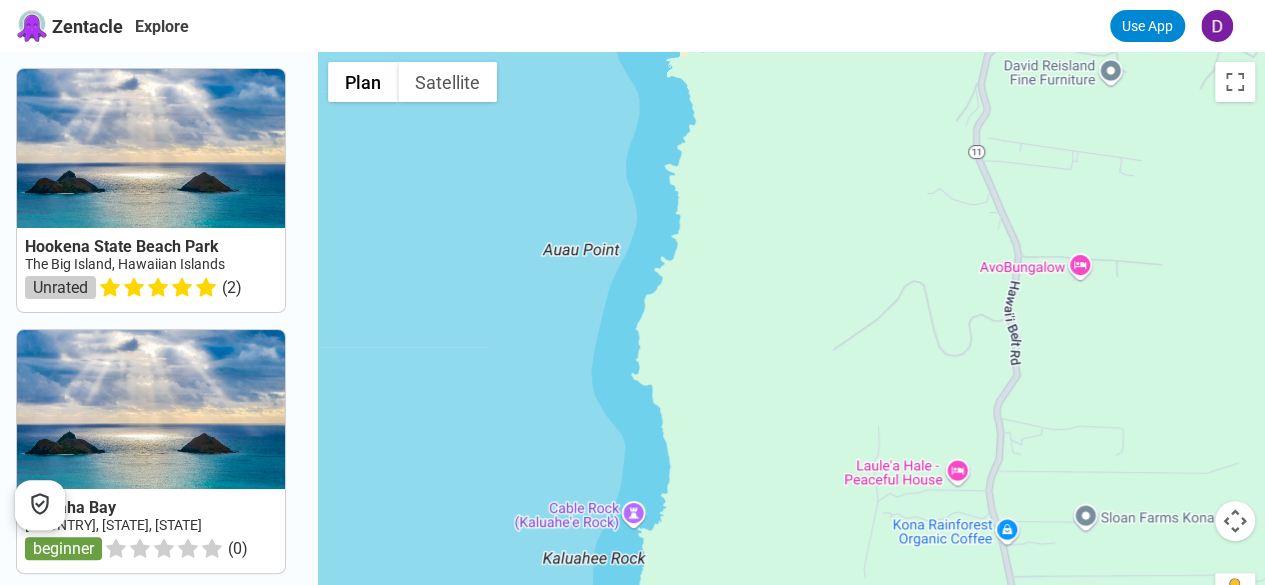 drag, startPoint x: 971, startPoint y: 505, endPoint x: 964, endPoint y: 189, distance: 316.0775 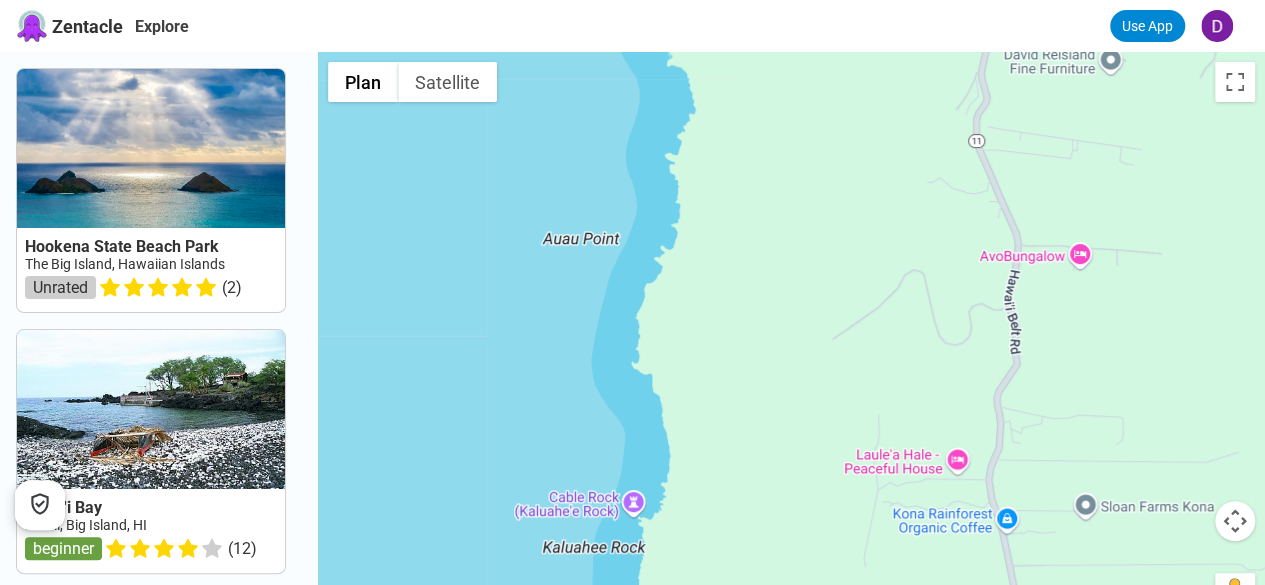 drag, startPoint x: 868, startPoint y: 433, endPoint x: 921, endPoint y: 216, distance: 223.3786 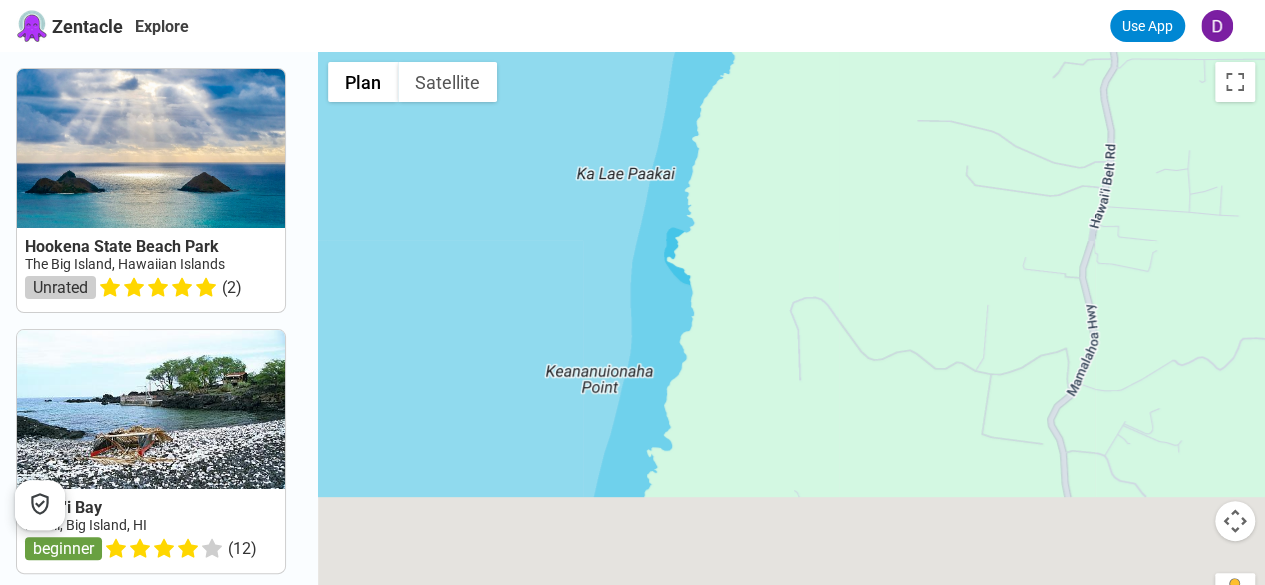 drag, startPoint x: 938, startPoint y: 349, endPoint x: 919, endPoint y: 91, distance: 258.69867 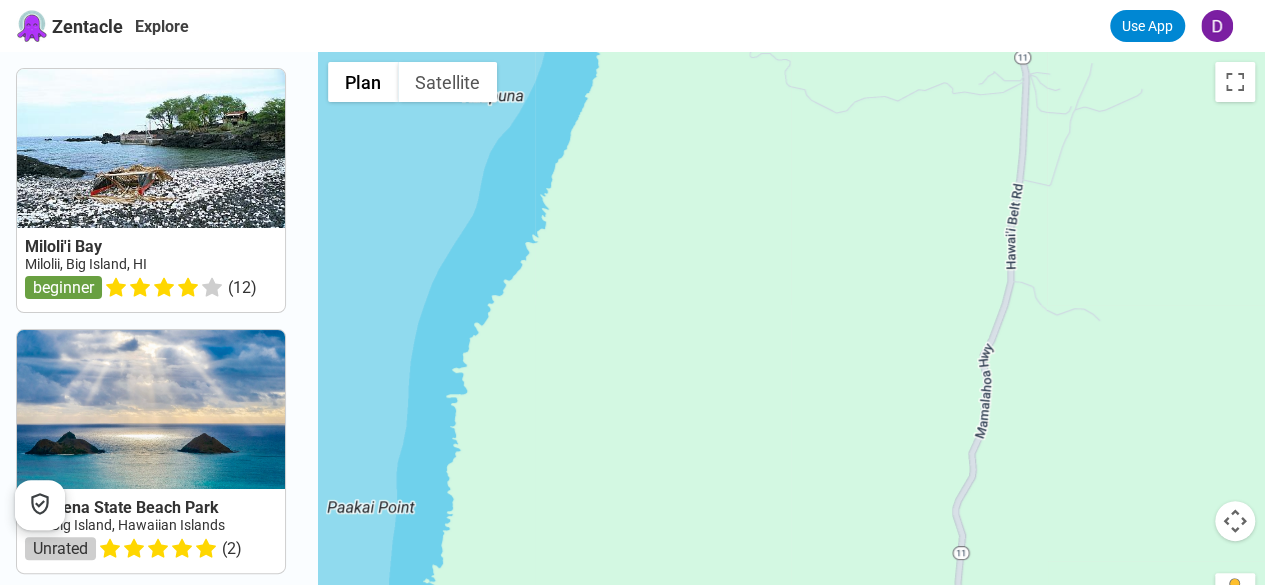 drag, startPoint x: 892, startPoint y: 328, endPoint x: 944, endPoint y: 195, distance: 142.80406 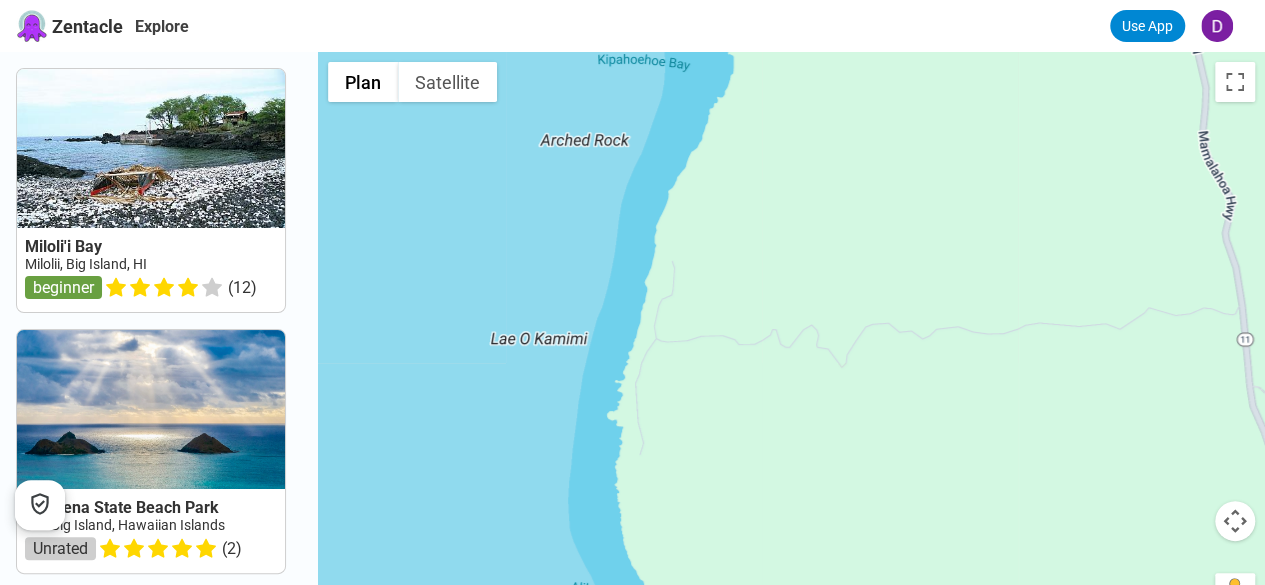 drag, startPoint x: 935, startPoint y: 437, endPoint x: 963, endPoint y: 223, distance: 215.824 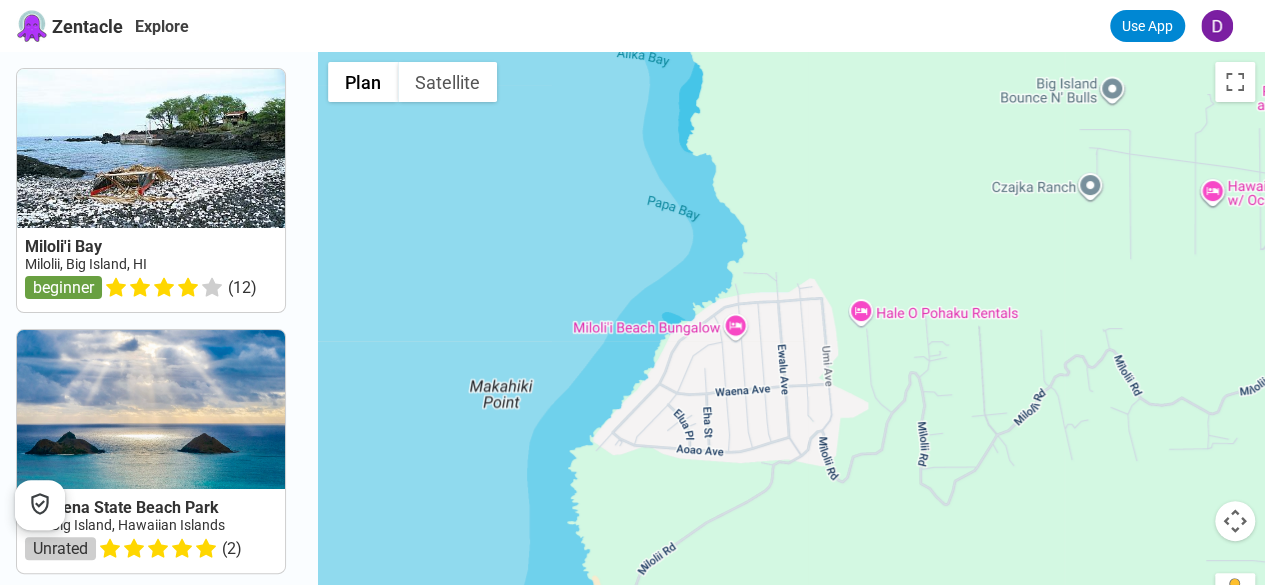 drag, startPoint x: 932, startPoint y: 499, endPoint x: 1000, endPoint y: 313, distance: 198.0404 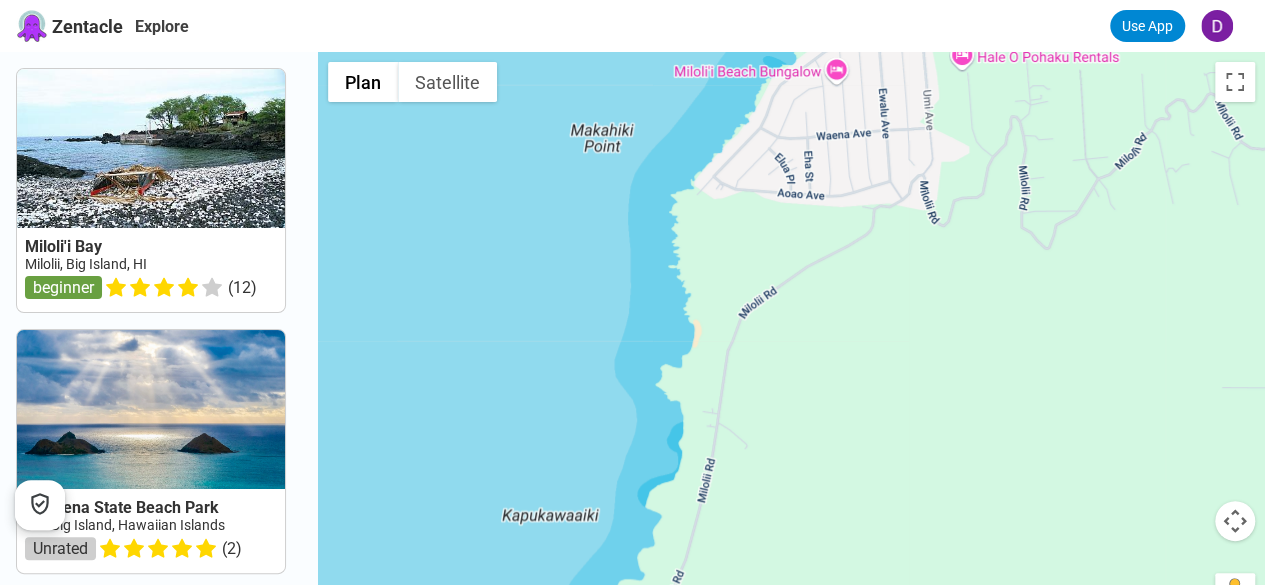 drag, startPoint x: 942, startPoint y: 553, endPoint x: 960, endPoint y: 358, distance: 195.82901 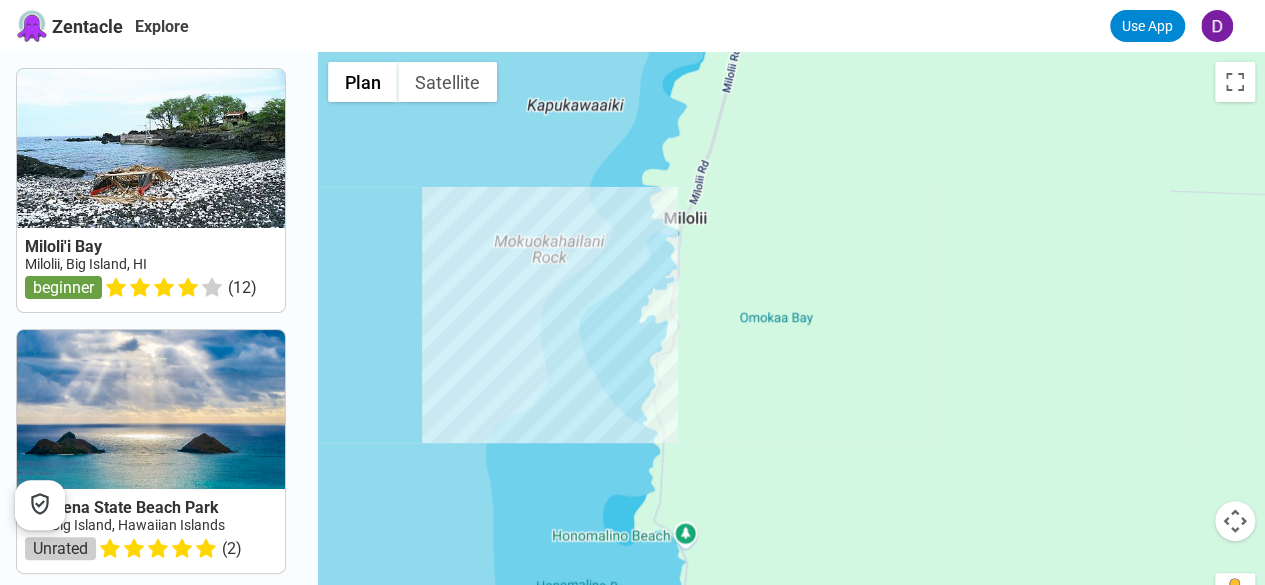 drag, startPoint x: 952, startPoint y: 551, endPoint x: 903, endPoint y: 355, distance: 202.03218 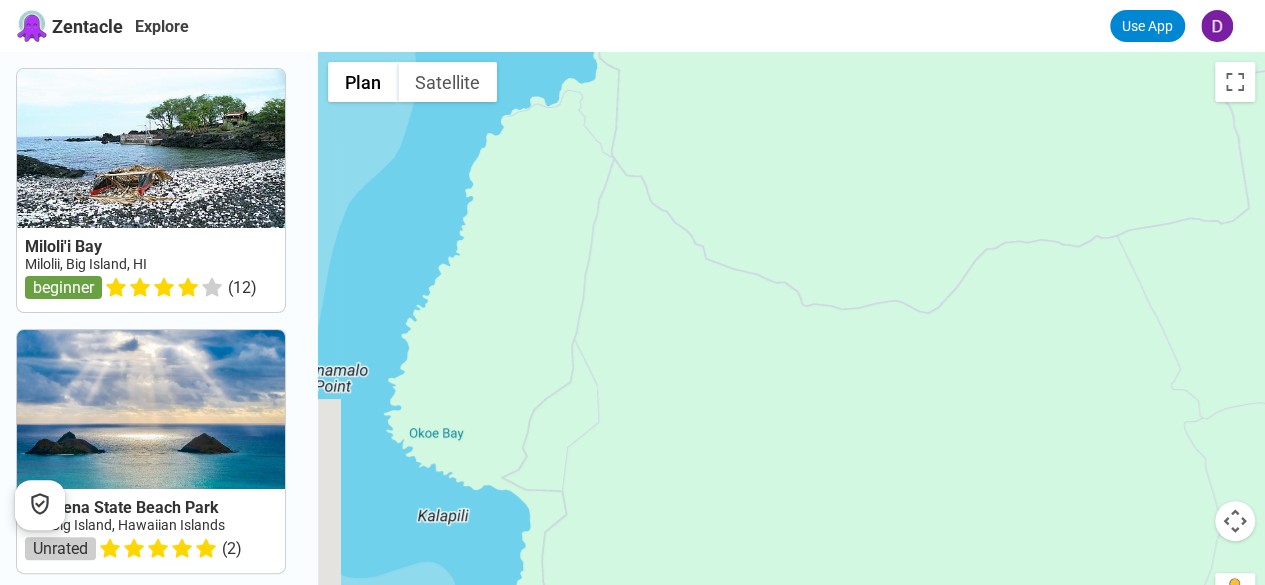 drag, startPoint x: 934, startPoint y: 410, endPoint x: 1038, endPoint y: 331, distance: 130.60245 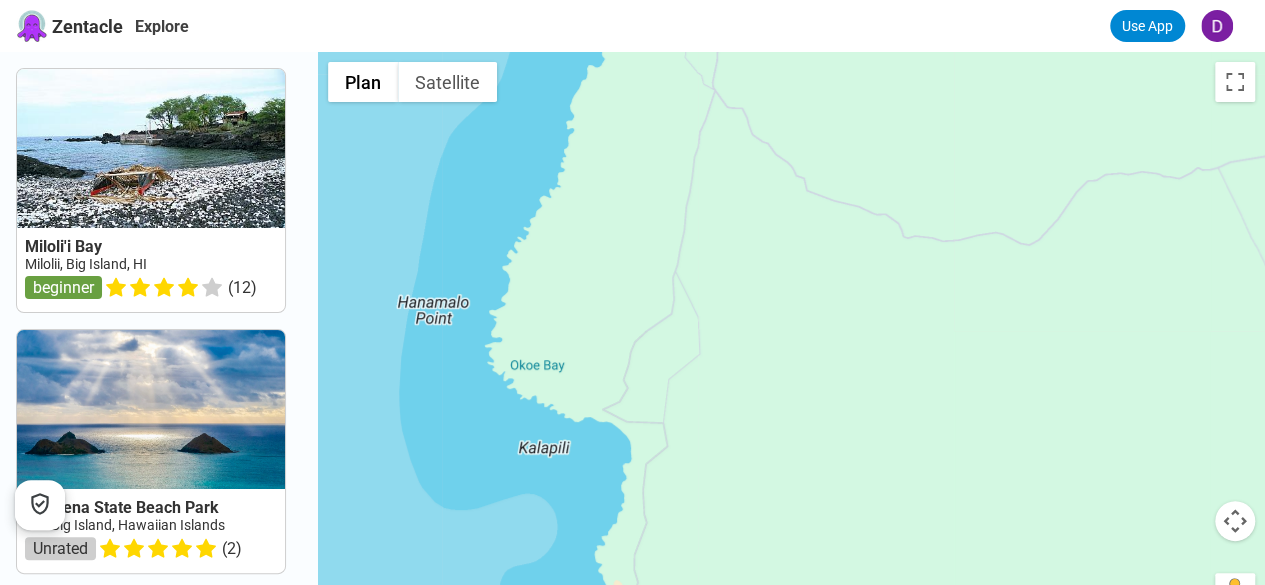 drag, startPoint x: 924, startPoint y: 488, endPoint x: 936, endPoint y: 265, distance: 223.32263 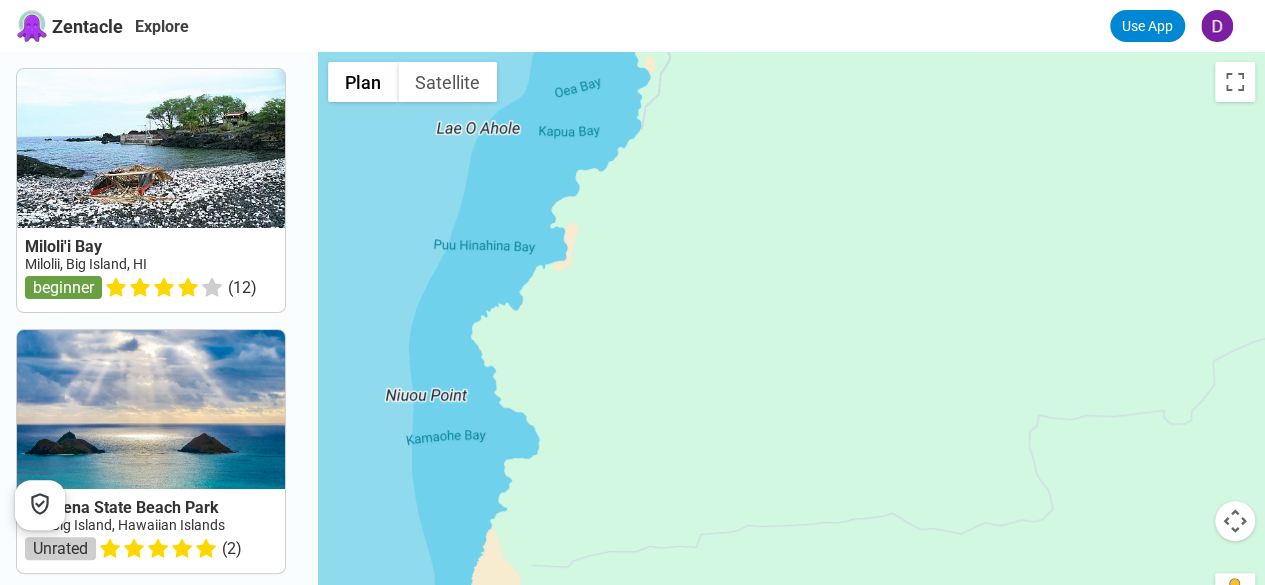drag, startPoint x: 914, startPoint y: 423, endPoint x: 940, endPoint y: 237, distance: 187.80841 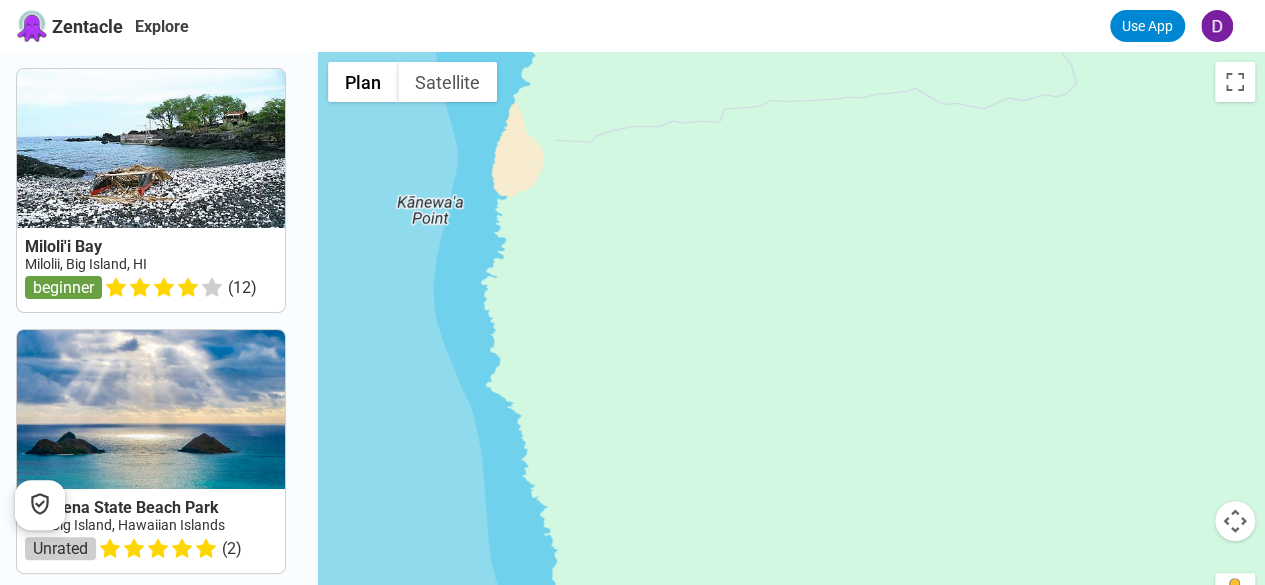 click at bounding box center (791, 344) 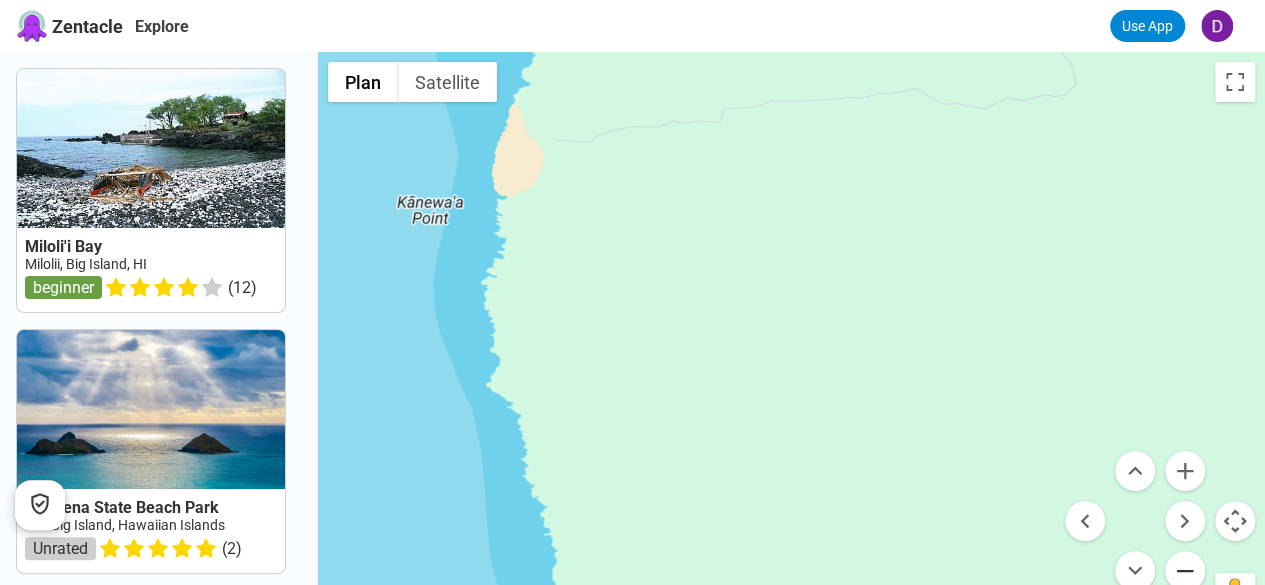 click at bounding box center [1185, 571] 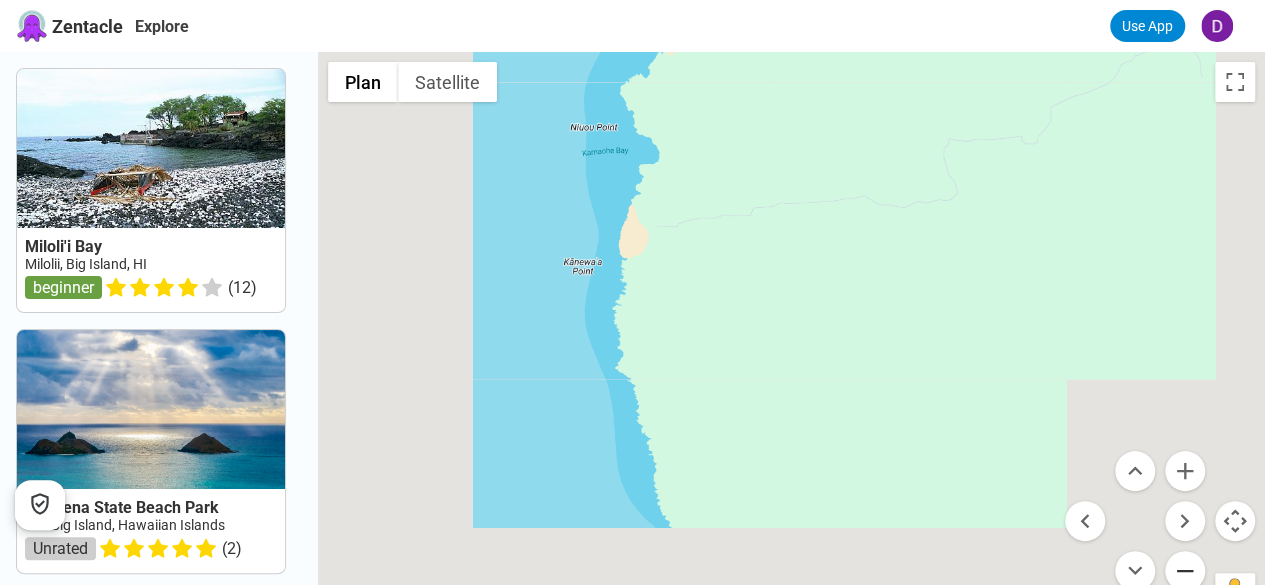 click at bounding box center (1185, 571) 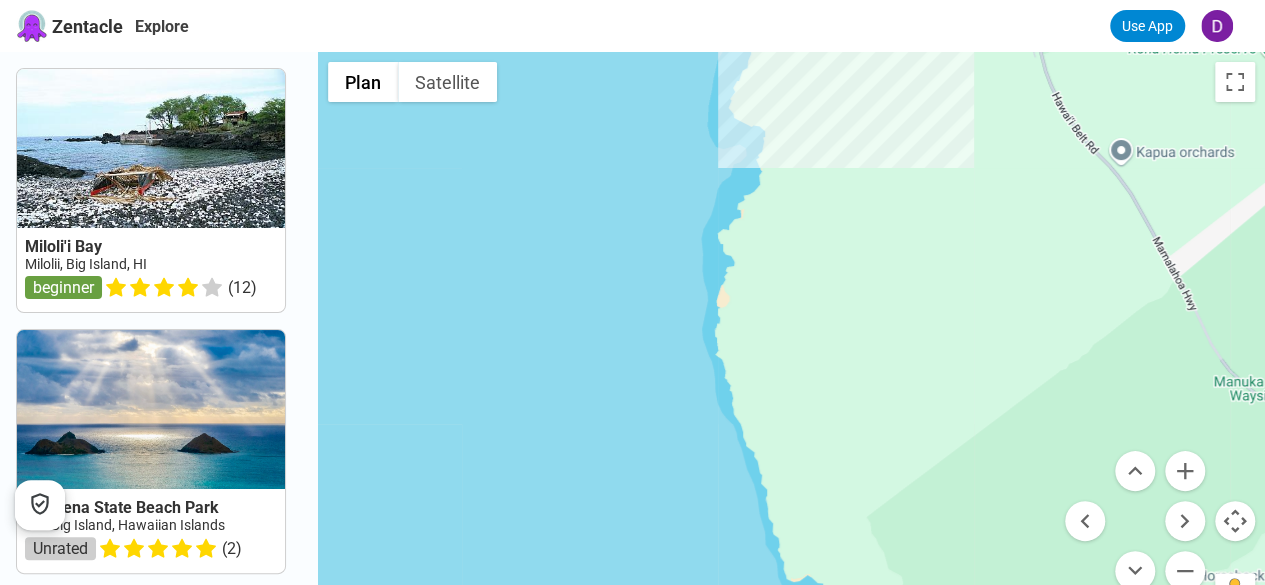 drag, startPoint x: 982, startPoint y: 543, endPoint x: 955, endPoint y: 285, distance: 259.40894 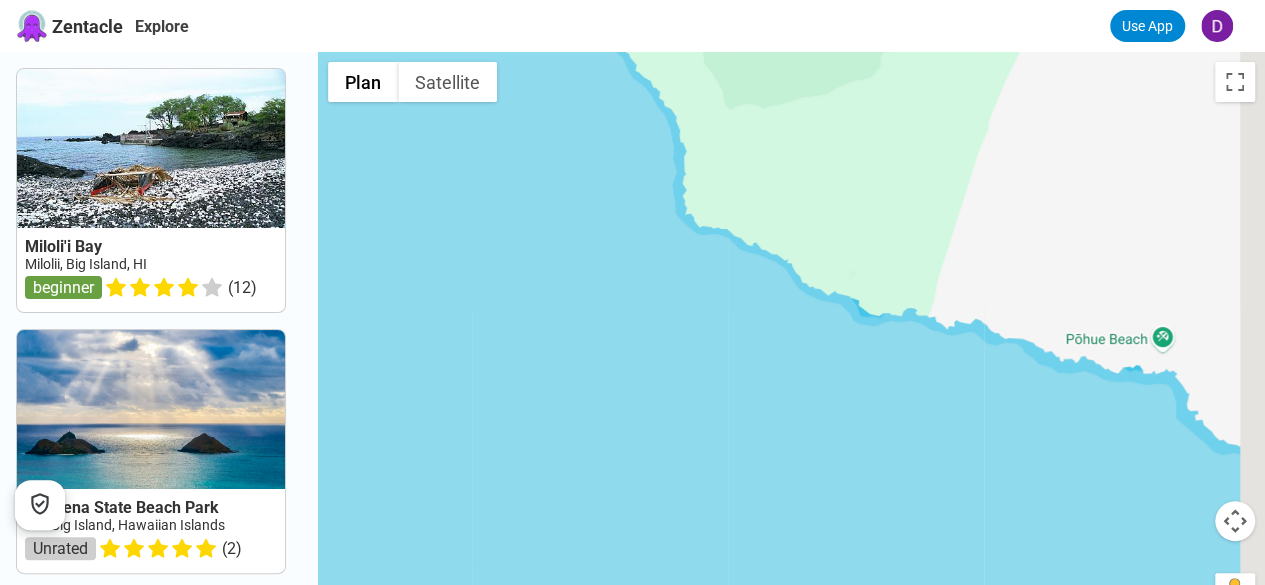 drag, startPoint x: 1090, startPoint y: 349, endPoint x: 892, endPoint y: 491, distance: 243.65549 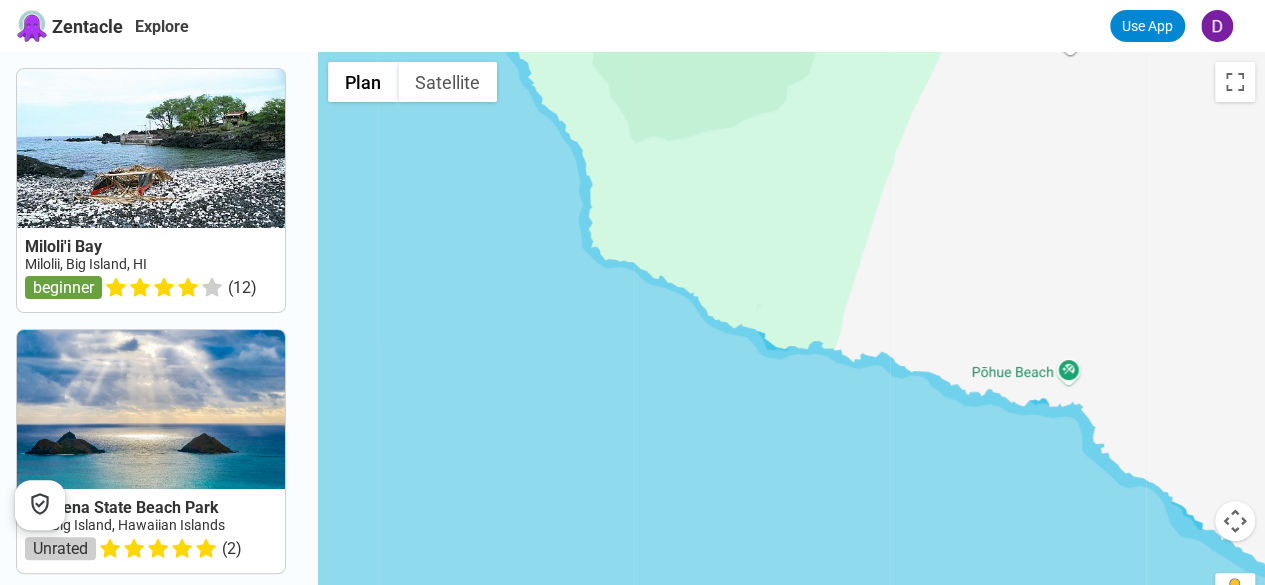 drag, startPoint x: 1063, startPoint y: 477, endPoint x: 870, endPoint y: 469, distance: 193.16573 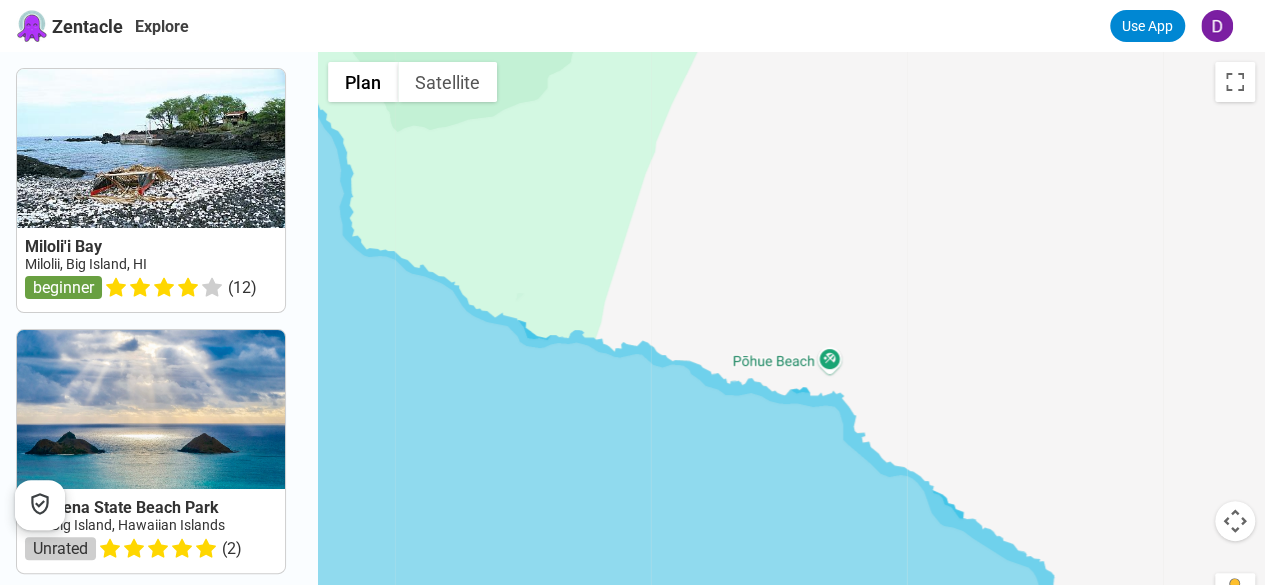 drag, startPoint x: 1130, startPoint y: 499, endPoint x: 978, endPoint y: 273, distance: 272.36005 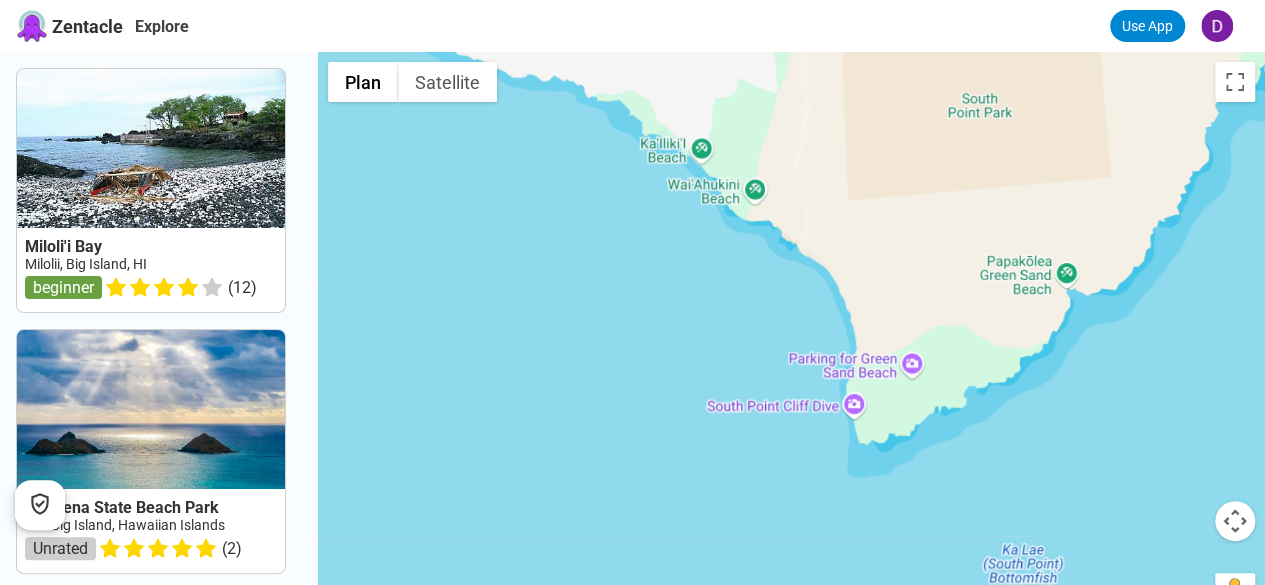 drag, startPoint x: 950, startPoint y: 341, endPoint x: 784, endPoint y: 377, distance: 169.85876 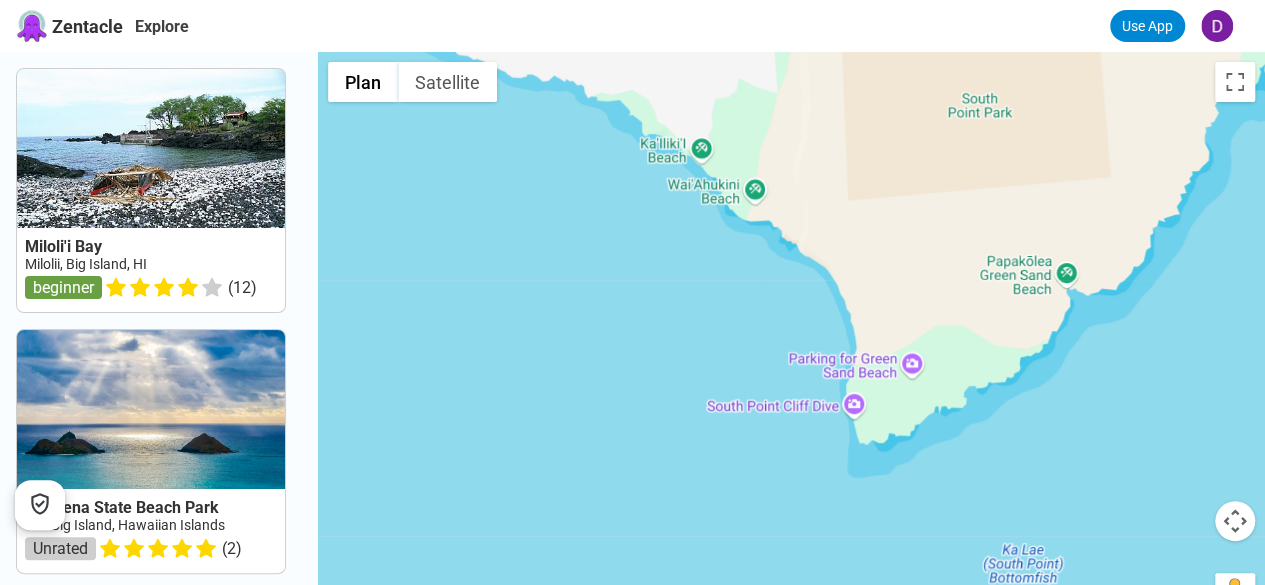 click at bounding box center (791, 344) 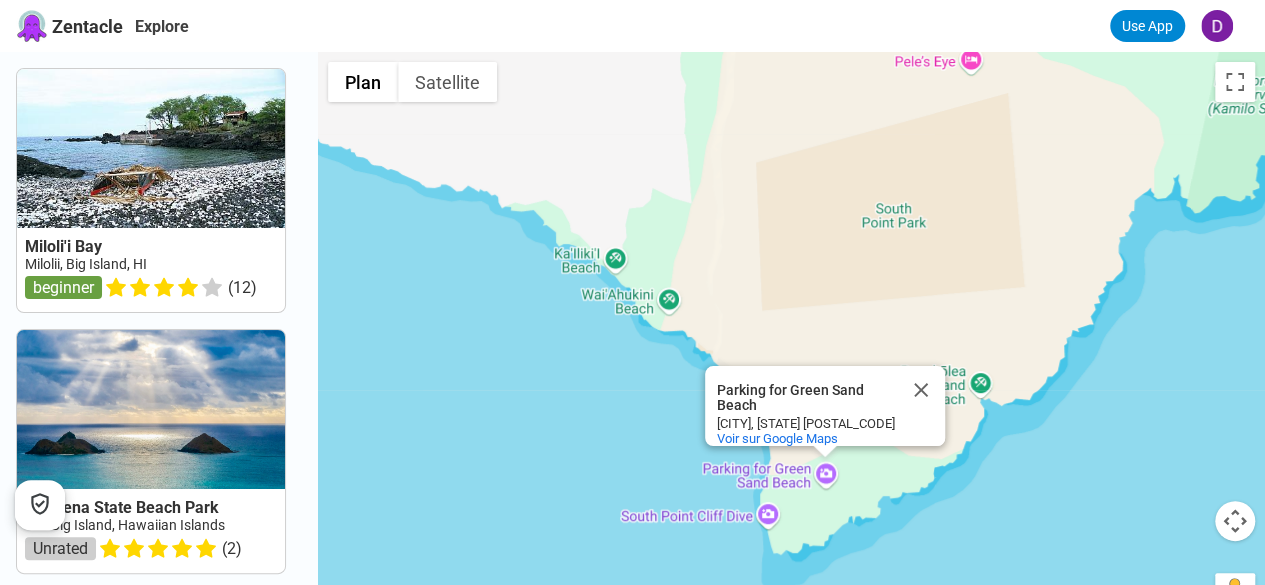 drag, startPoint x: 906, startPoint y: 207, endPoint x: 818, endPoint y: 318, distance: 141.65099 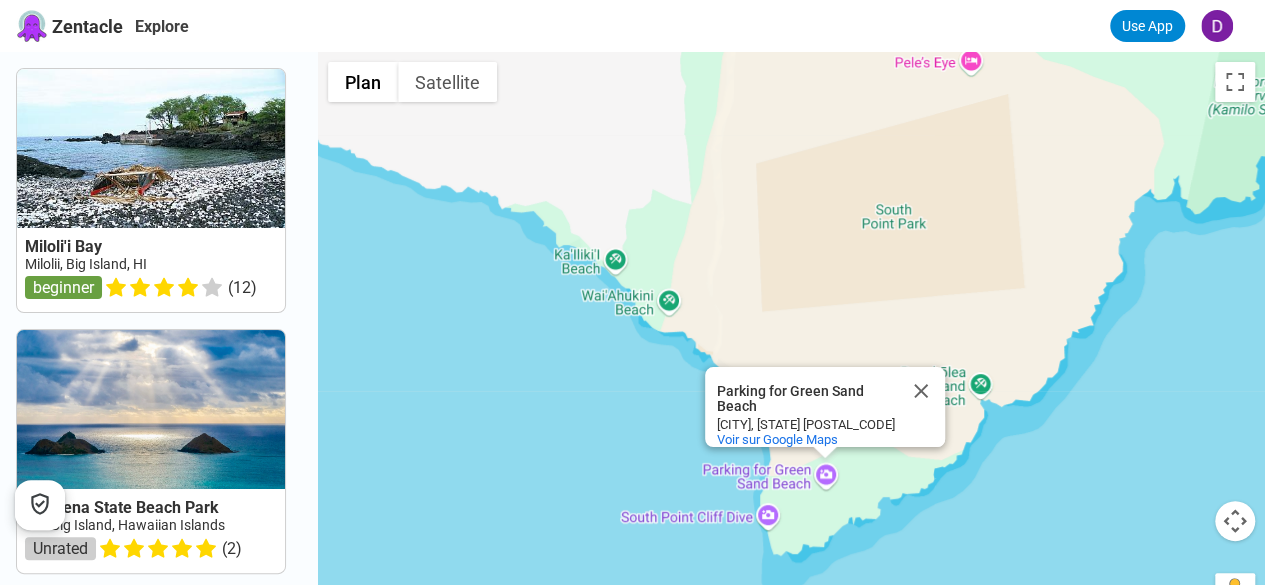 click at bounding box center (1235, 521) 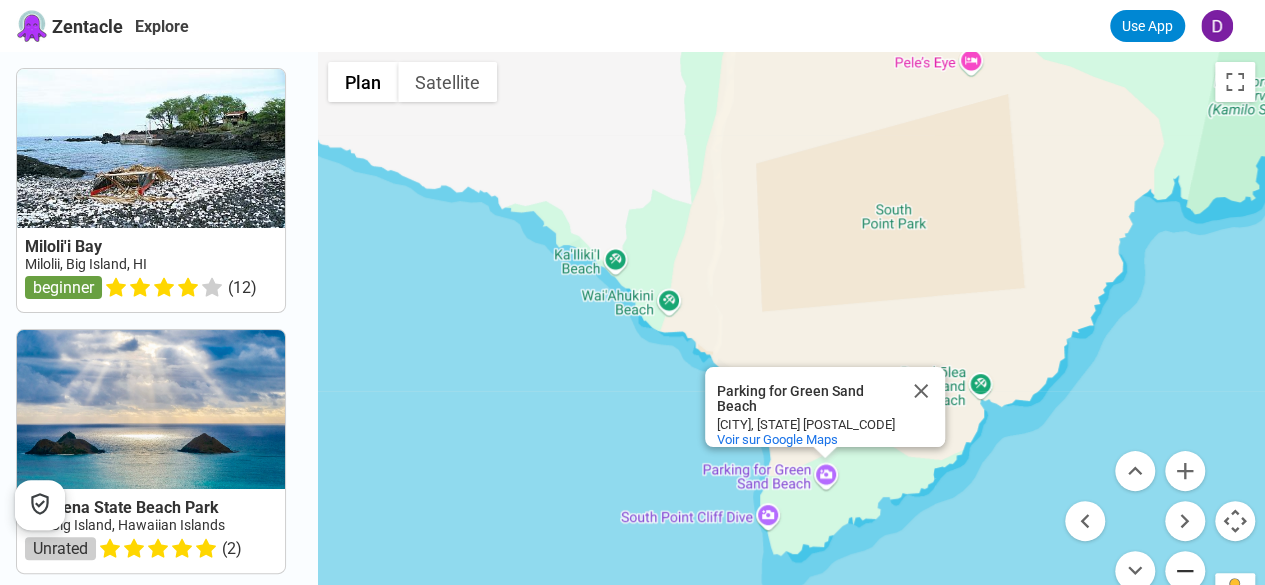 click at bounding box center (1185, 571) 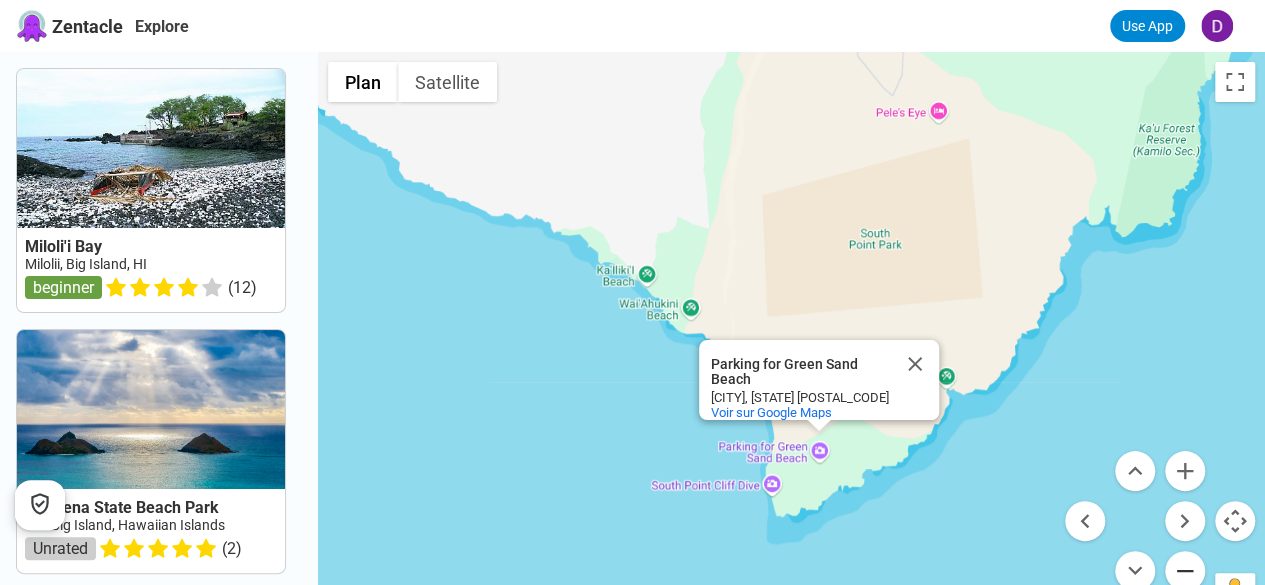 click at bounding box center (1185, 571) 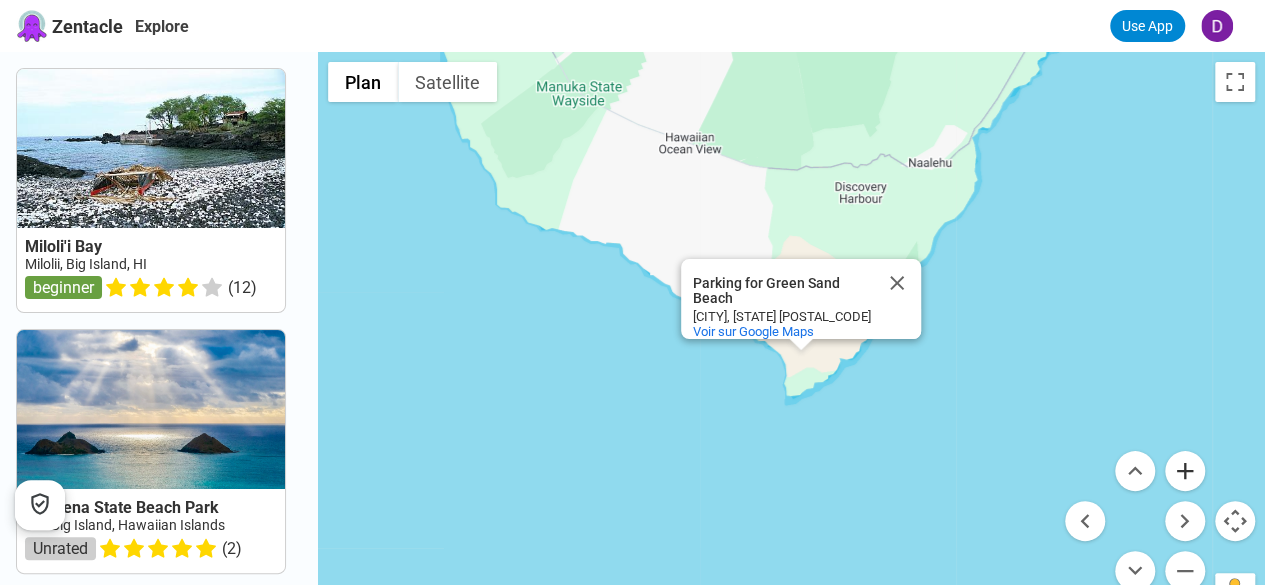 click at bounding box center (1185, 471) 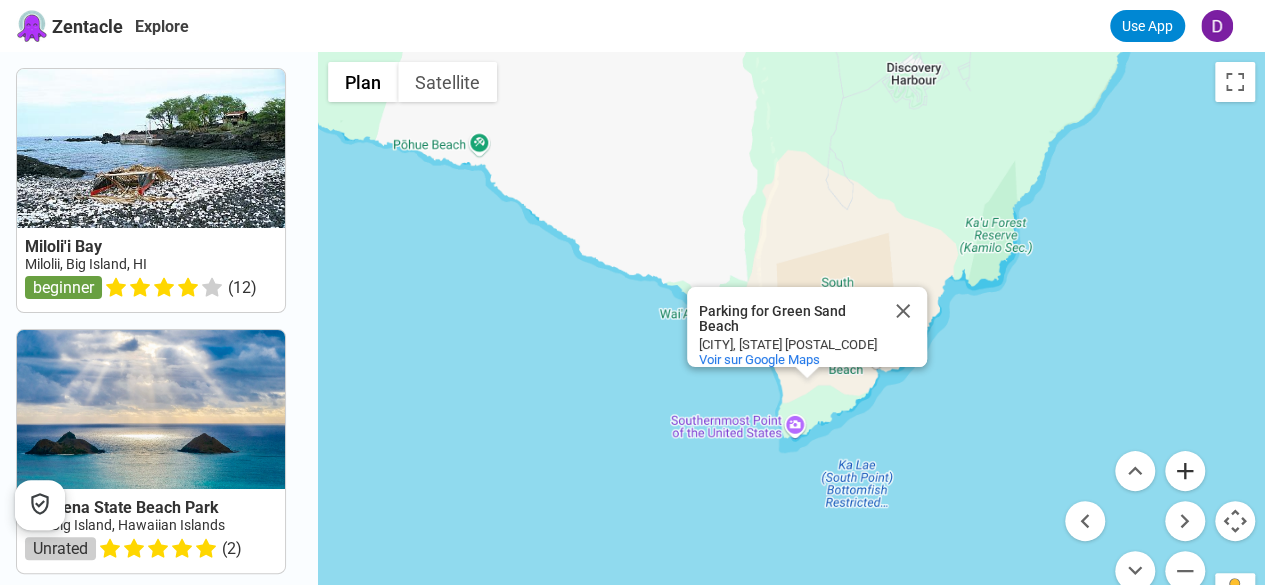 click at bounding box center [1185, 471] 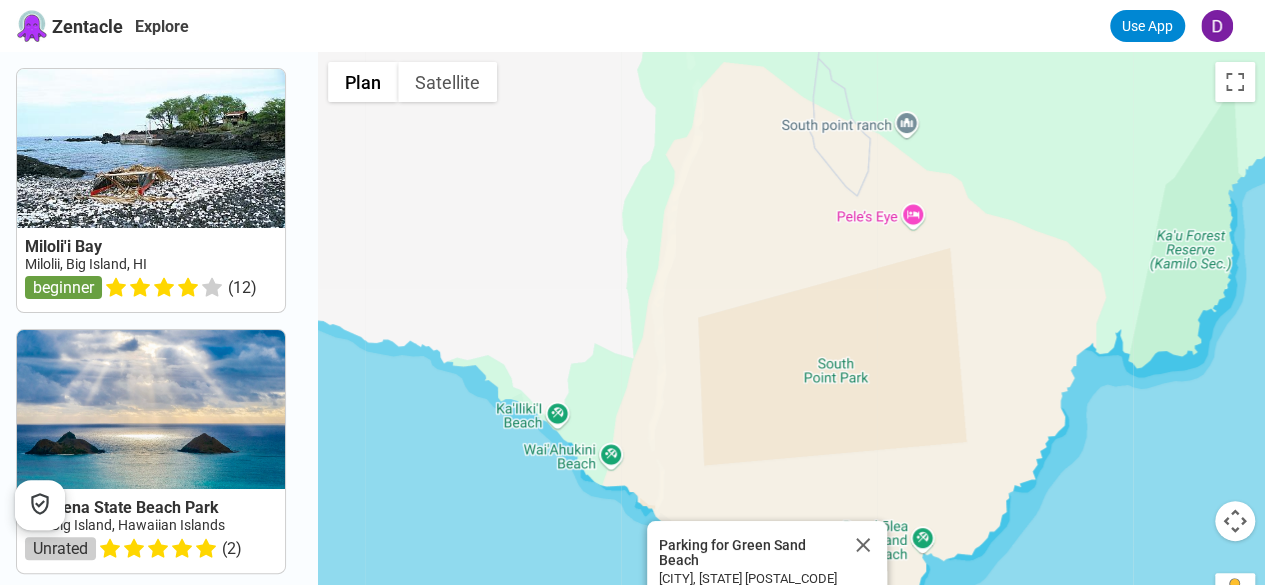 drag, startPoint x: 1093, startPoint y: 327, endPoint x: 1058, endPoint y: 449, distance: 126.921234 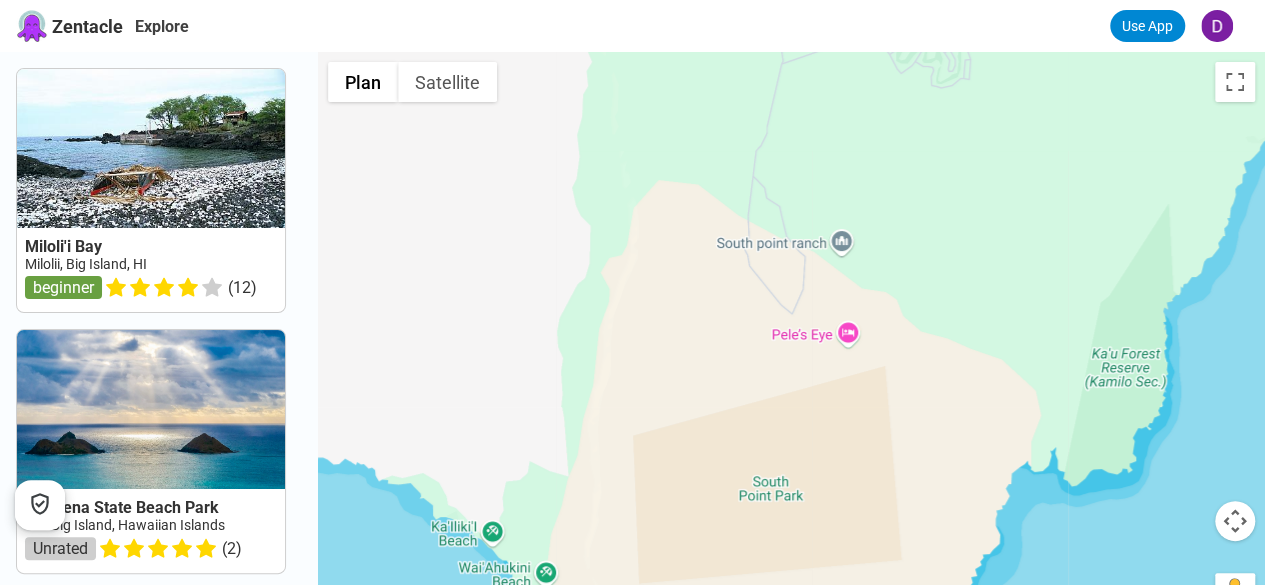 drag, startPoint x: 1014, startPoint y: 427, endPoint x: 946, endPoint y: 541, distance: 132.74034 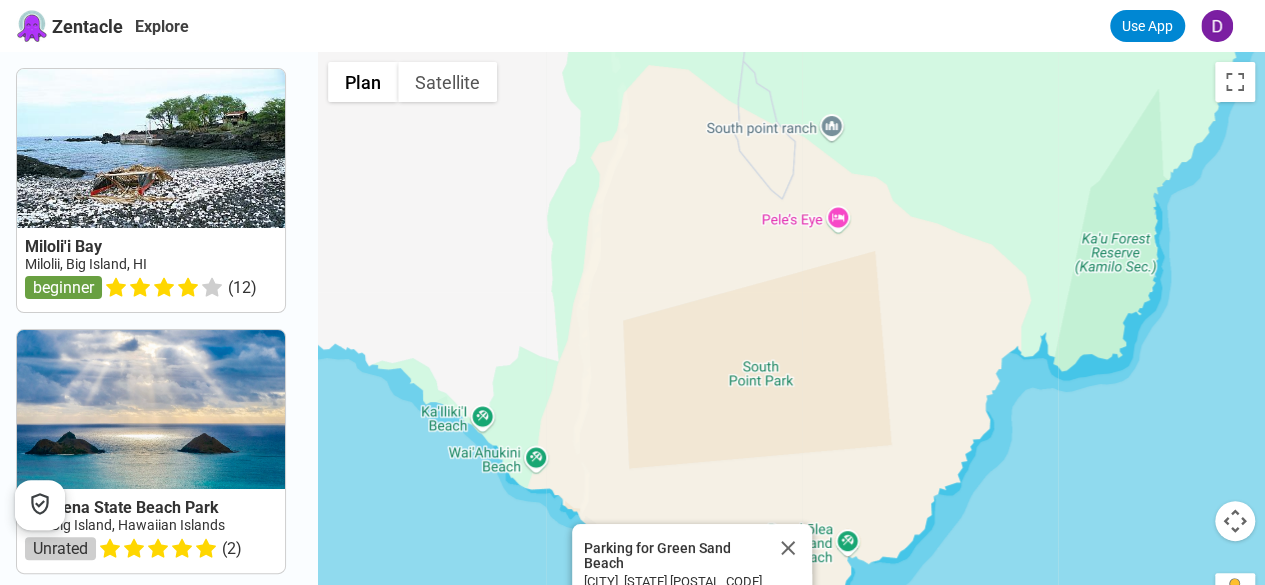 drag, startPoint x: 943, startPoint y: 545, endPoint x: 930, endPoint y: 392, distance: 153.5513 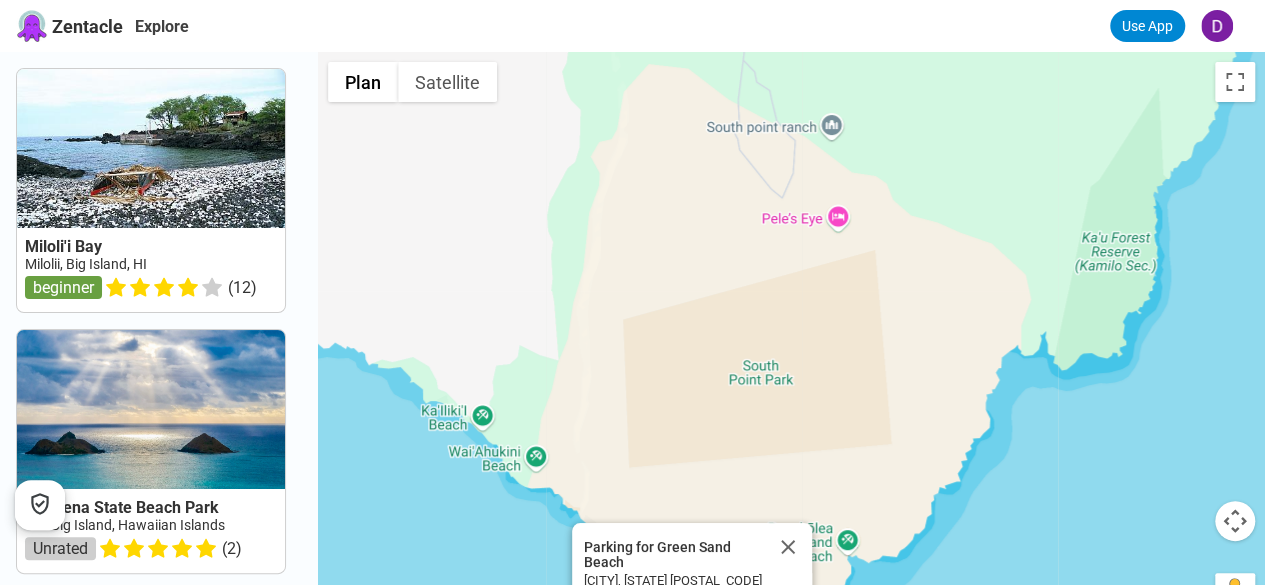 drag, startPoint x: 934, startPoint y: 481, endPoint x: 935, endPoint y: 327, distance: 154.00325 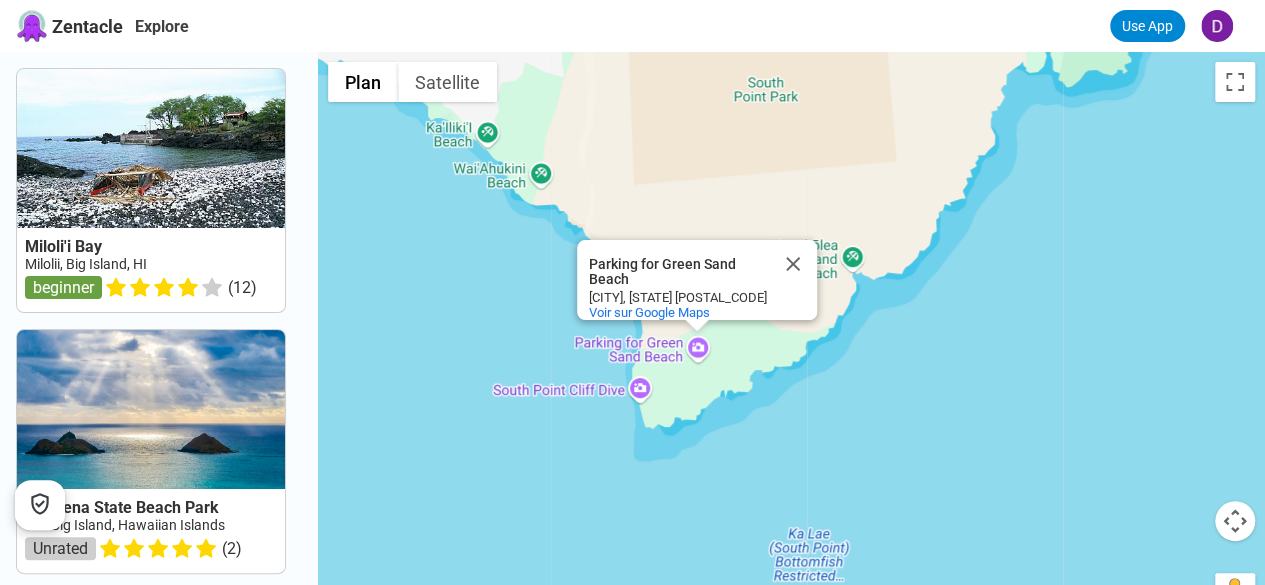 click on "Parking for Green Sand Beach" at bounding box center [679, 272] 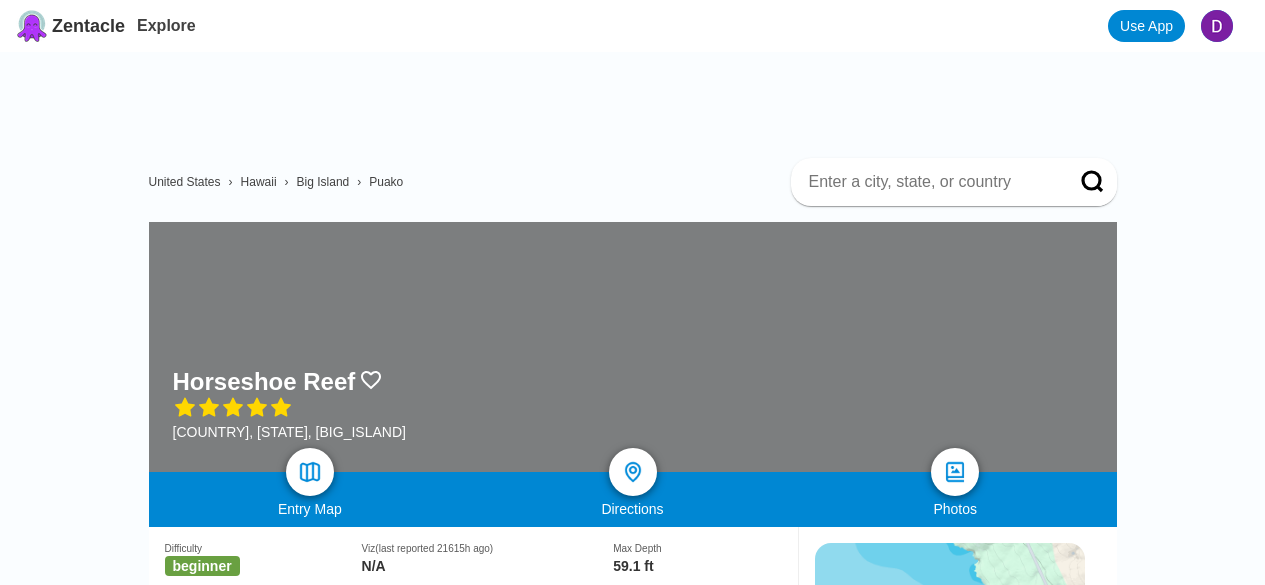 scroll, scrollTop: 0, scrollLeft: 0, axis: both 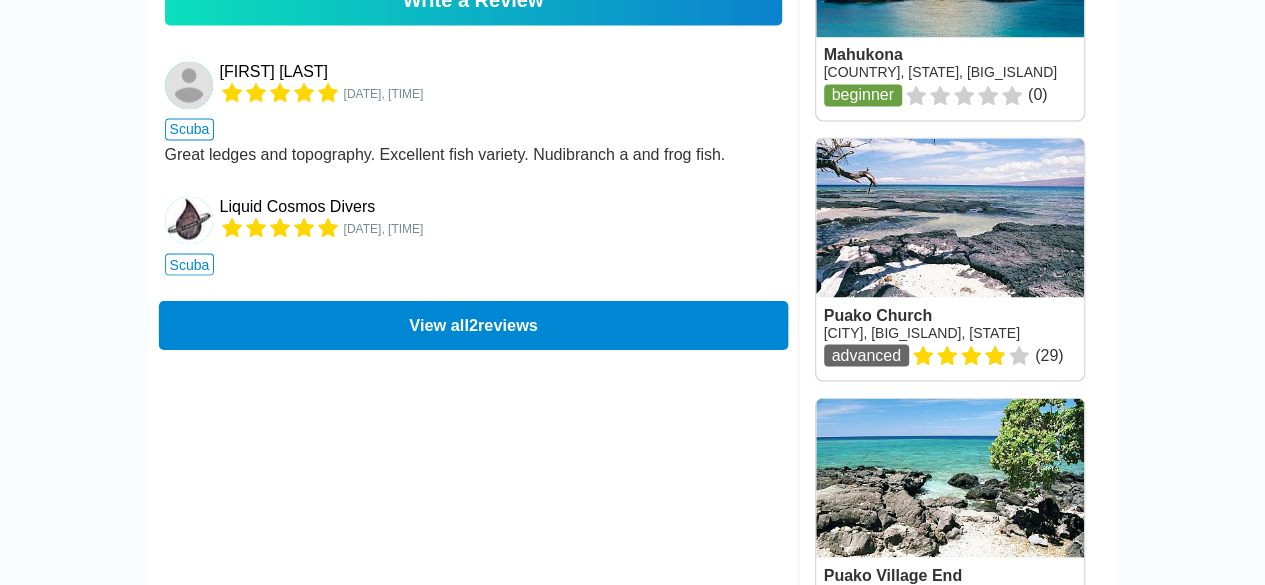 click on "View all  2  reviews" at bounding box center [472, 324] 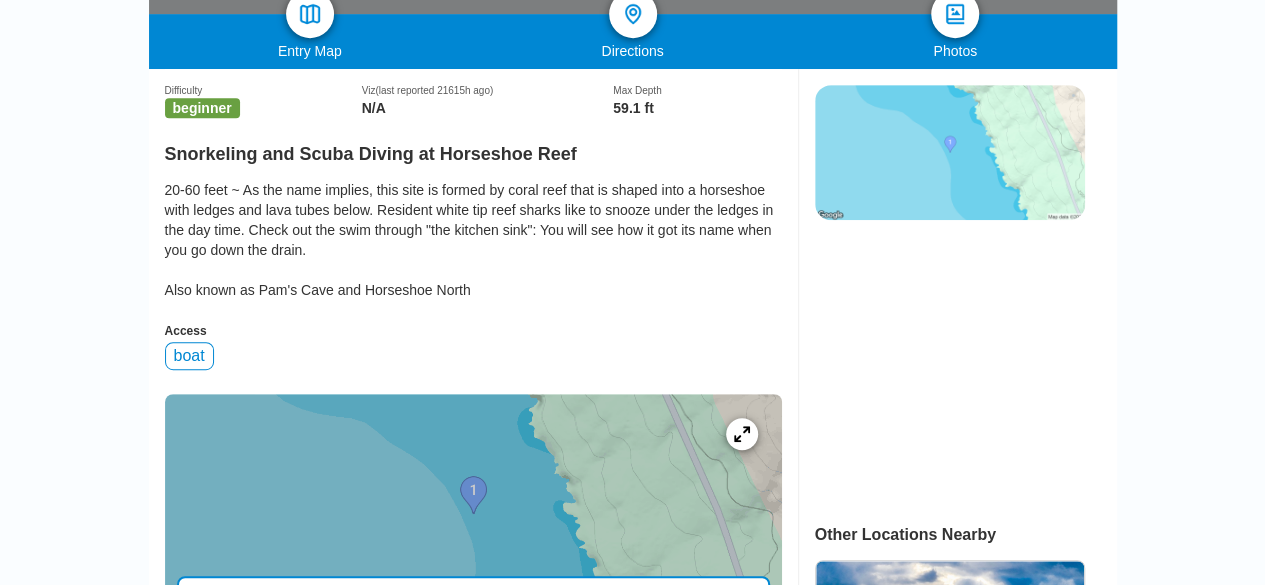 scroll, scrollTop: 448, scrollLeft: 0, axis: vertical 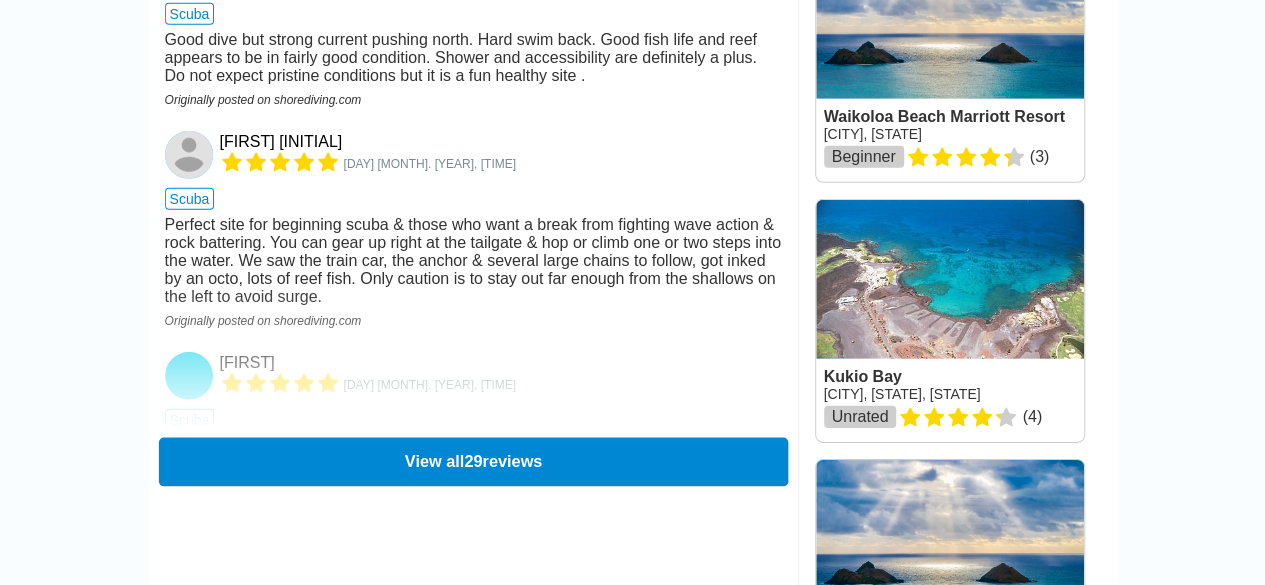 click on "View all  29  reviews" at bounding box center (472, 461) 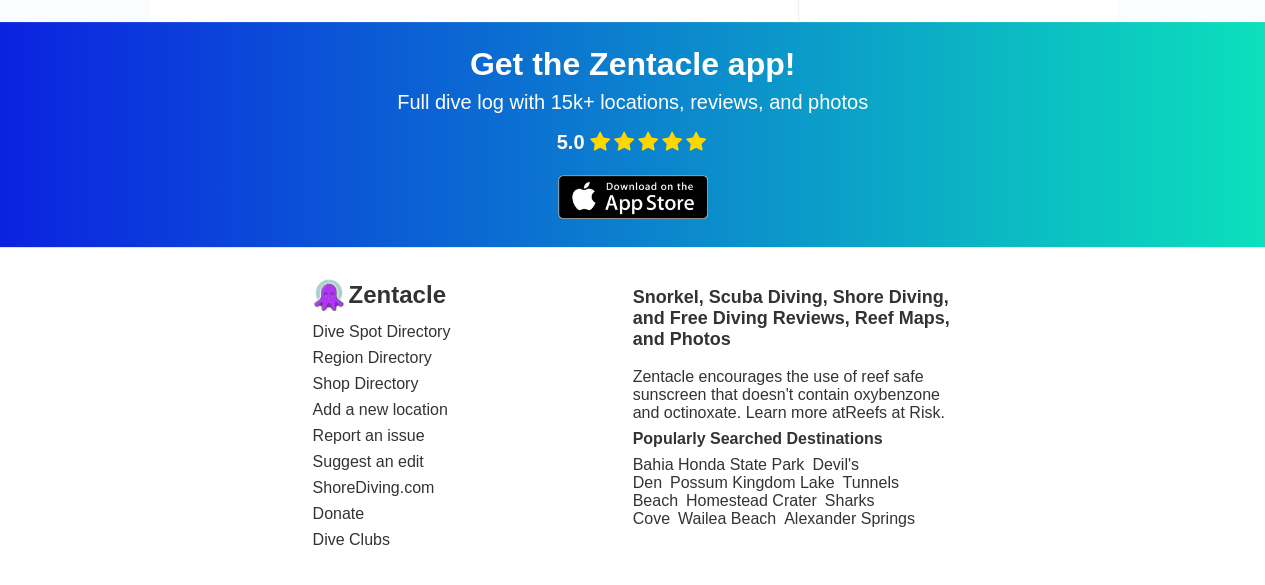 scroll, scrollTop: 1503, scrollLeft: 0, axis: vertical 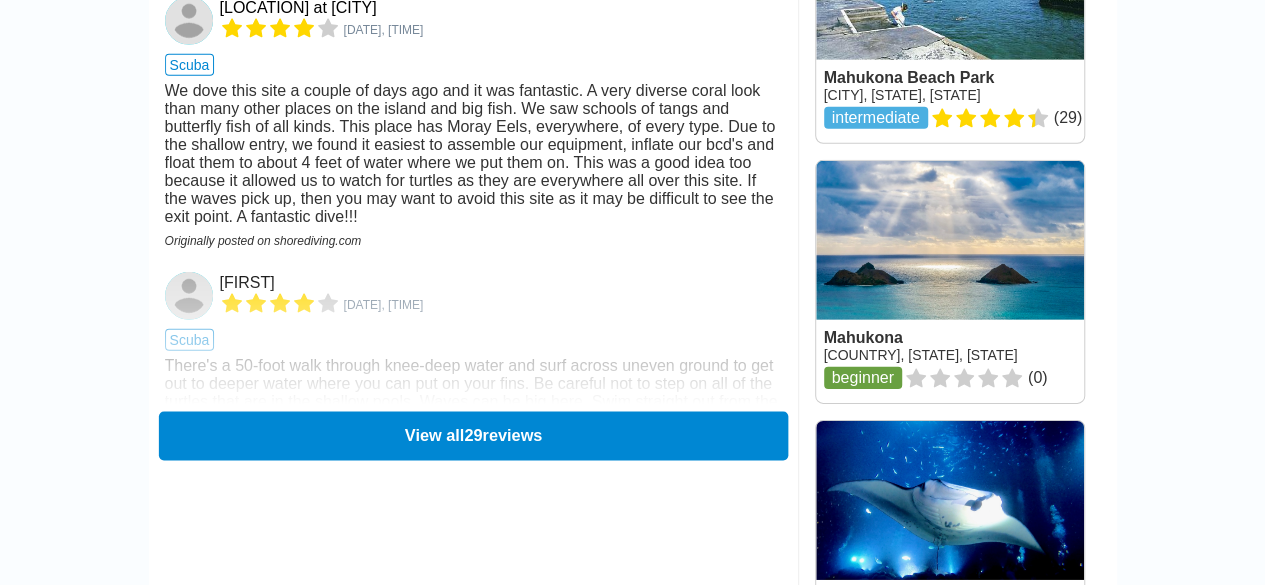 click on "View all [NUMBER] reviews" at bounding box center [472, 435] 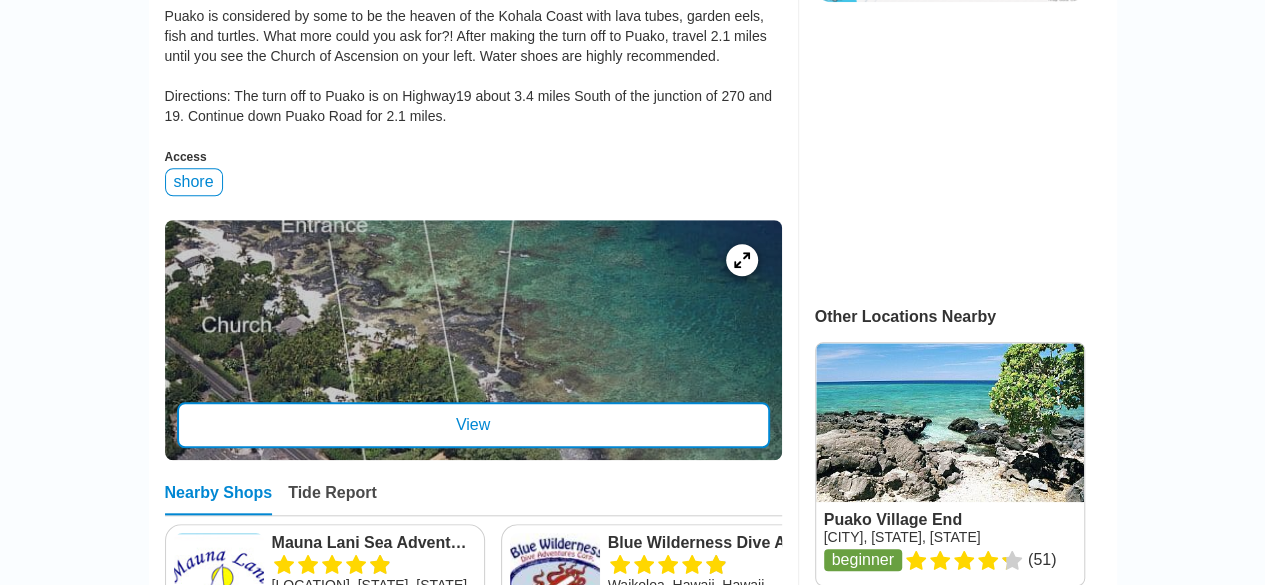 scroll, scrollTop: 699, scrollLeft: 0, axis: vertical 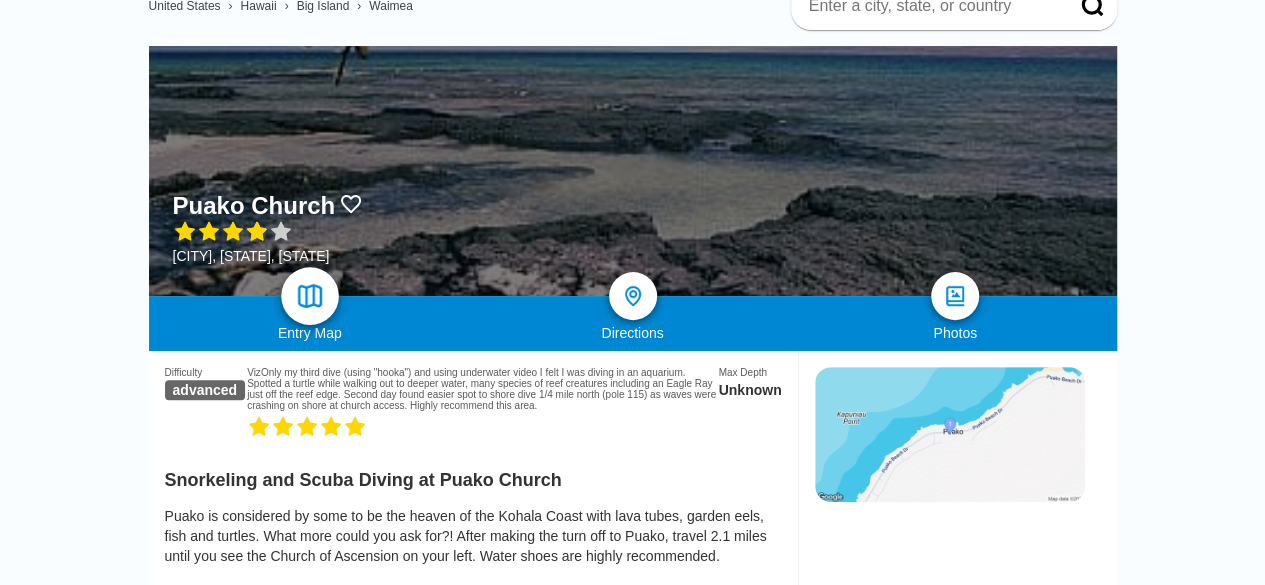 click at bounding box center (309, 296) 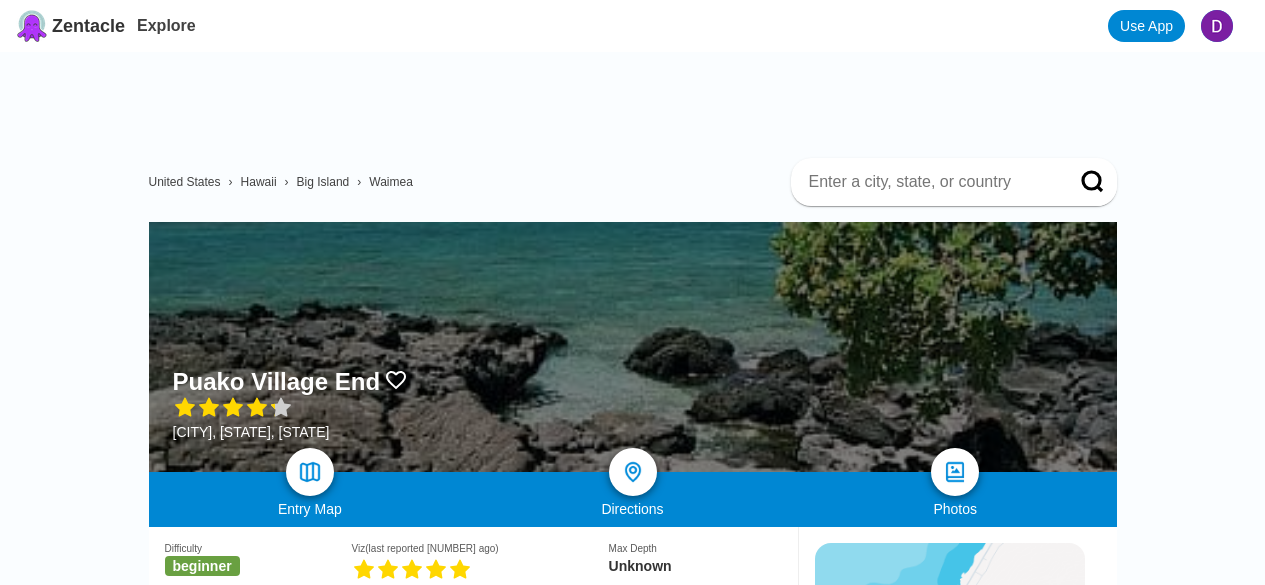 scroll, scrollTop: 0, scrollLeft: 0, axis: both 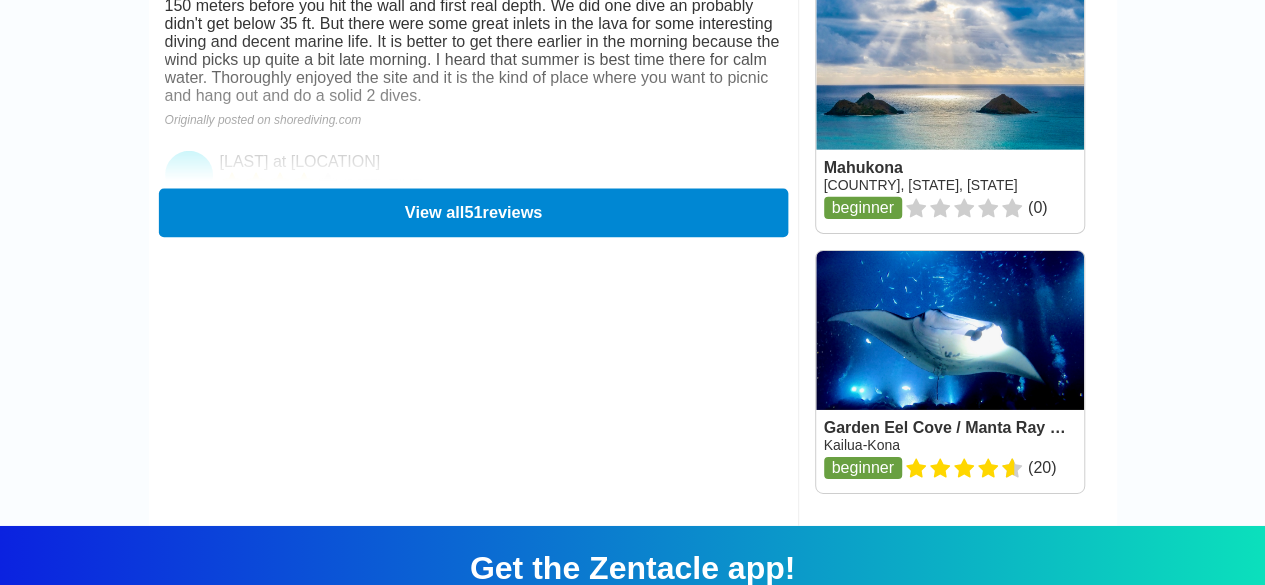 click on "View all 51 reviews" at bounding box center [472, 212] 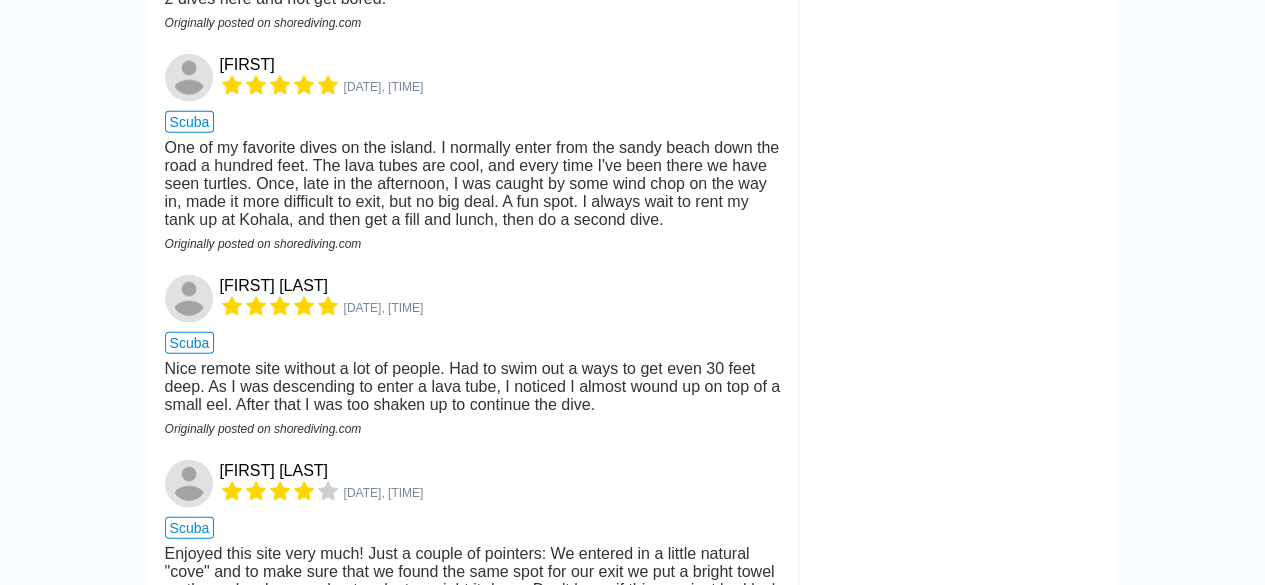 scroll, scrollTop: 13825, scrollLeft: 0, axis: vertical 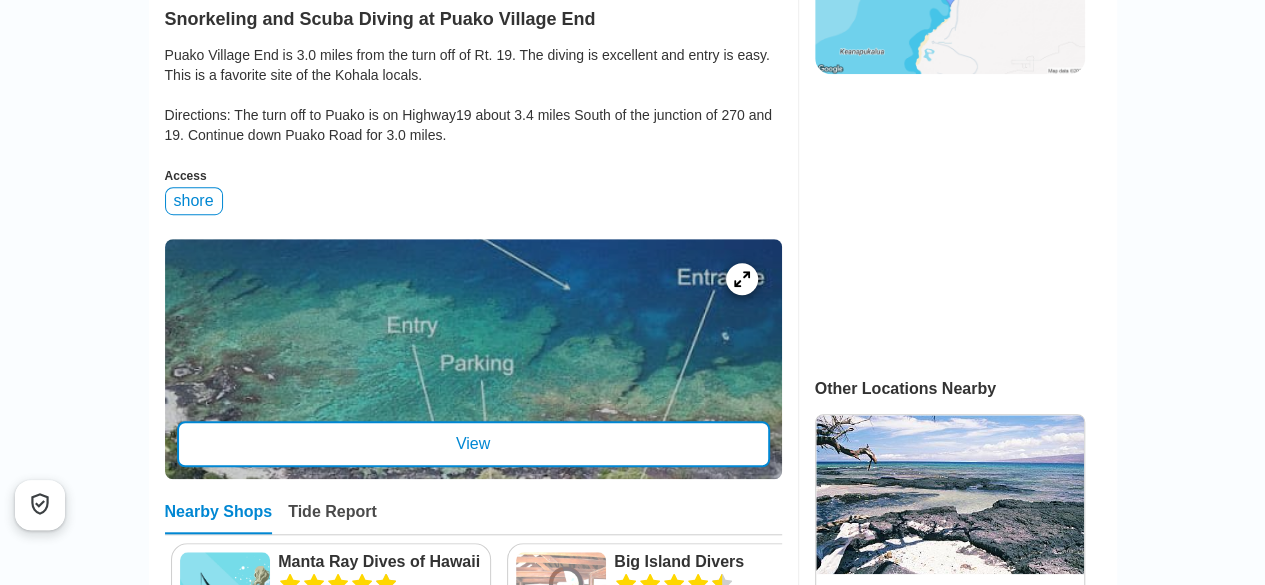 click on "View" at bounding box center (473, 444) 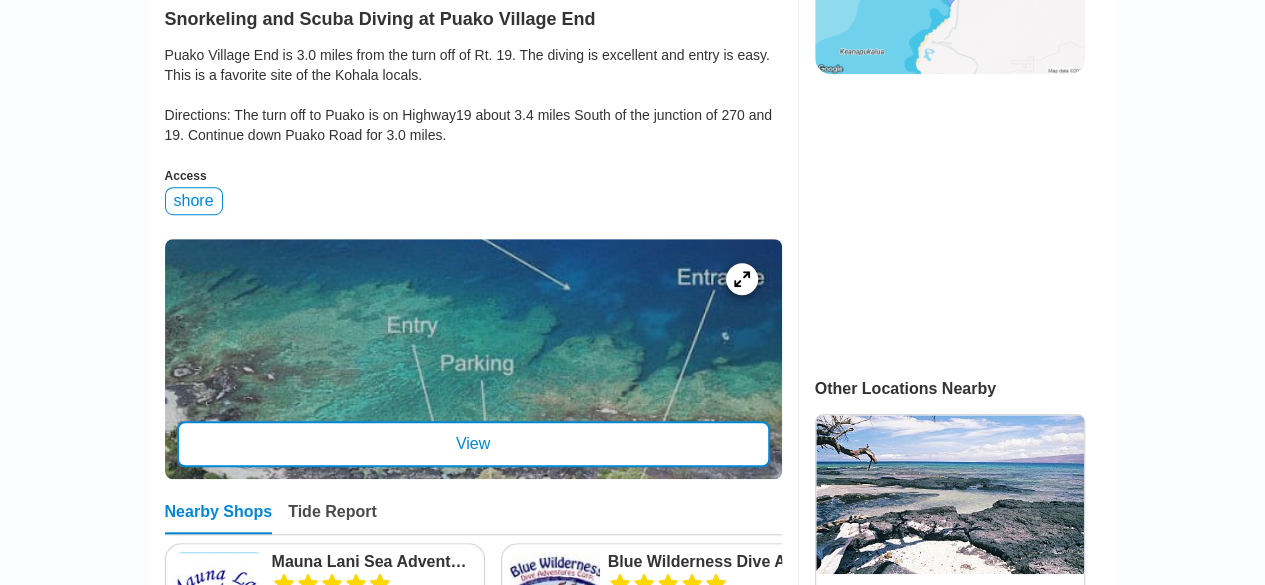 scroll, scrollTop: 604, scrollLeft: 0, axis: vertical 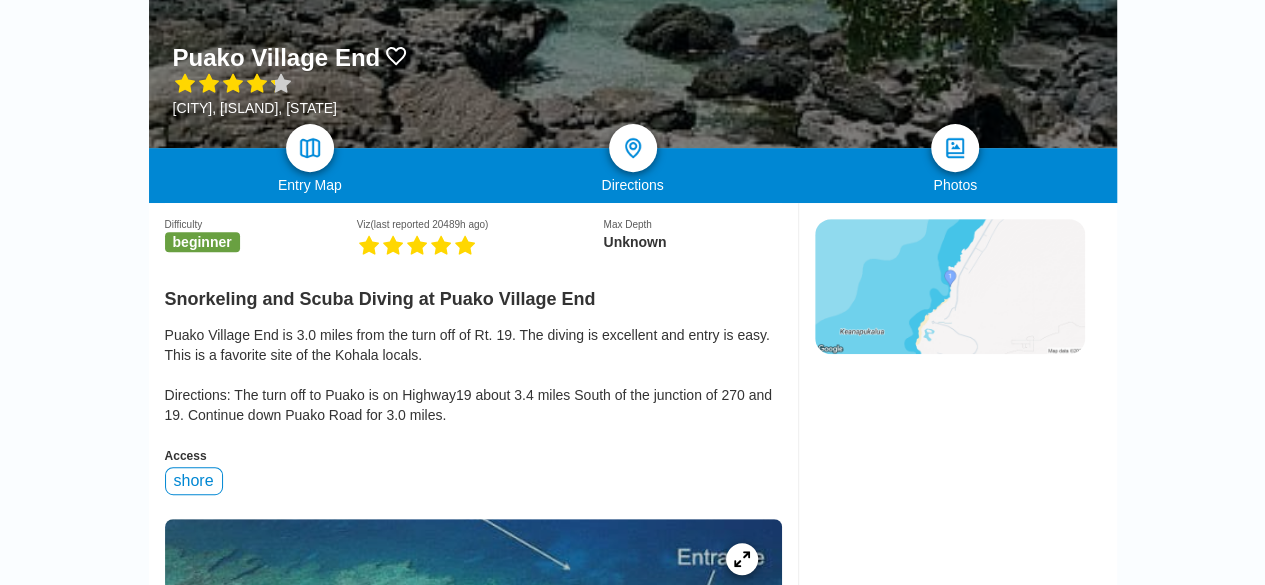 click at bounding box center [950, 286] 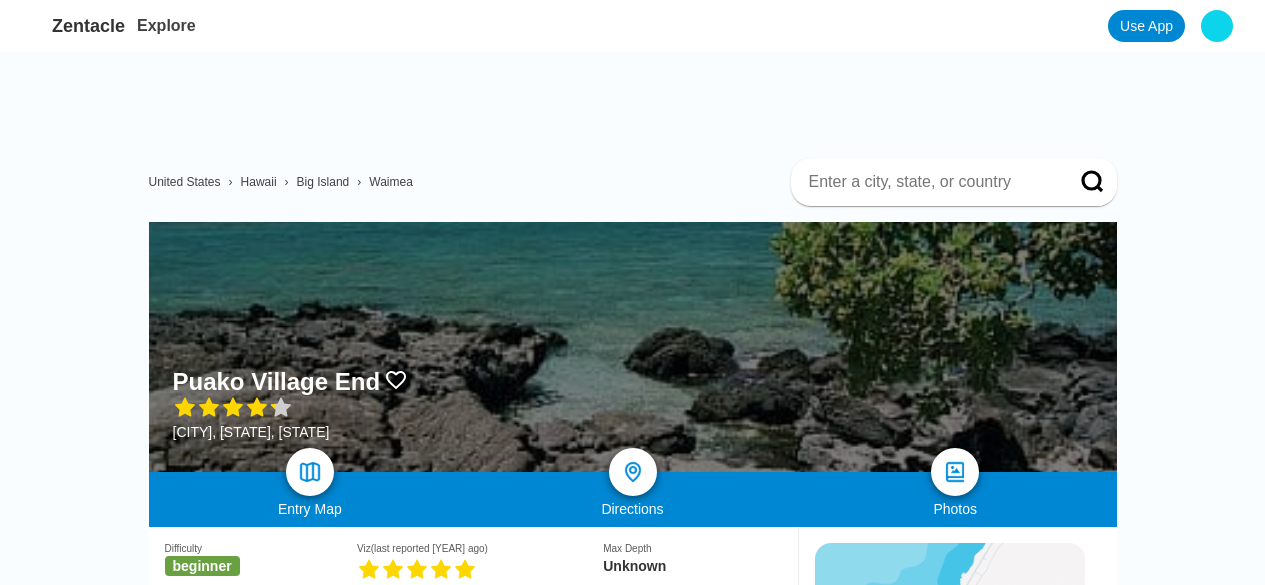 scroll, scrollTop: 324, scrollLeft: 0, axis: vertical 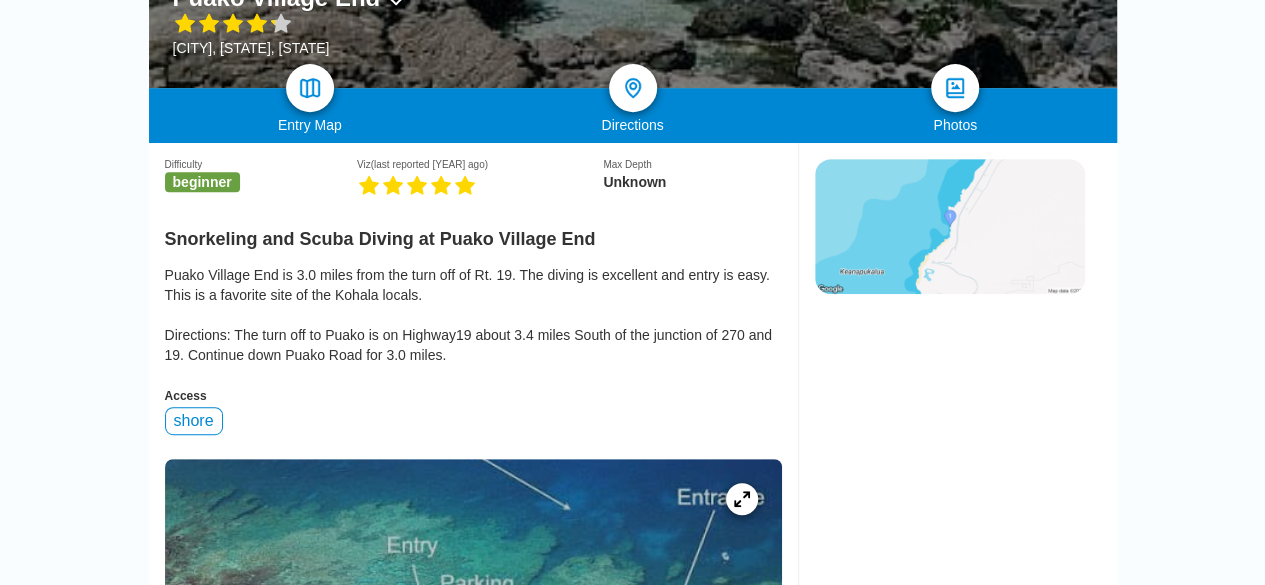 click at bounding box center (950, 226) 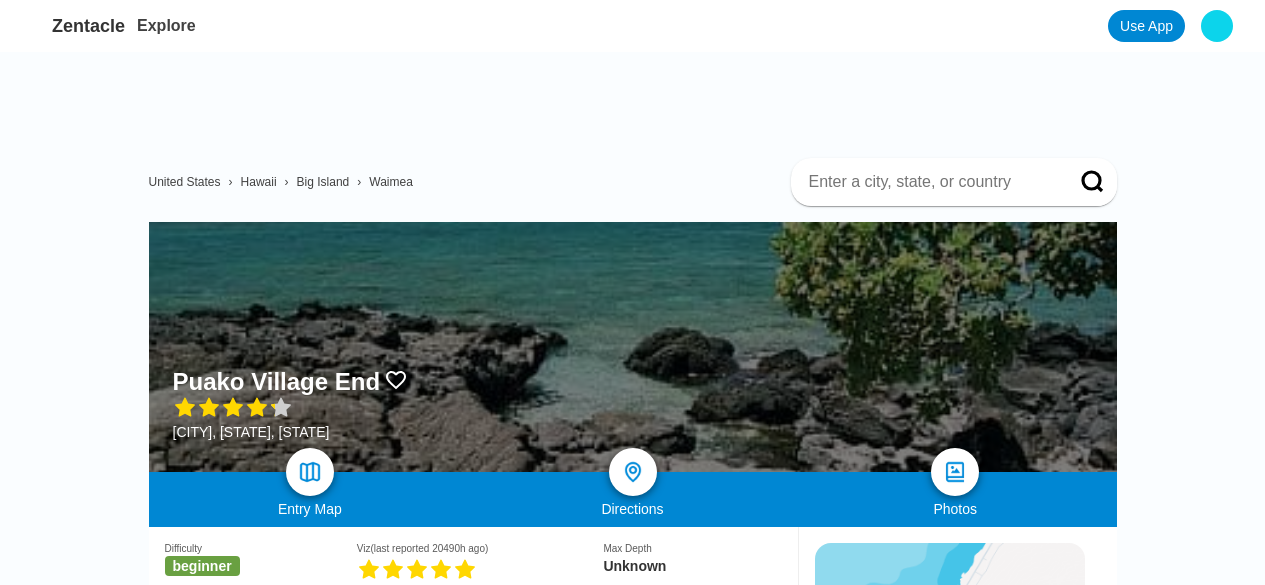 scroll, scrollTop: 384, scrollLeft: 0, axis: vertical 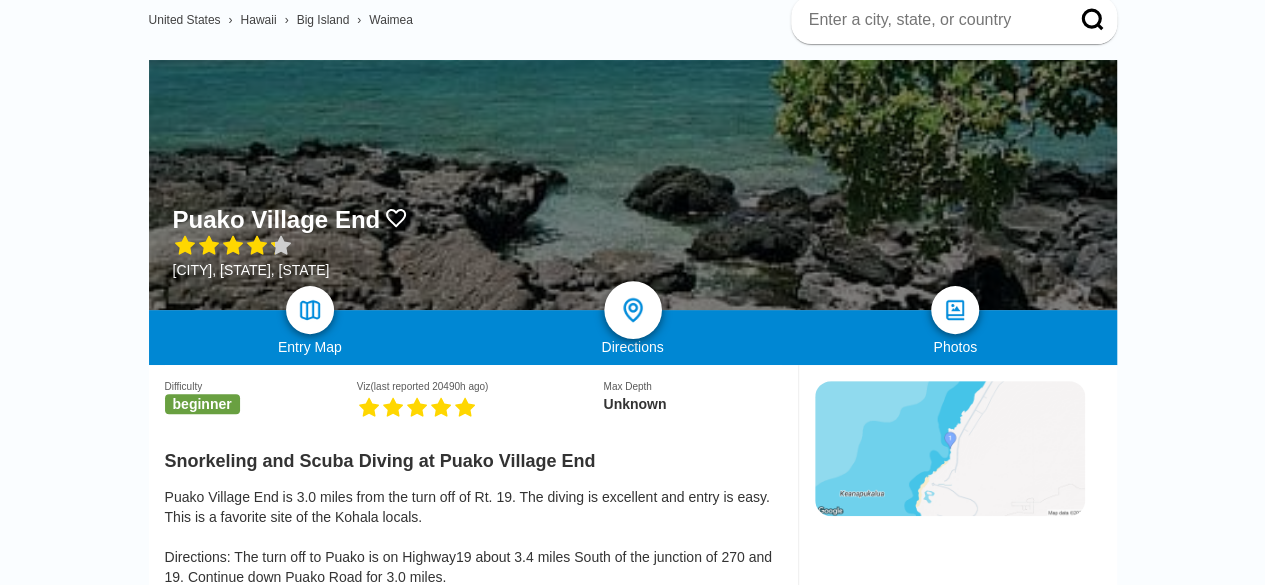 click at bounding box center (632, 310) 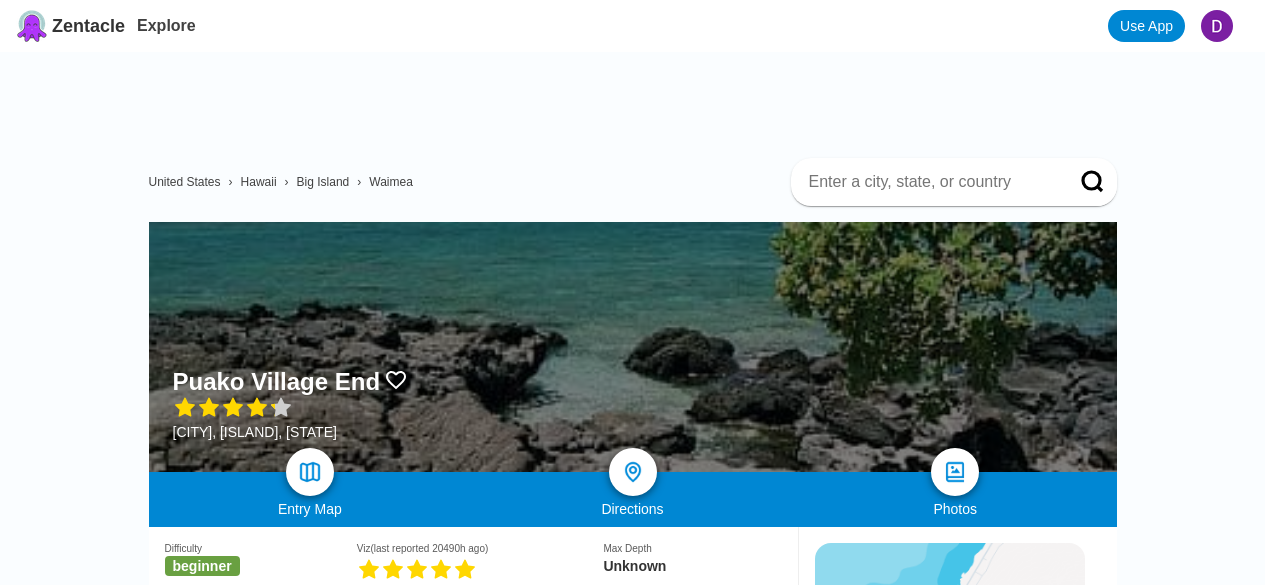 scroll, scrollTop: 162, scrollLeft: 0, axis: vertical 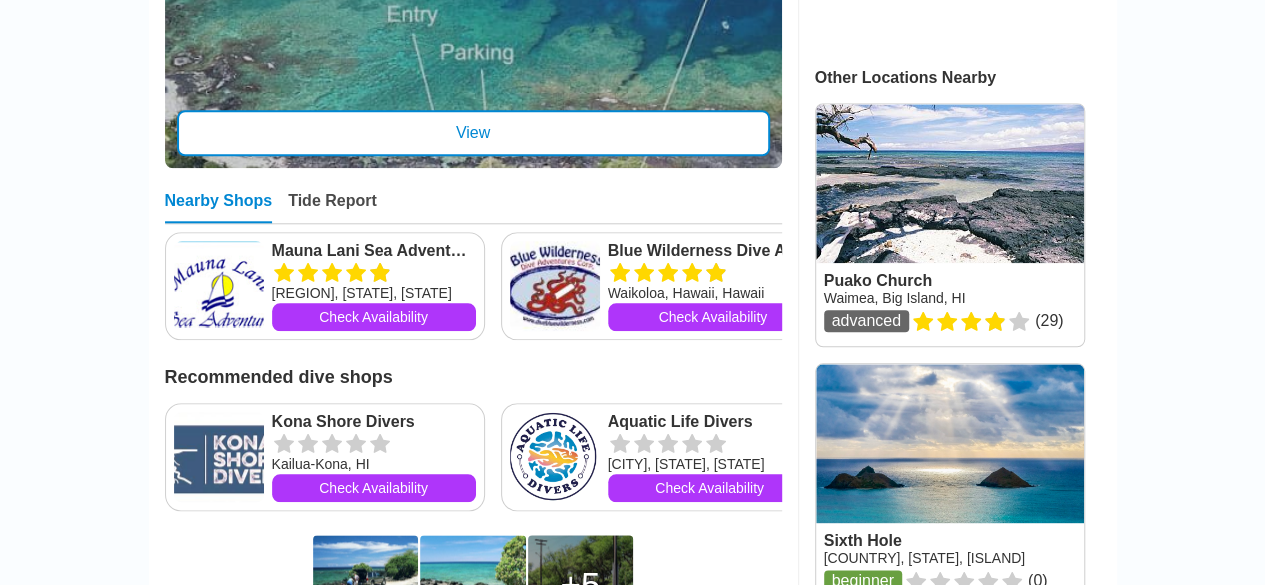 click on "Tide Report" at bounding box center (332, 207) 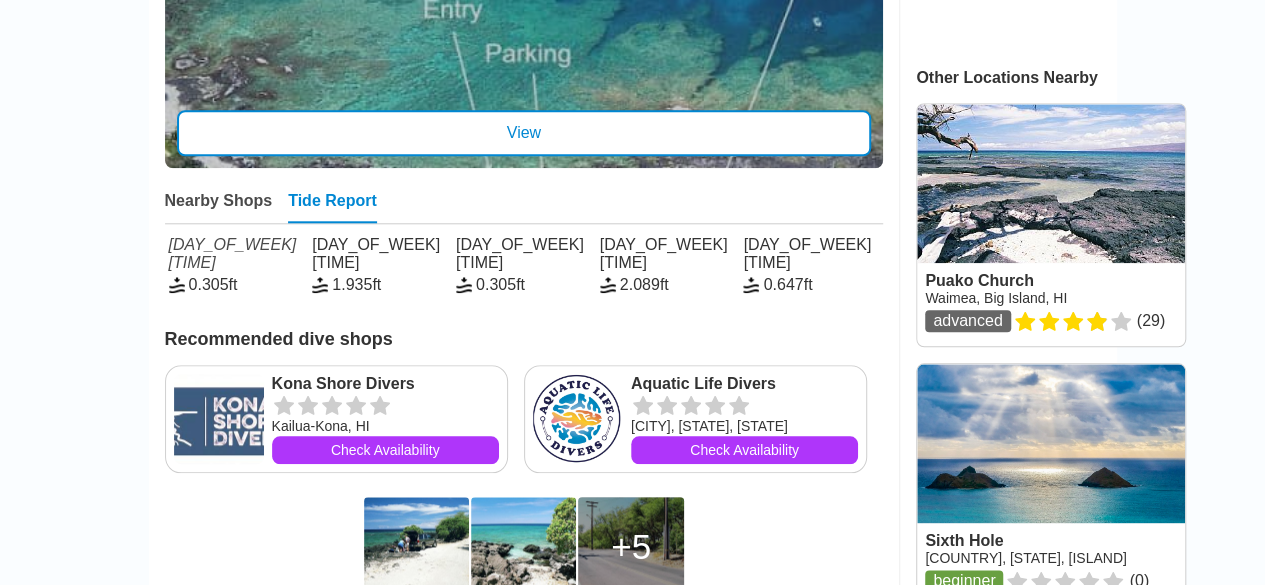 scroll, scrollTop: 907, scrollLeft: 0, axis: vertical 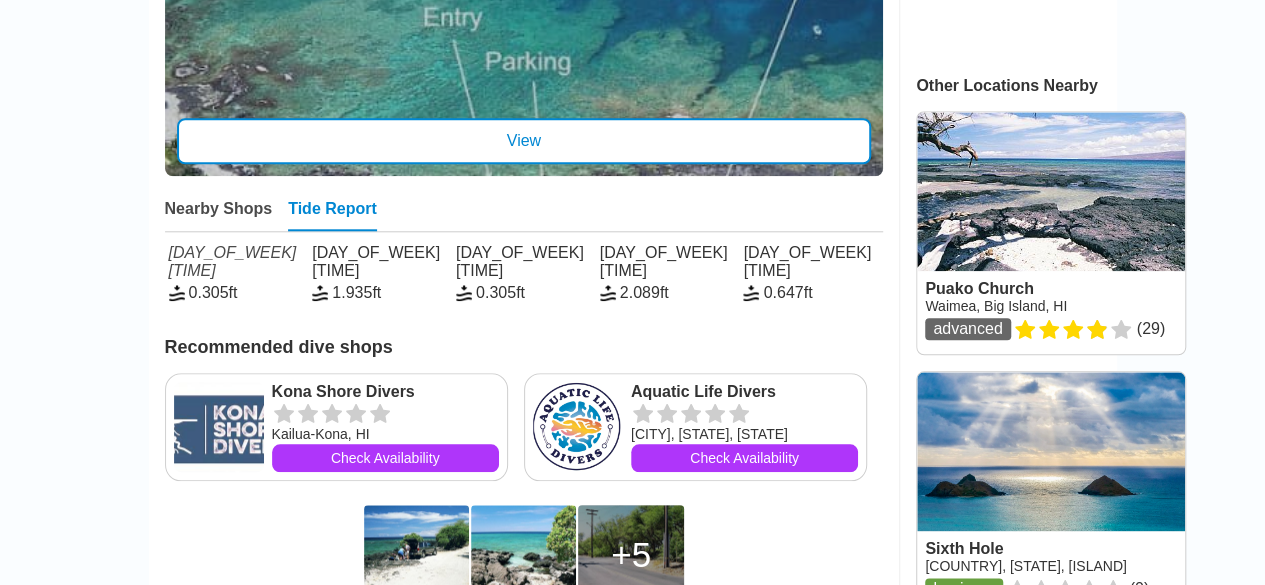 click at bounding box center (1051, 233) 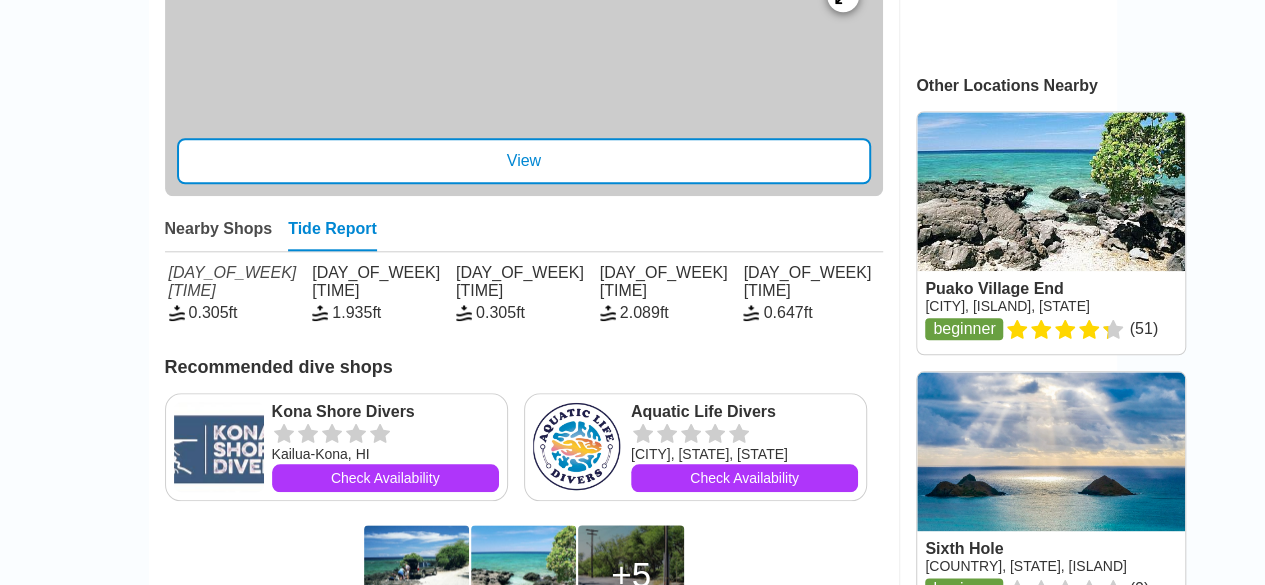 scroll, scrollTop: 0, scrollLeft: 0, axis: both 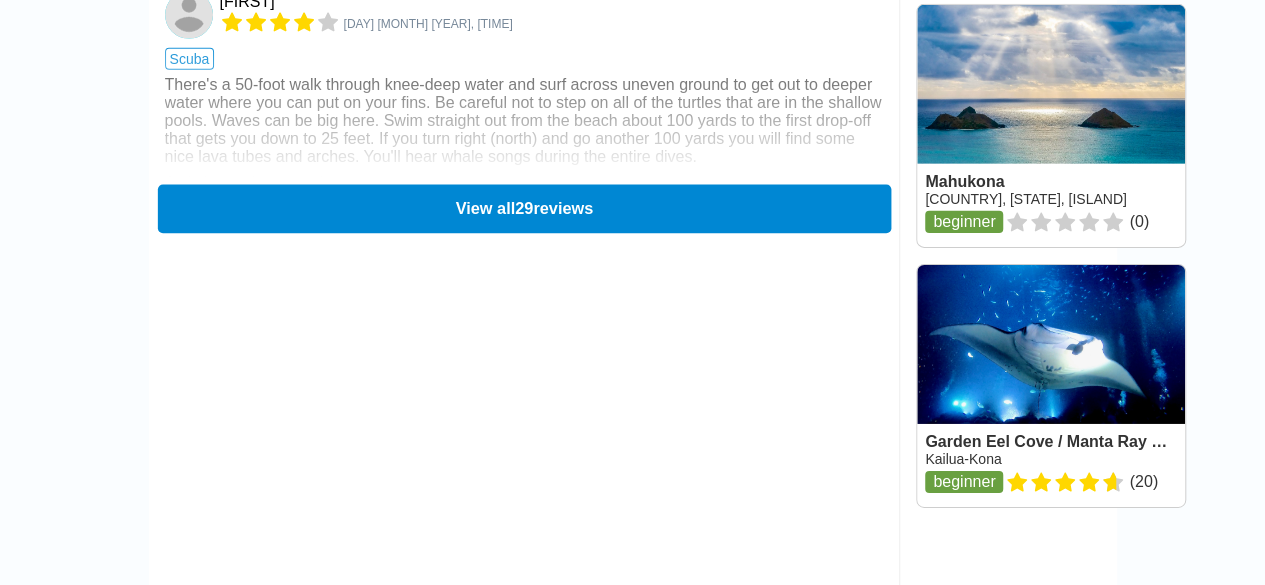 click on "View all  29  reviews" at bounding box center (523, 208) 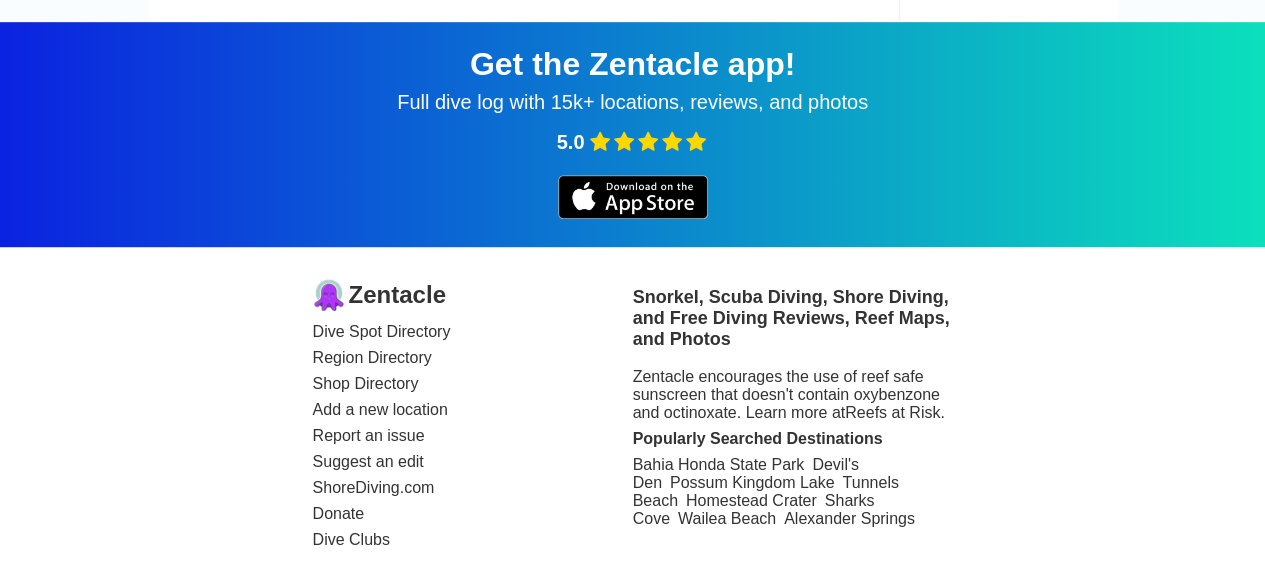 scroll, scrollTop: 9046, scrollLeft: 0, axis: vertical 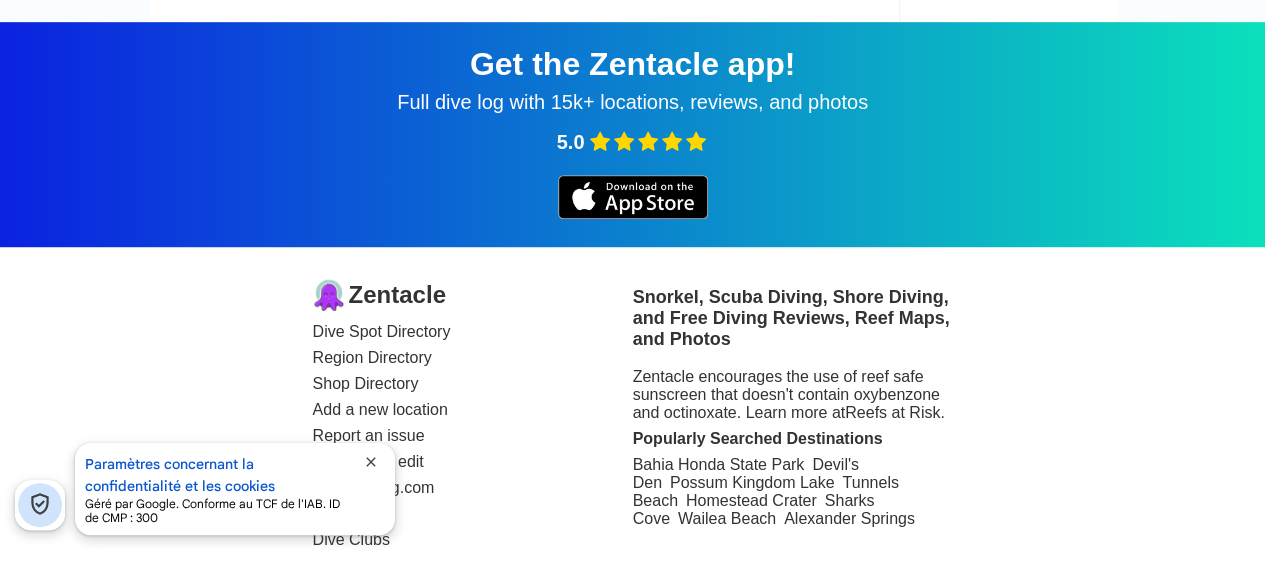 click on "Snorkel, Scuba Diving, Shore Diving, and Free Diving Reviews, Reef Maps, and Photos" at bounding box center (793, 318) 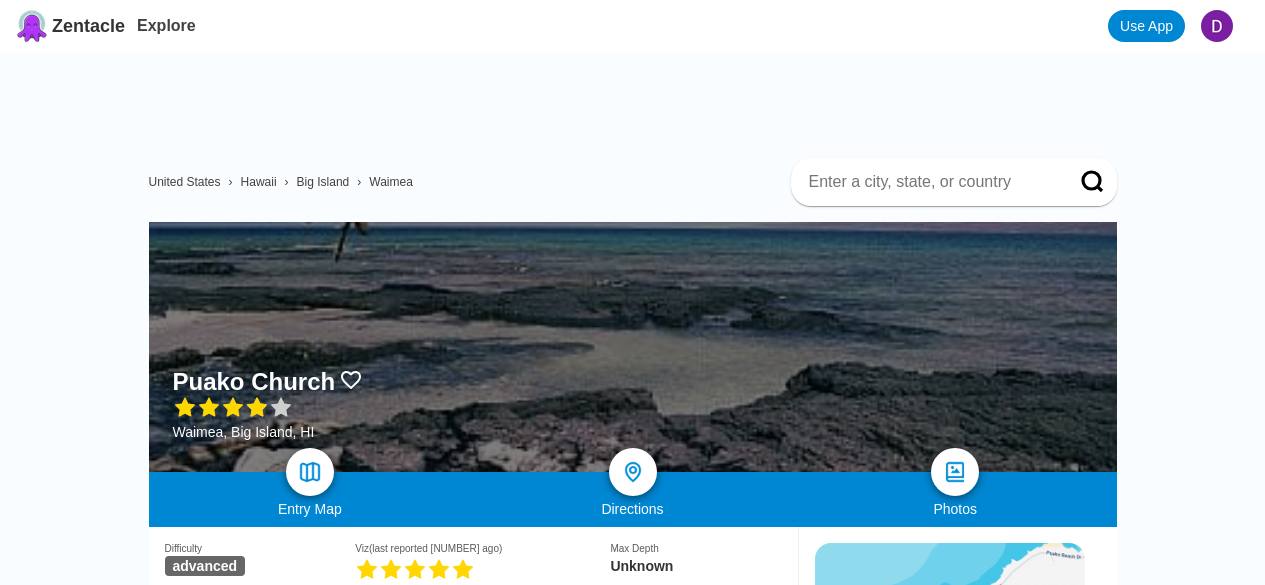 scroll, scrollTop: 176, scrollLeft: 0, axis: vertical 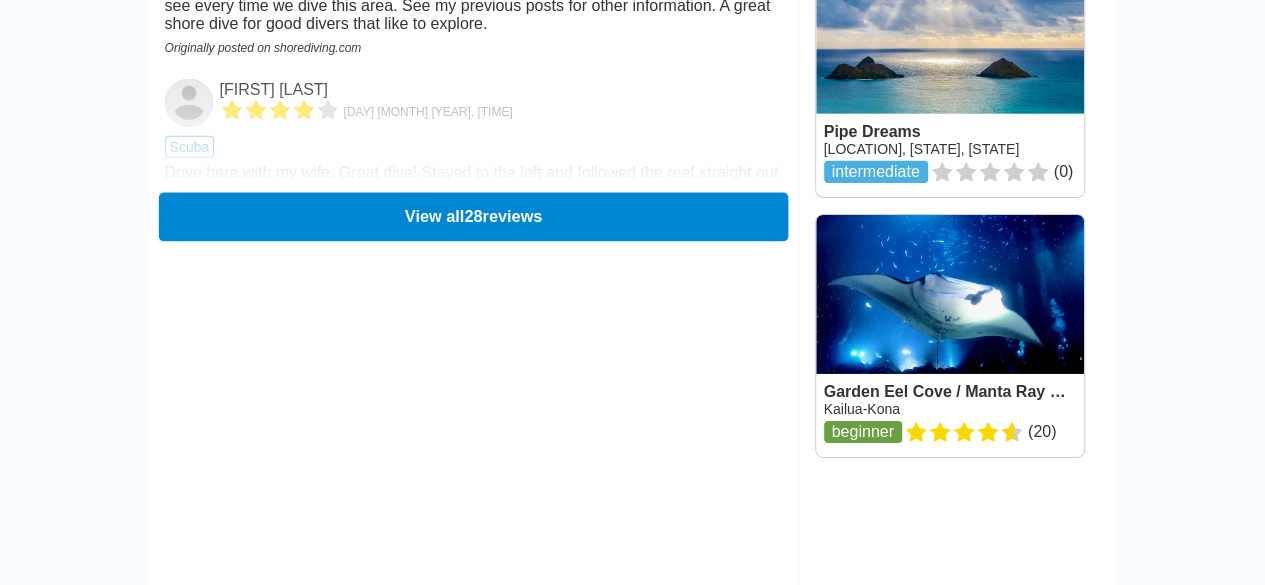 click on "View all  28  reviews" at bounding box center (472, 216) 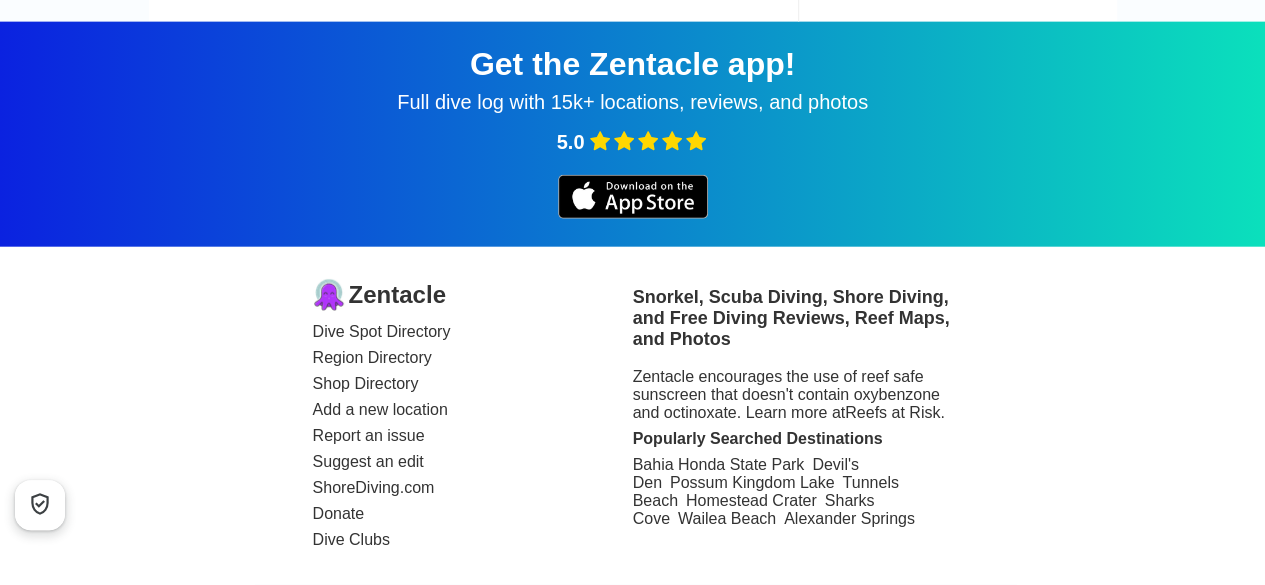 scroll, scrollTop: 335, scrollLeft: 0, axis: vertical 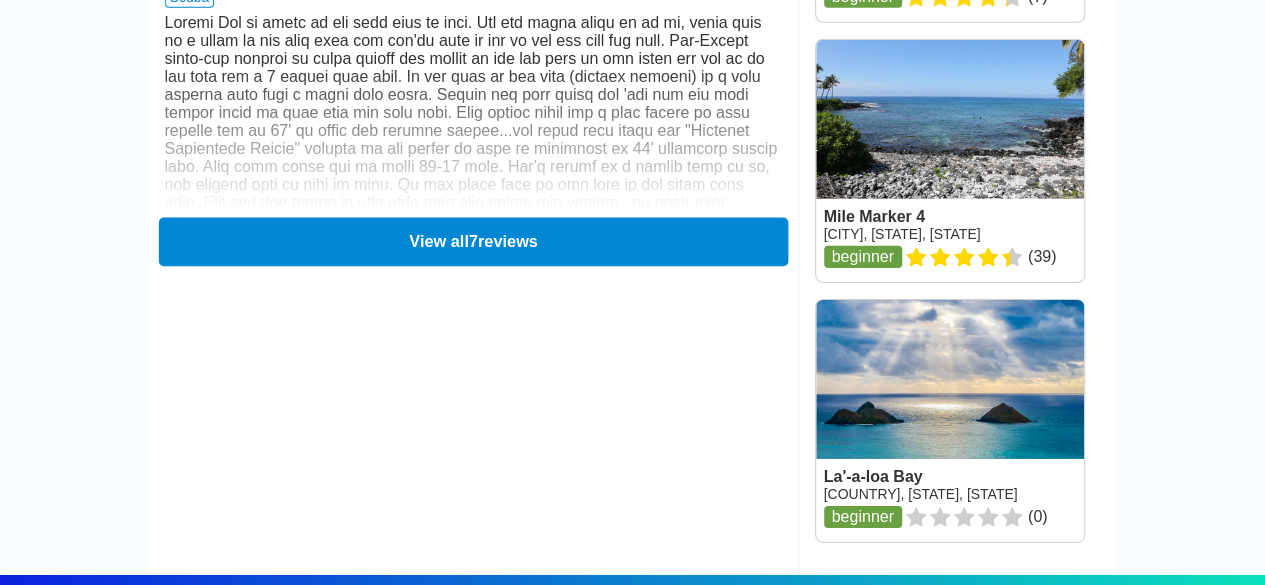 click on "View all  7  reviews" at bounding box center [472, 241] 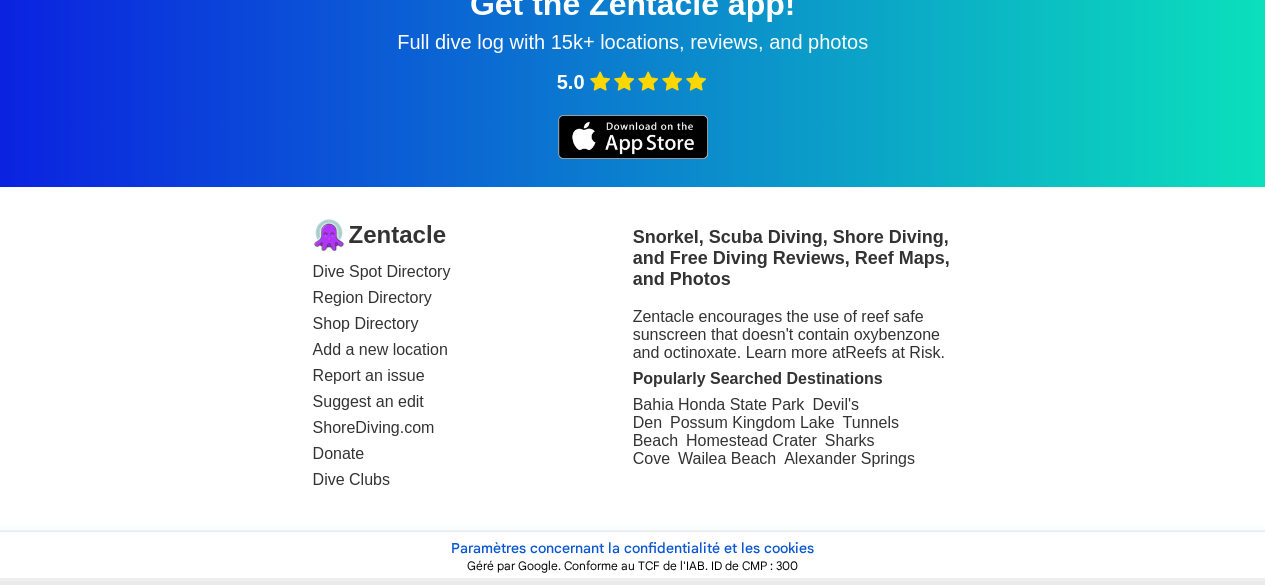 scroll, scrollTop: 335, scrollLeft: 0, axis: vertical 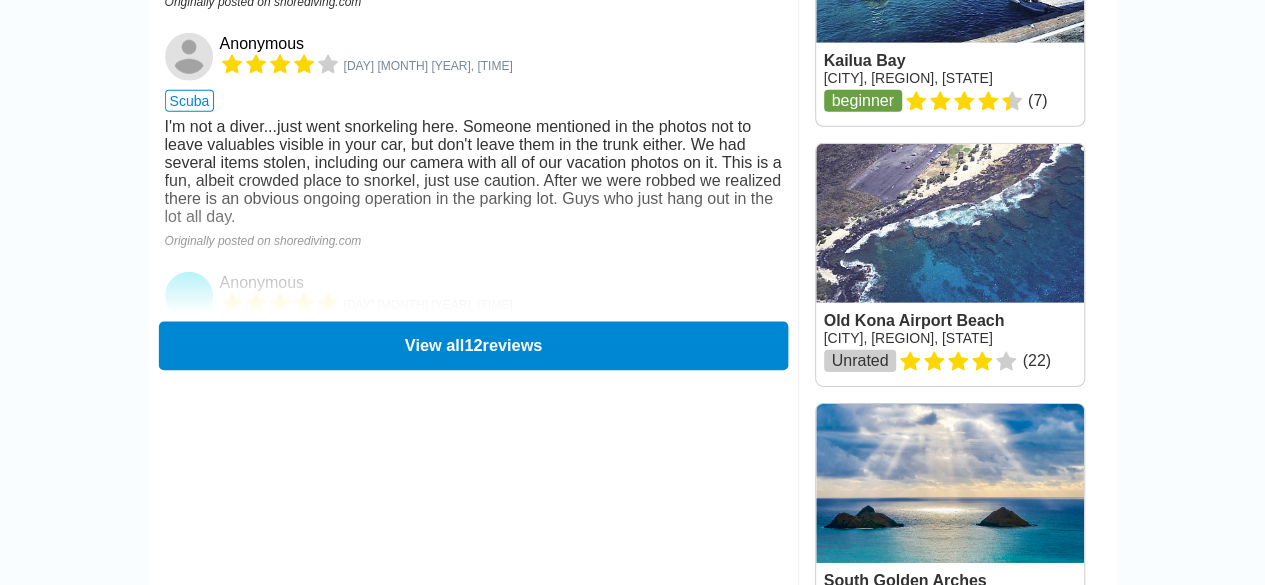 click on "View all  12  reviews" at bounding box center [472, 345] 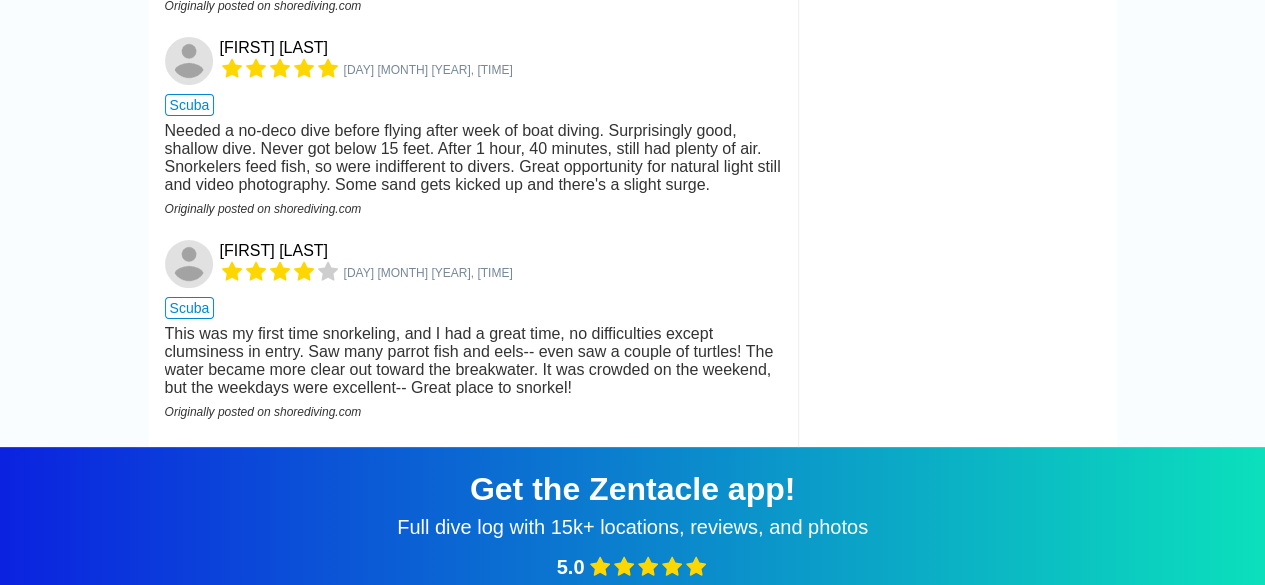 scroll, scrollTop: 4473, scrollLeft: 0, axis: vertical 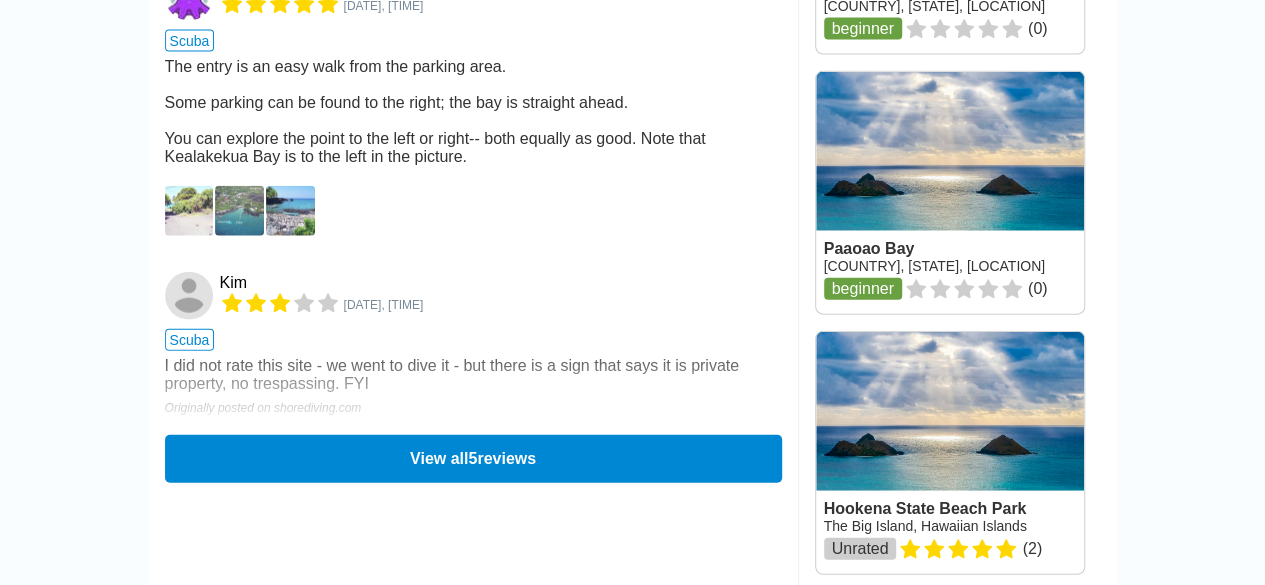 click on "Write a Review Quinn Hamilton 2 janv. 2024, 7:44 scuba Saw an octopus and a lot of coral Quinn Hamilton 2 janv. 2024, 7:42 scuba Saw a turtle and plenty of coral Trace McCune 28 févr. 2023, 15:38 scuba Zentacle  21 sept. 2021, 3:05 scuba The entry is an easy walk from the parking area.
Some parking can be found to the right; the bay is straight ahead.
You can explore the point to the left or right-- both equally as good.  Note that Kealakekua Bay is to the left in the picture. Kim 6 août 2002, 2:00 scuba I did not rate this site - we went to dive it - but there is a sign that says it is private property, no trespassing.  FYI Originally posted on shorediving.com View all  5  reviews" at bounding box center (473, -4) 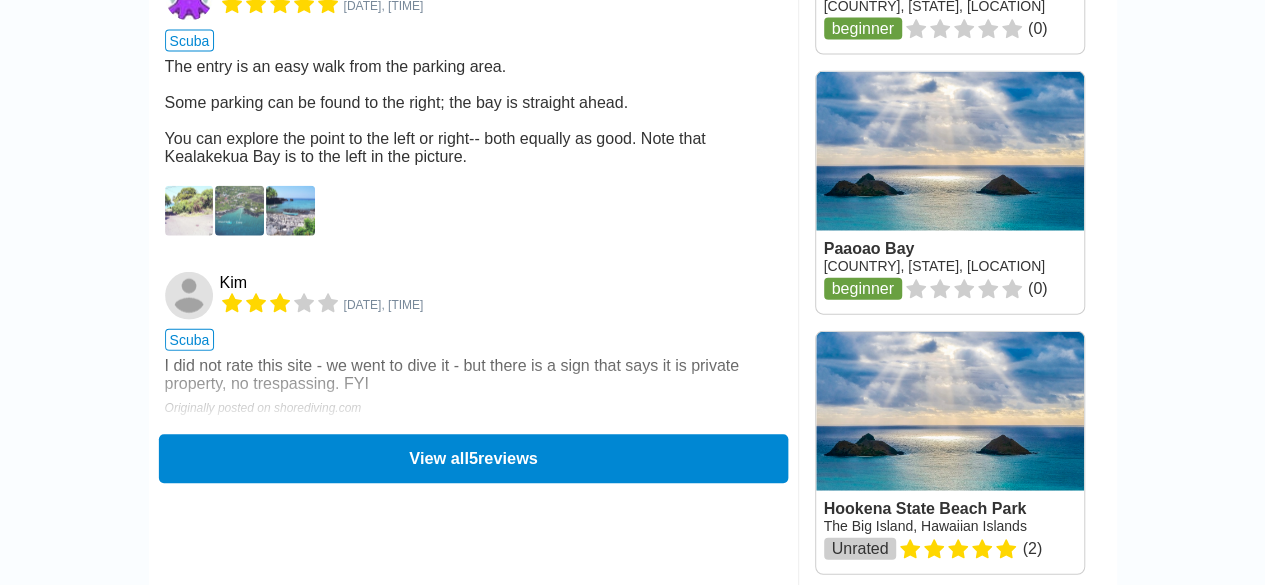 click on "View all  5  reviews" at bounding box center (472, 458) 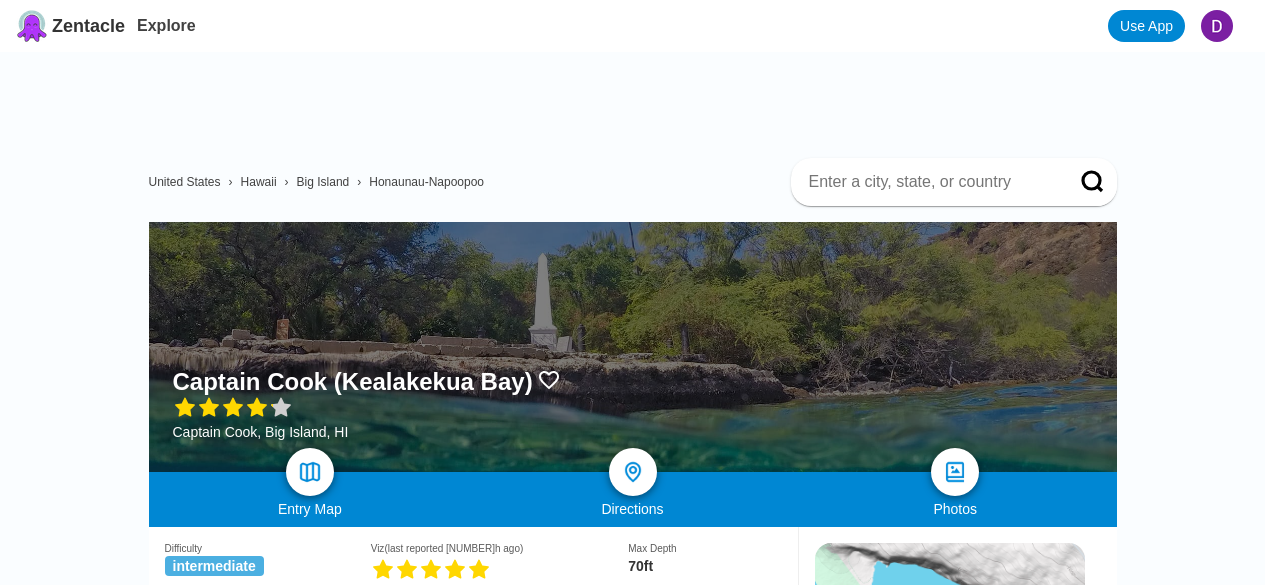 scroll, scrollTop: 0, scrollLeft: 0, axis: both 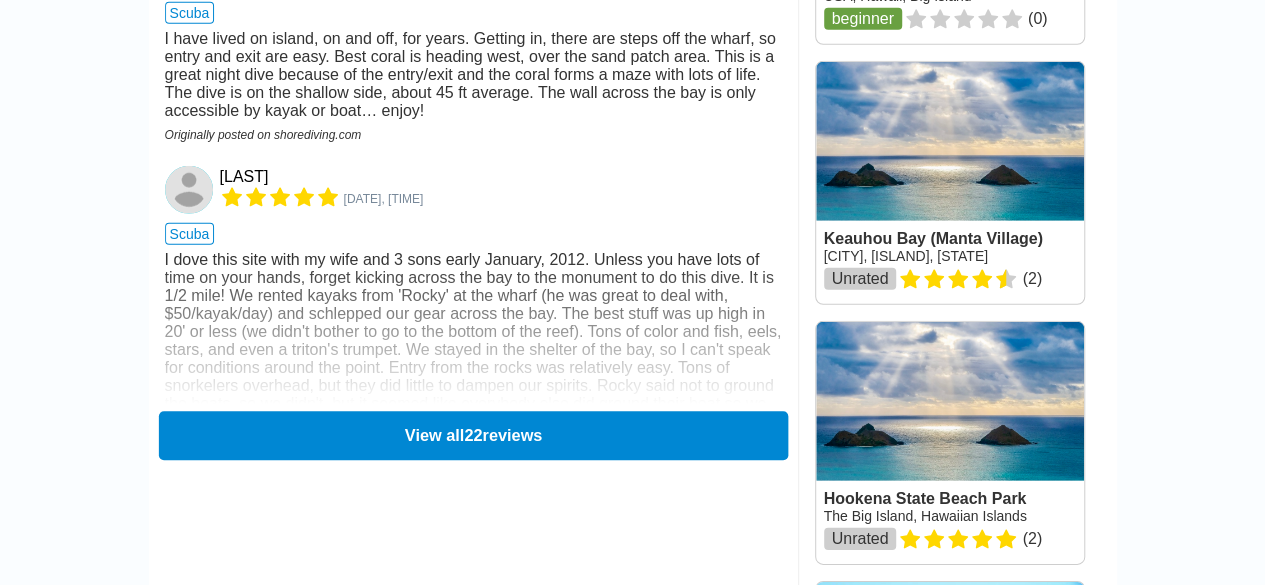 click on "View all  22  reviews" at bounding box center [472, 435] 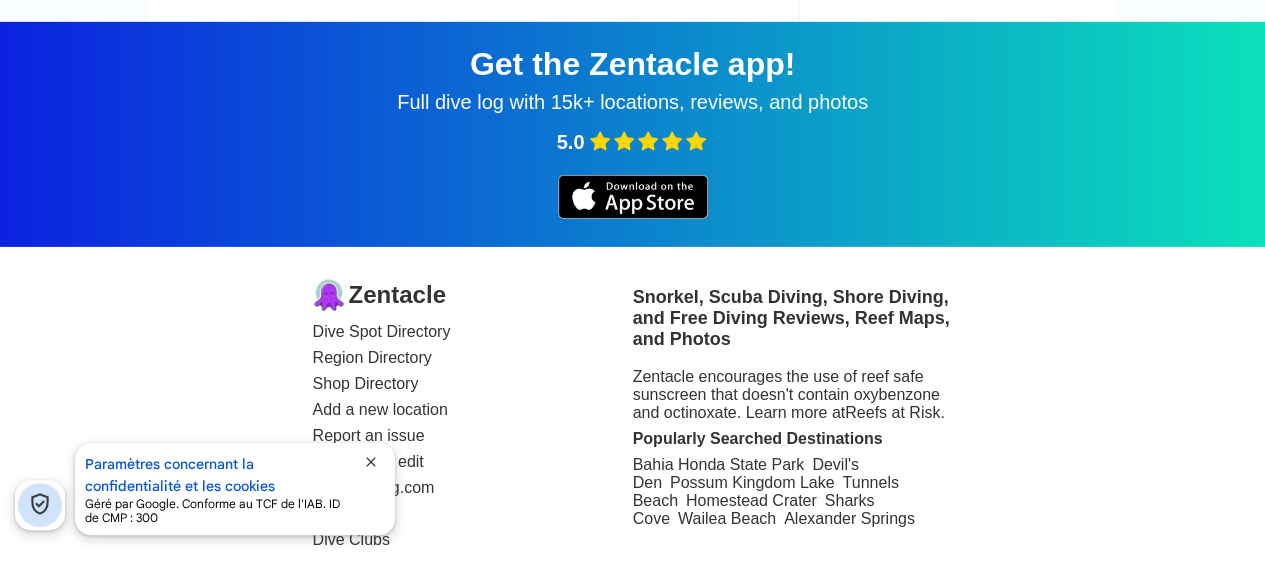 scroll, scrollTop: 1494, scrollLeft: 0, axis: vertical 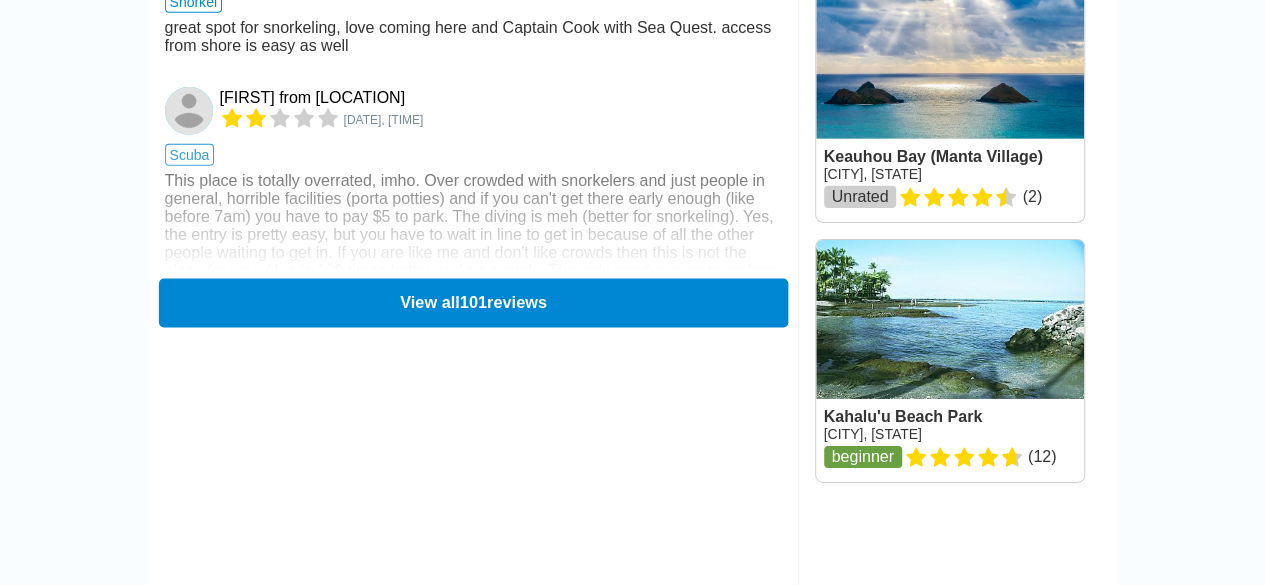 click on "View all  101  reviews" at bounding box center (472, 302) 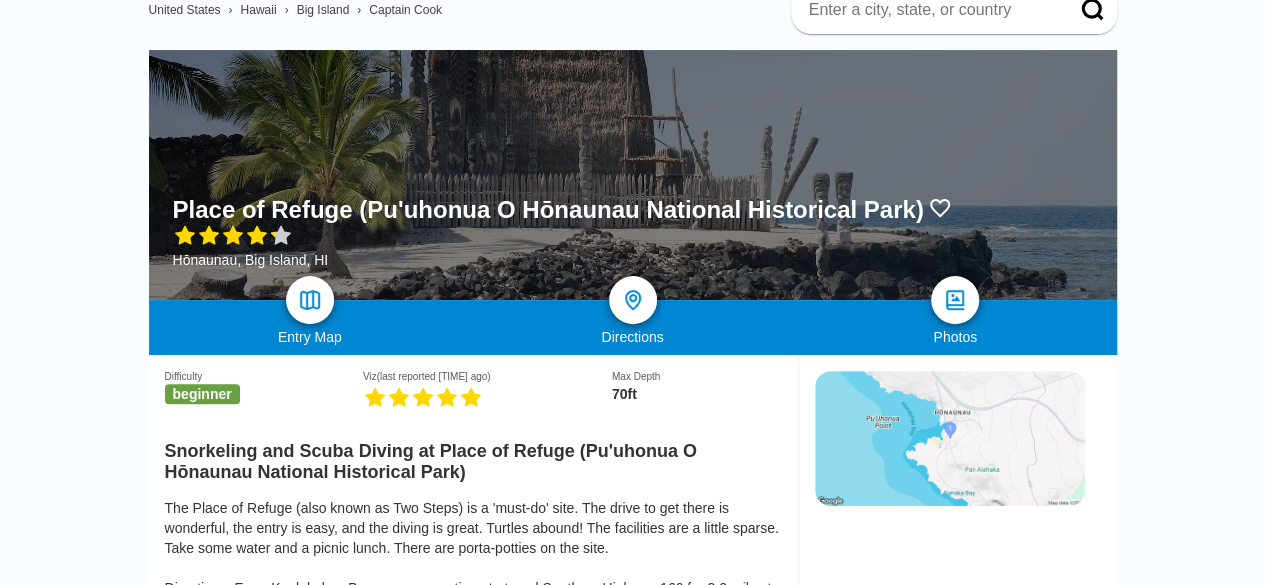 scroll, scrollTop: 0, scrollLeft: 0, axis: both 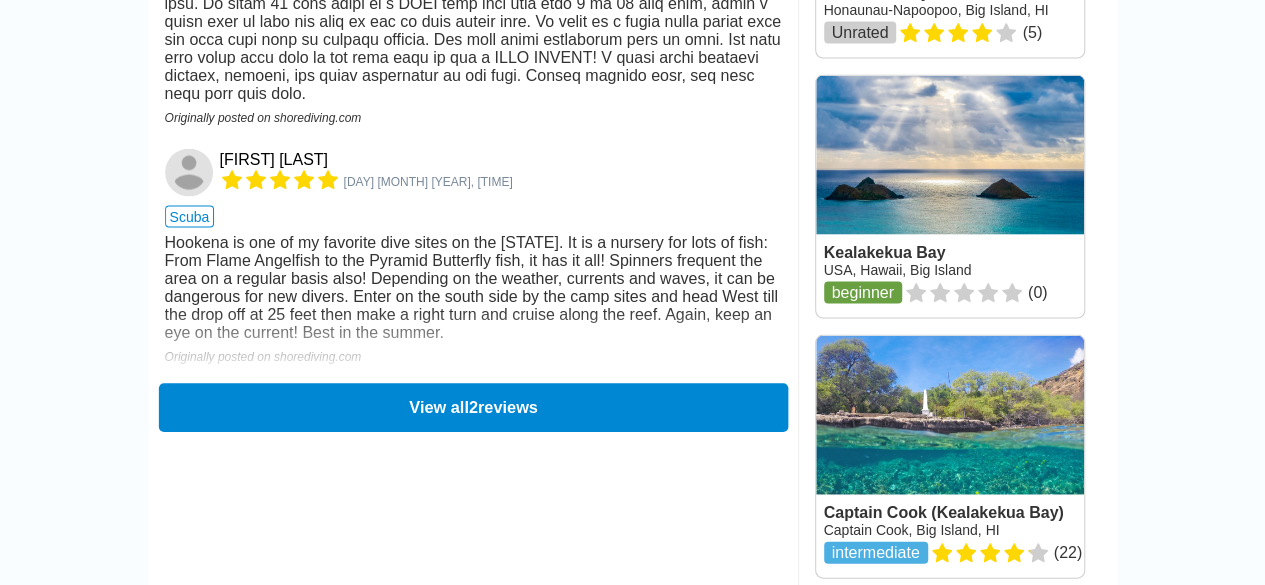 click on "View all  2  reviews" at bounding box center (472, 407) 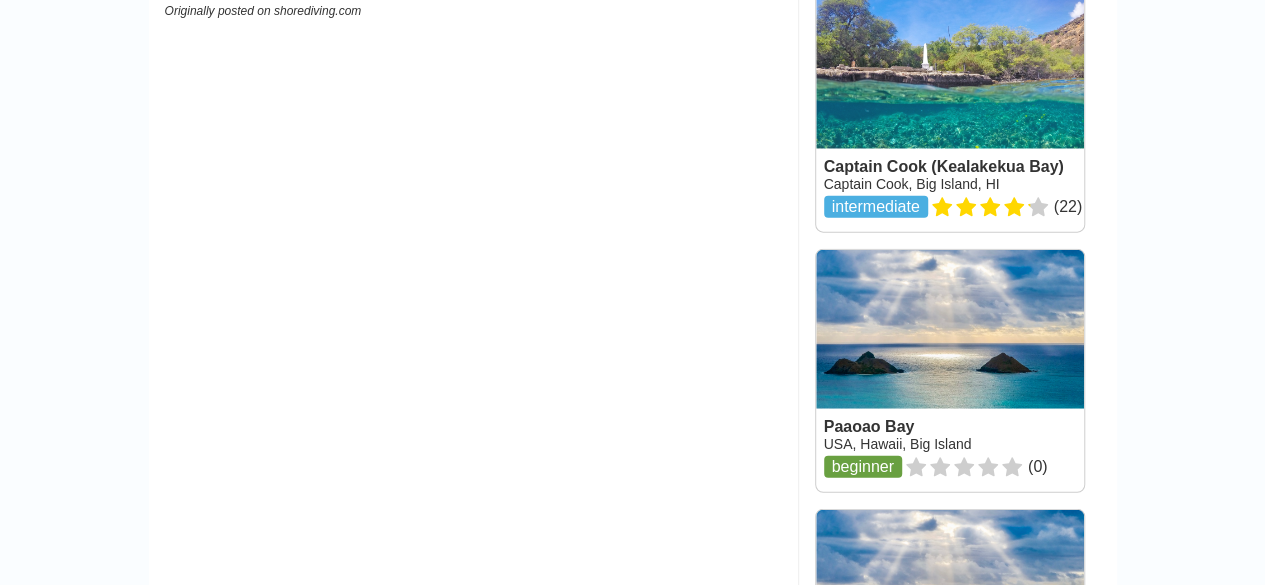 scroll, scrollTop: 1330, scrollLeft: 0, axis: vertical 